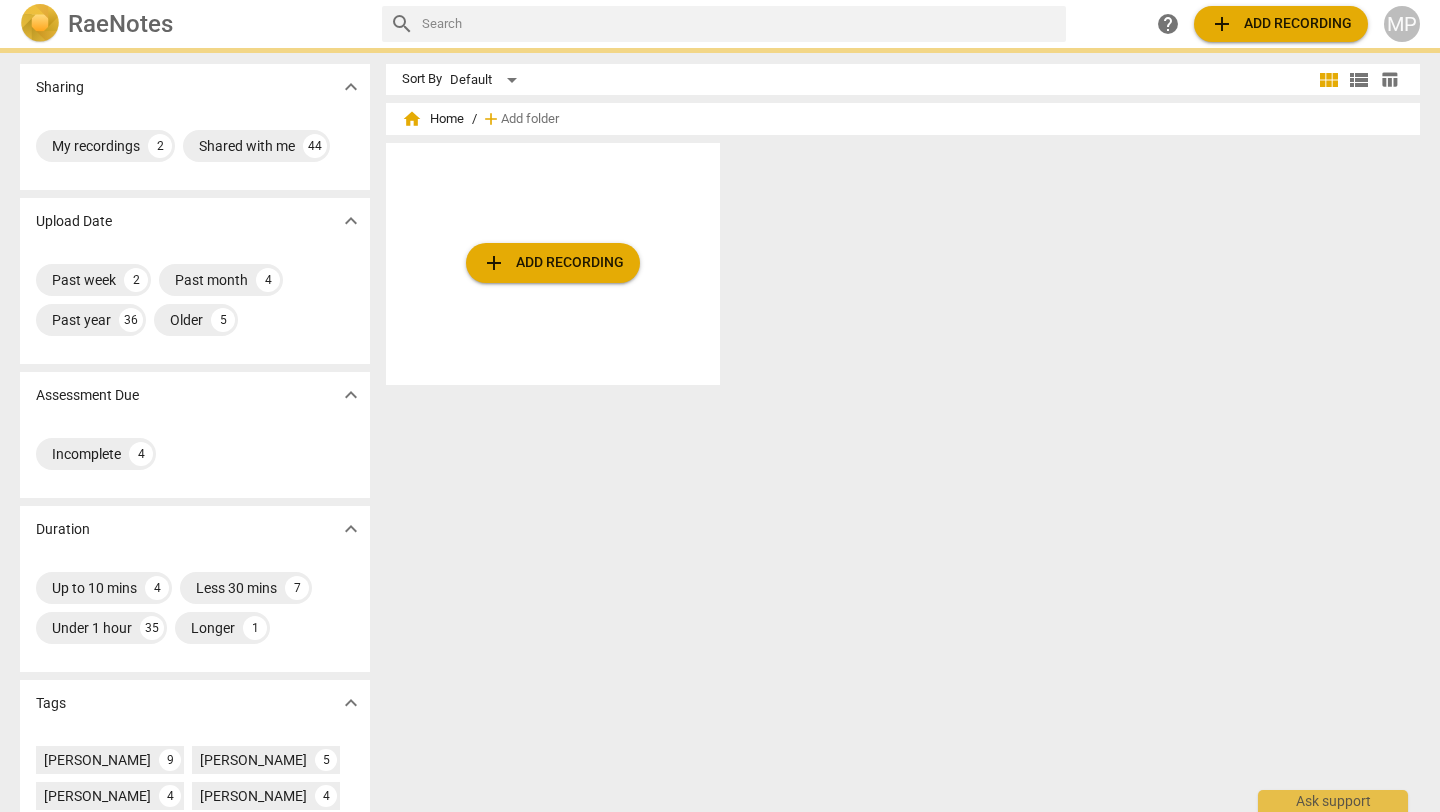 scroll, scrollTop: 0, scrollLeft: 0, axis: both 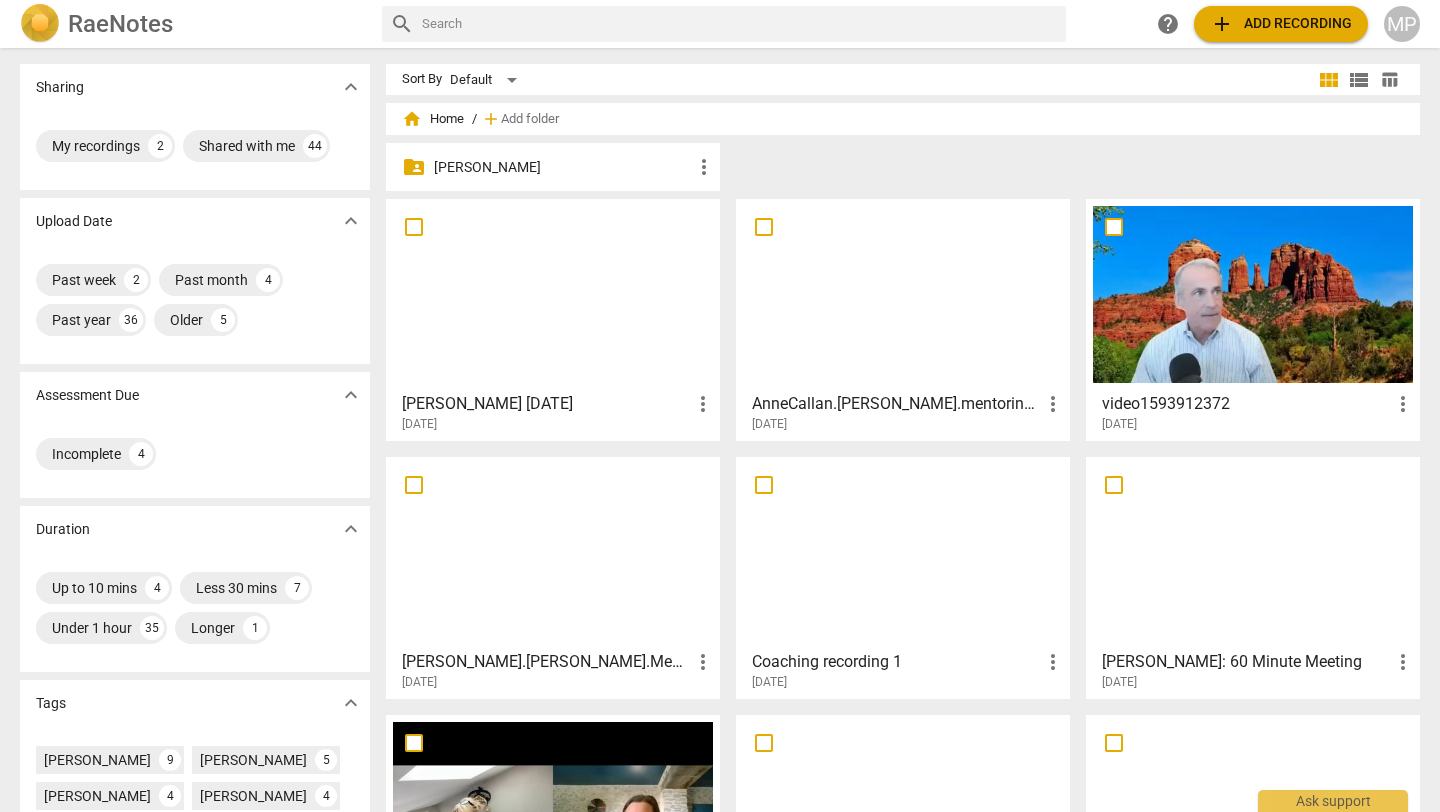 click at bounding box center (903, 294) 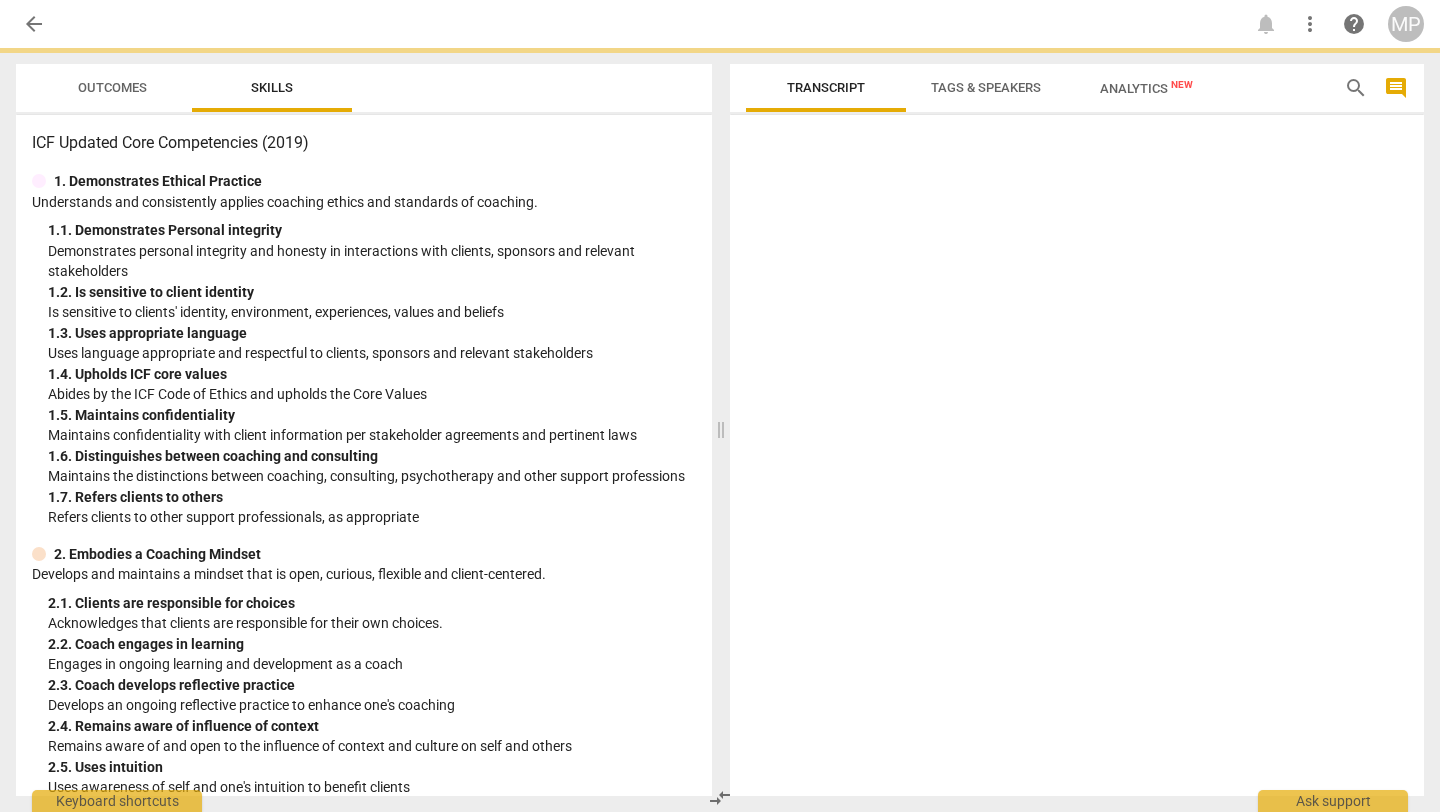 click on "arrow_back   notifications more_vert help MP Outcomes Skills ICF Updated Core Competencies (2019) 1. Demonstrates Ethical Practice Understands and consistently applies coaching ethics and standards of coaching. 1. 1. Demonstrates Personal integrity Demonstrates personal integrity and honesty in interactions with clients, sponsors and relevant stakeholders 1. 2. Is sensitive to client identity Is sensitive to clients' identity, environment, experiences, values and beliefs 1. 3. Uses appropriate language Uses language appropriate and respectful to clients, sponsors and relevant stakeholders 1. 4. Upholds ICF core values Abides by the ICF Code of Ethics and upholds the Core Values 1. 5. Maintains confidentiality Maintains confidentiality with client information per stakeholder agreements and pertinent laws 1. 6. Distinguishes between coaching and consulting Maintains the distinctions between coaching, consulting, psychotherapy and other support professions 1. 7. Refers clients to others 2. 2. 2. 2. 2. 2." at bounding box center [720, 0] 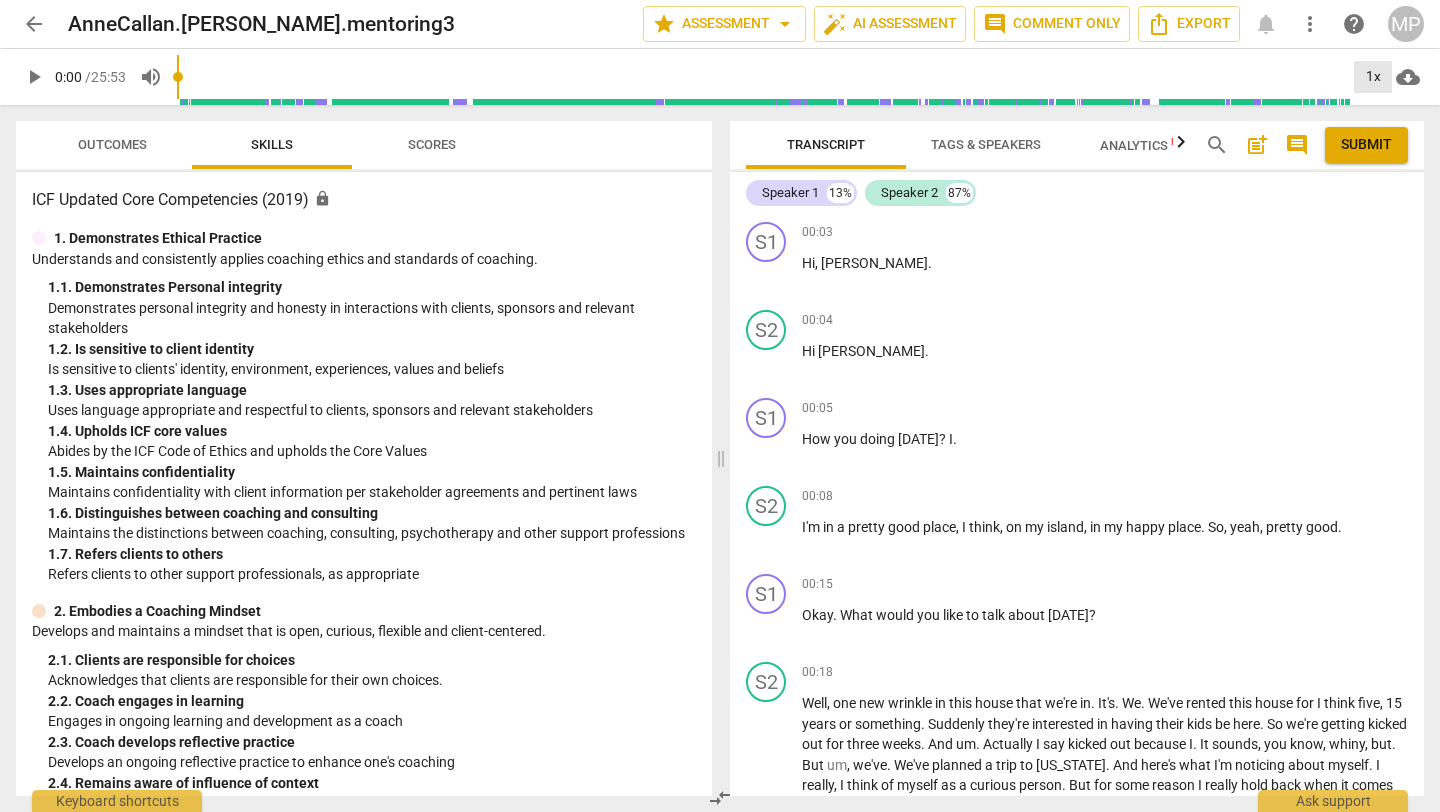 click on "1x" at bounding box center [1373, 77] 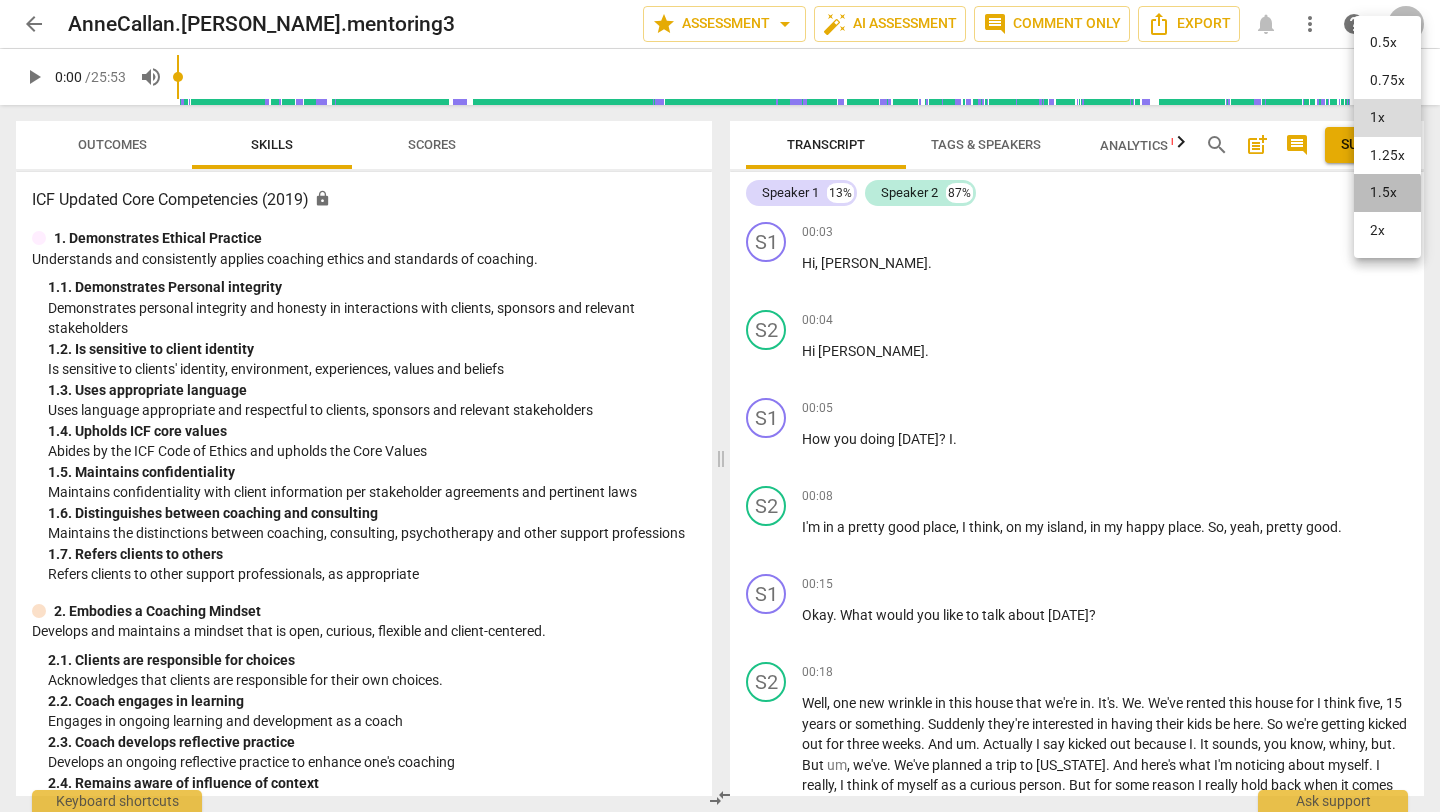 click on "1.5x" at bounding box center (1387, 193) 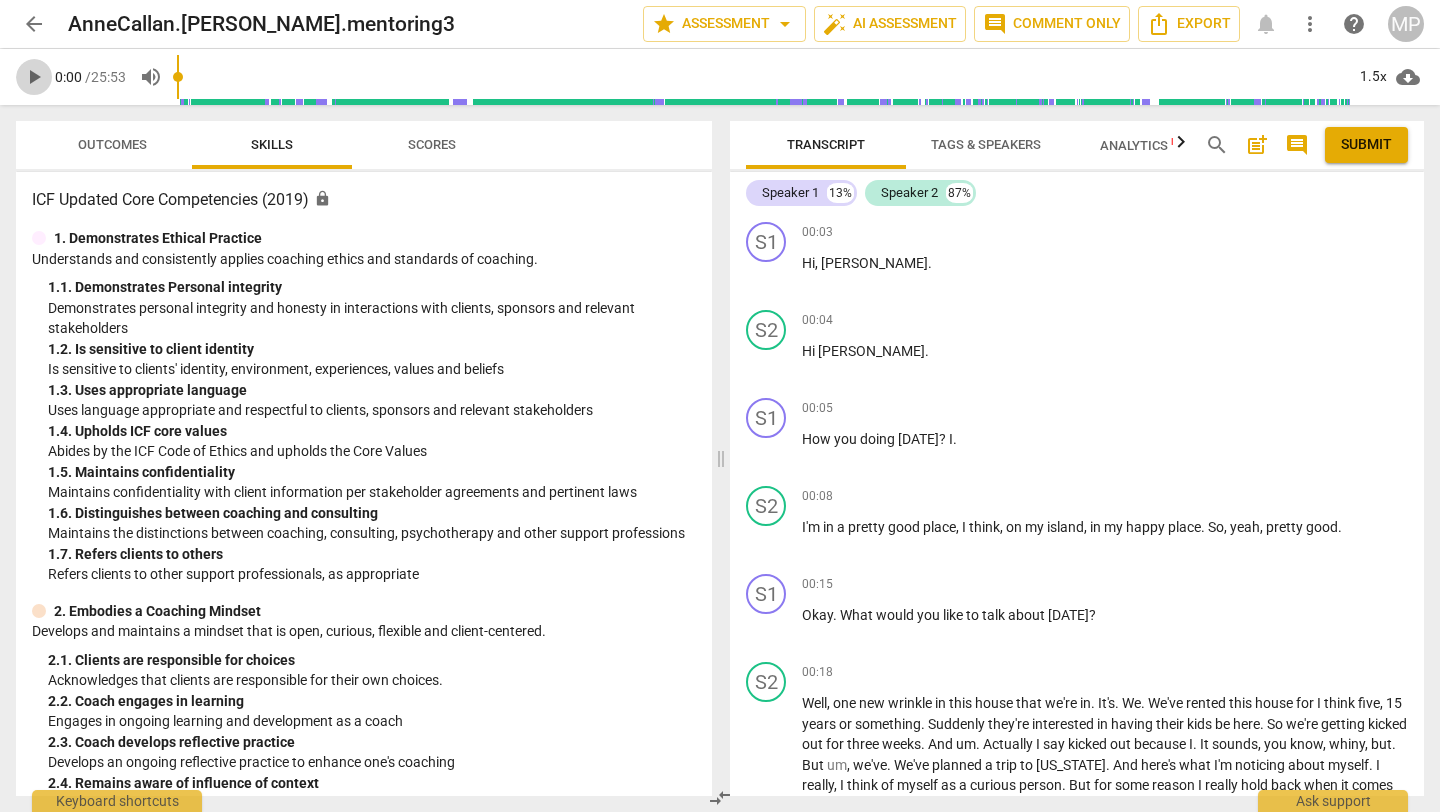 click on "play_arrow" at bounding box center [34, 77] 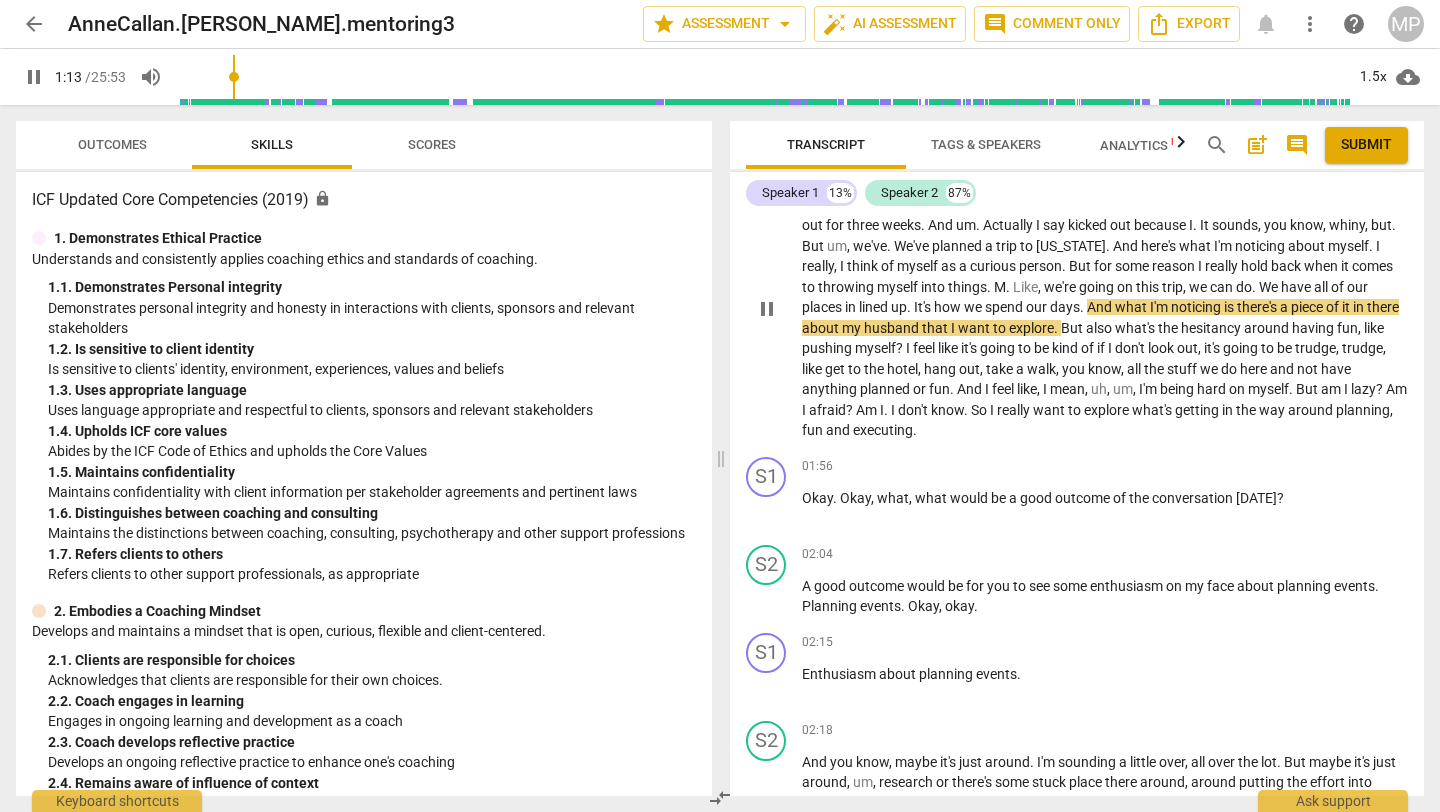 scroll, scrollTop: 543, scrollLeft: 0, axis: vertical 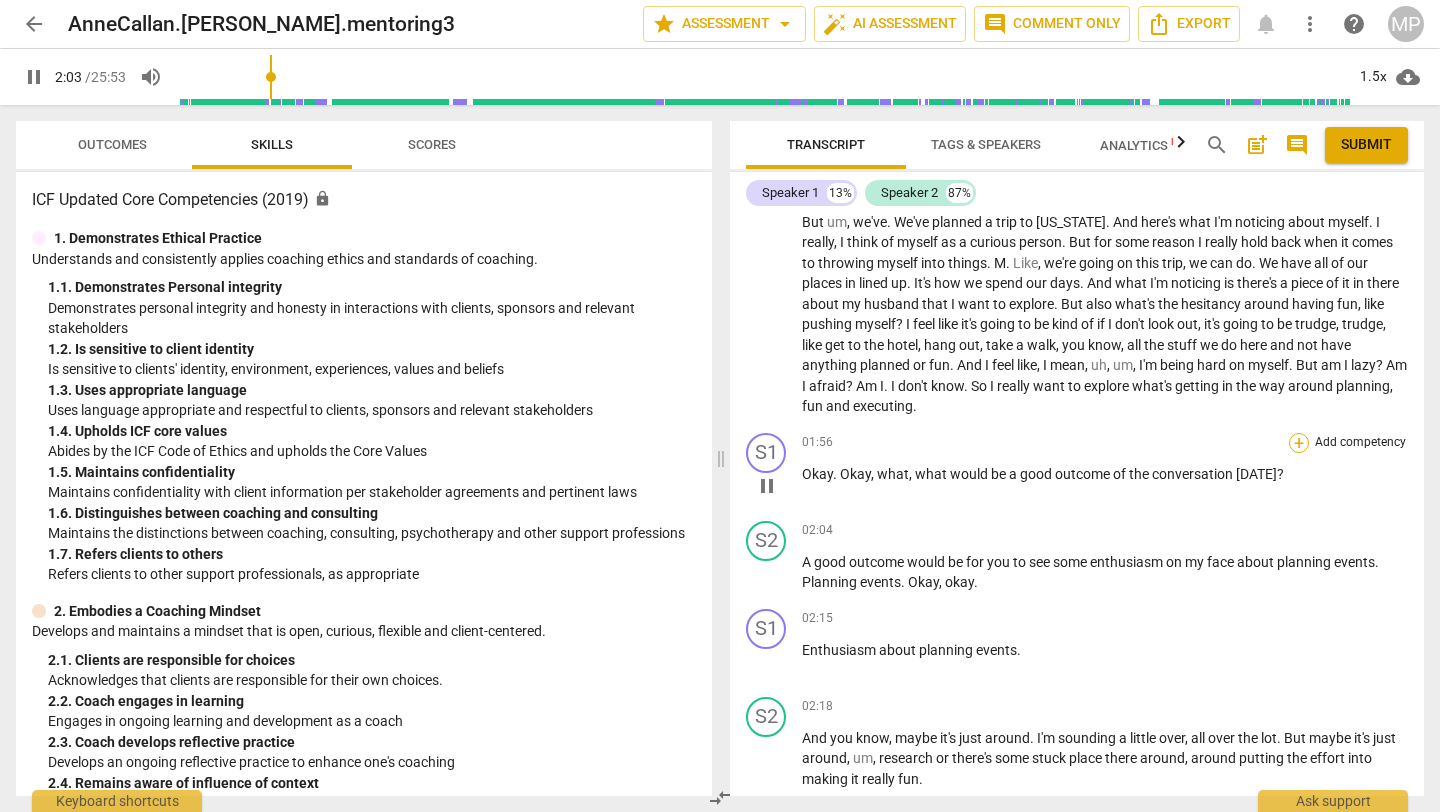 click on "+" at bounding box center (1299, 443) 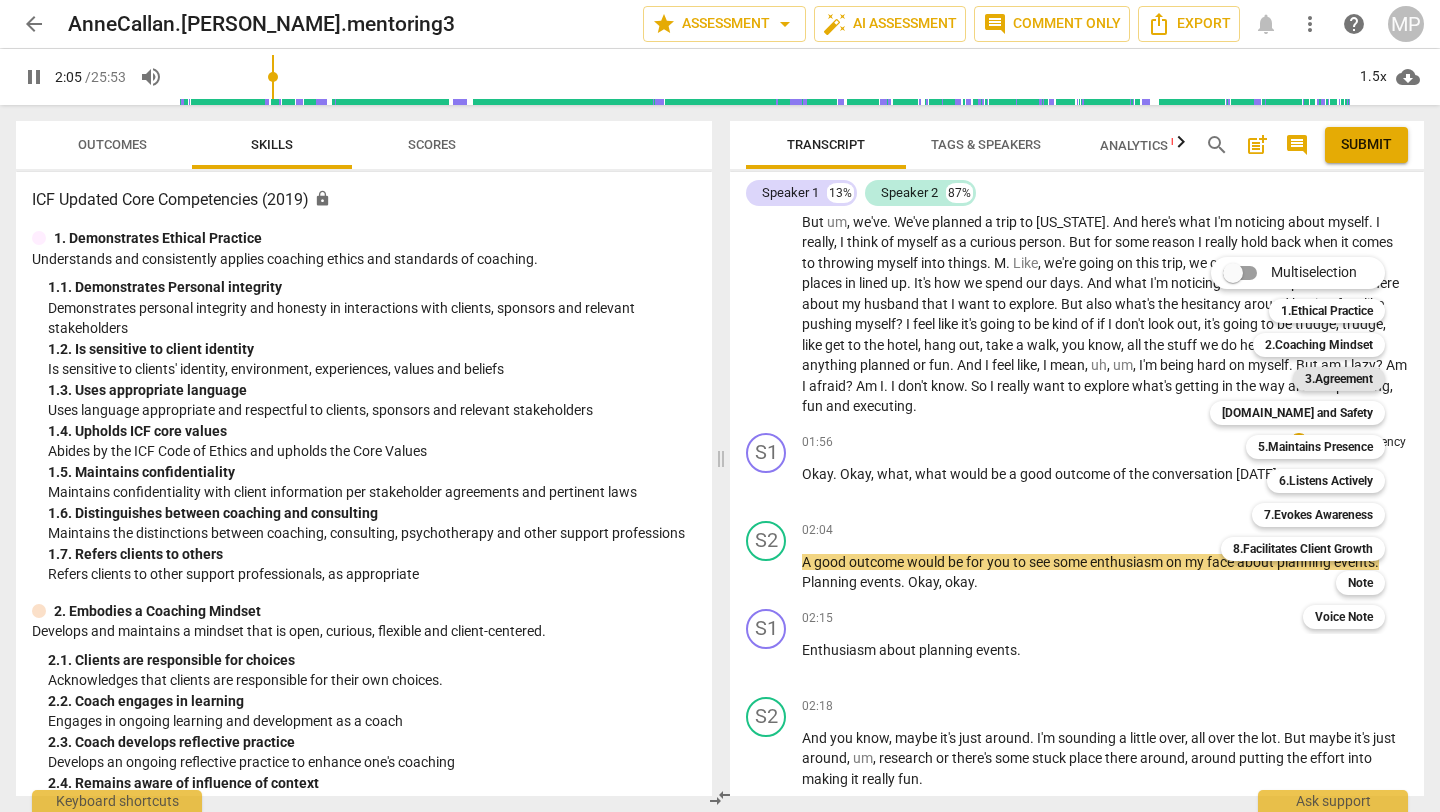 click on "3.Agreement" at bounding box center (1339, 379) 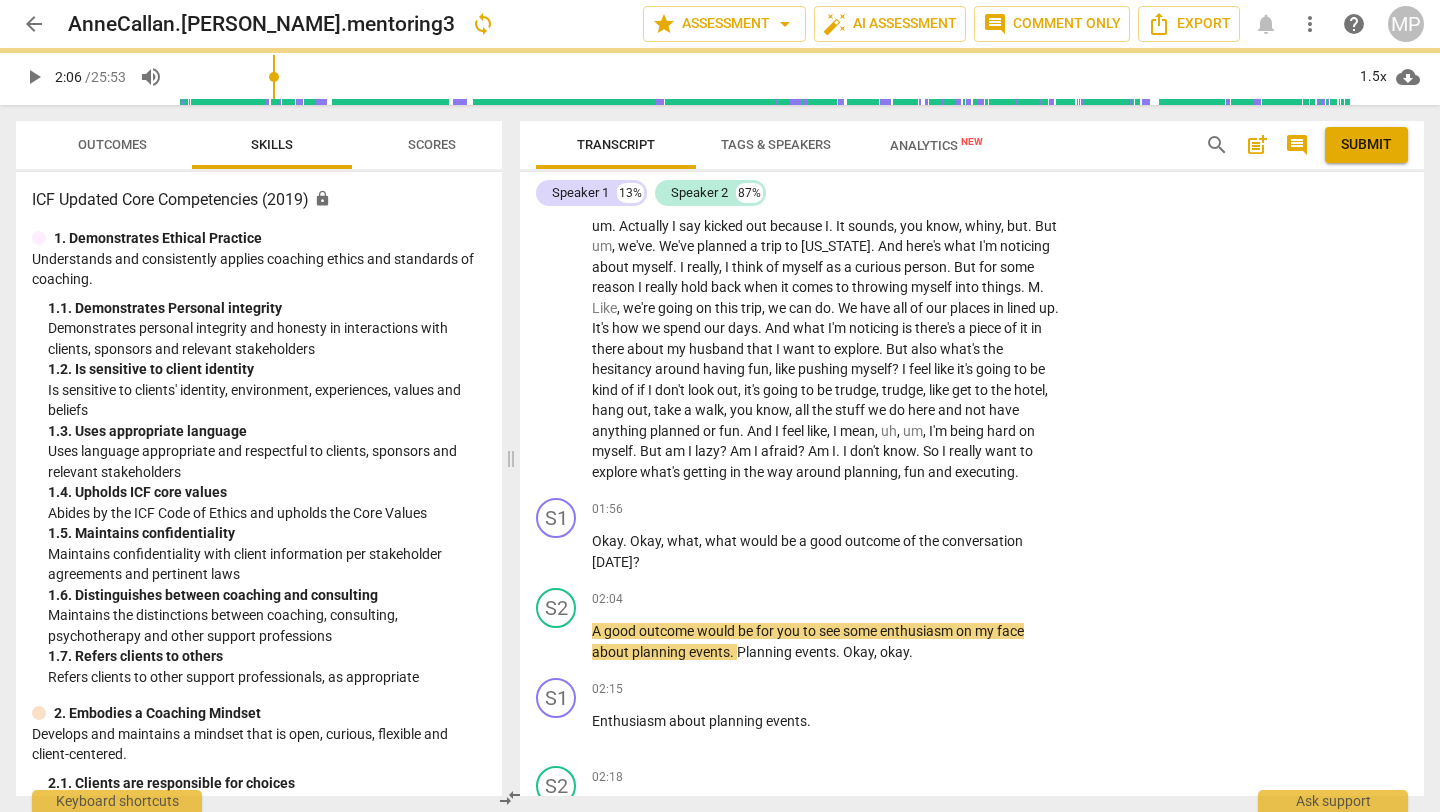 type on "127" 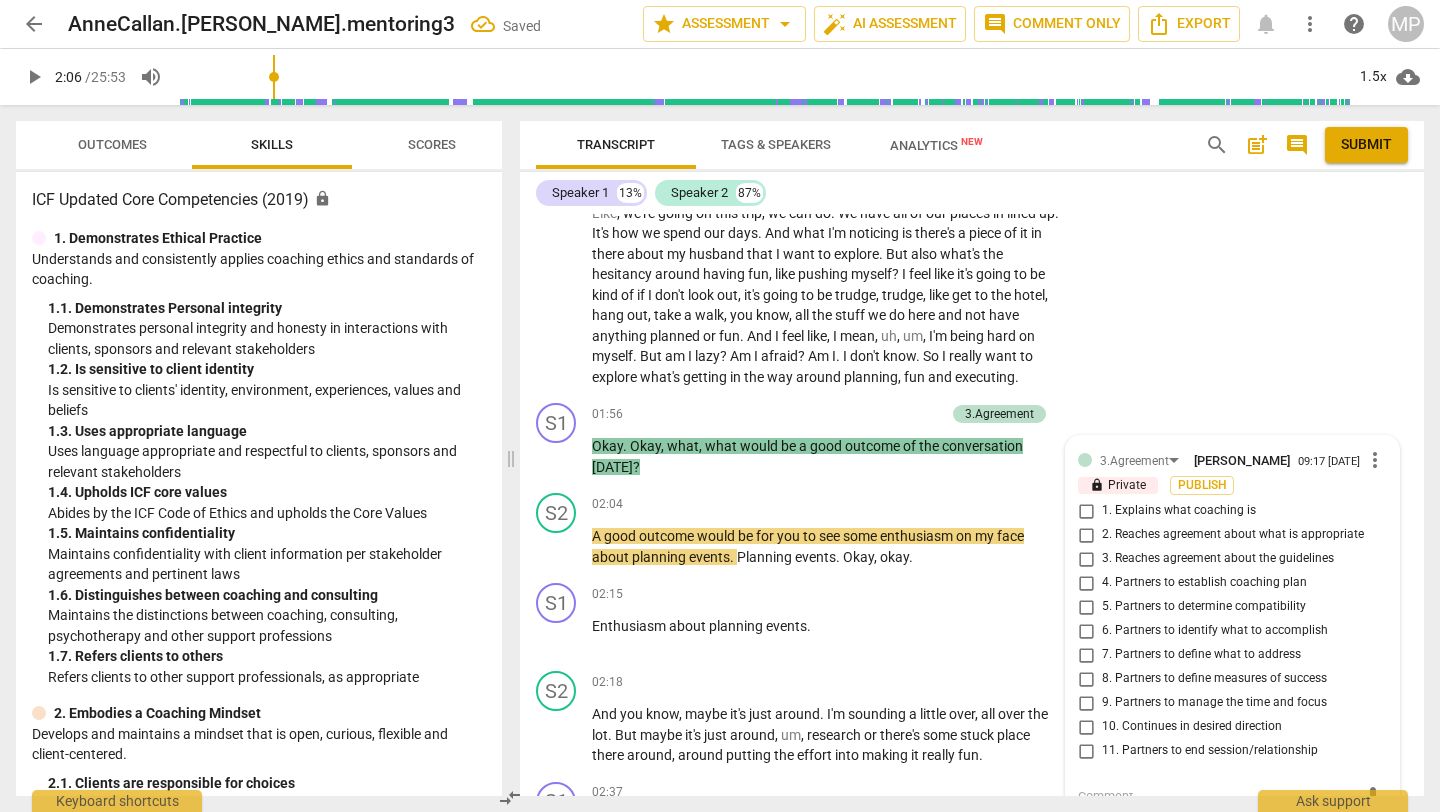 scroll, scrollTop: 937, scrollLeft: 0, axis: vertical 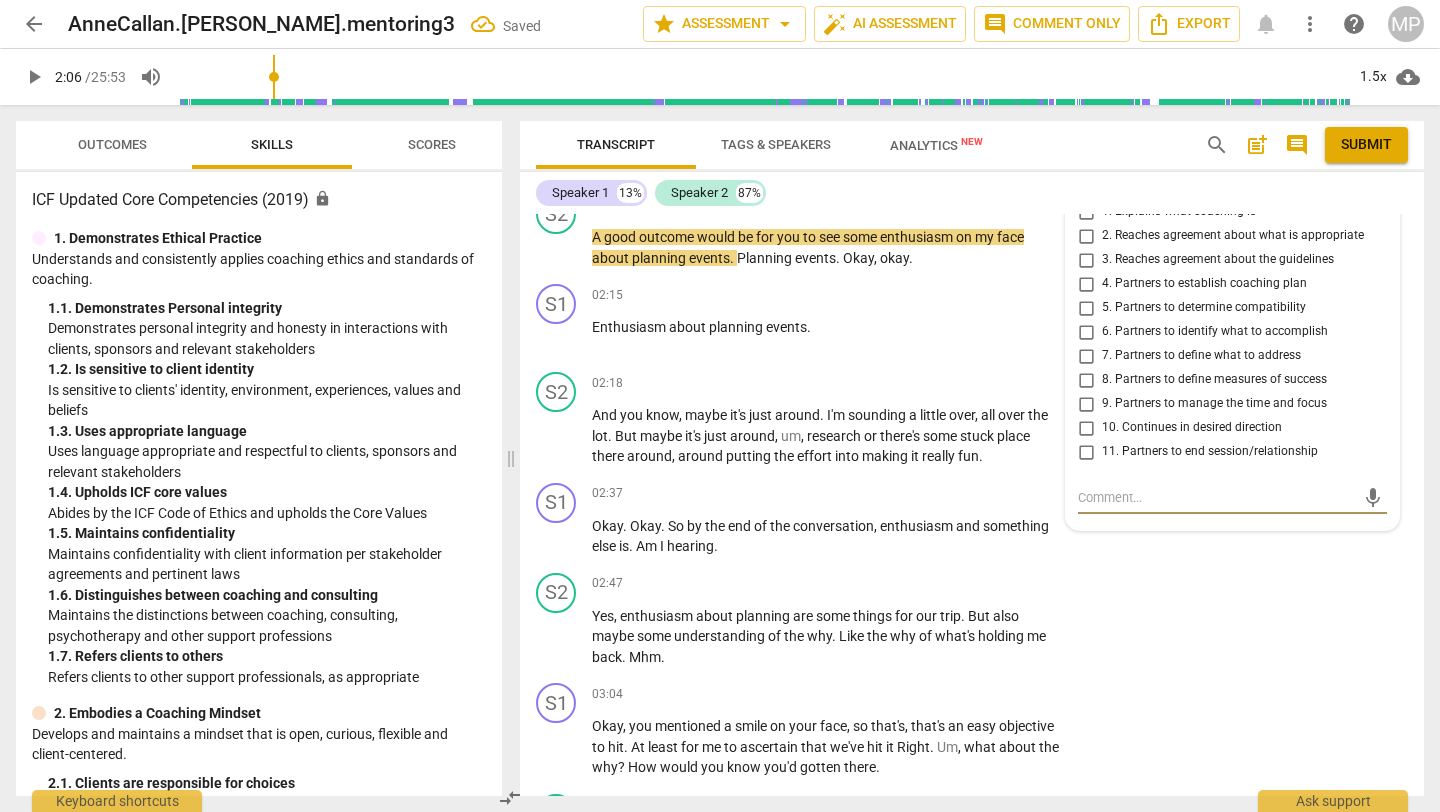 click on "8. Partners to define measures of success" at bounding box center (1086, 380) 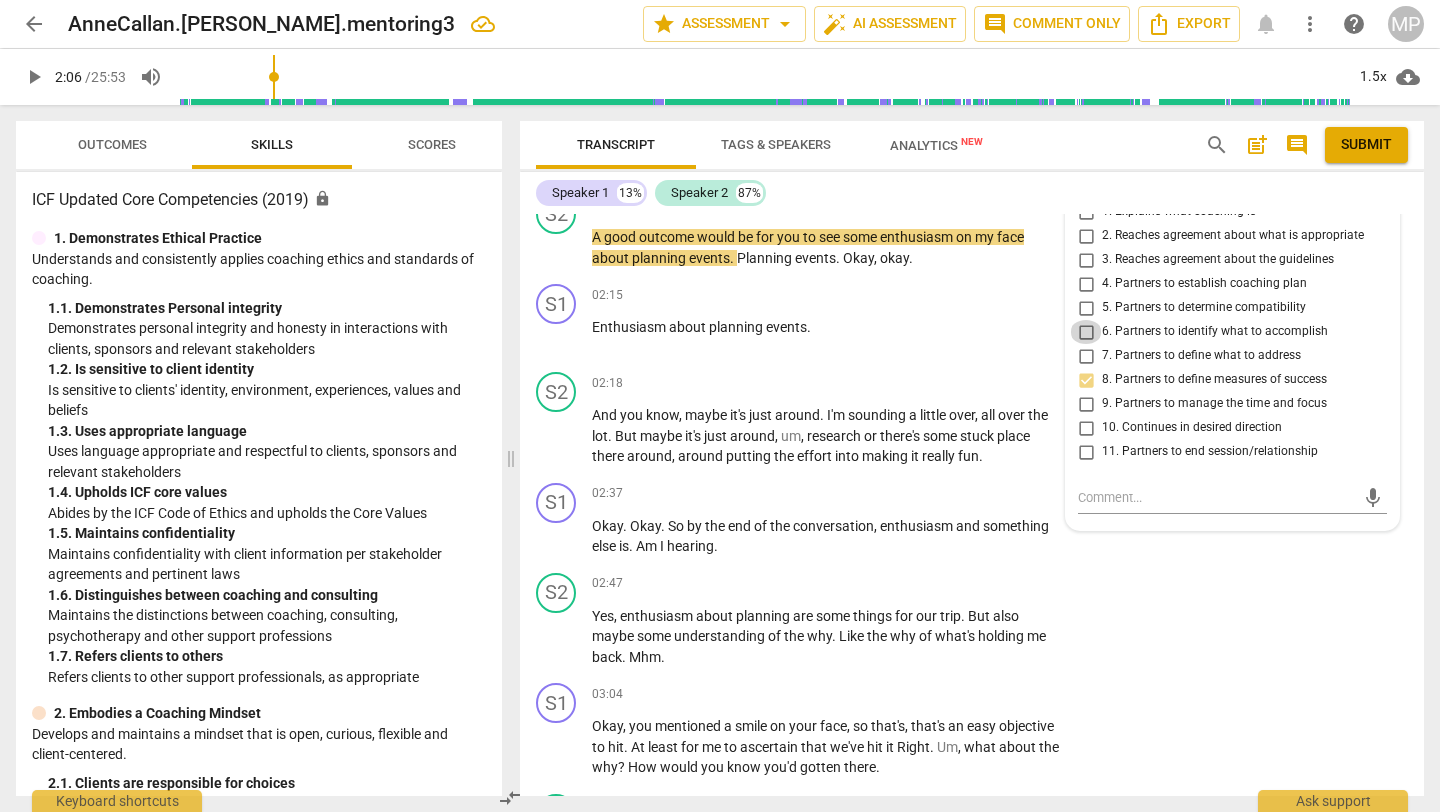 click on "6. Partners to identify what to accomplish" at bounding box center [1086, 332] 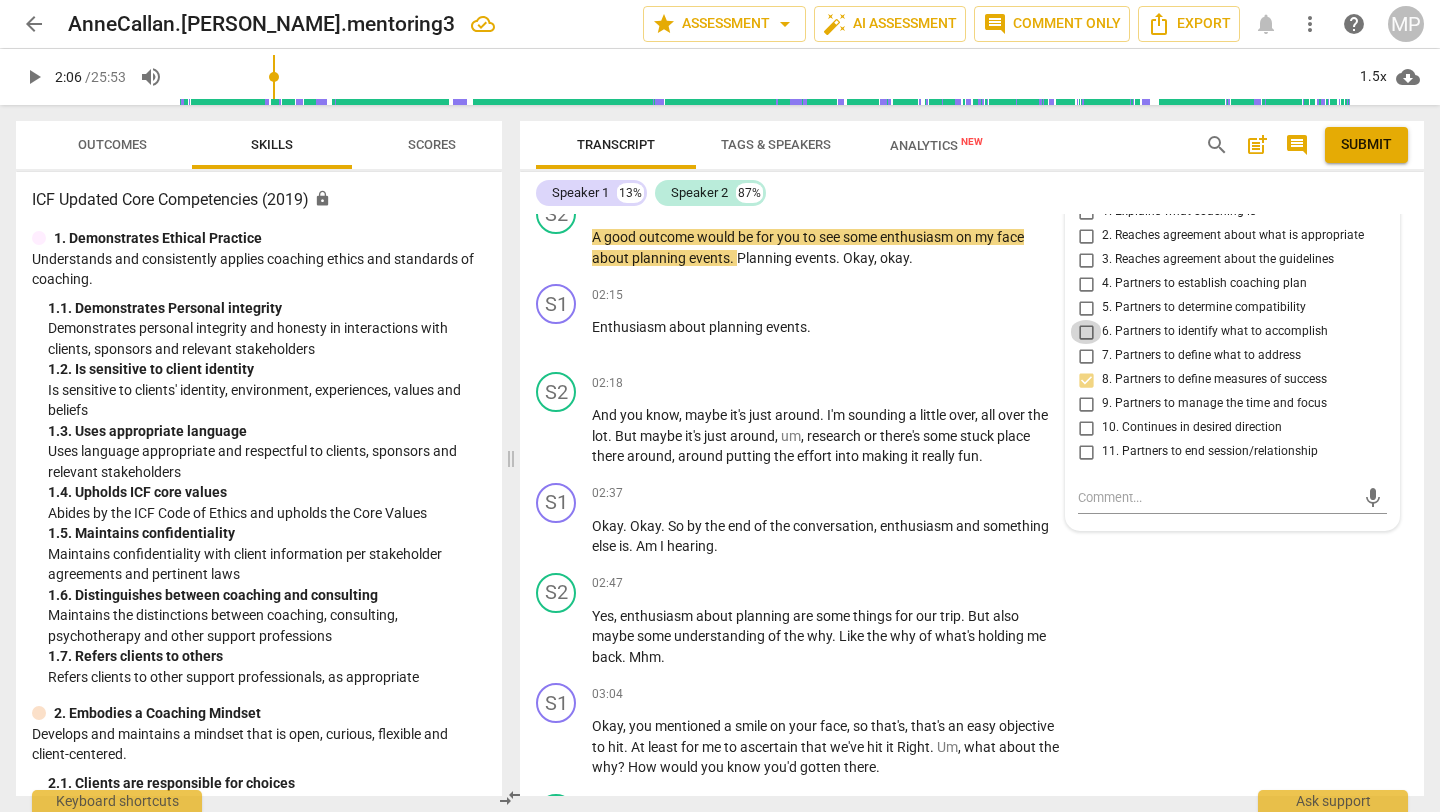 checkbox on "true" 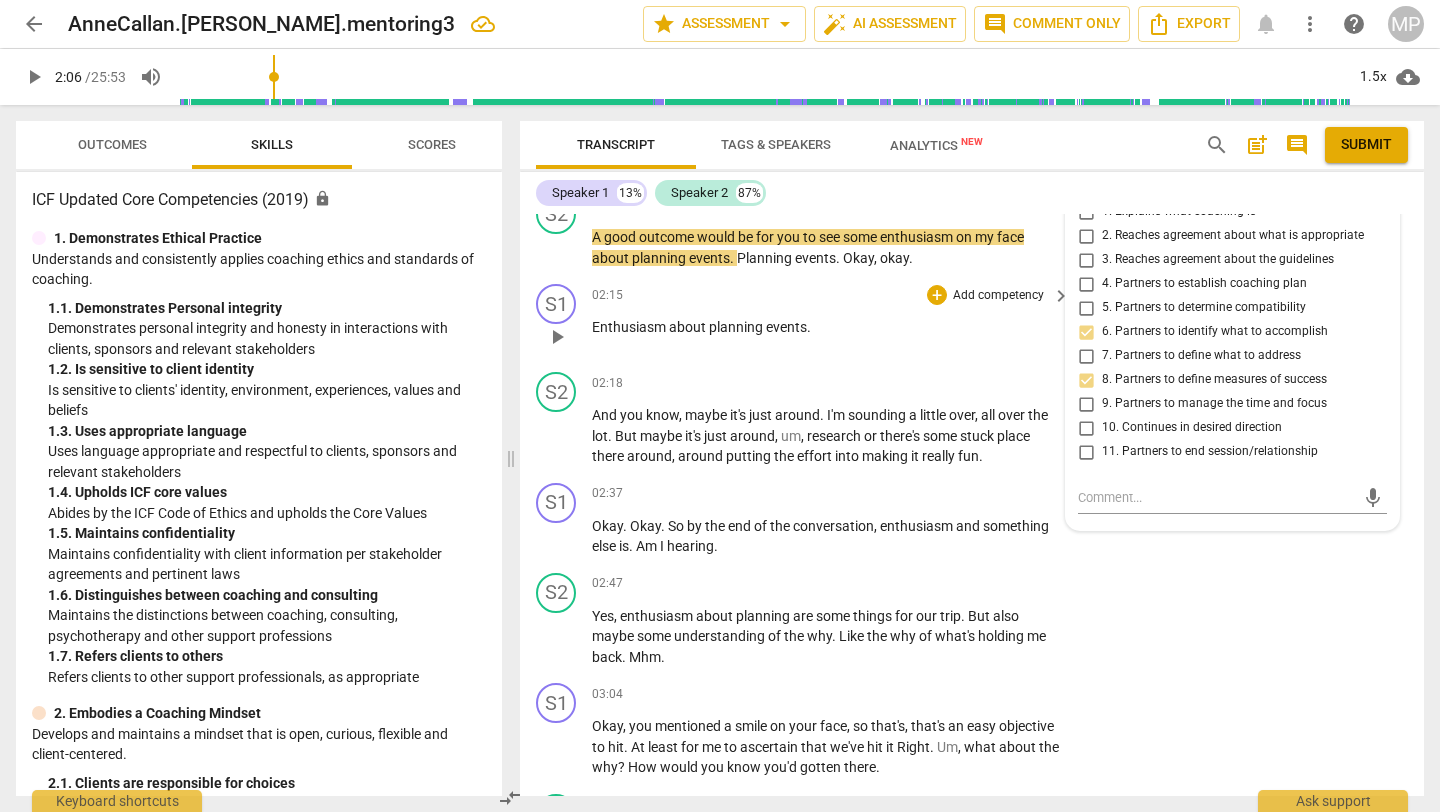 click on "Enthusiasm   about   planning   events ." at bounding box center (826, 327) 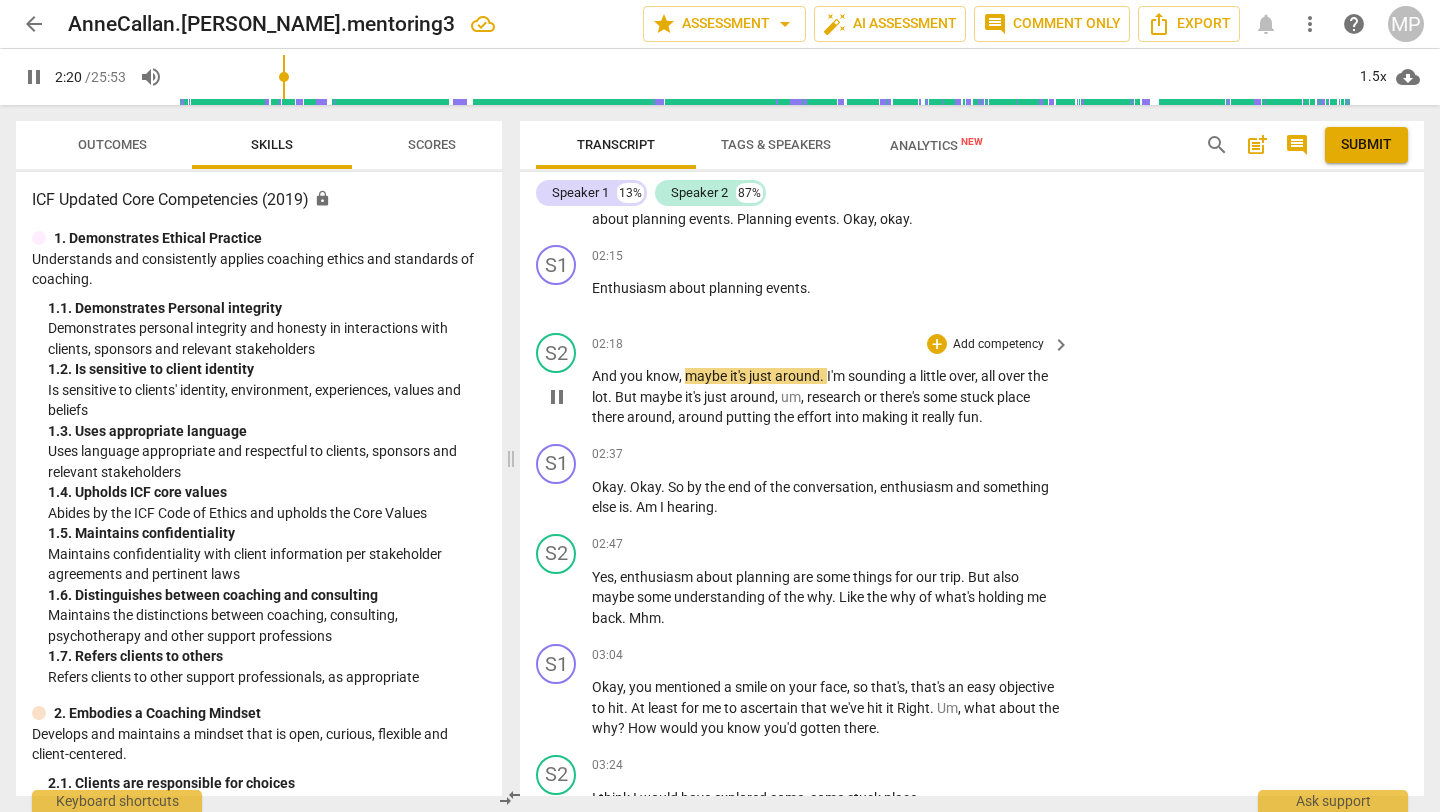 scroll, scrollTop: 999, scrollLeft: 0, axis: vertical 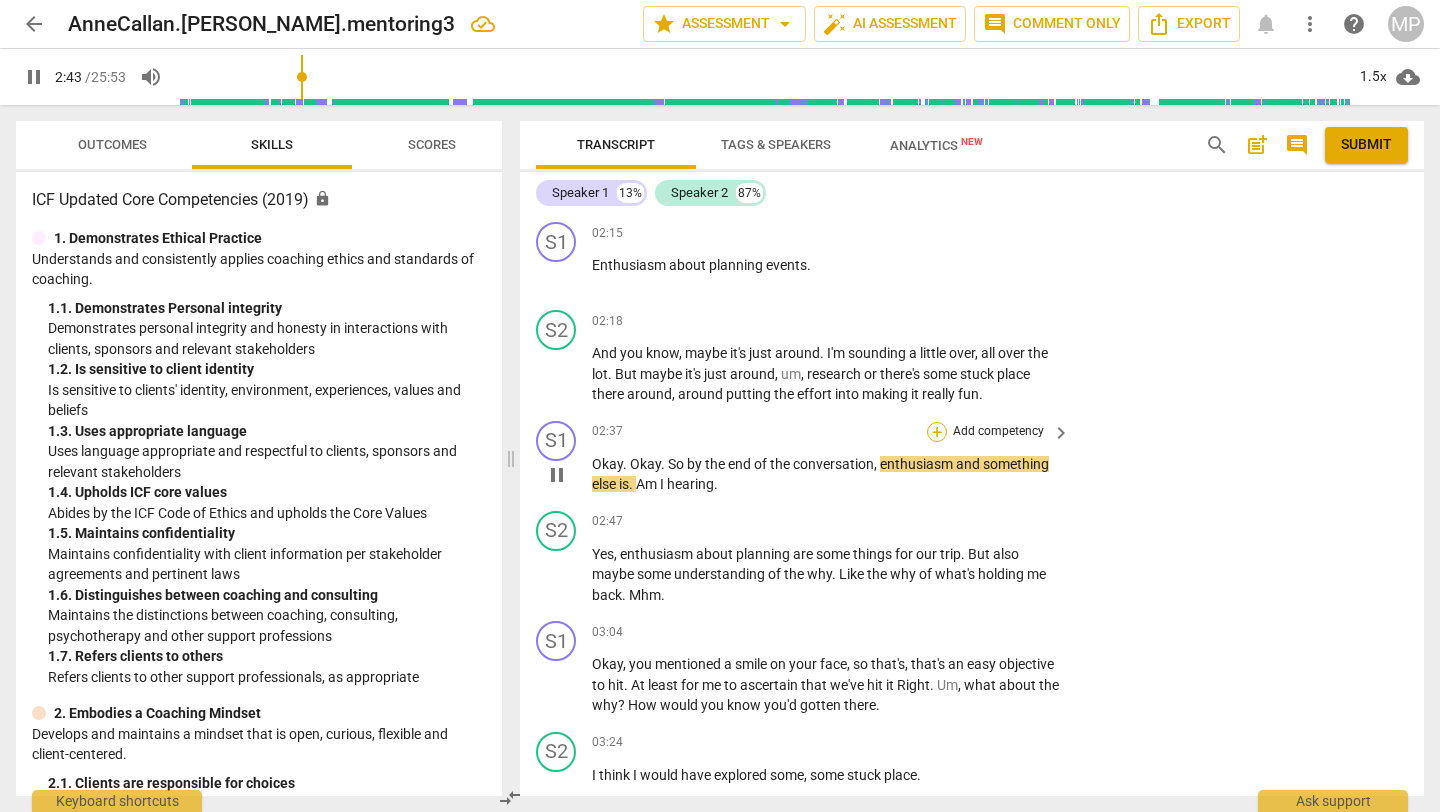 click on "+" at bounding box center (937, 432) 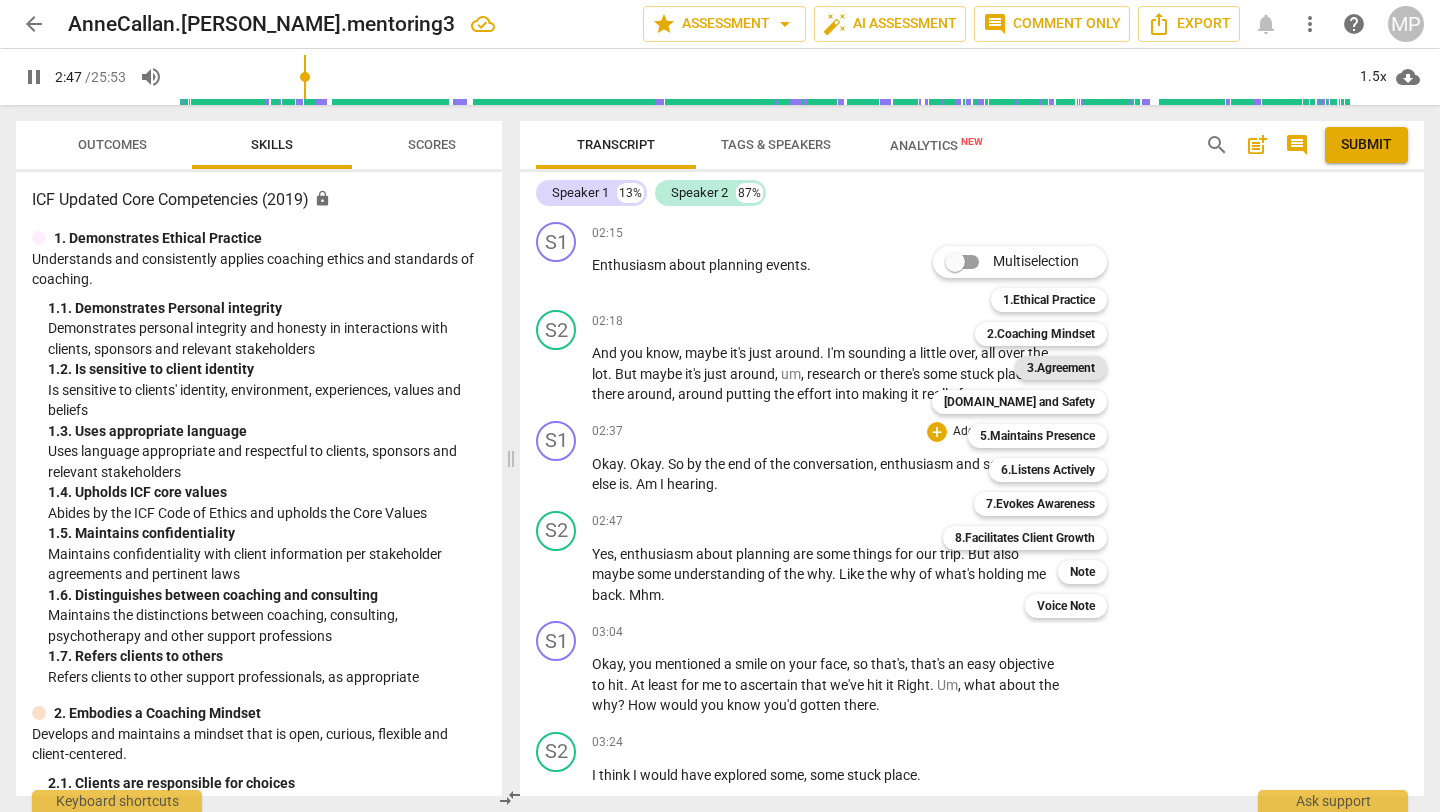click on "3.Agreement" at bounding box center [1061, 368] 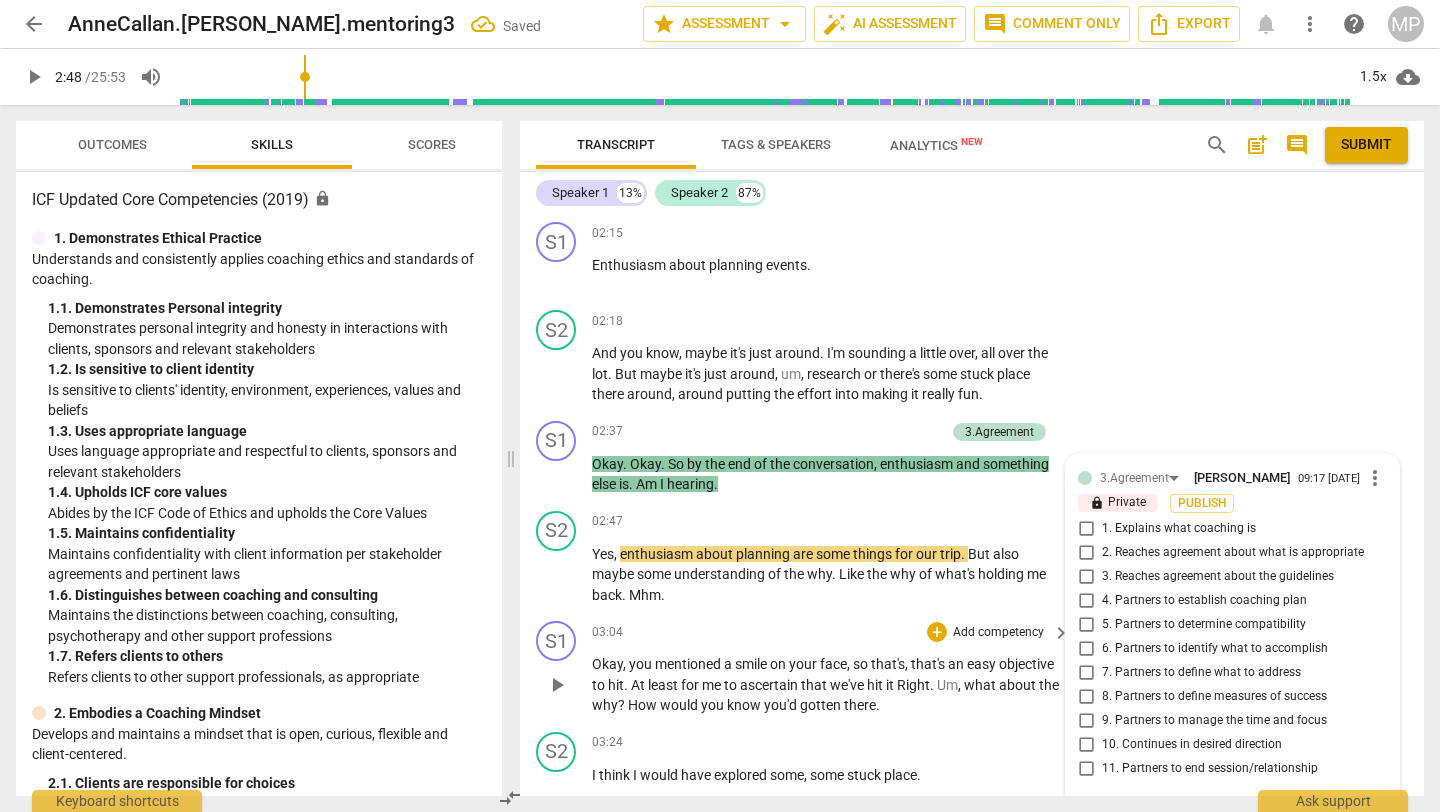 scroll, scrollTop: 1315, scrollLeft: 0, axis: vertical 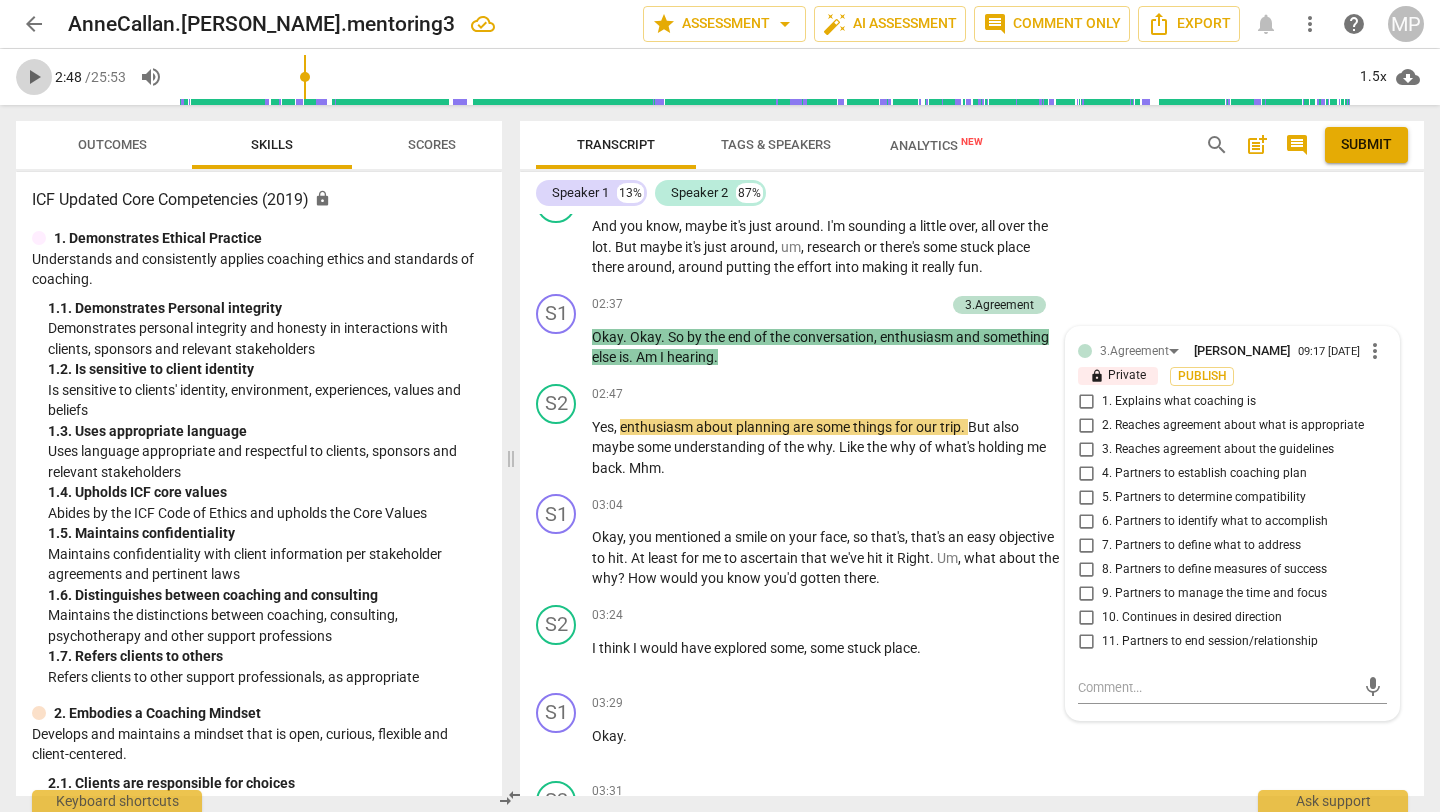 click on "play_arrow" at bounding box center (34, 77) 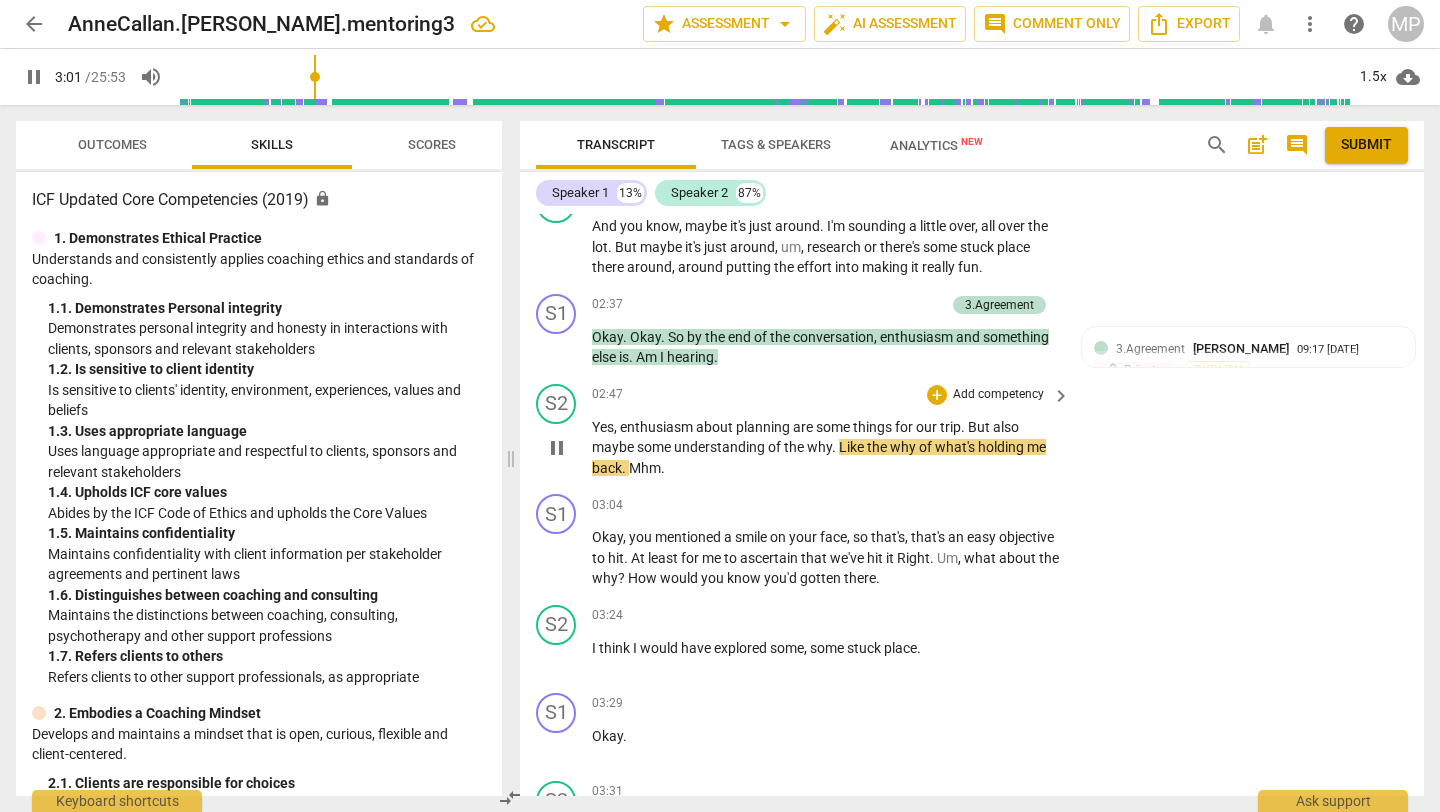 click on "pause" at bounding box center (557, 448) 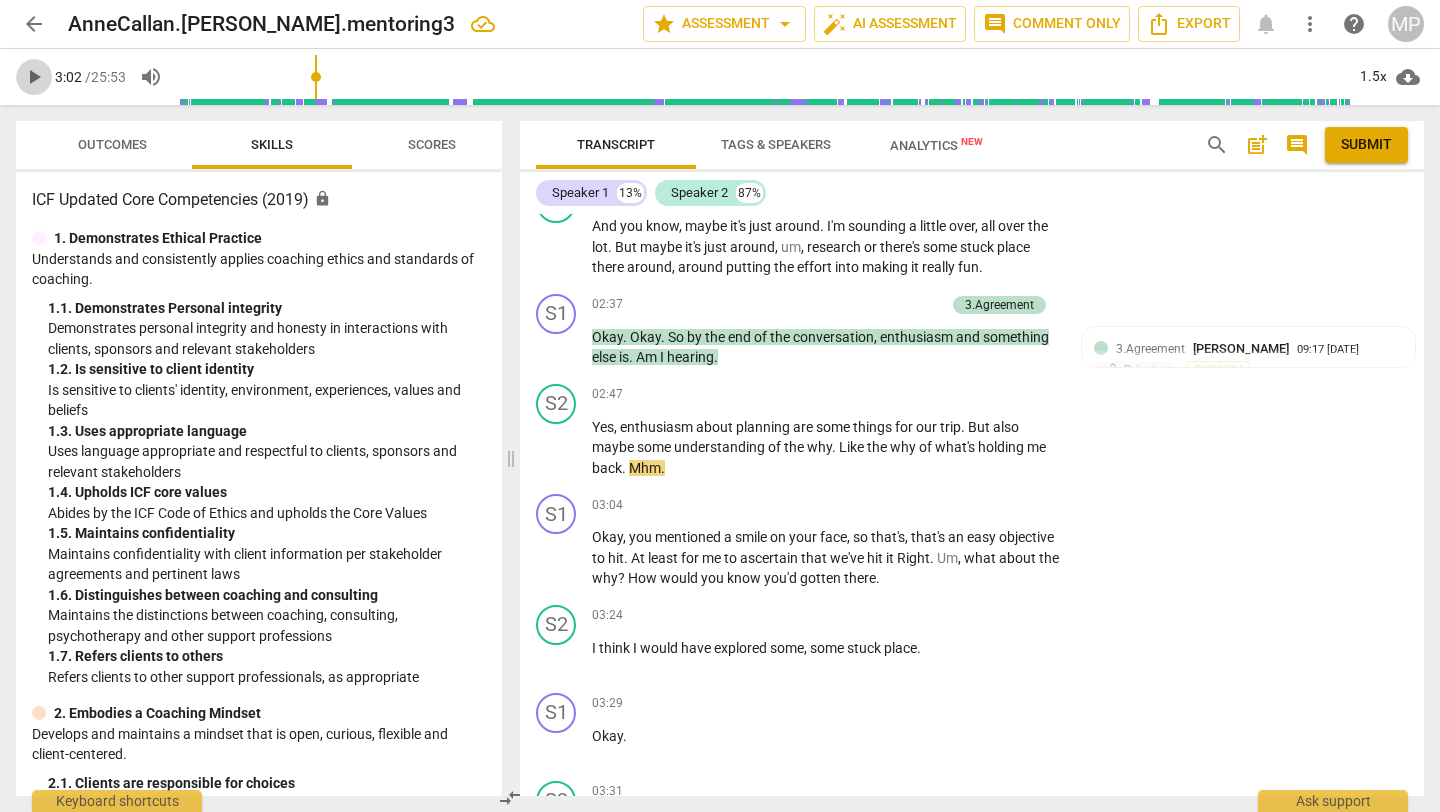 click on "play_arrow" at bounding box center [34, 77] 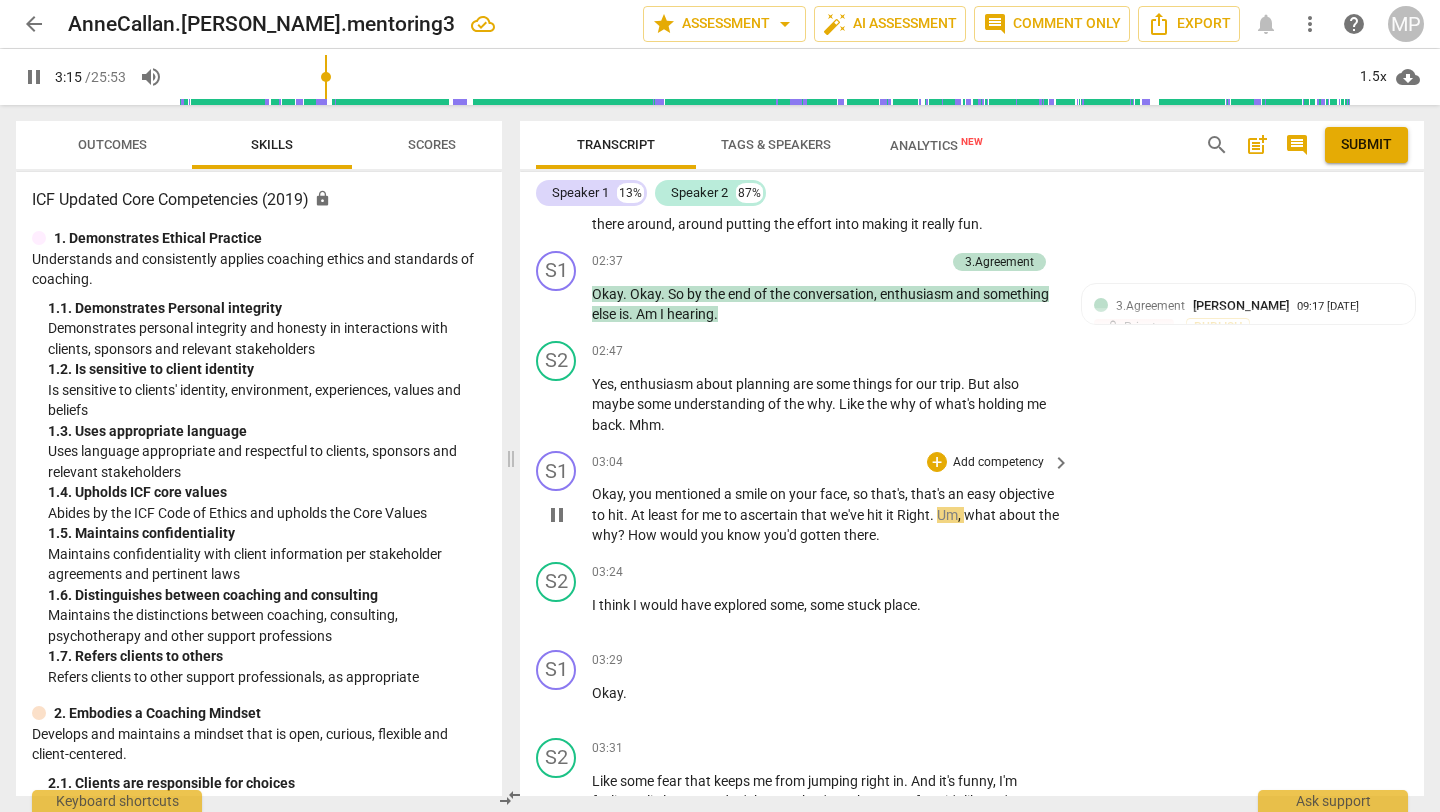 scroll, scrollTop: 1174, scrollLeft: 0, axis: vertical 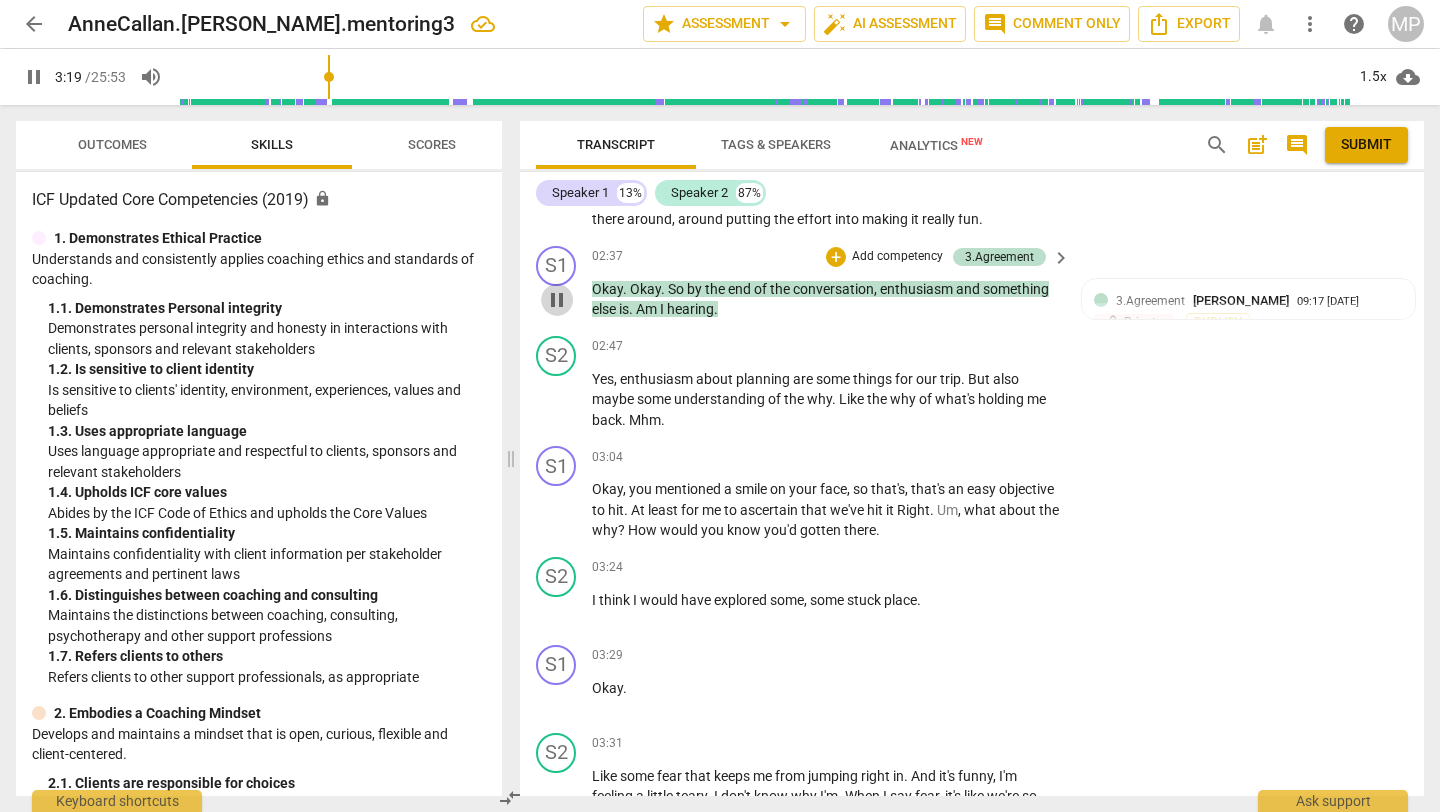 click on "pause" at bounding box center (557, 300) 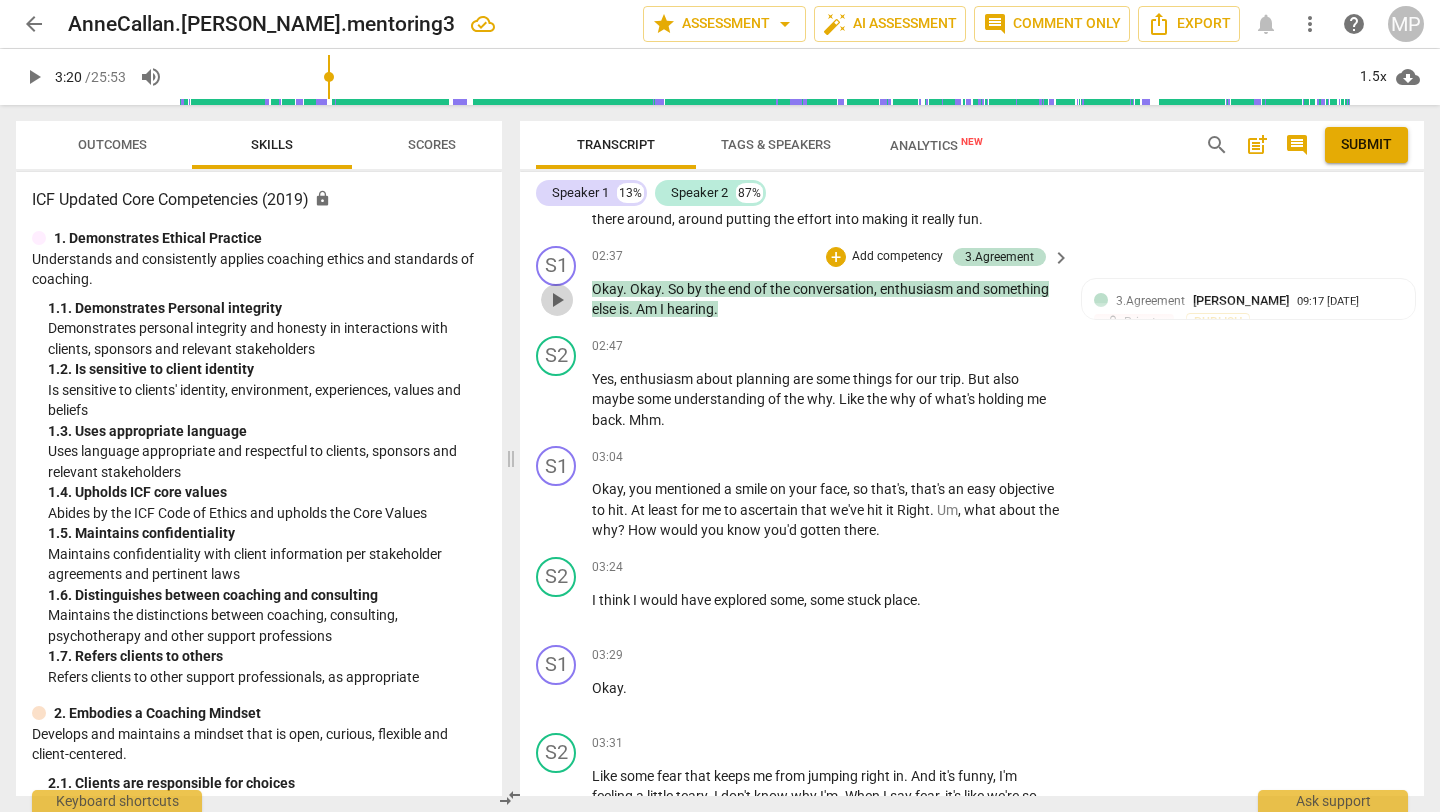 click on "play_arrow" at bounding box center [557, 300] 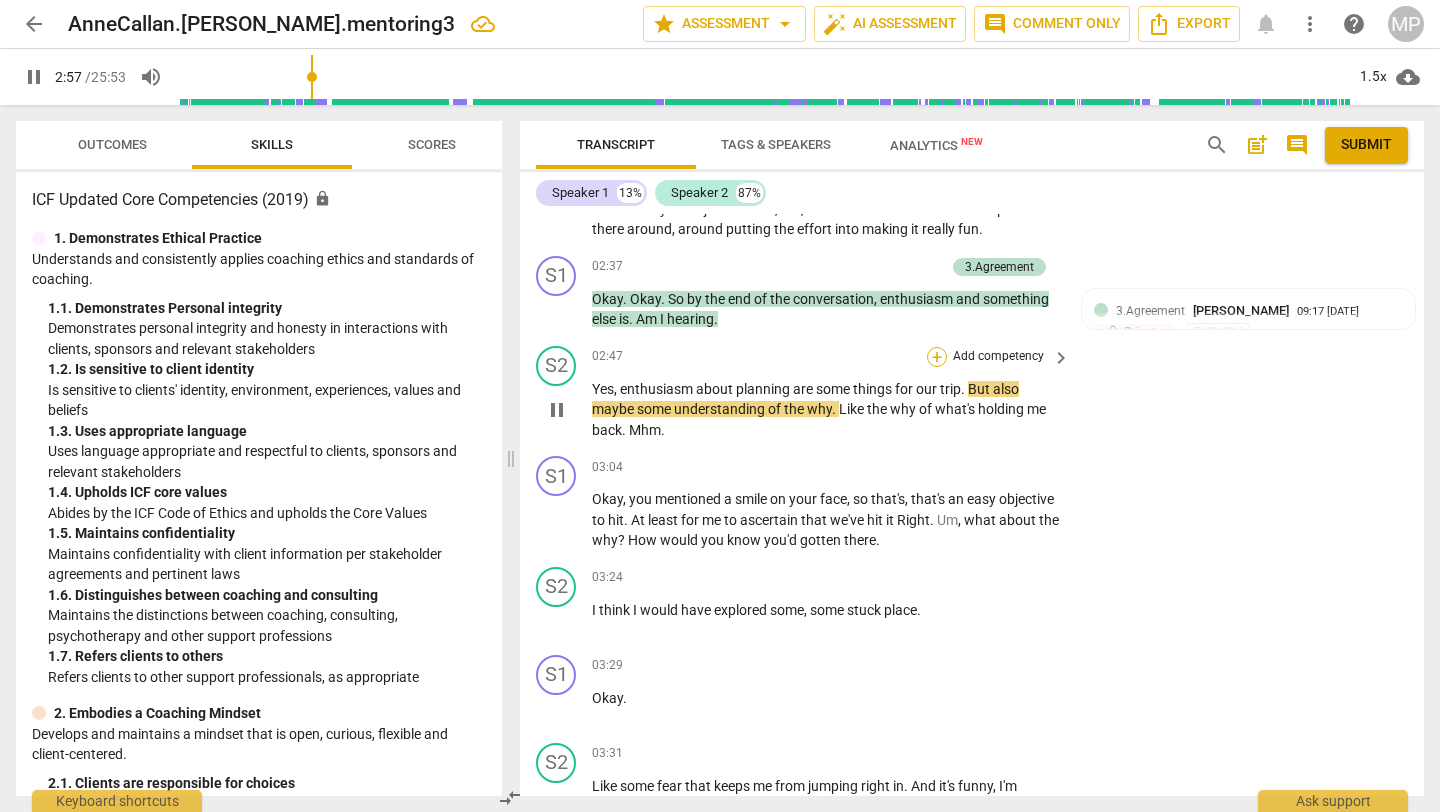 scroll, scrollTop: 1146, scrollLeft: 0, axis: vertical 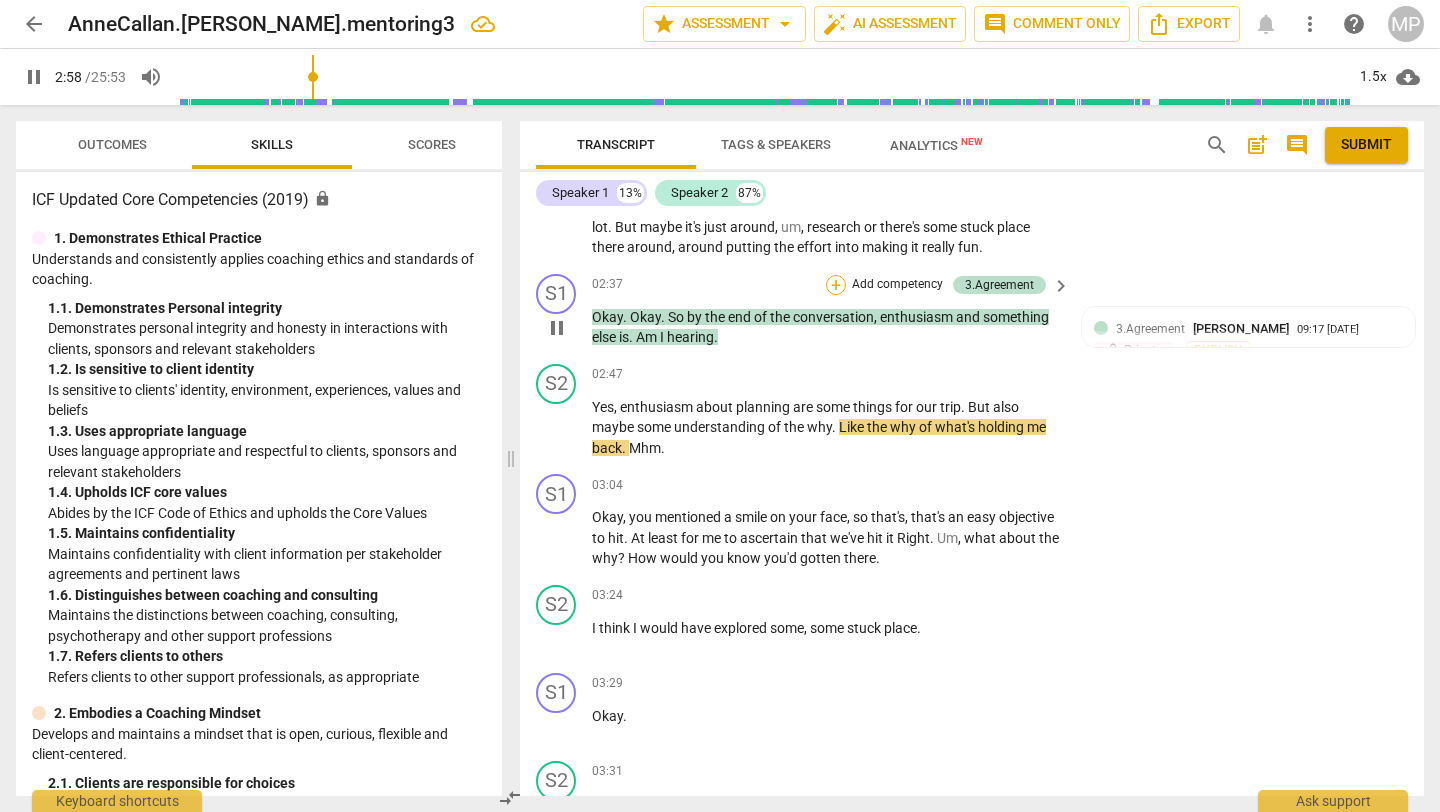 click on "+" at bounding box center (836, 285) 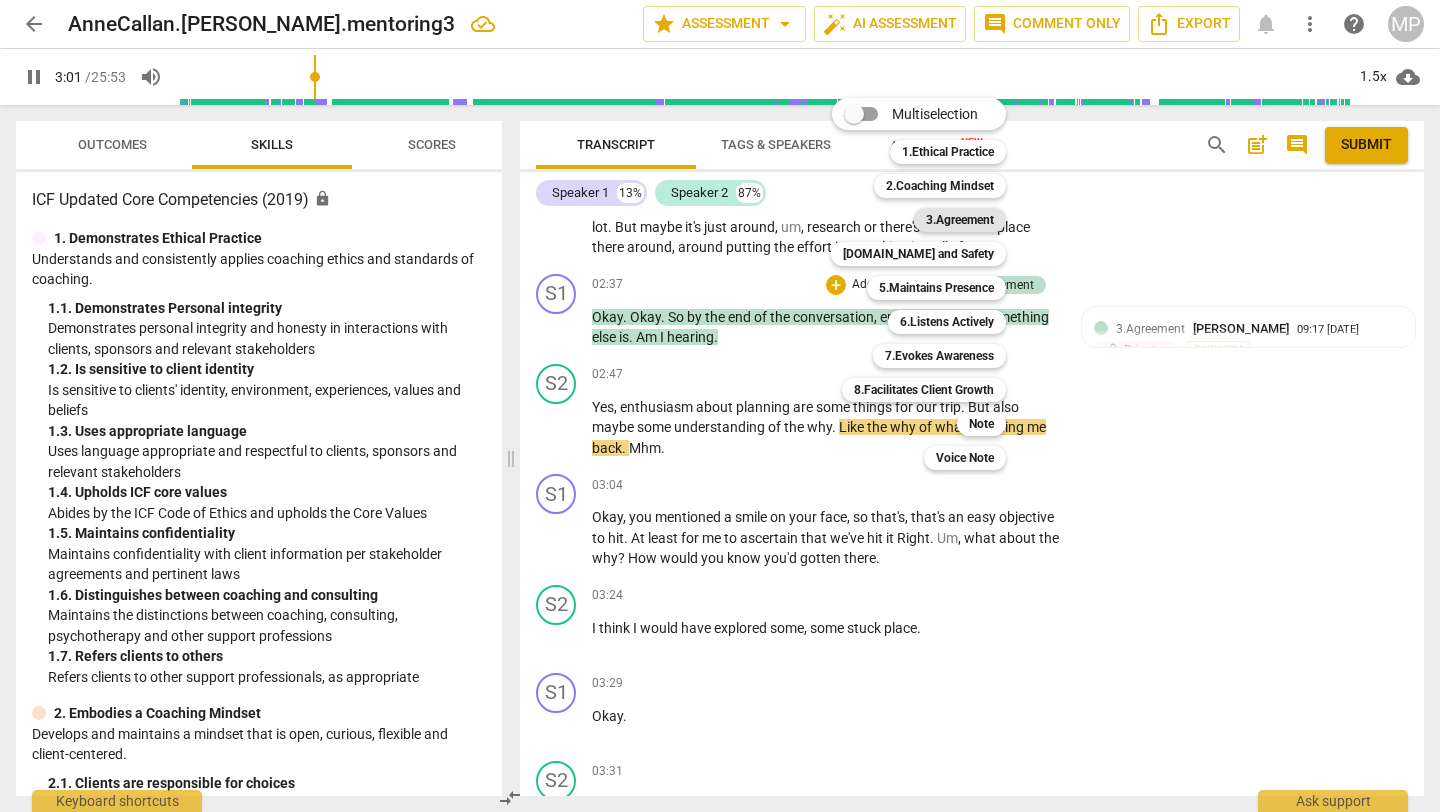 click on "3.Agreement" at bounding box center (960, 220) 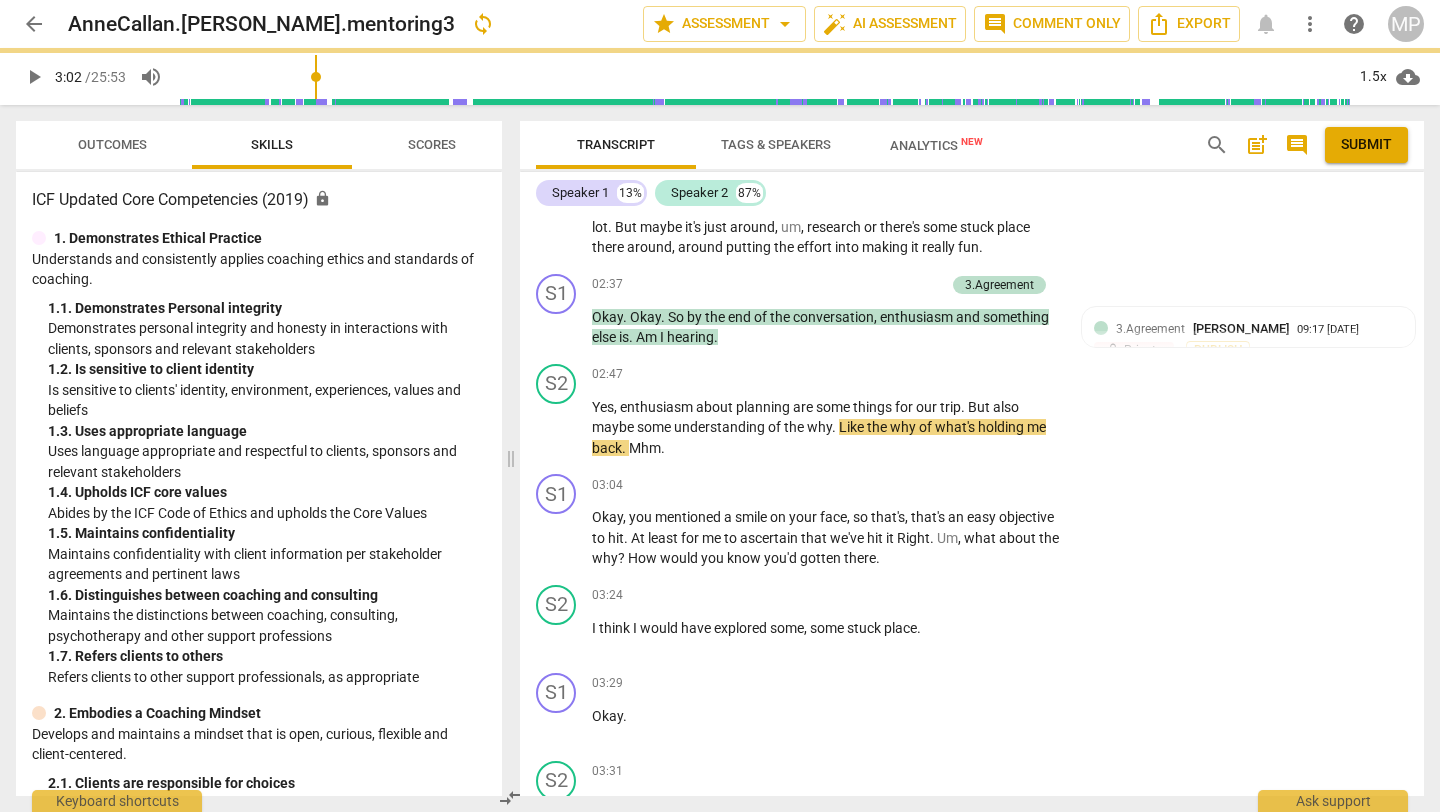type on "182" 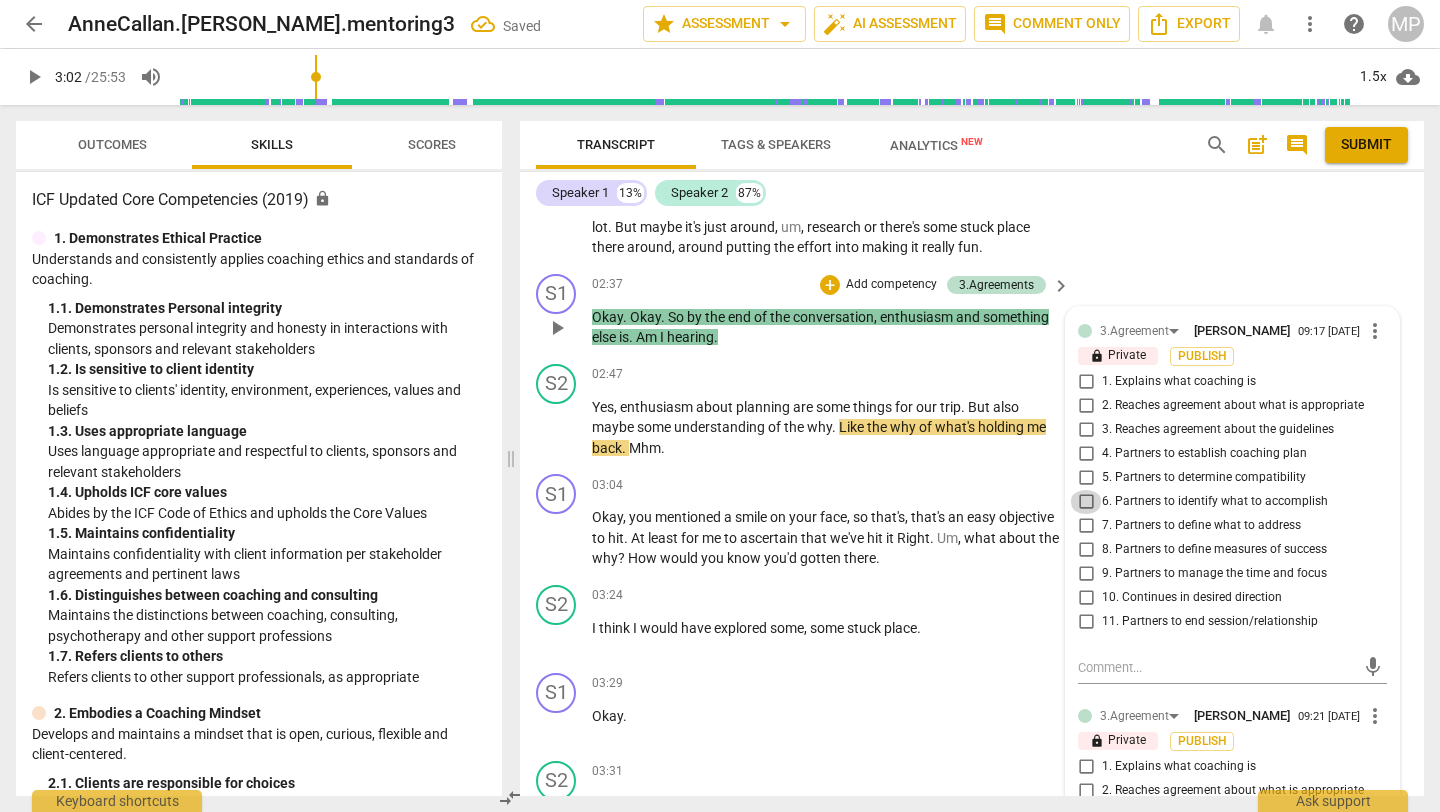 click on "6. Partners to identify what to accomplish" at bounding box center (1086, 502) 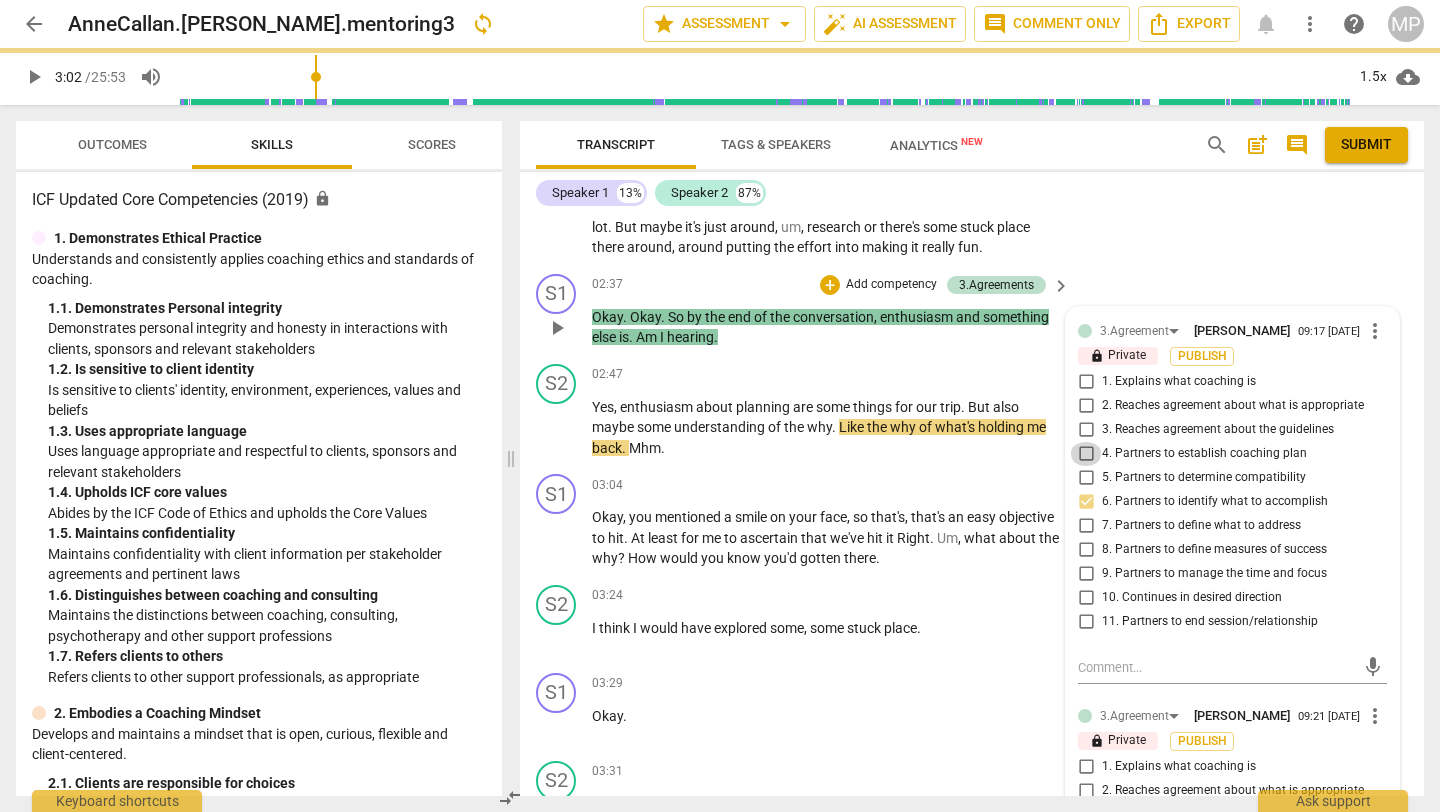 click on "4. Partners to establish coaching plan" at bounding box center (1086, 454) 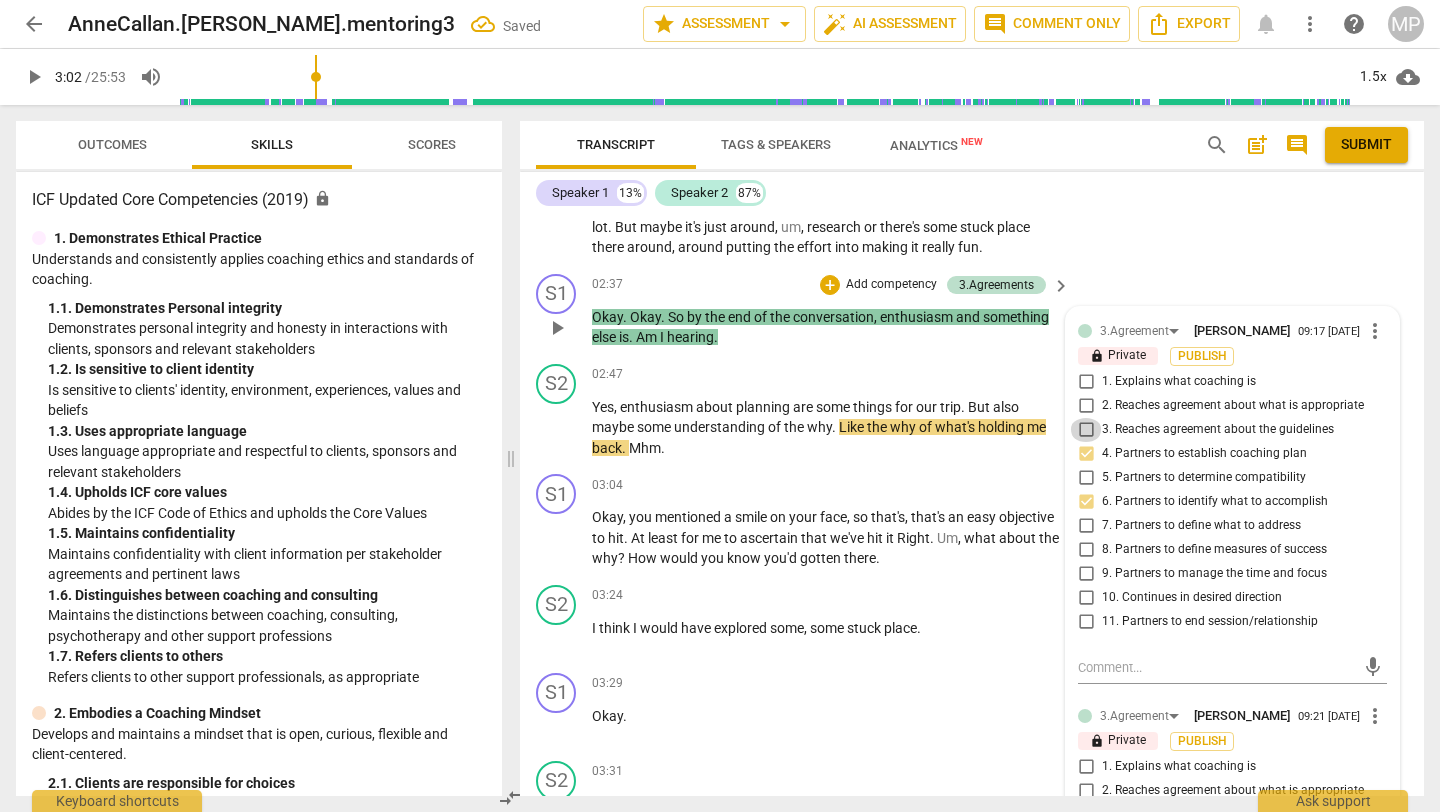 click on "3. Reaches agreement about the guidelines" at bounding box center [1086, 430] 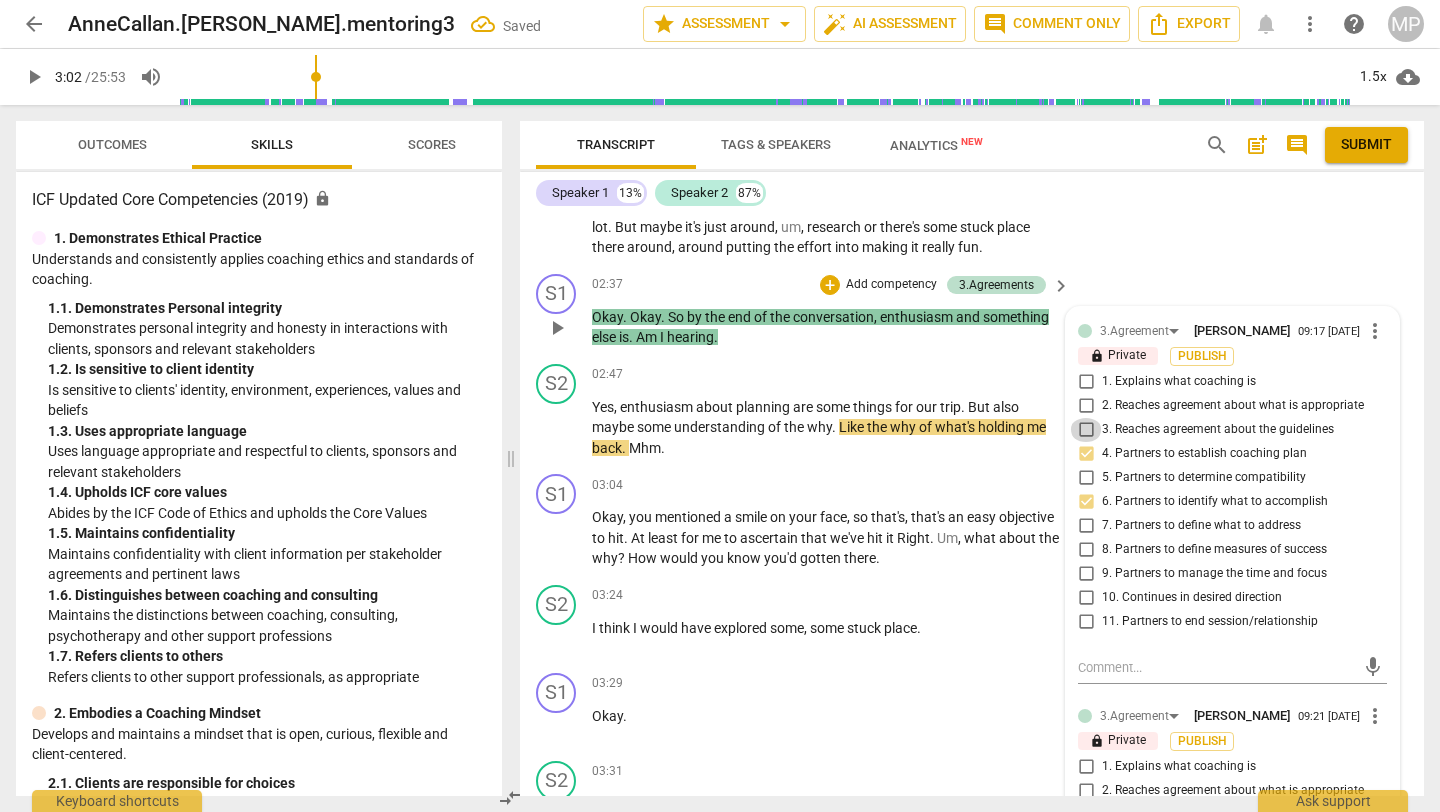 checkbox on "true" 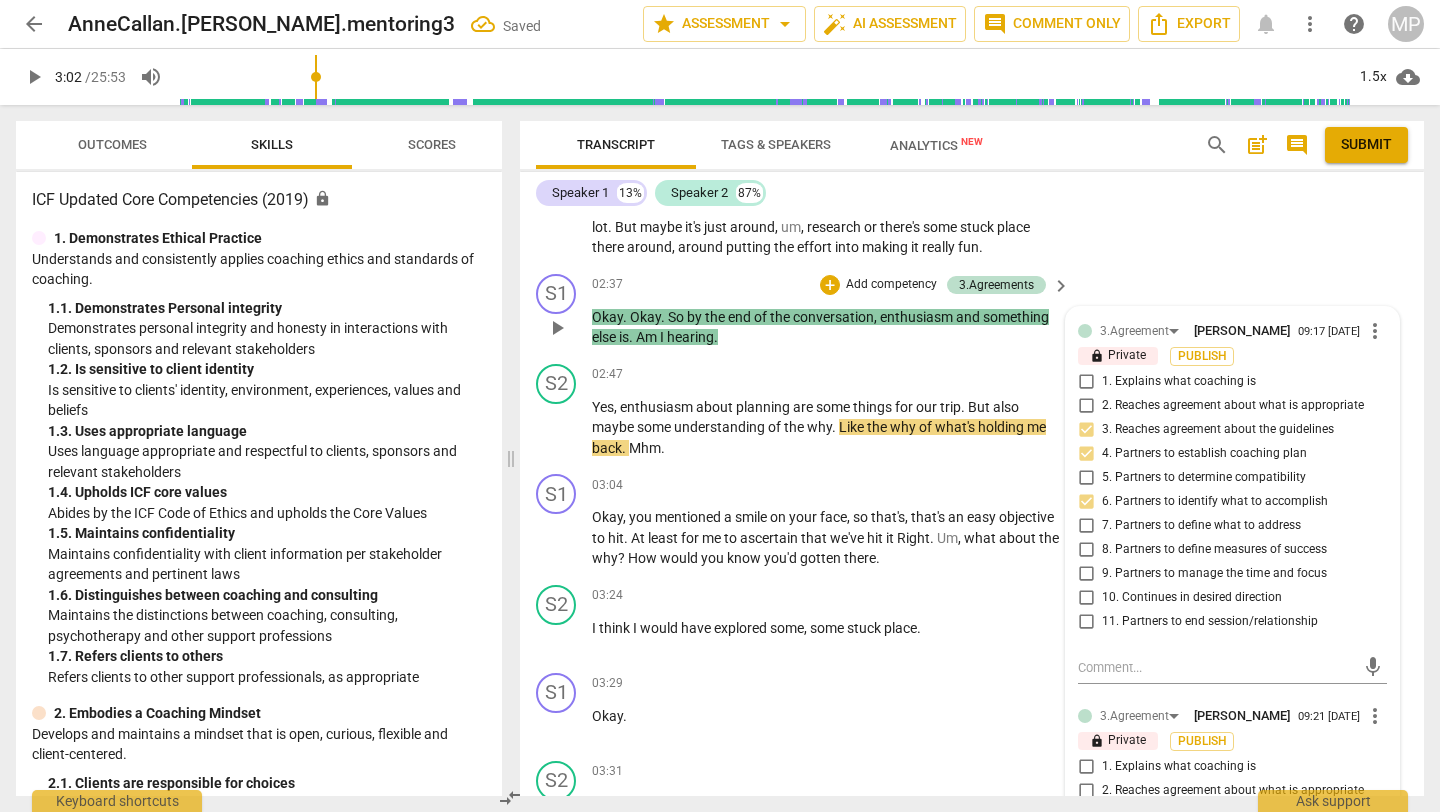 click on "7. Partners to define what to address" at bounding box center [1086, 526] 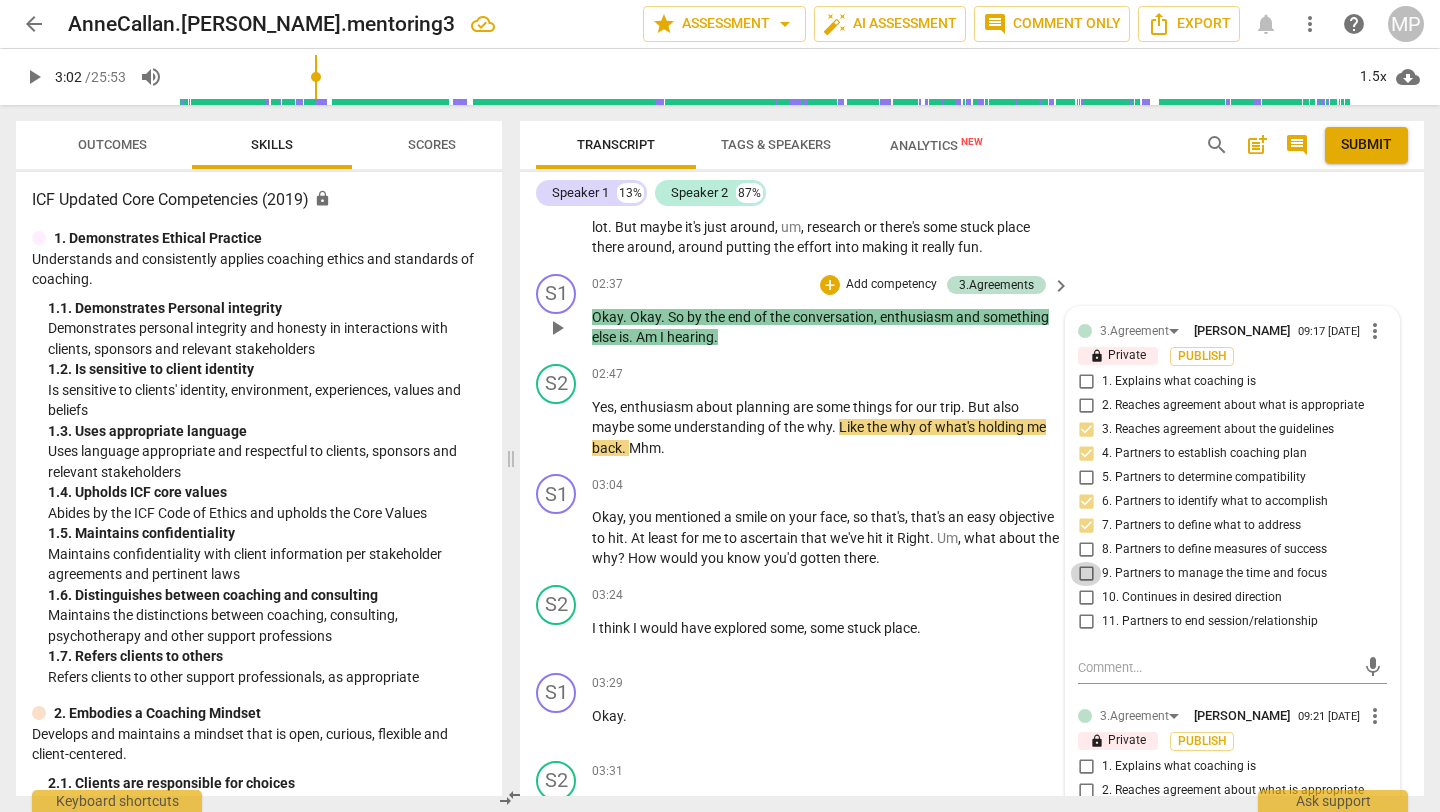 click on "9. Partners to manage the time and focus" at bounding box center (1086, 574) 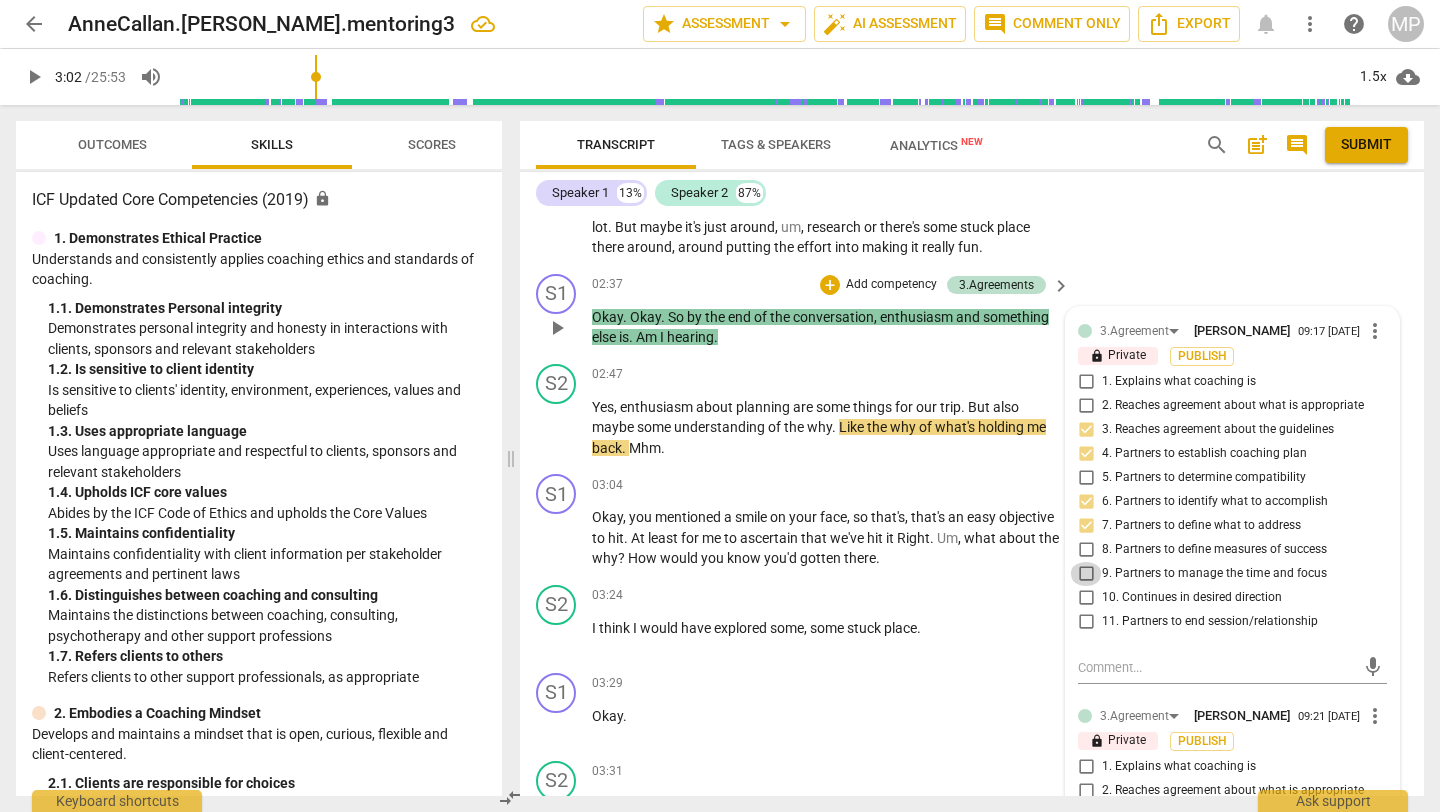 checkbox on "true" 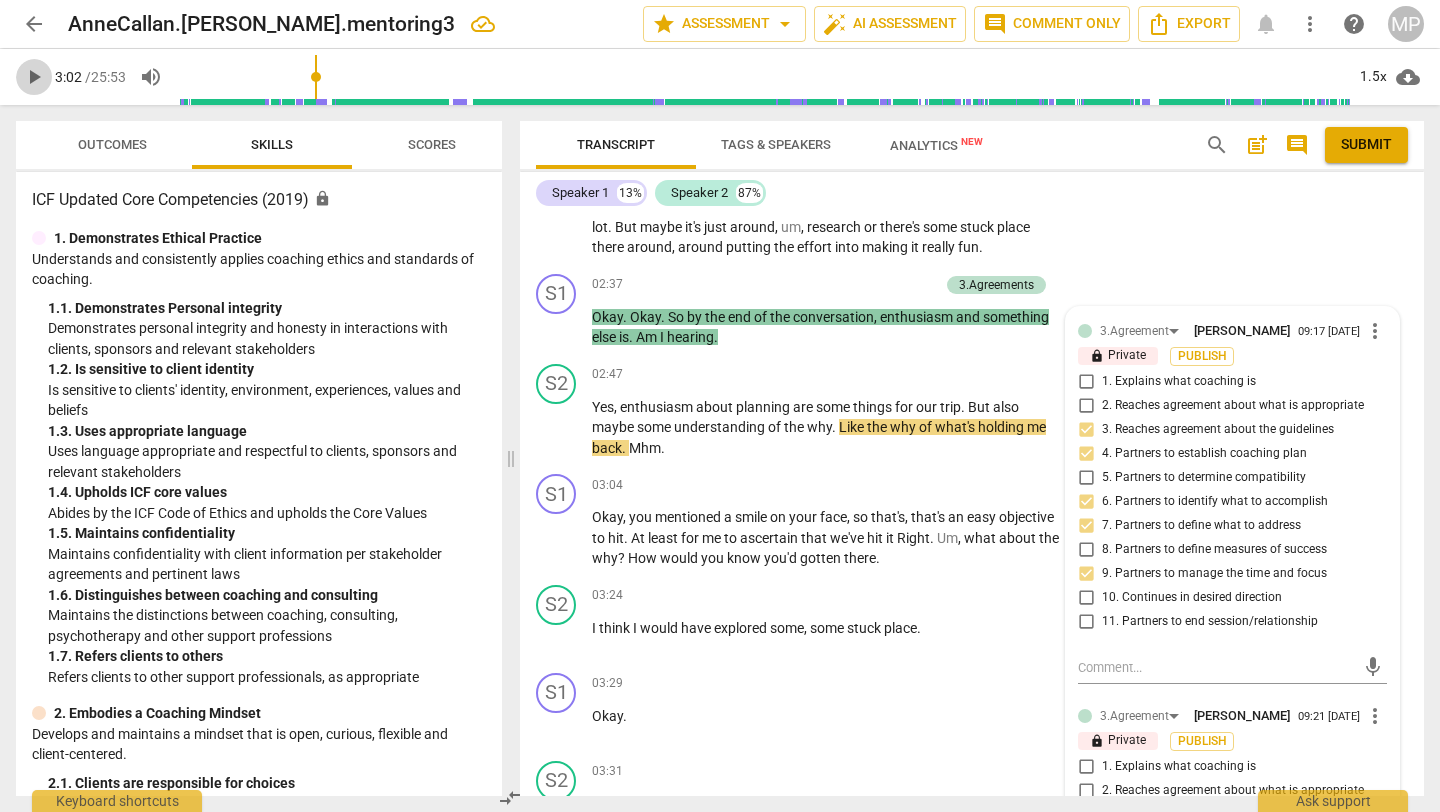 click on "play_arrow" at bounding box center [34, 77] 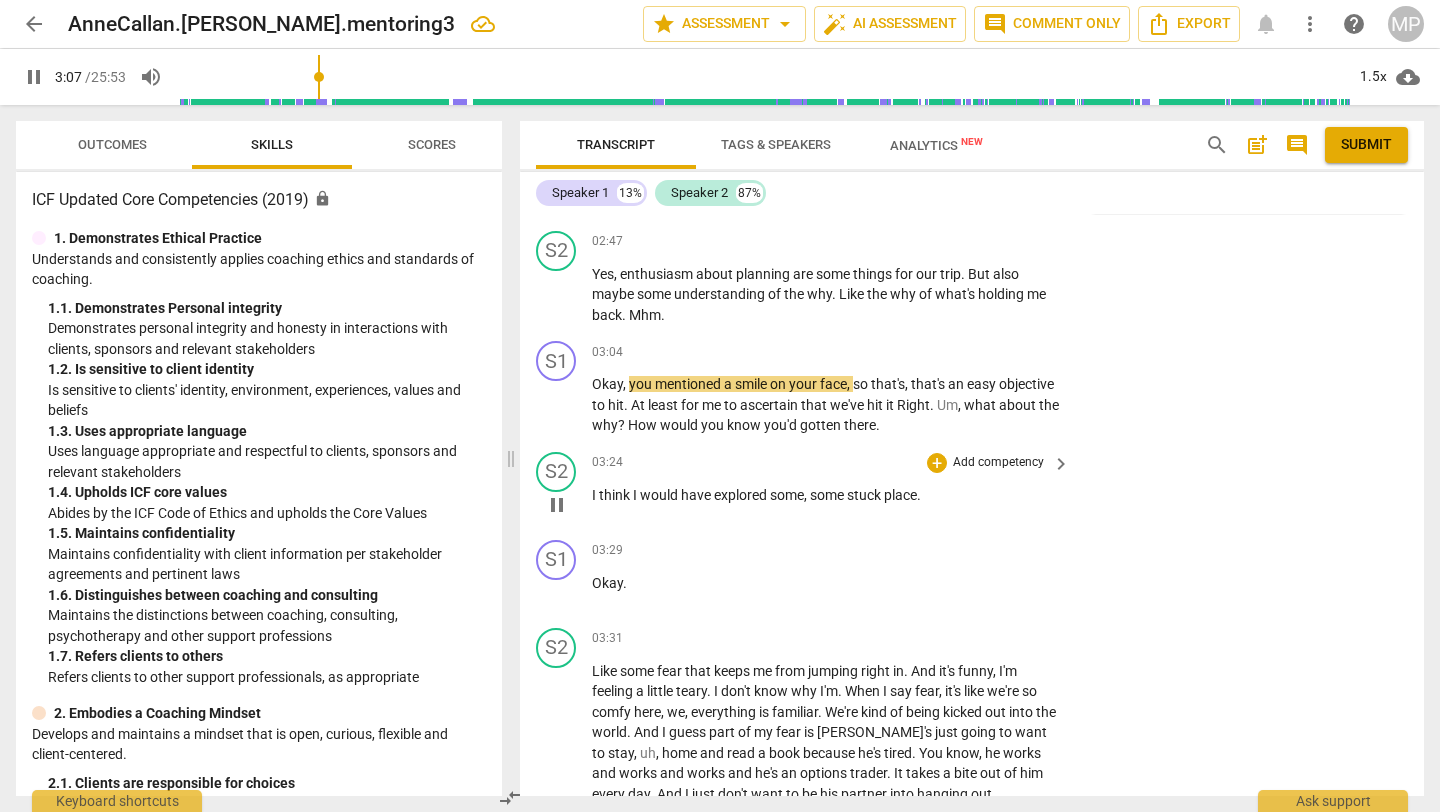 scroll, scrollTop: 1282, scrollLeft: 0, axis: vertical 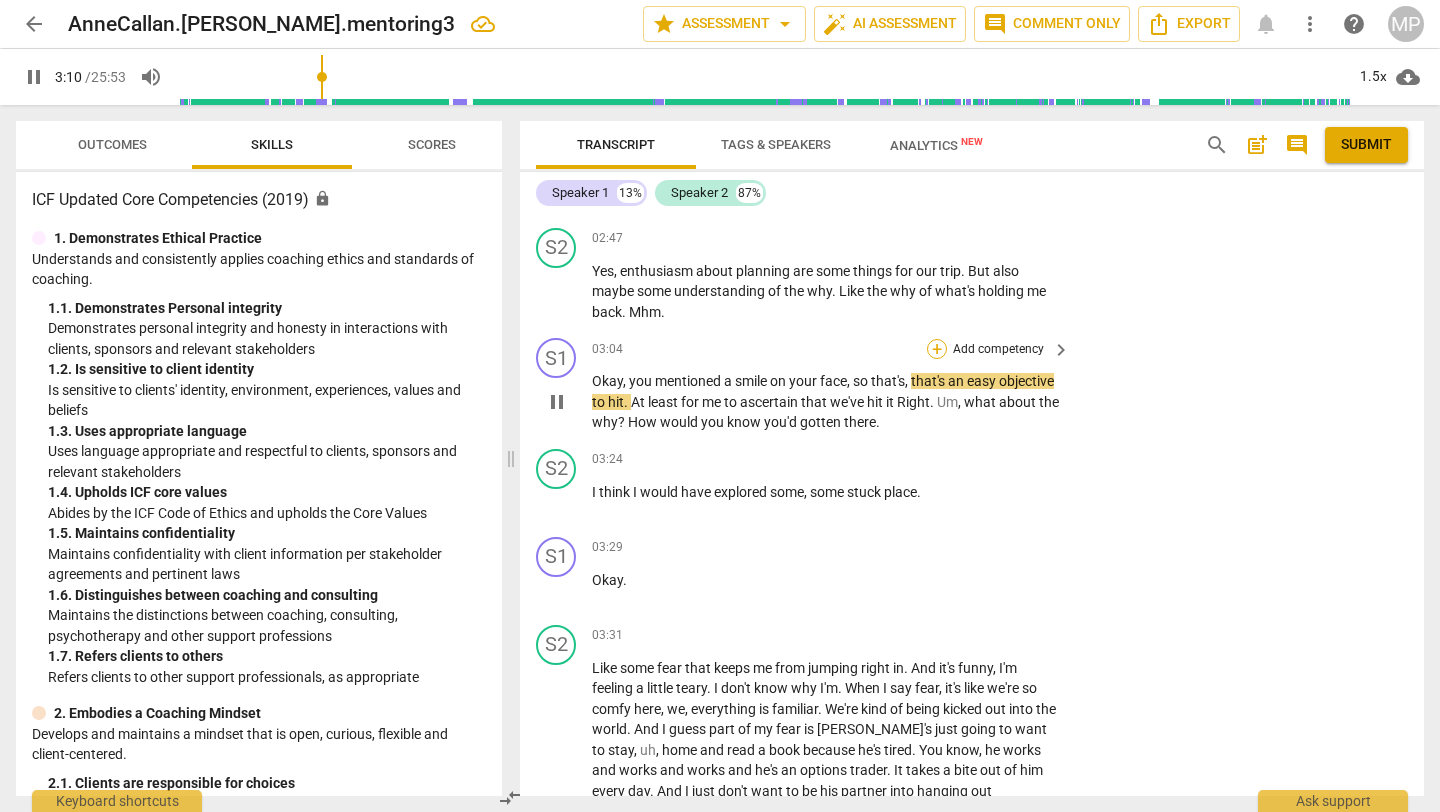 click on "+" at bounding box center (937, 349) 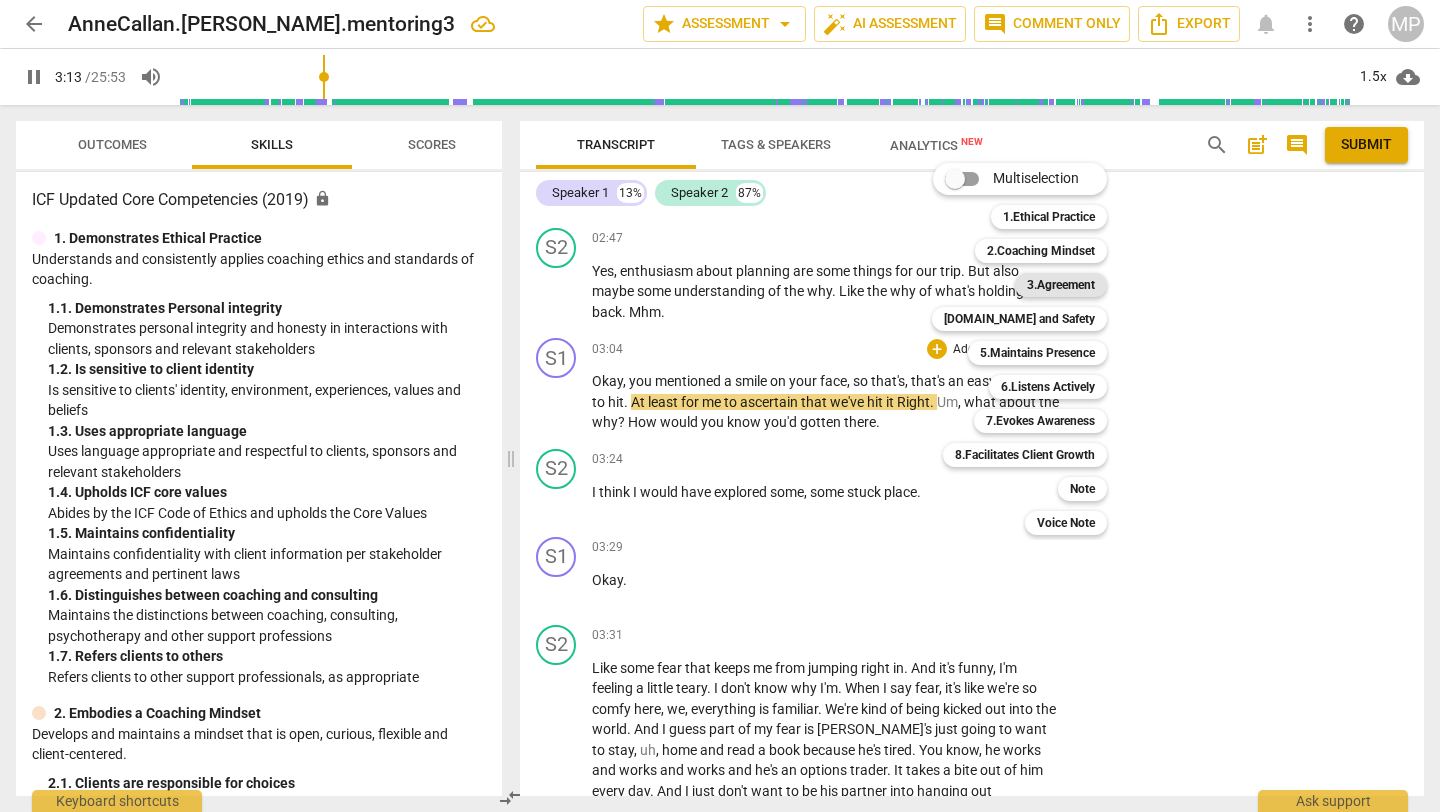 click on "3.Agreement" at bounding box center [1061, 285] 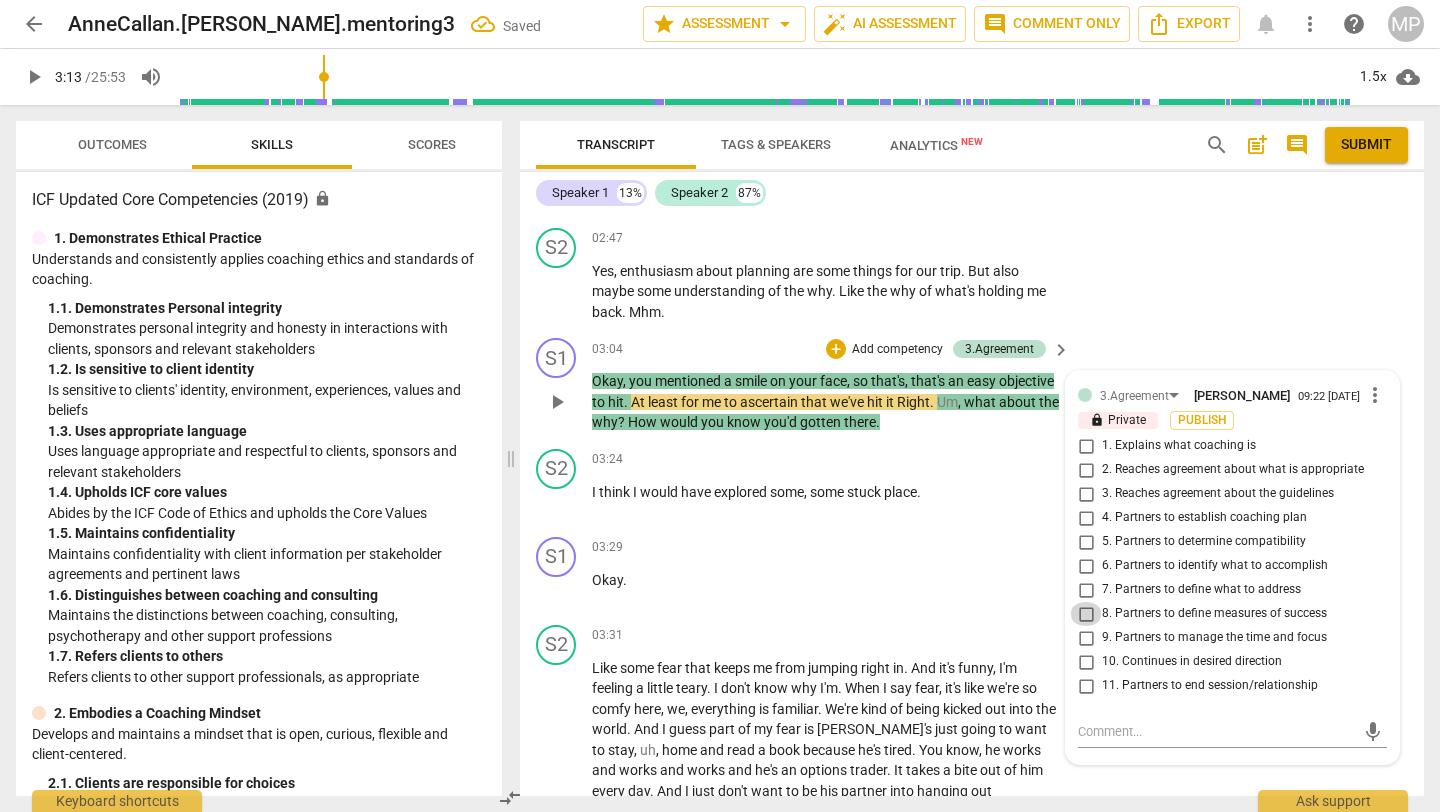 click on "8. Partners to define measures of success" at bounding box center (1086, 614) 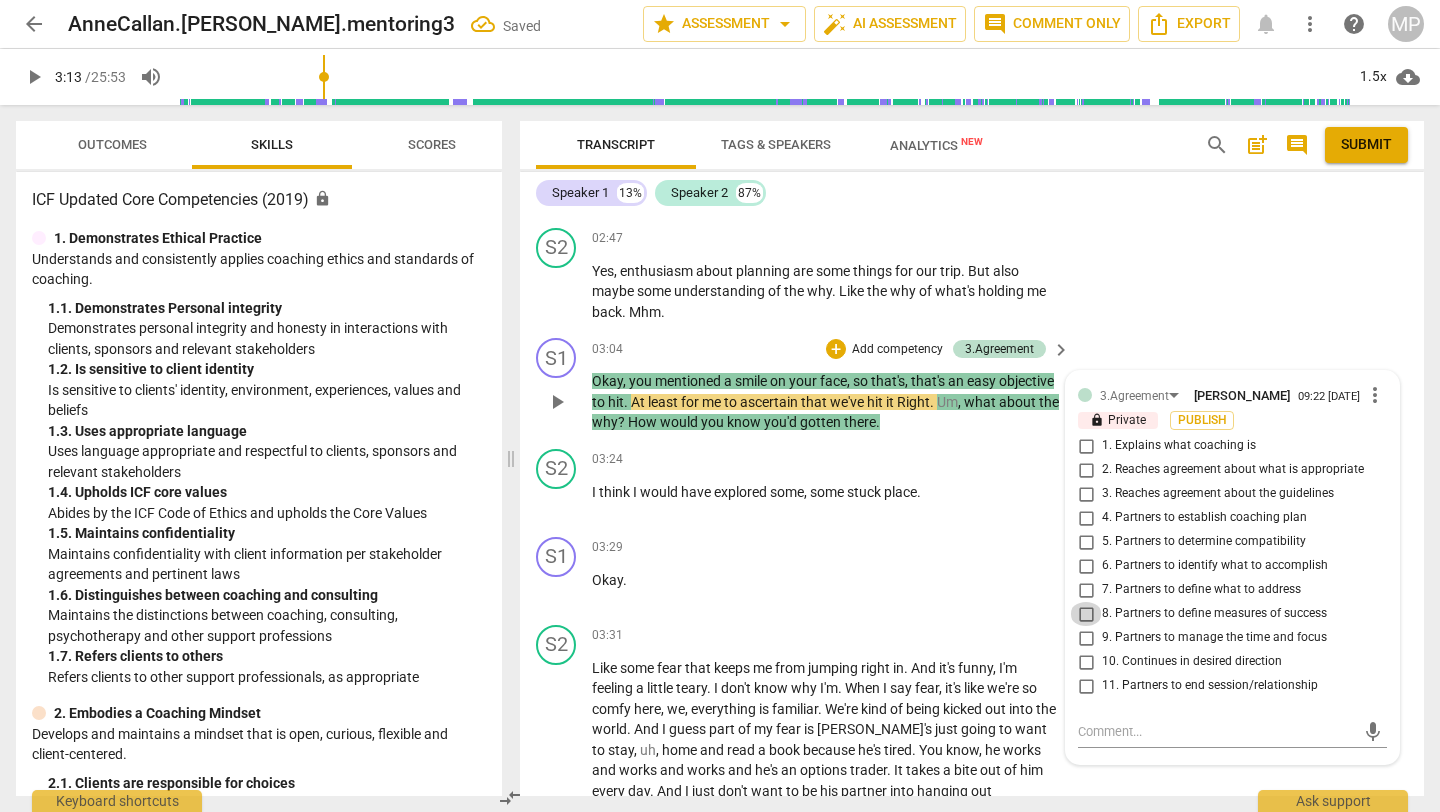 checkbox on "true" 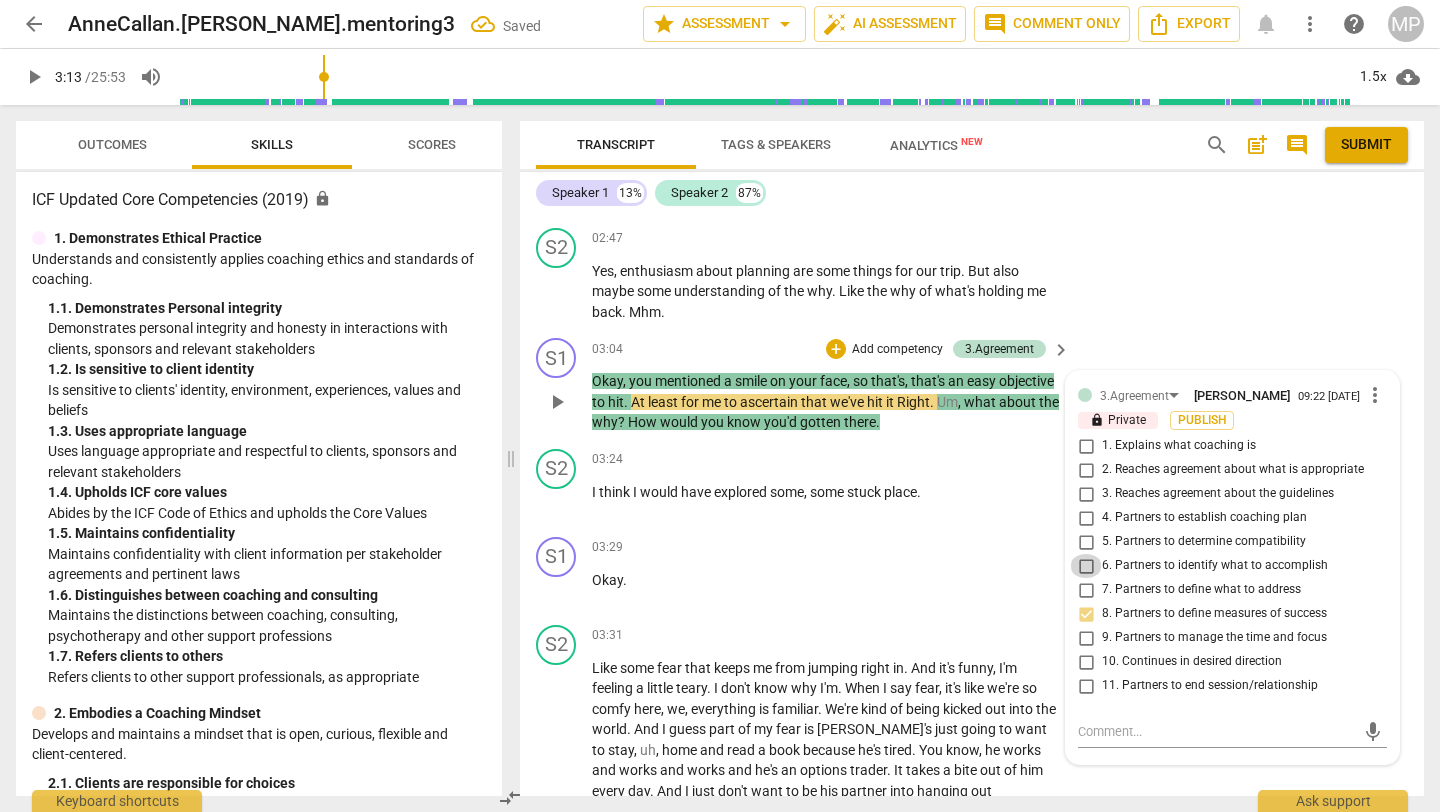 click on "6. Partners to identify what to accomplish" at bounding box center (1086, 566) 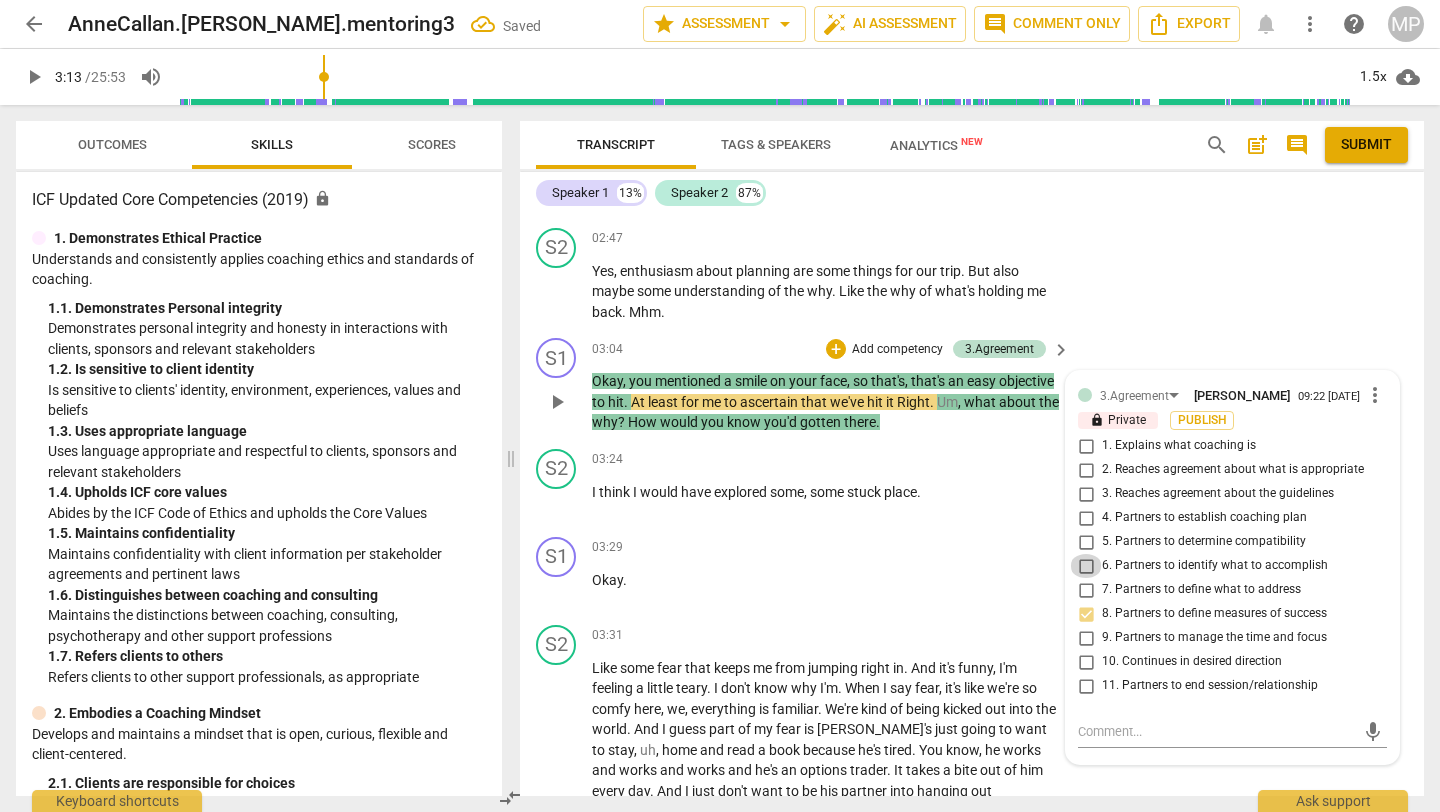 checkbox on "true" 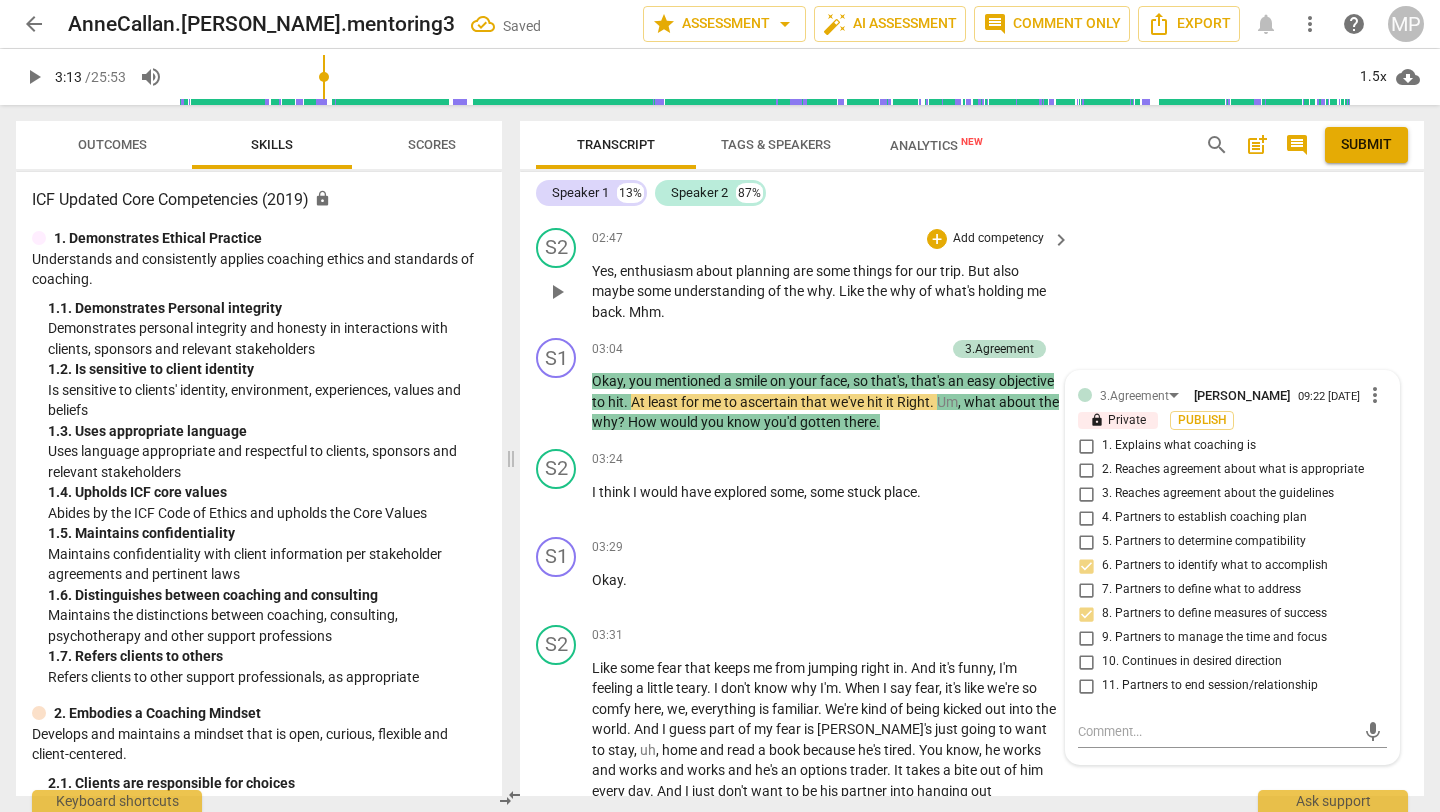 click on "S2 play_arrow pause 02:47 + Add competency keyboard_arrow_right Yes ,   enthusiasm   about   planning   are   some   things   for   our   trip .   But   also   maybe   some   understanding   of   the   why .   Like   the   why   of   what's   holding   me   back .   Mhm ." at bounding box center [972, 275] 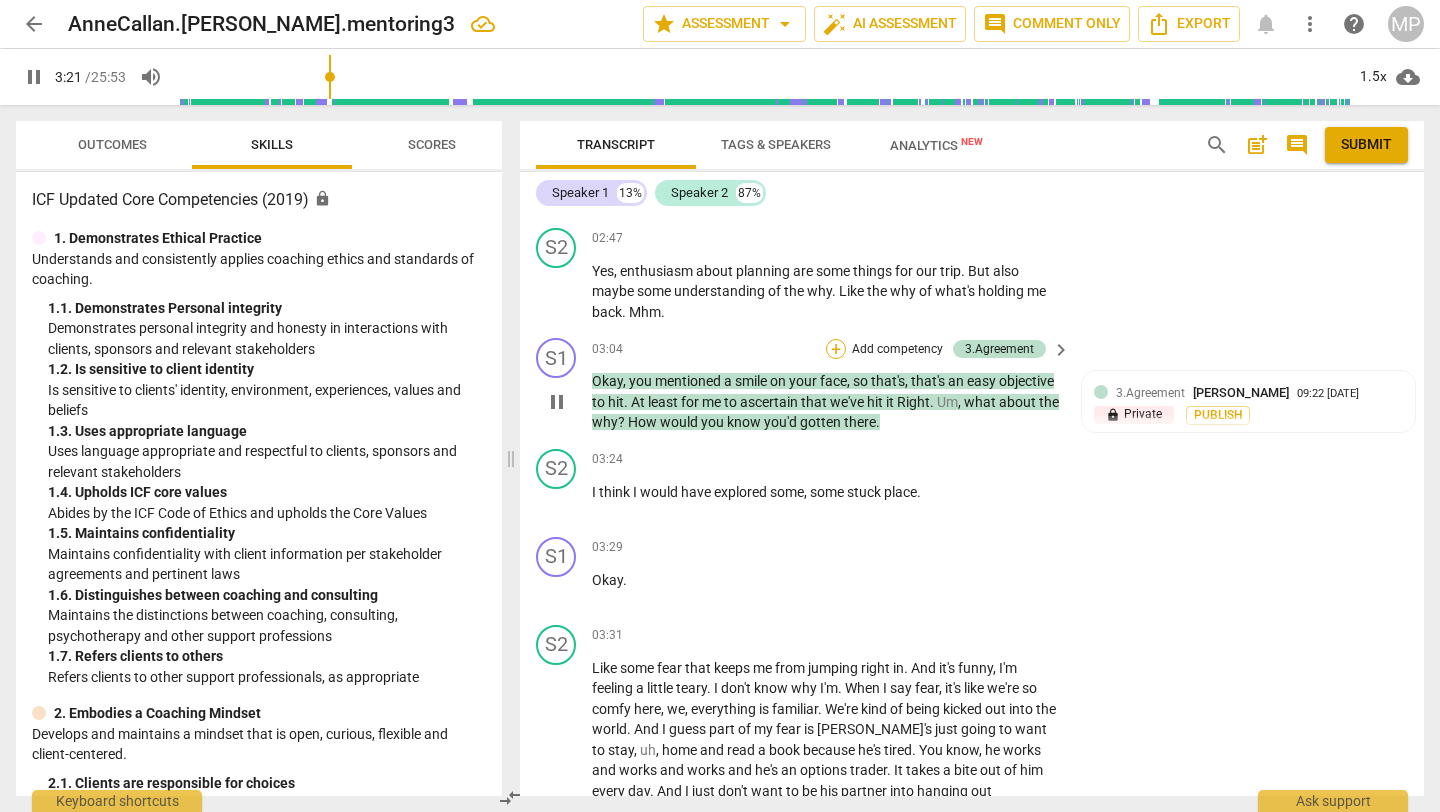 click on "+" at bounding box center [836, 349] 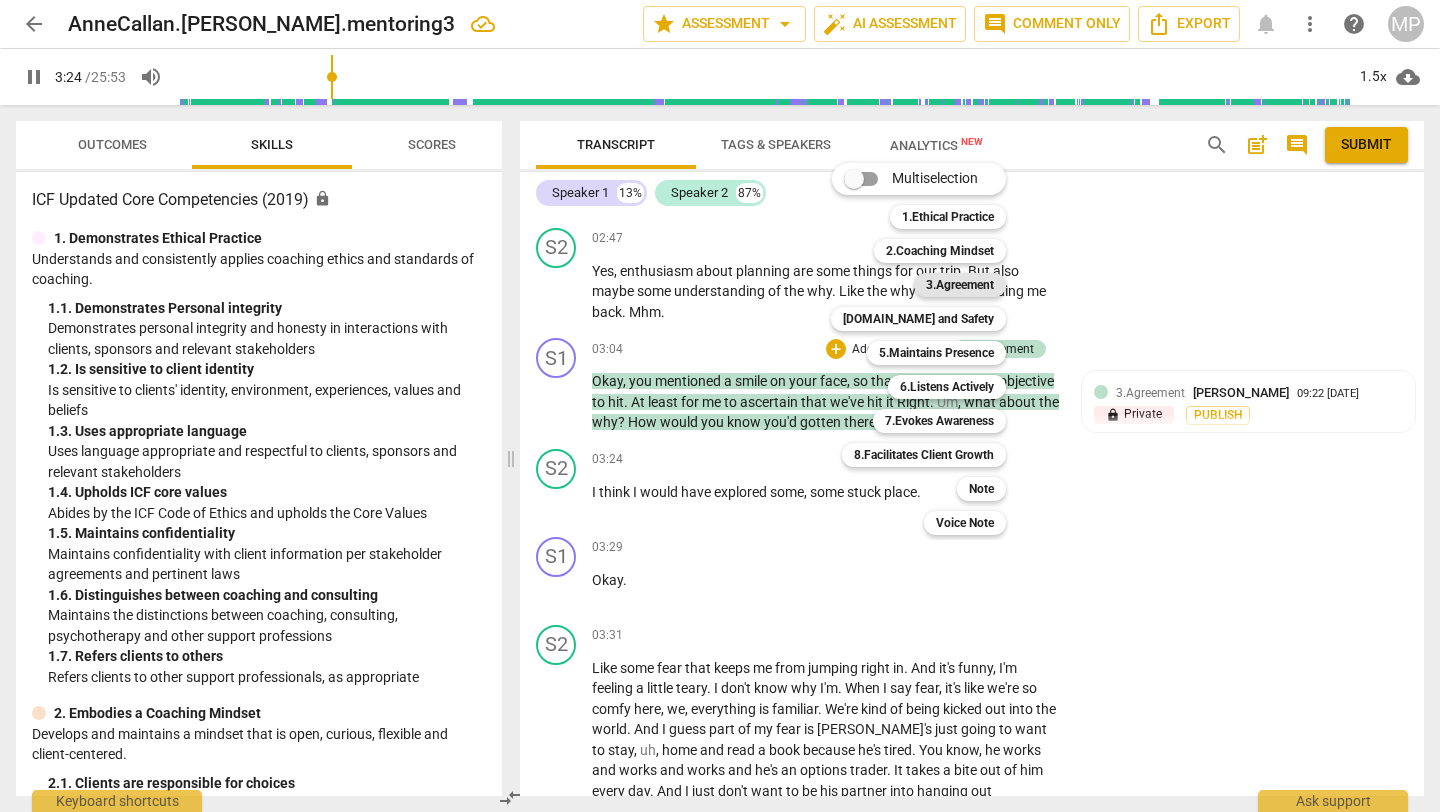 click on "3.Agreement" at bounding box center [960, 285] 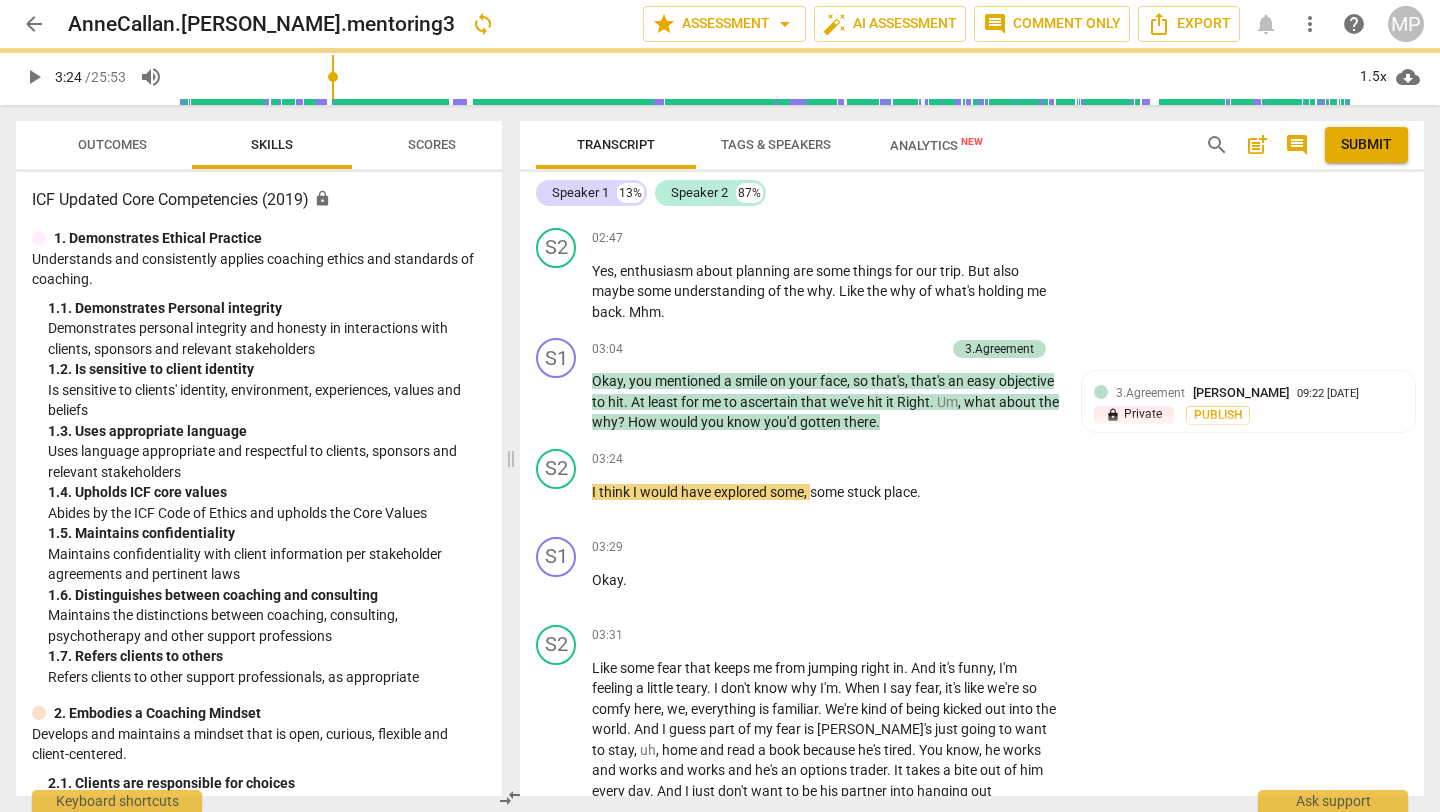 type on "205" 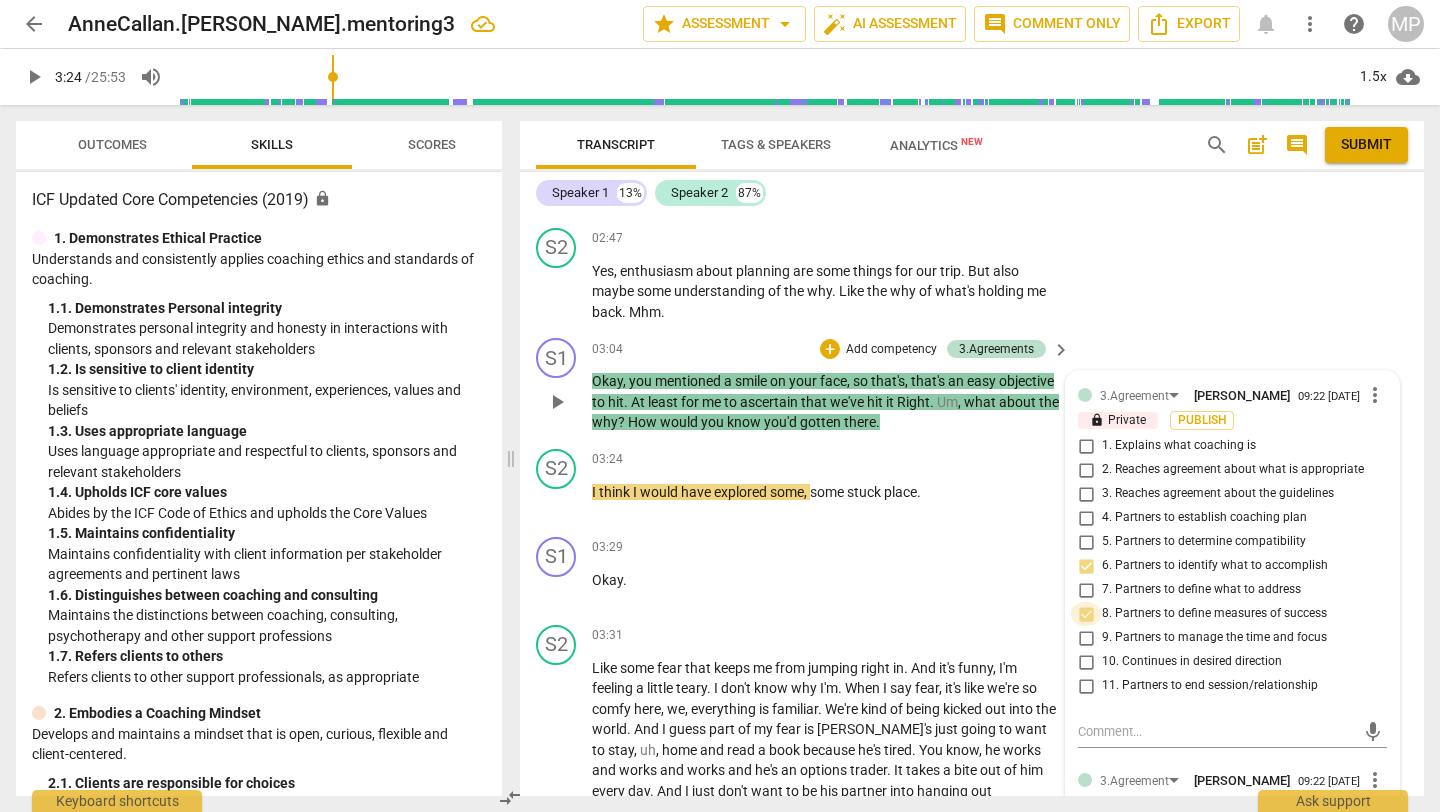 click on "8. Partners to define measures of success" at bounding box center [1086, 614] 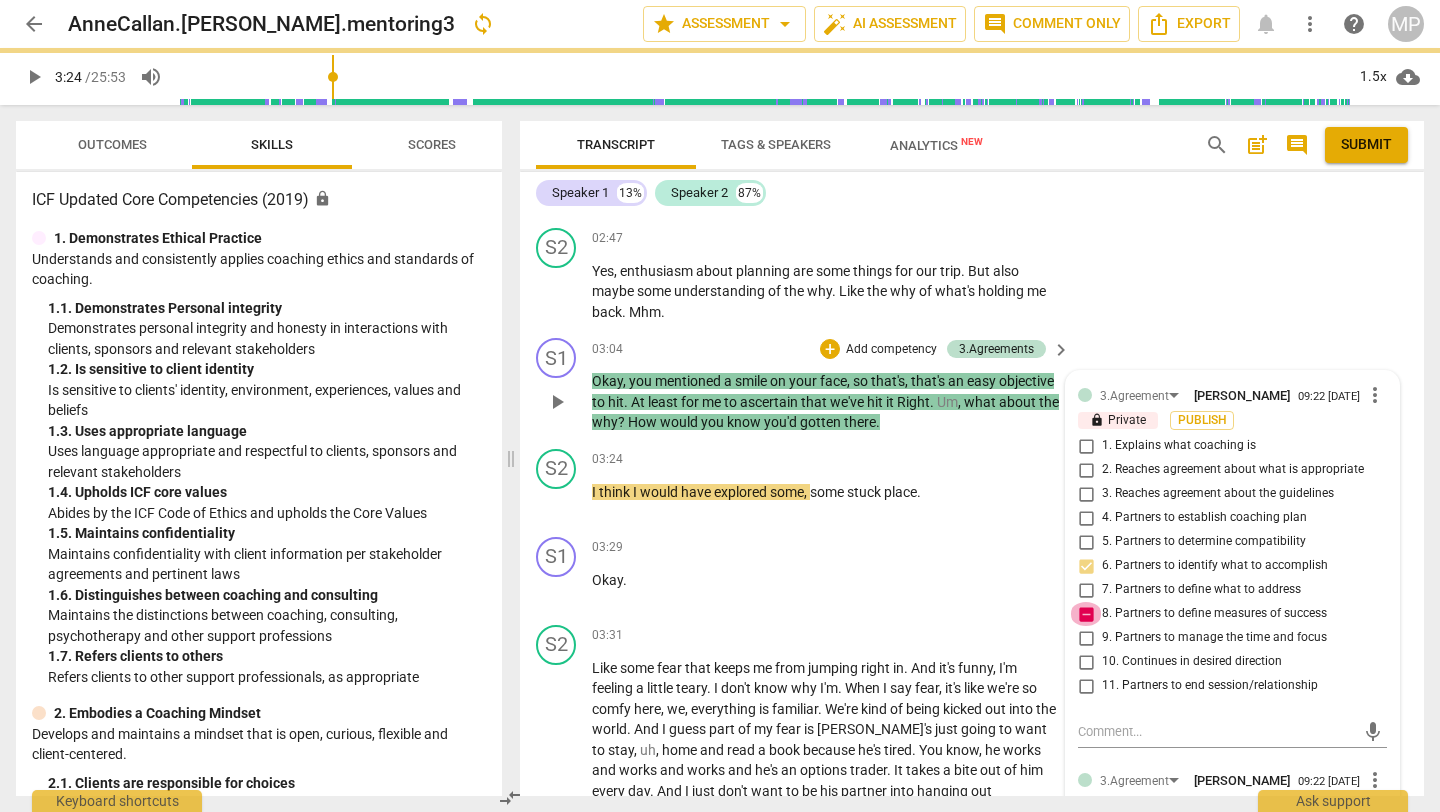 click on "8. Partners to define measures of success" at bounding box center [1086, 614] 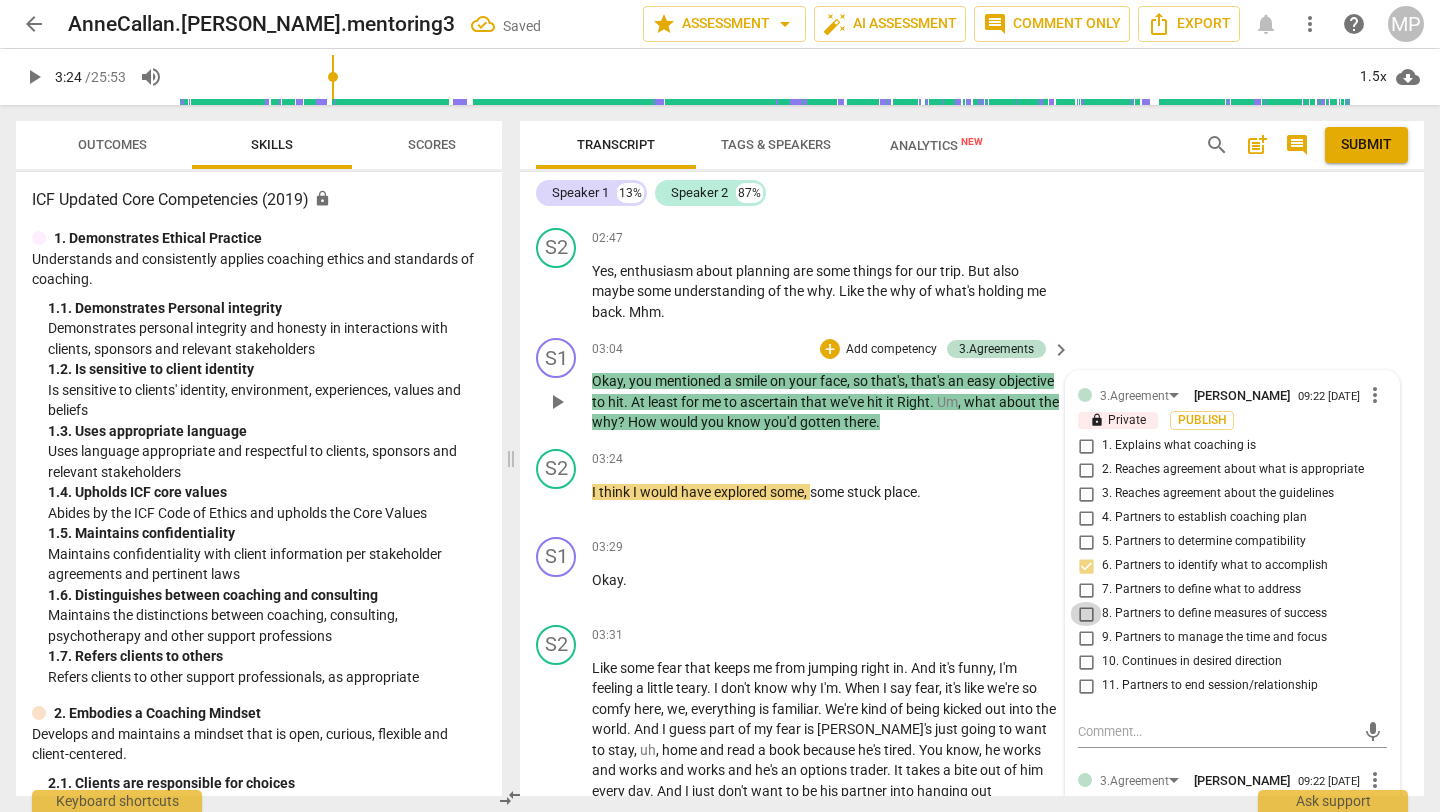 click on "8. Partners to define measures of success" at bounding box center (1086, 614) 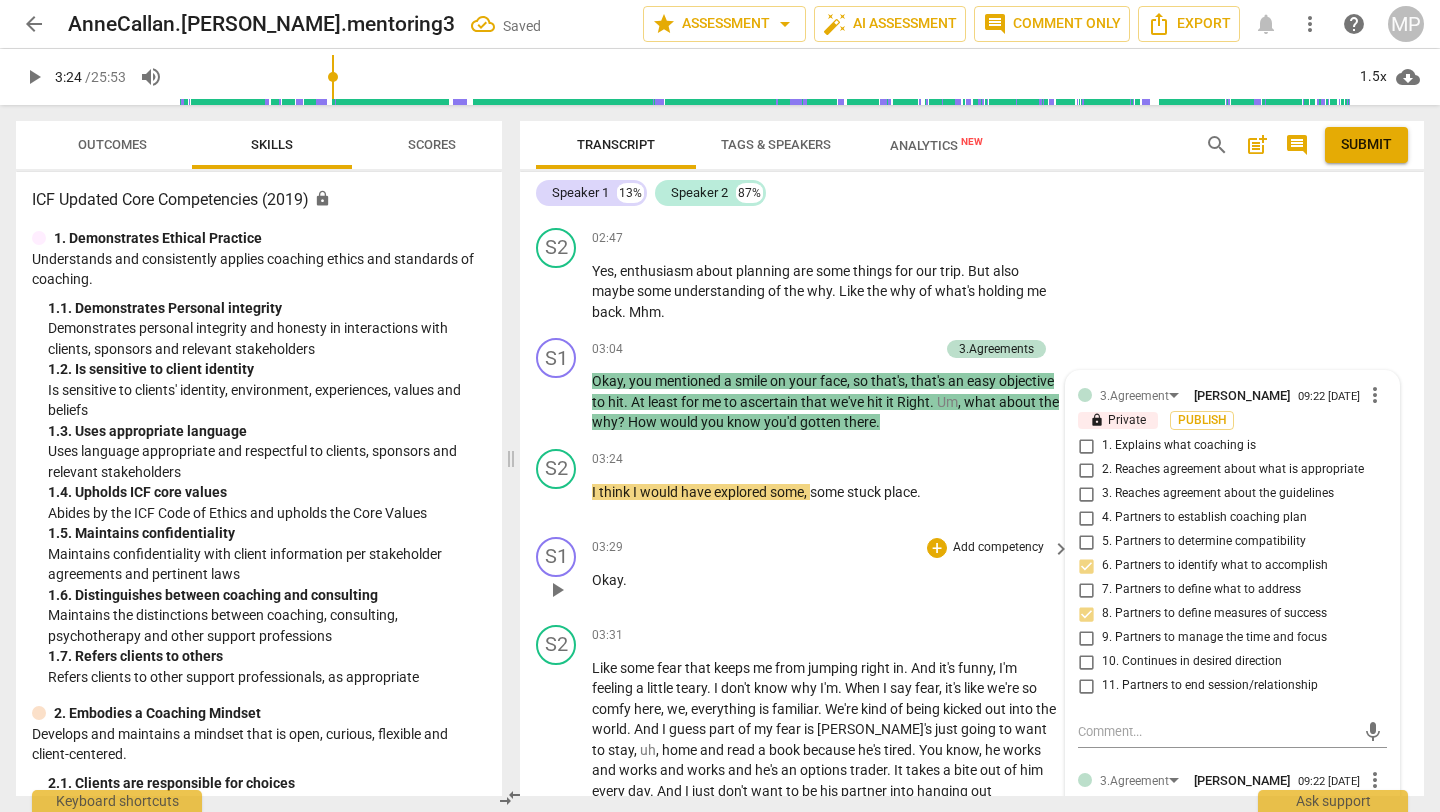 click on "03:29 + Add competency keyboard_arrow_right Okay ." at bounding box center [832, 573] 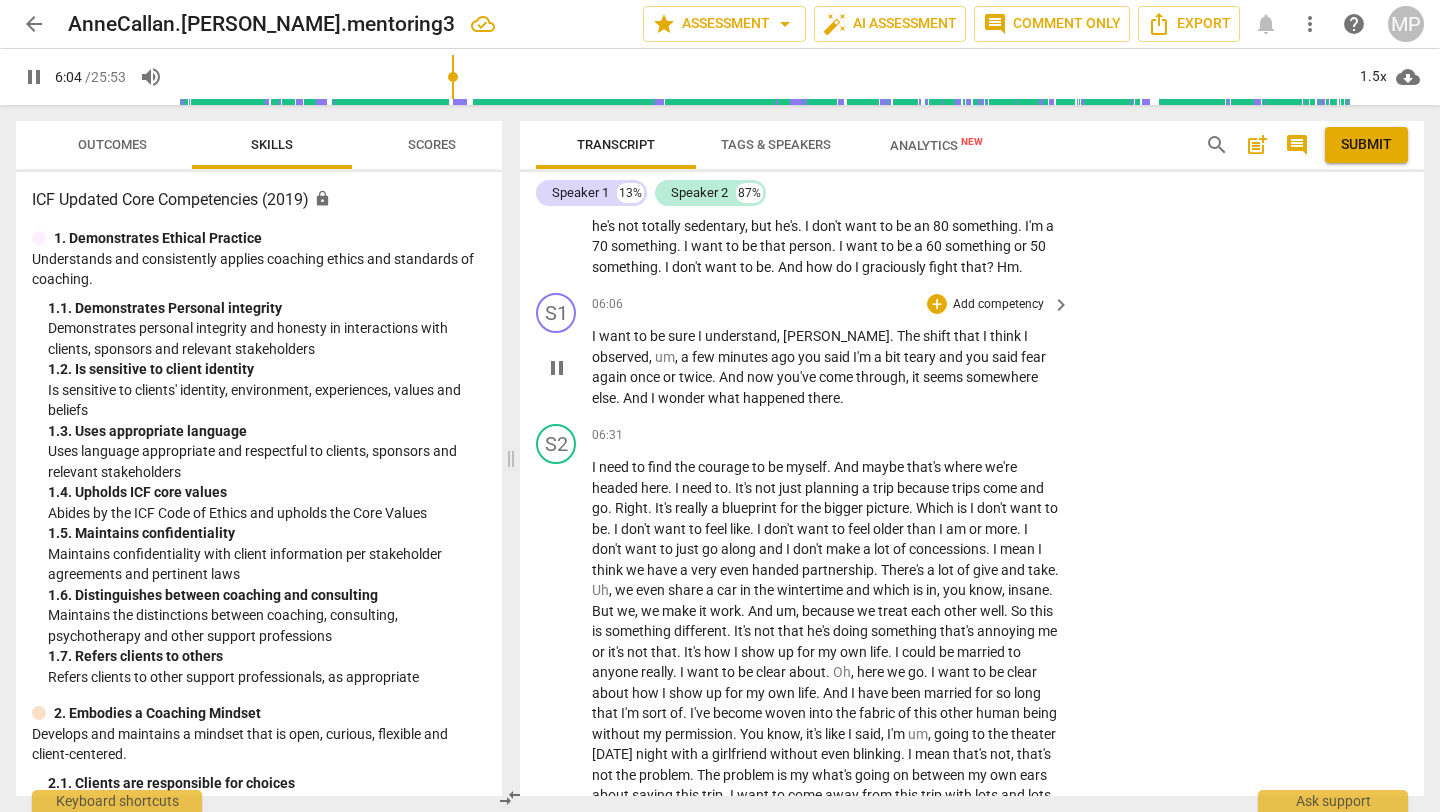 scroll, scrollTop: 2139, scrollLeft: 0, axis: vertical 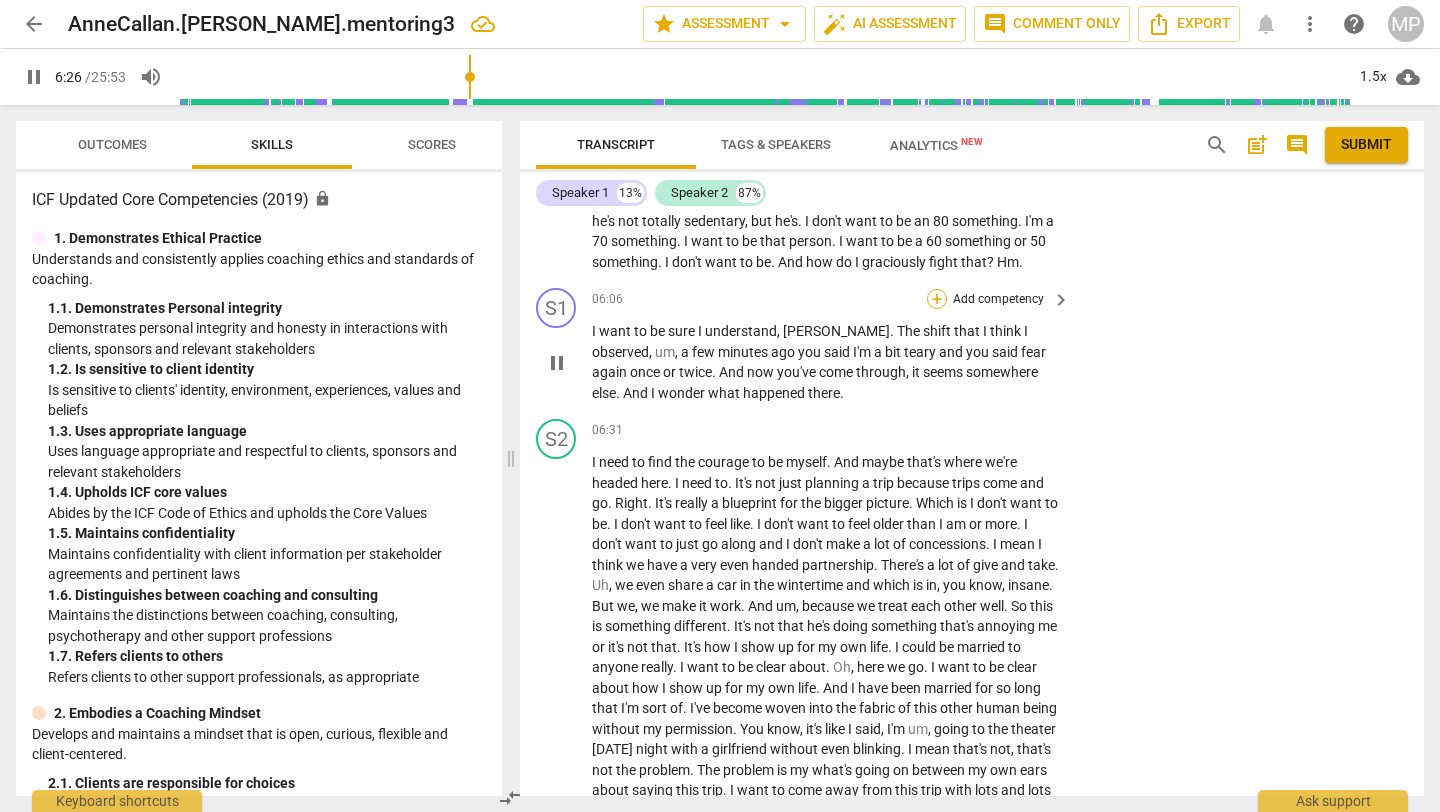 click on "+" at bounding box center [937, 299] 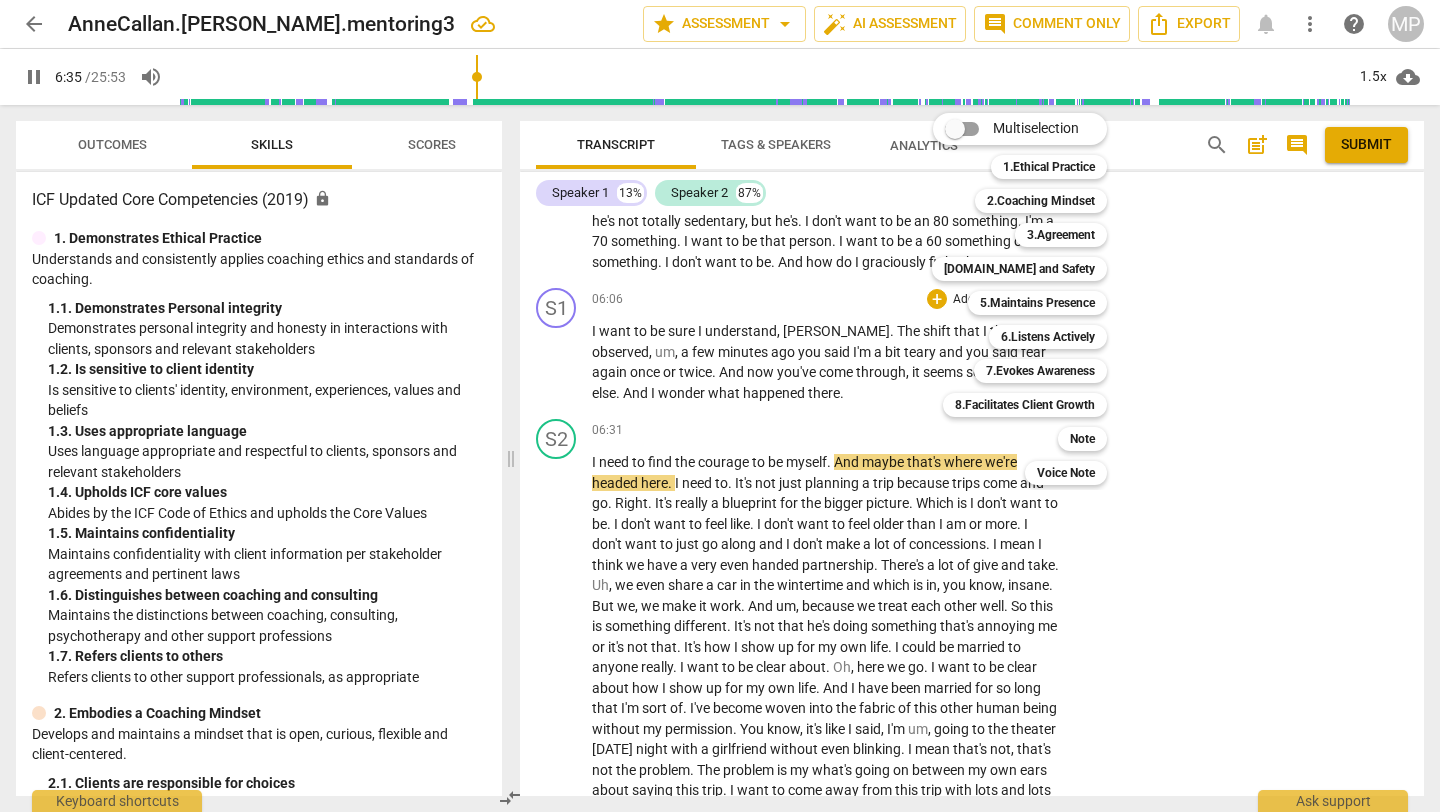 click at bounding box center [720, 406] 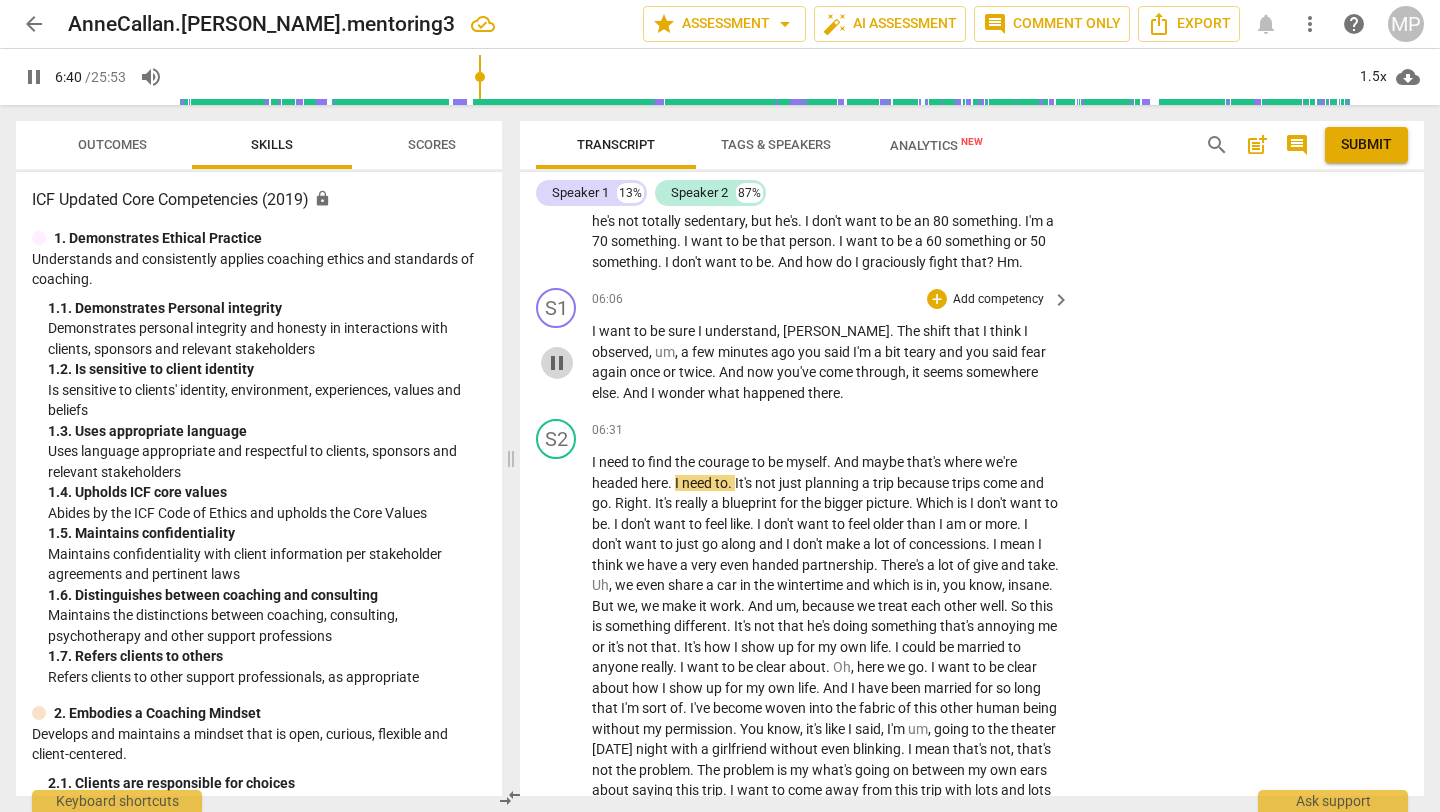 click on "pause" at bounding box center (557, 363) 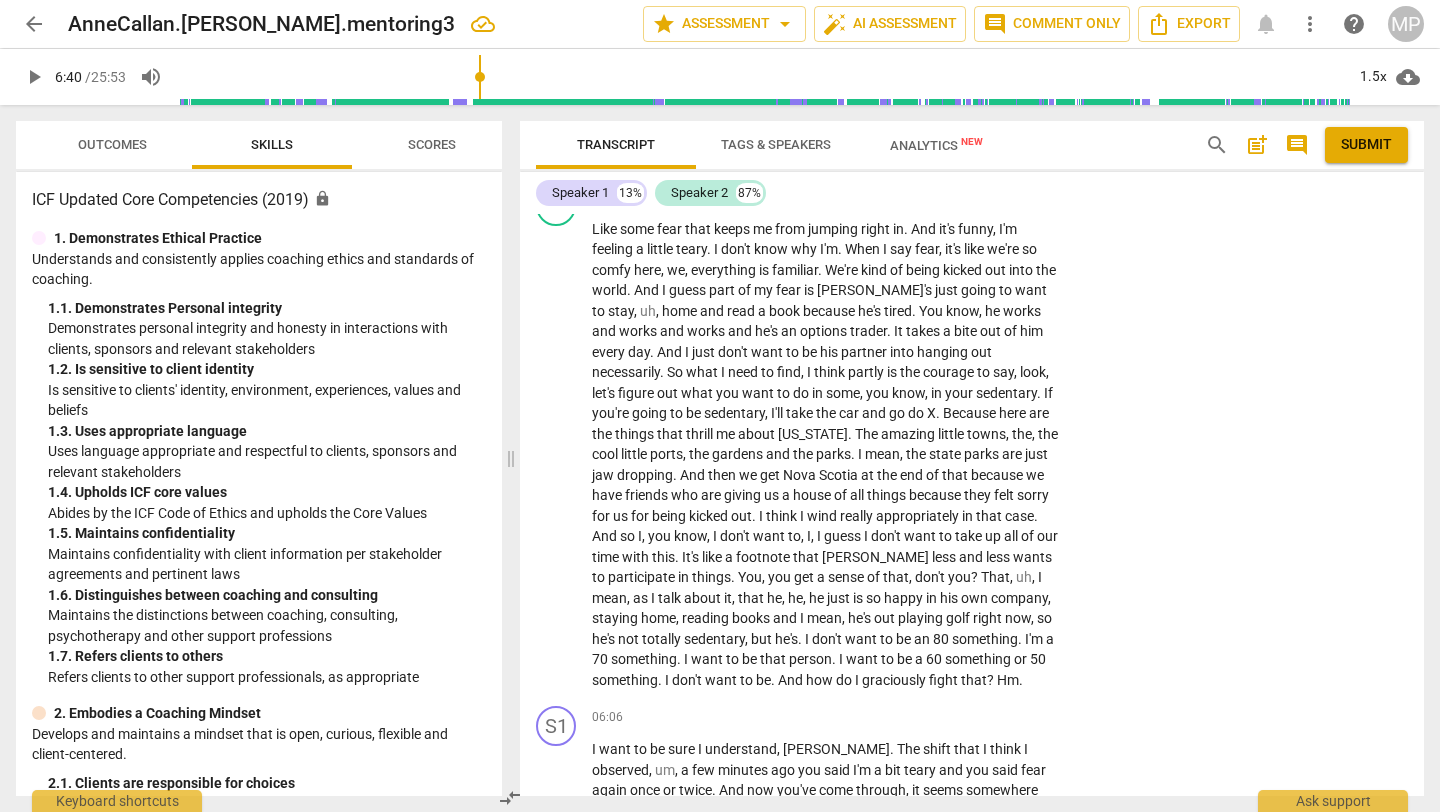 scroll, scrollTop: 1708, scrollLeft: 0, axis: vertical 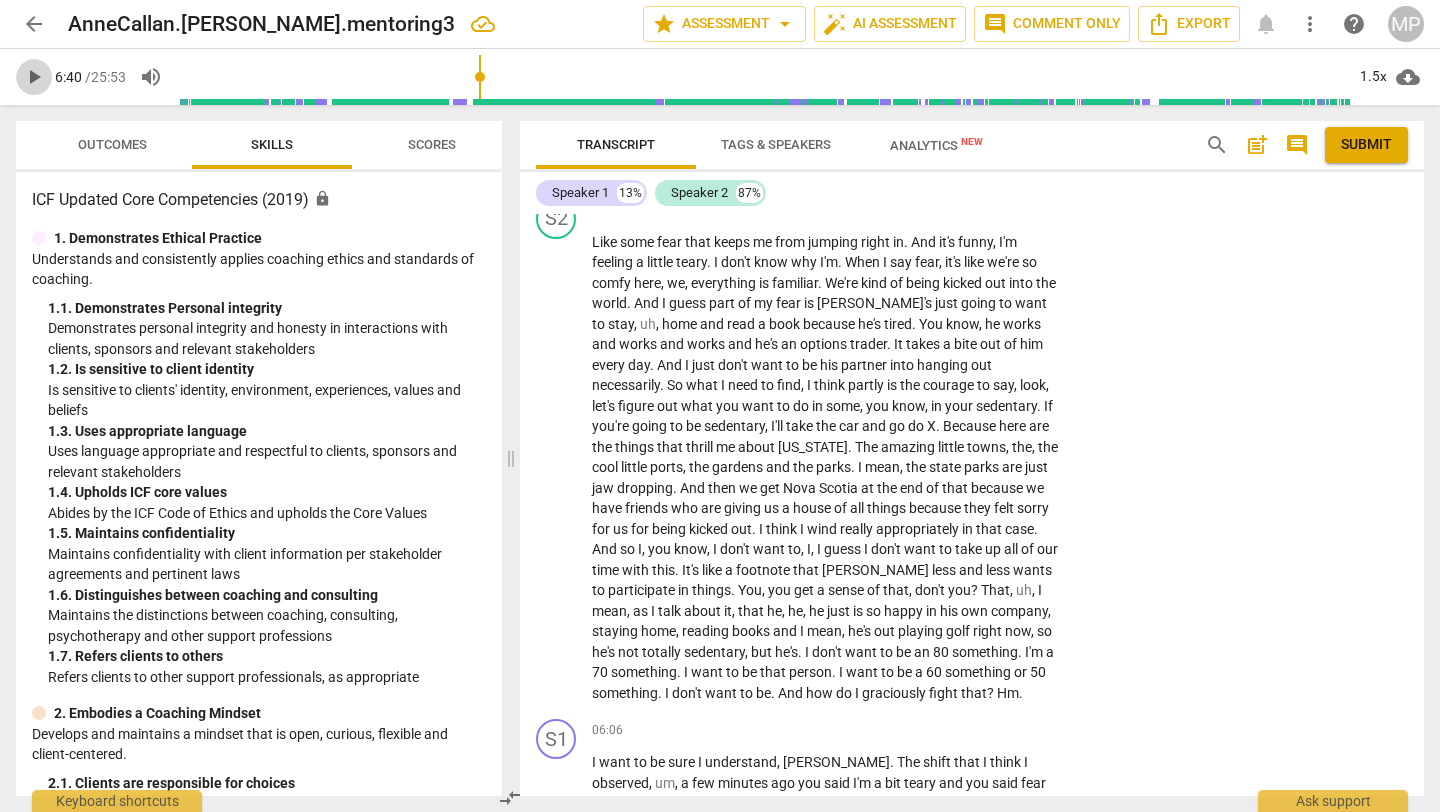 click on "play_arrow" at bounding box center (34, 77) 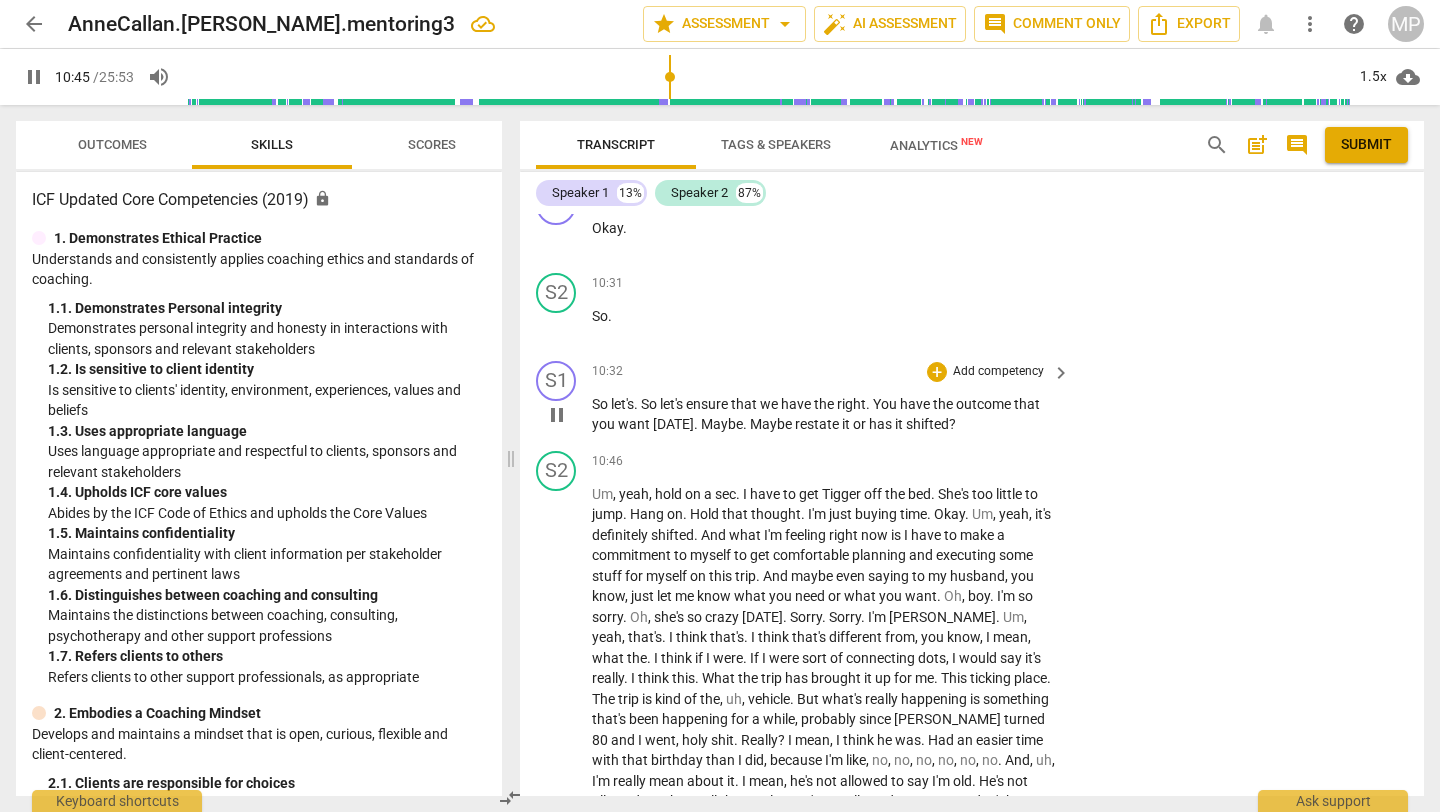 scroll, scrollTop: 3141, scrollLeft: 0, axis: vertical 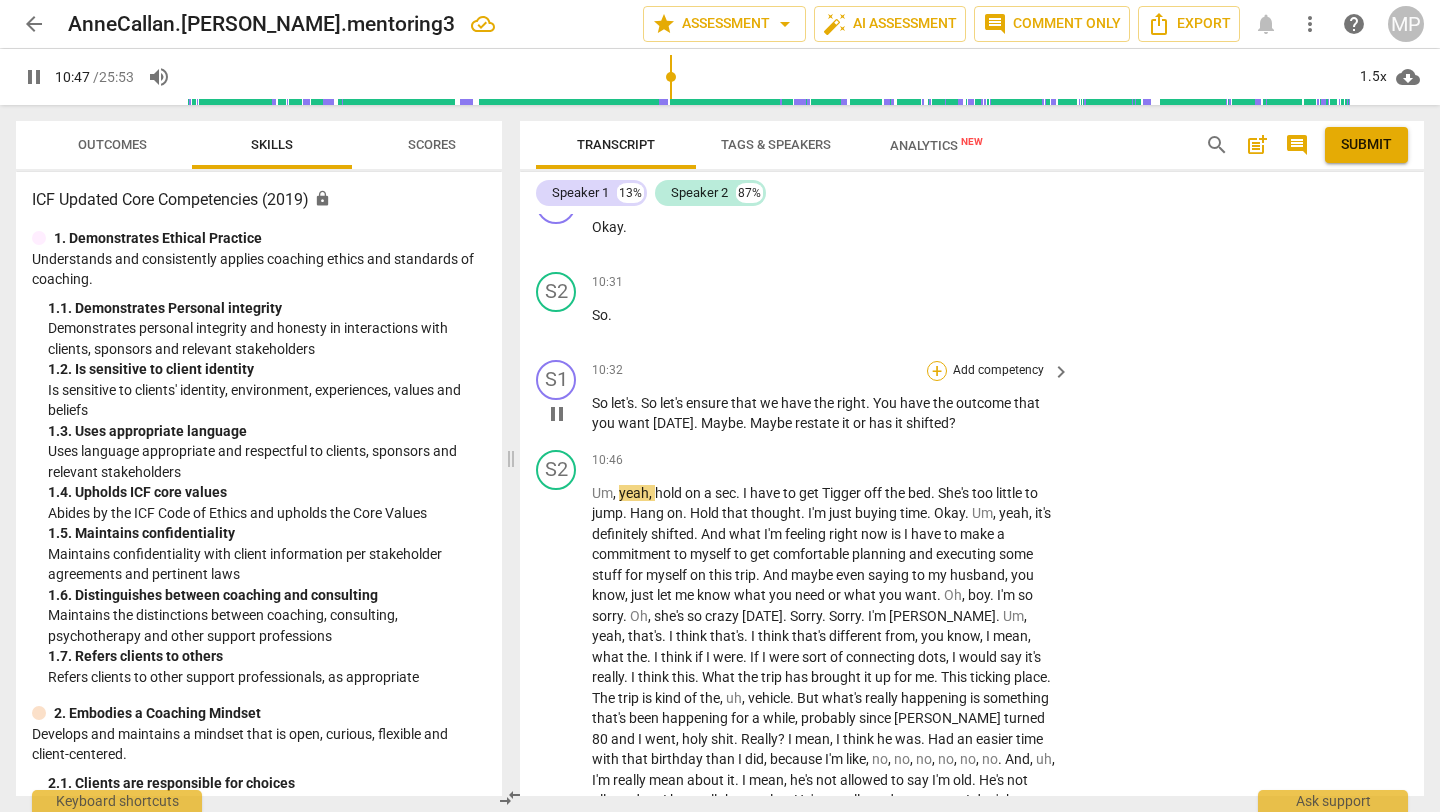click on "+" at bounding box center (937, 371) 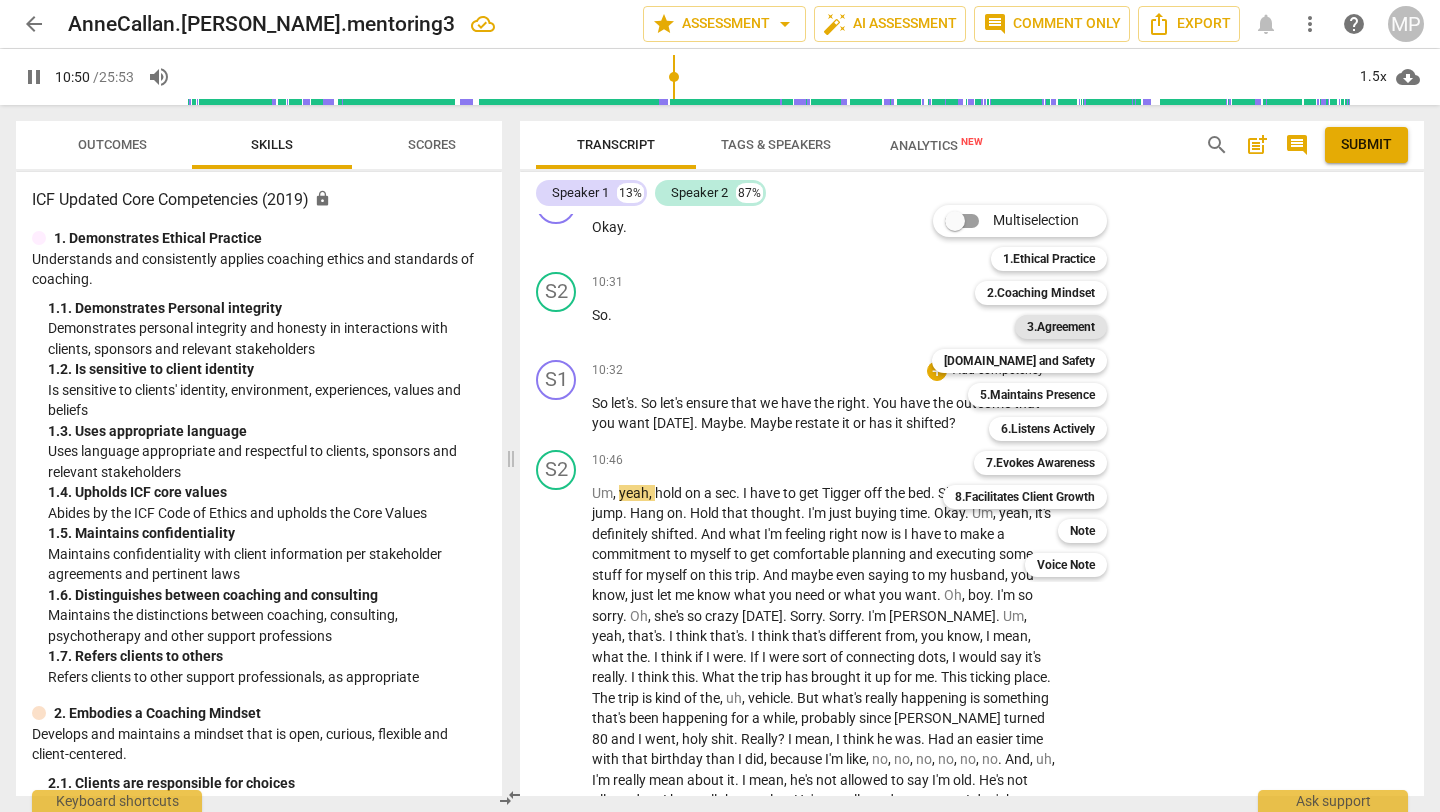 click on "3.Agreement" at bounding box center (1061, 327) 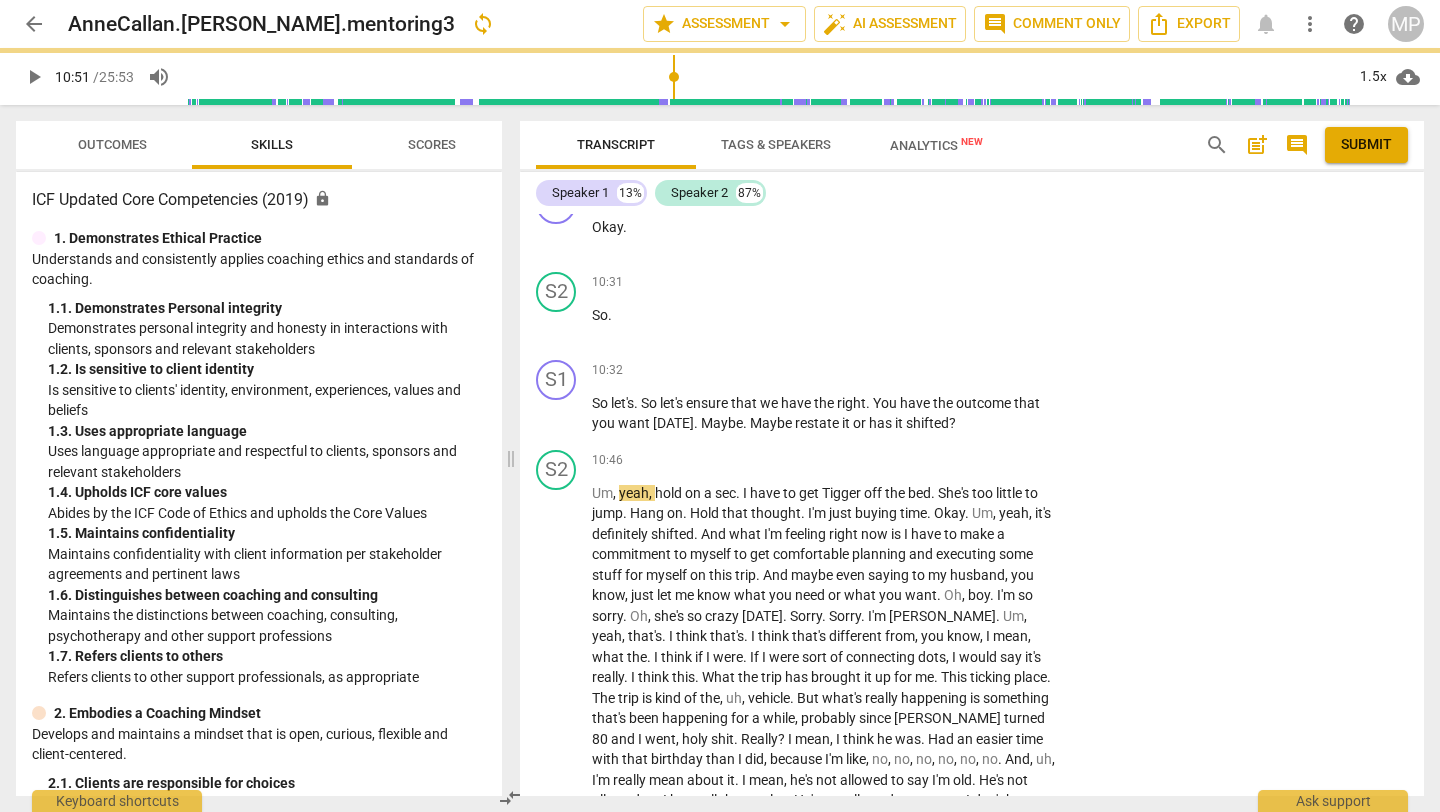 type on "651" 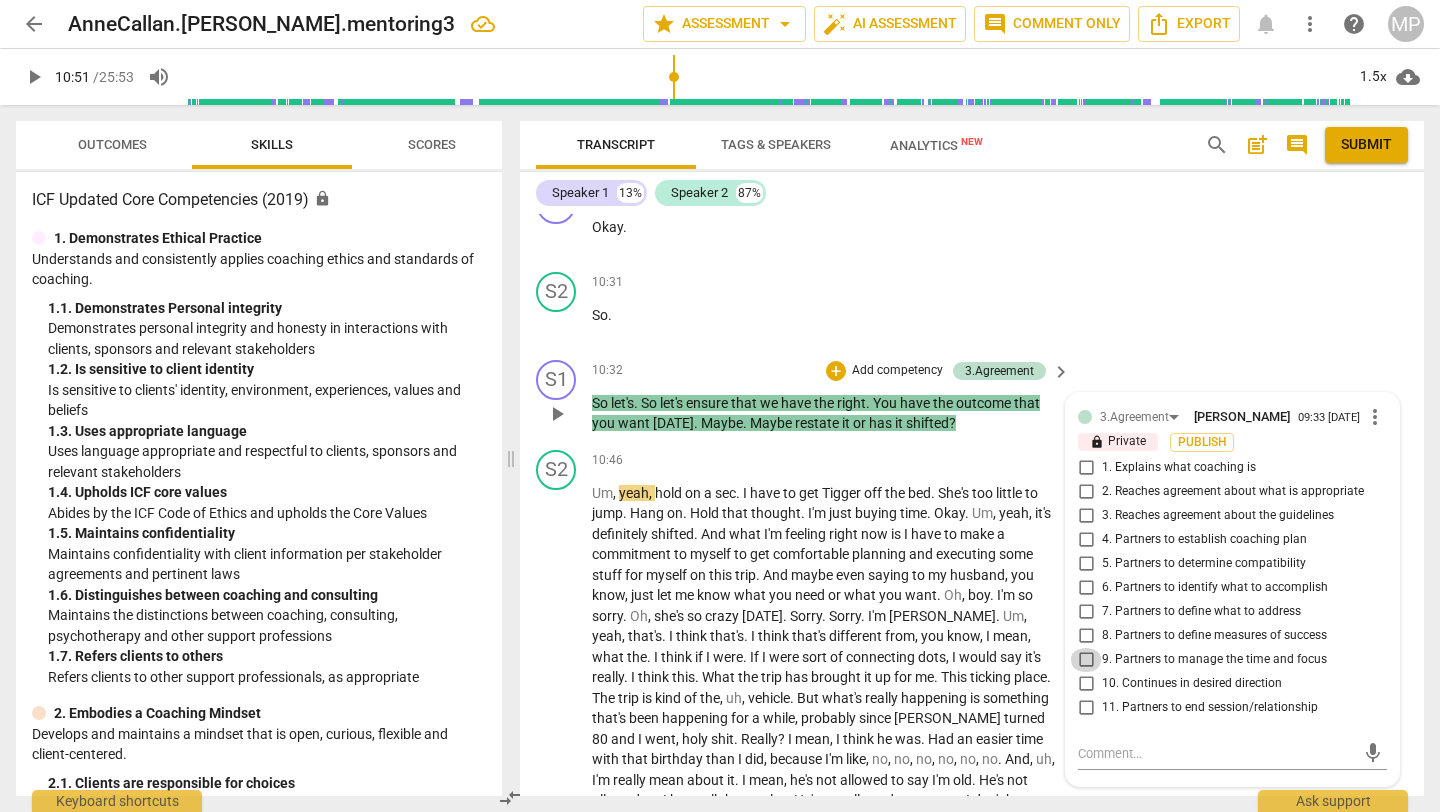 click on "9. Partners to manage the time and focus" at bounding box center [1086, 660] 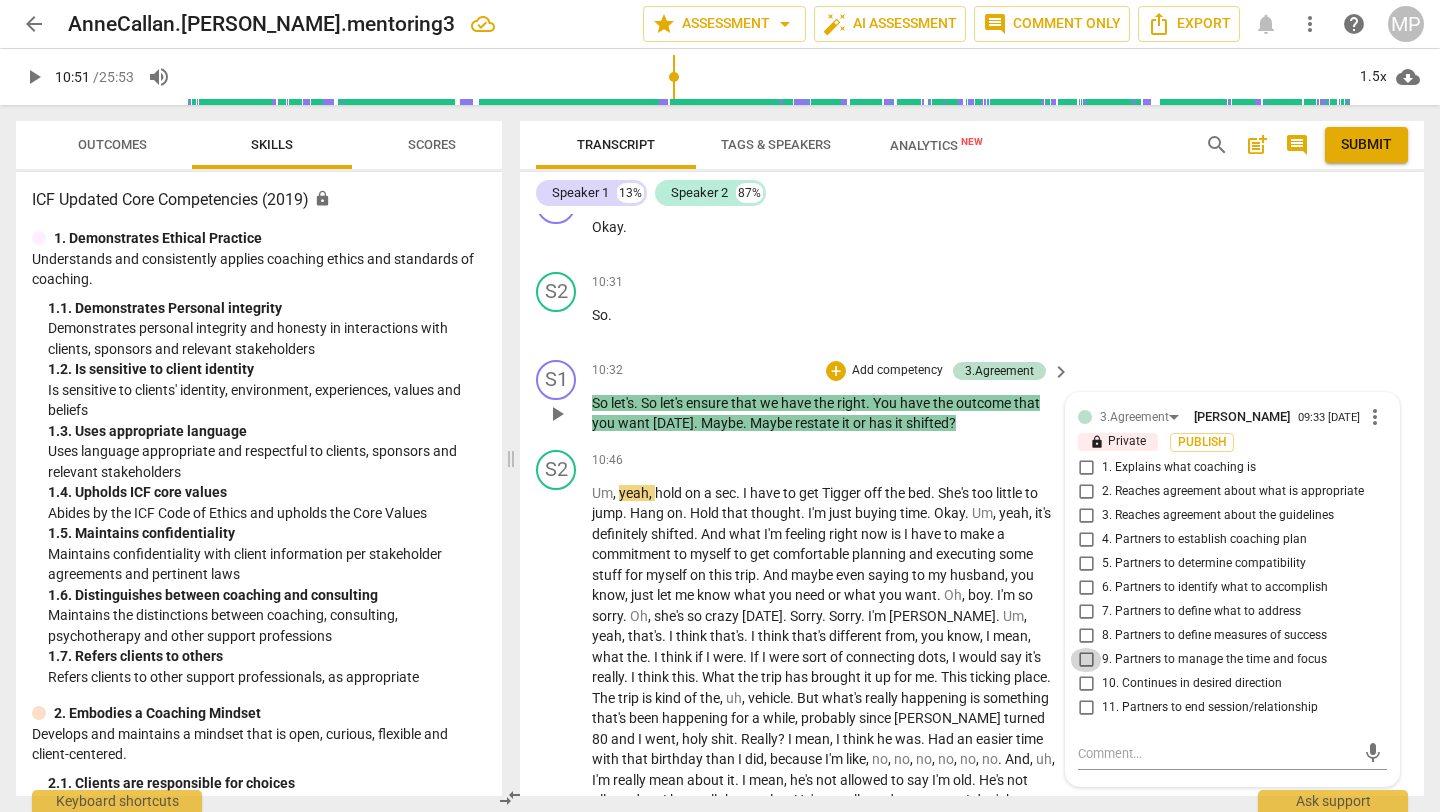 checkbox on "true" 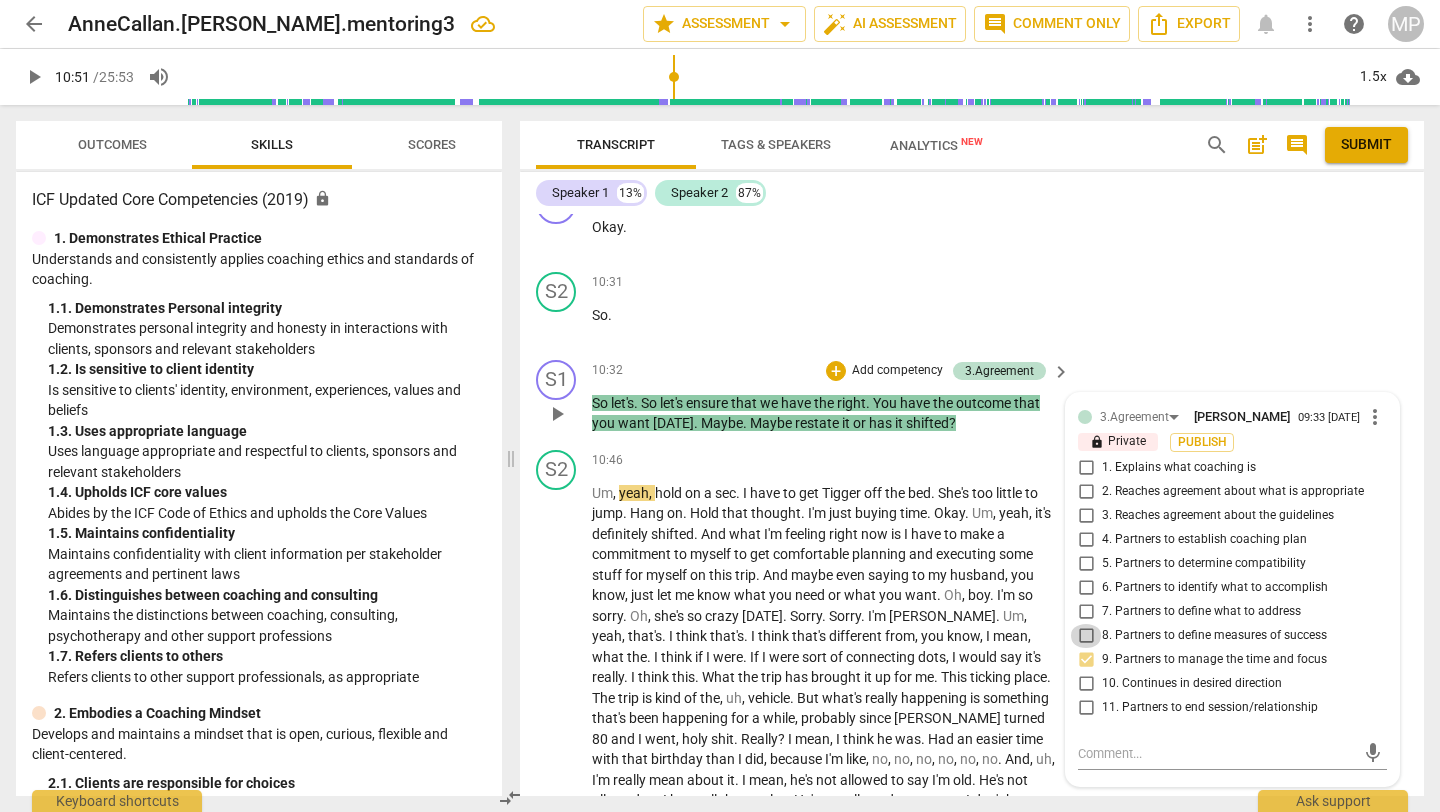 click on "8. Partners to define measures of success" at bounding box center [1086, 636] 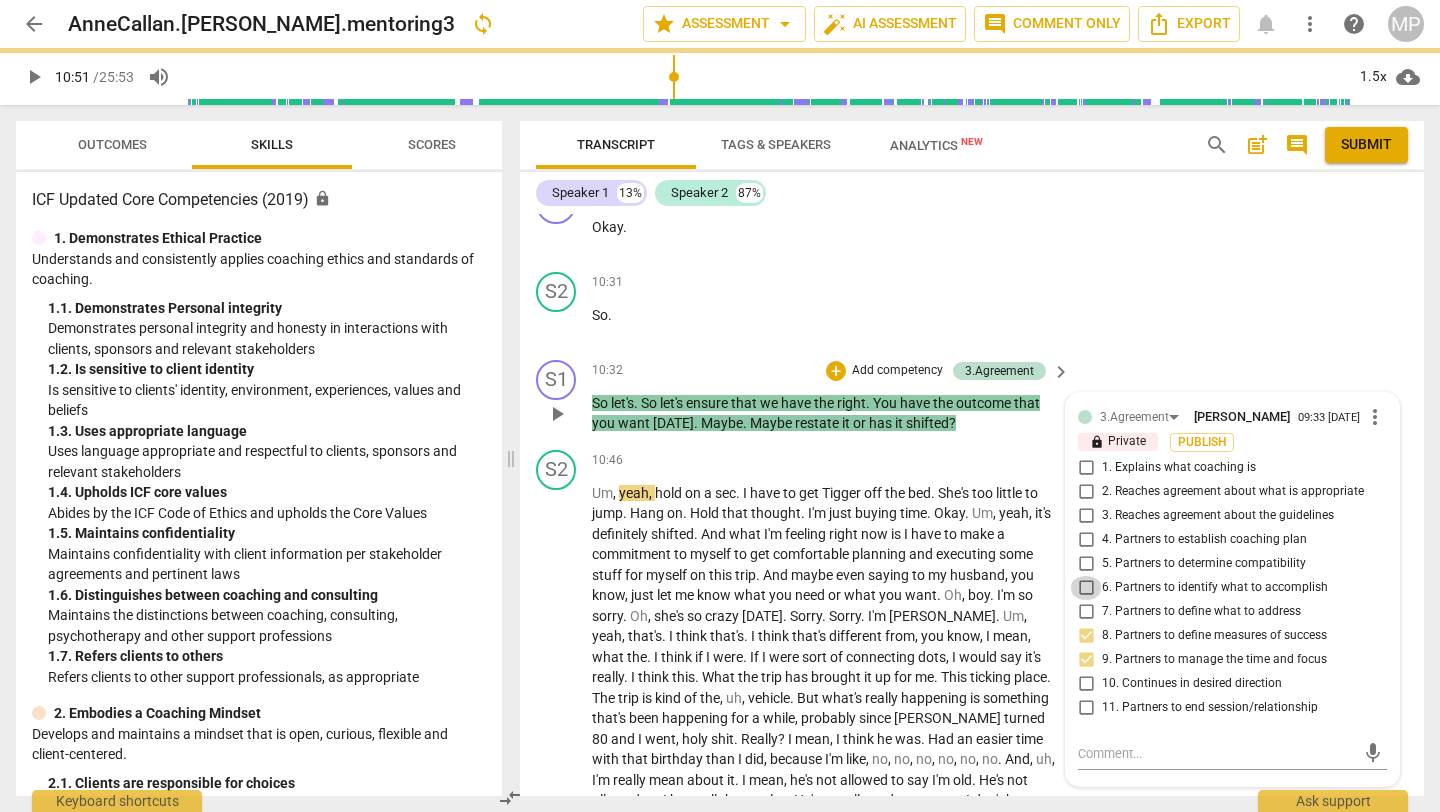 click on "6. Partners to identify what to accomplish" at bounding box center (1086, 588) 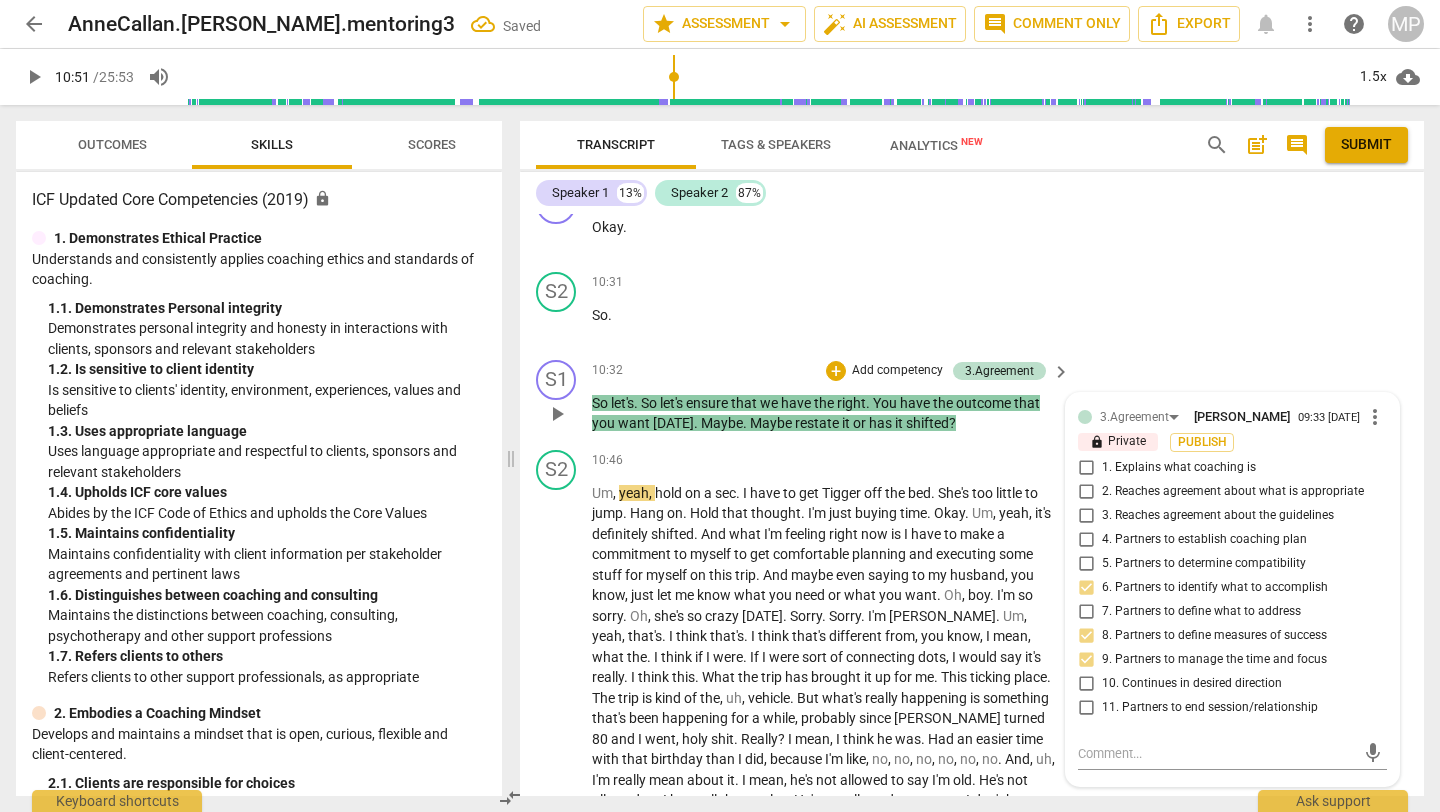 click on "4. Partners to establish coaching plan" at bounding box center [1086, 540] 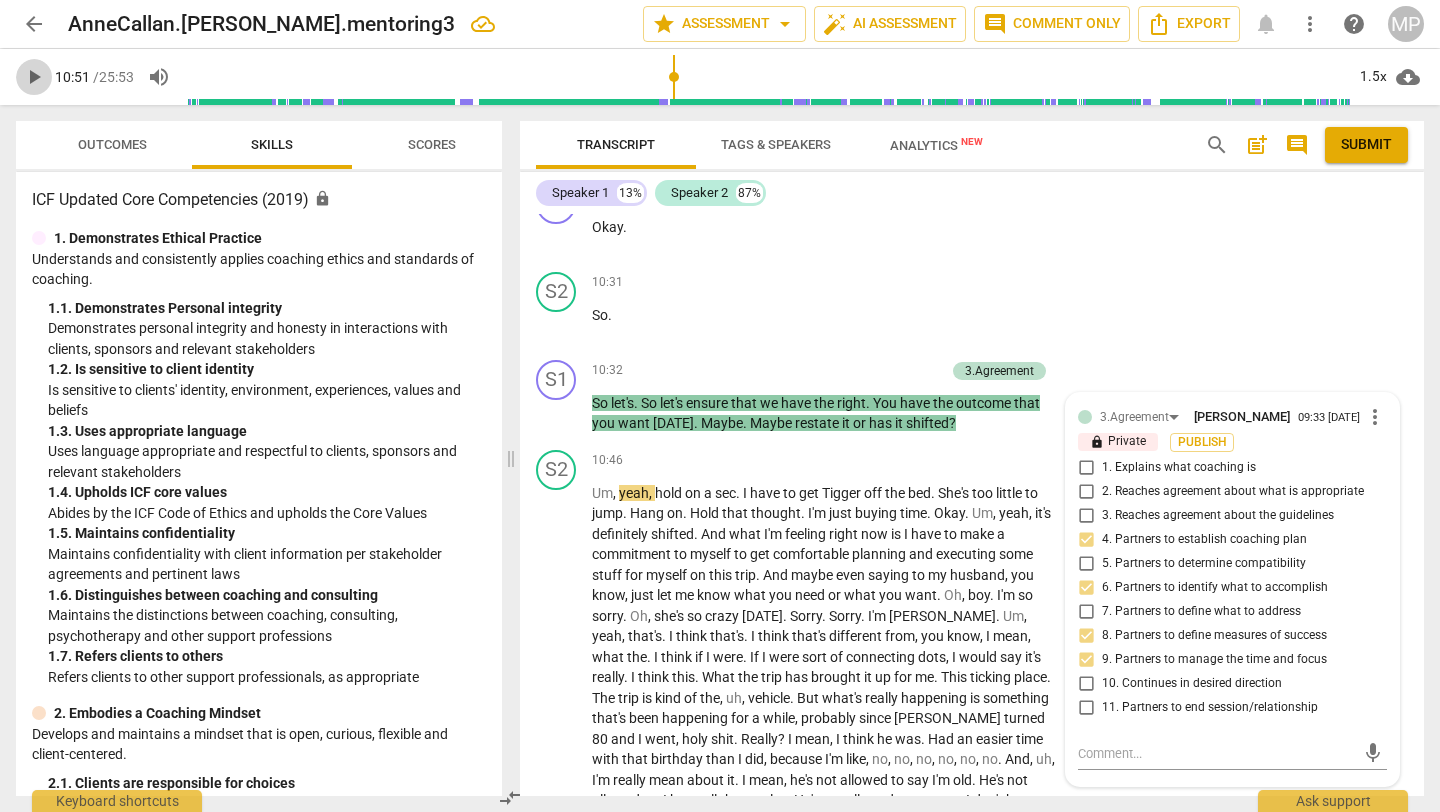 click on "play_arrow" at bounding box center [34, 77] 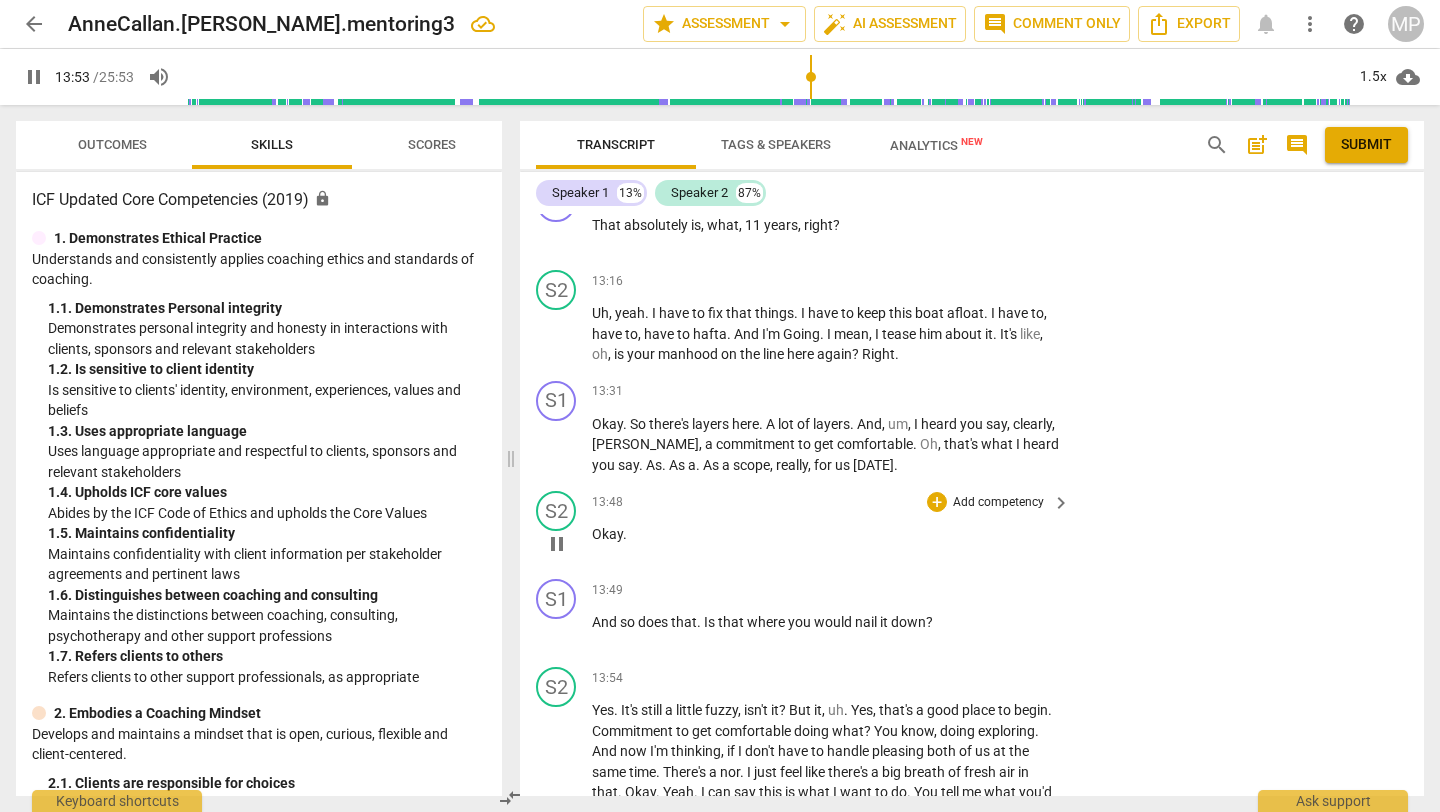 scroll, scrollTop: 3872, scrollLeft: 0, axis: vertical 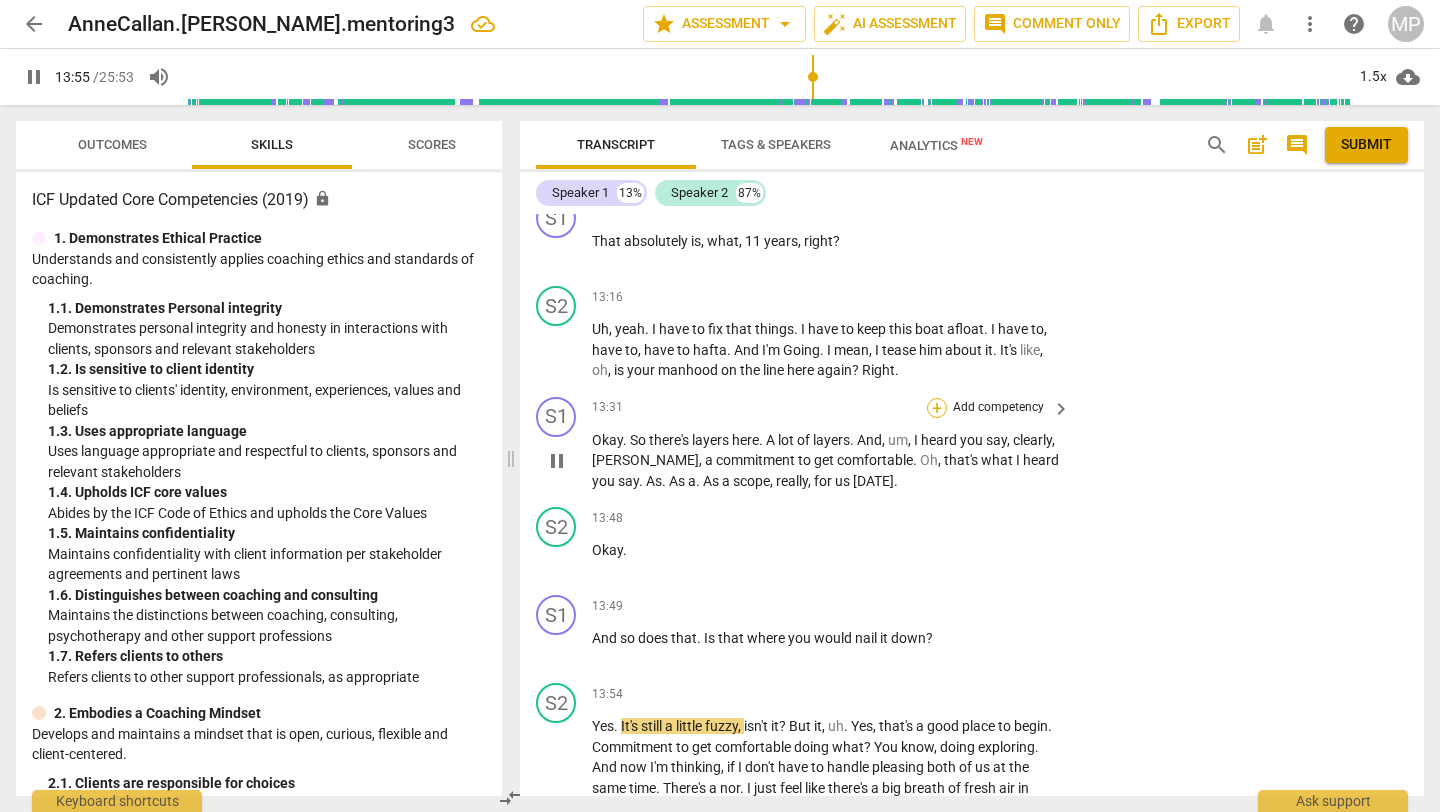 click on "+" at bounding box center (937, 408) 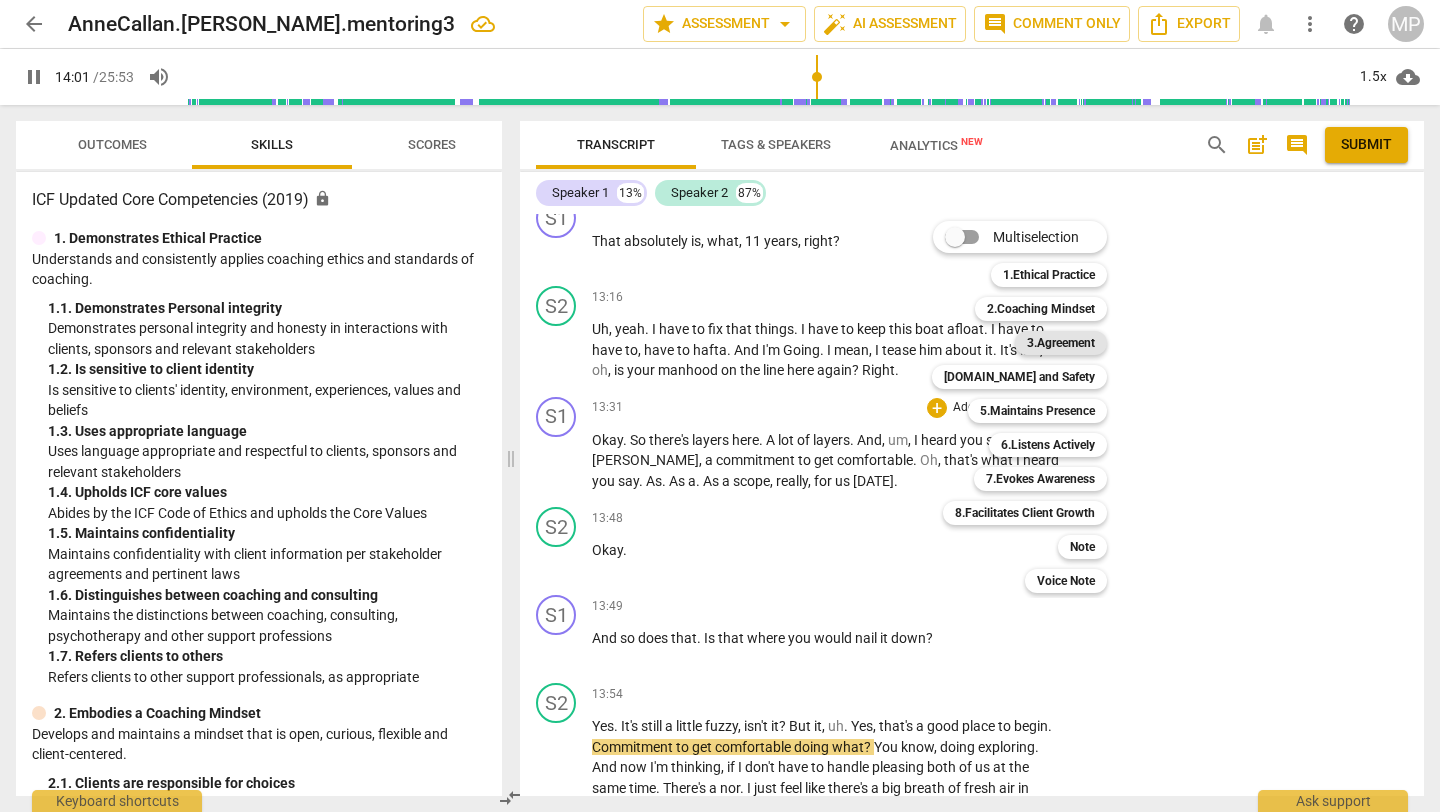 click on "3.Agreement" at bounding box center [1061, 343] 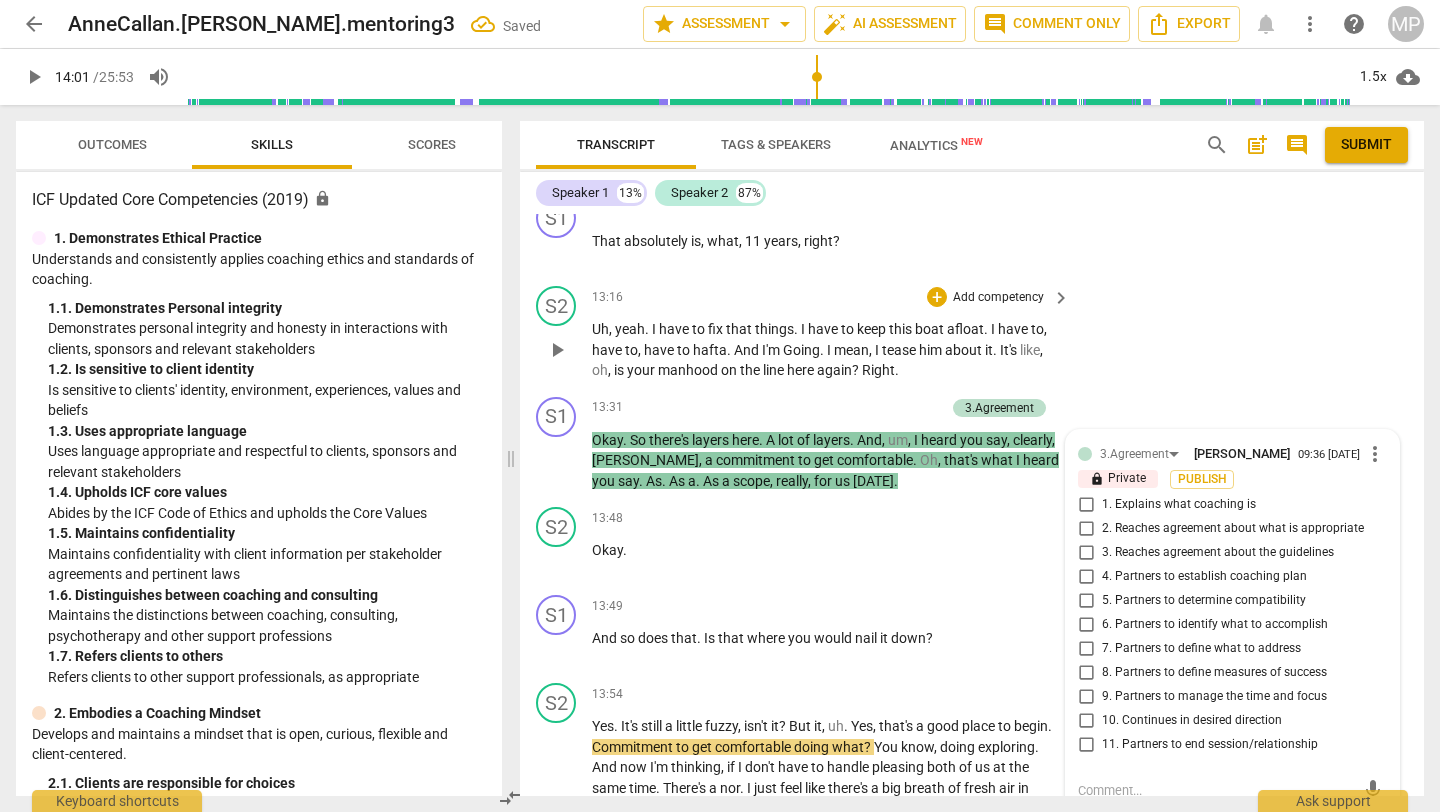 scroll, scrollTop: 3881, scrollLeft: 0, axis: vertical 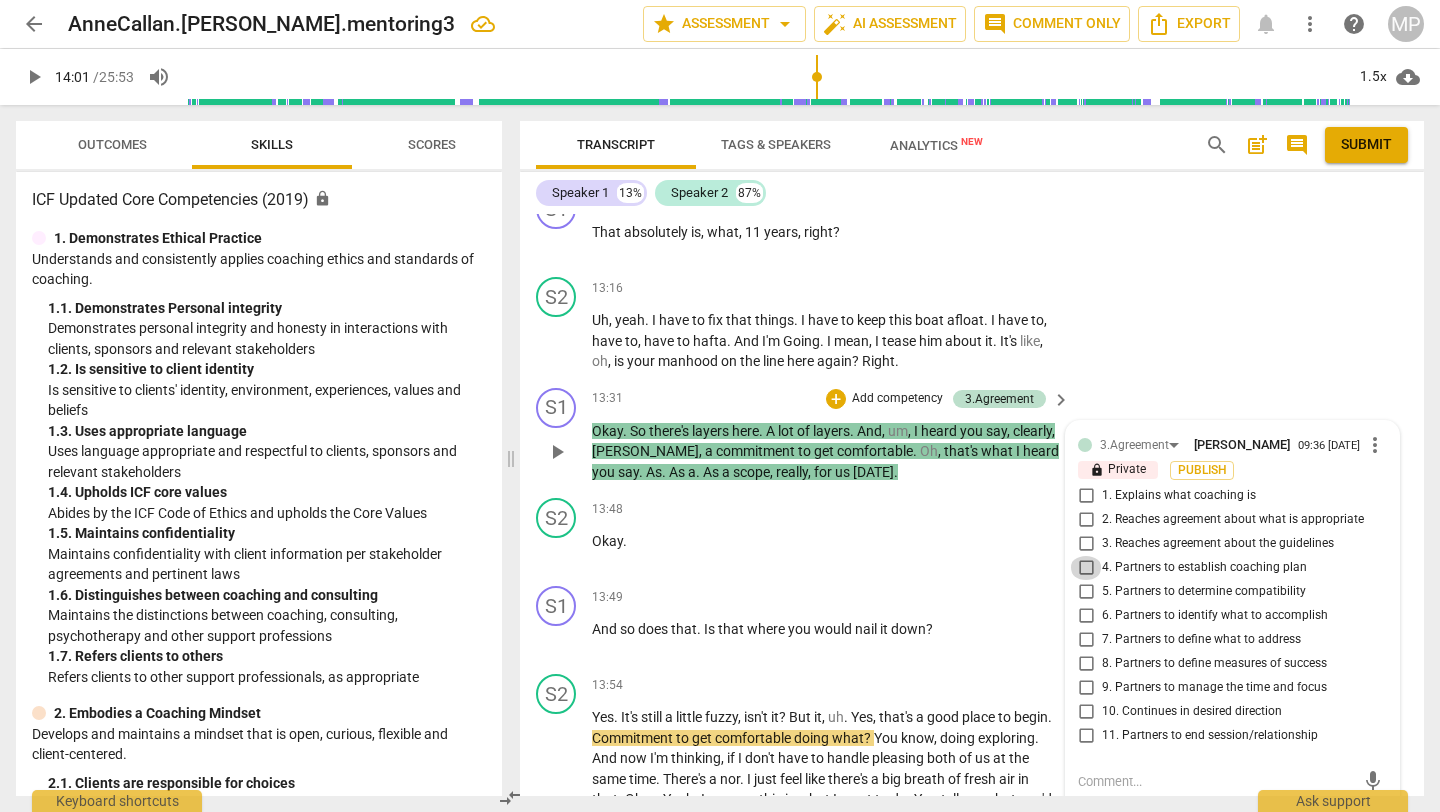 click on "4. Partners to establish coaching plan" at bounding box center (1086, 568) 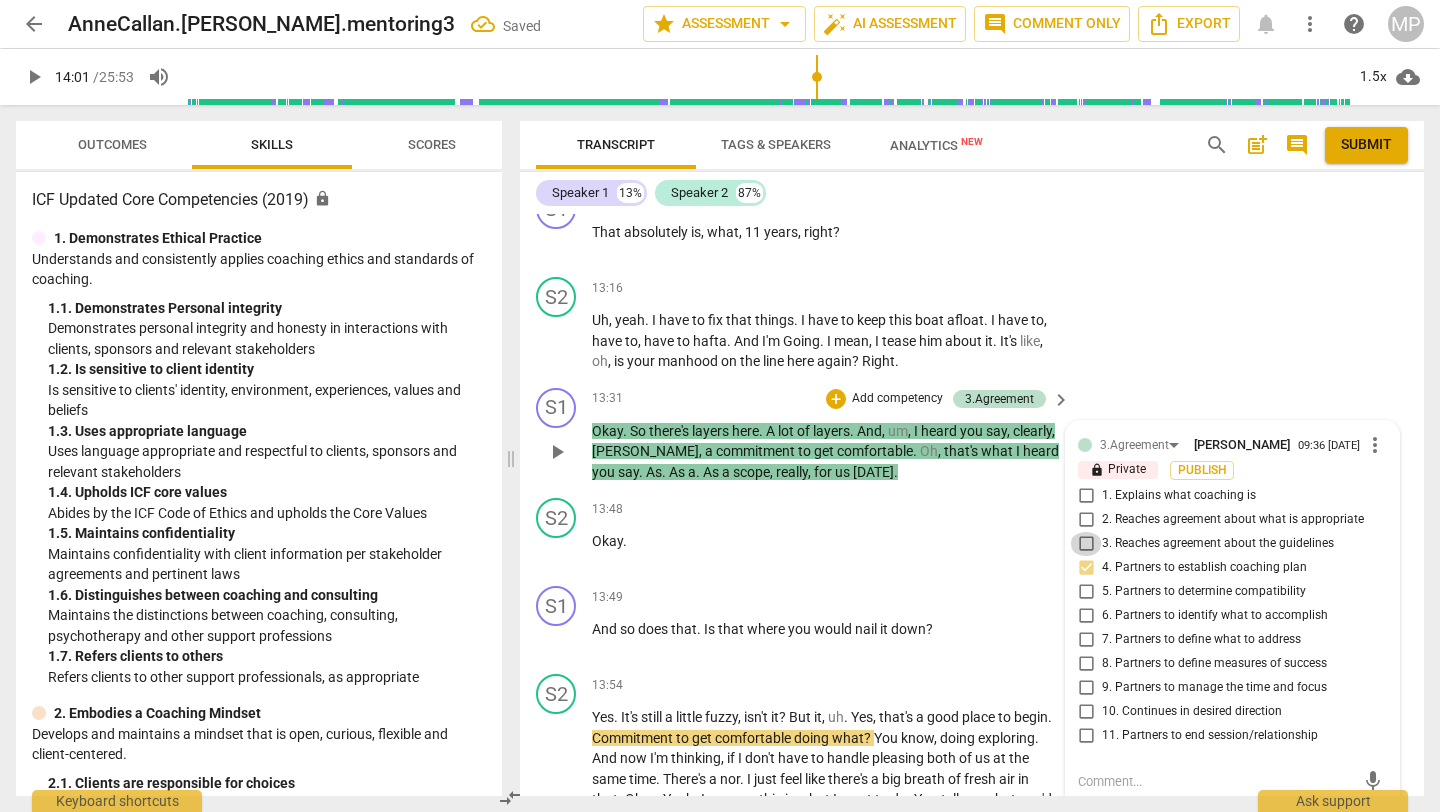 click on "3. Reaches agreement about the guidelines" at bounding box center [1086, 544] 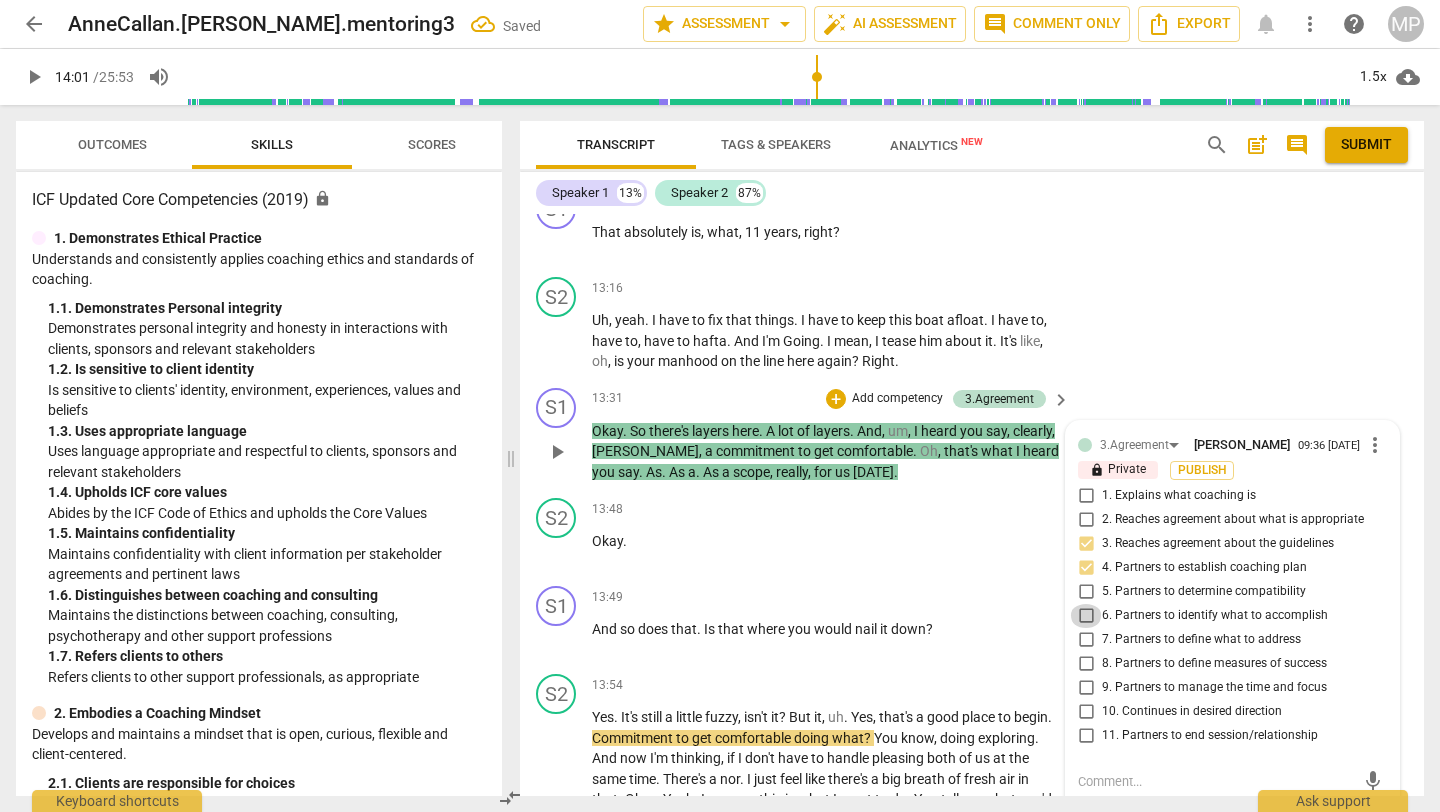 click on "6. Partners to identify what to accomplish" at bounding box center (1086, 616) 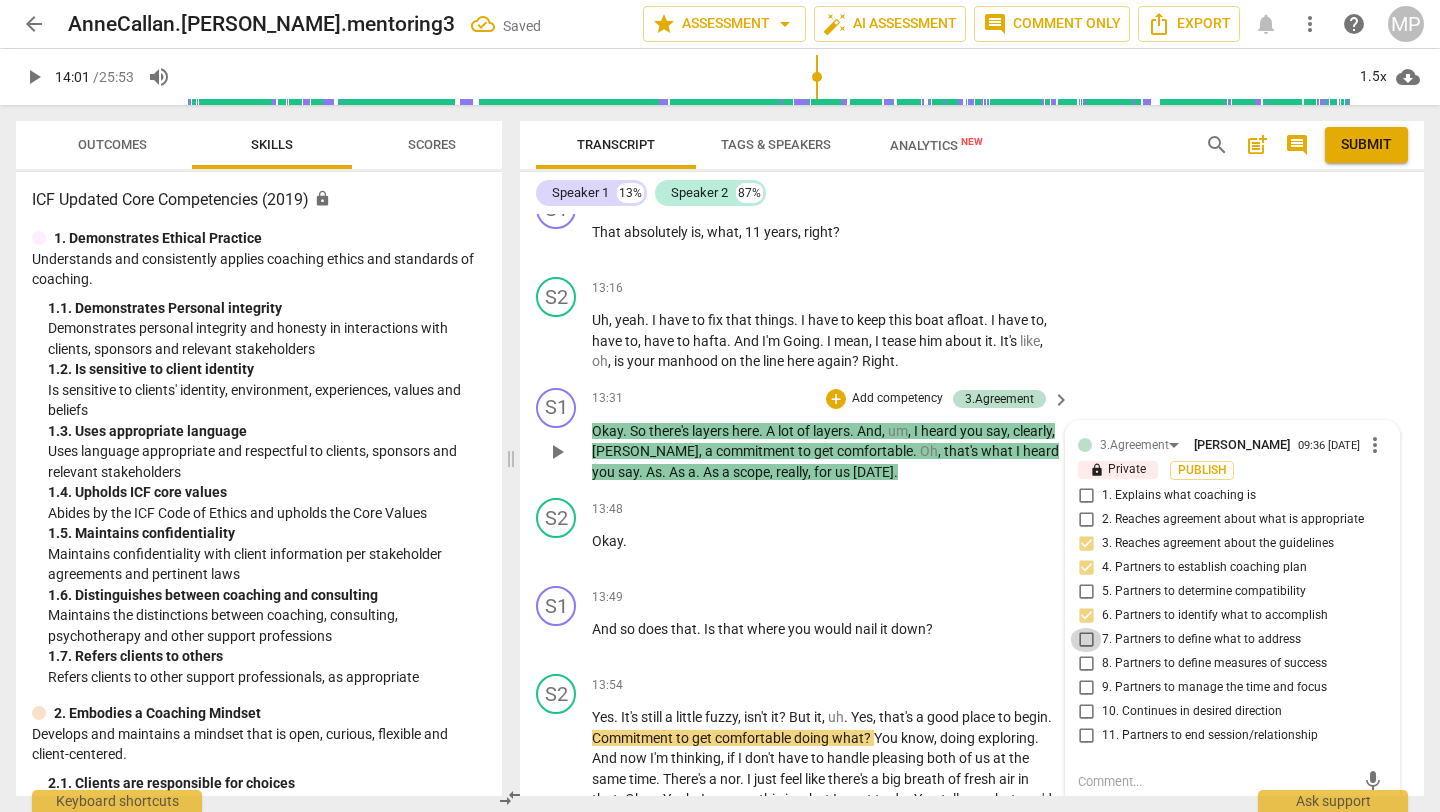 click on "7. Partners to define what to address" at bounding box center (1086, 640) 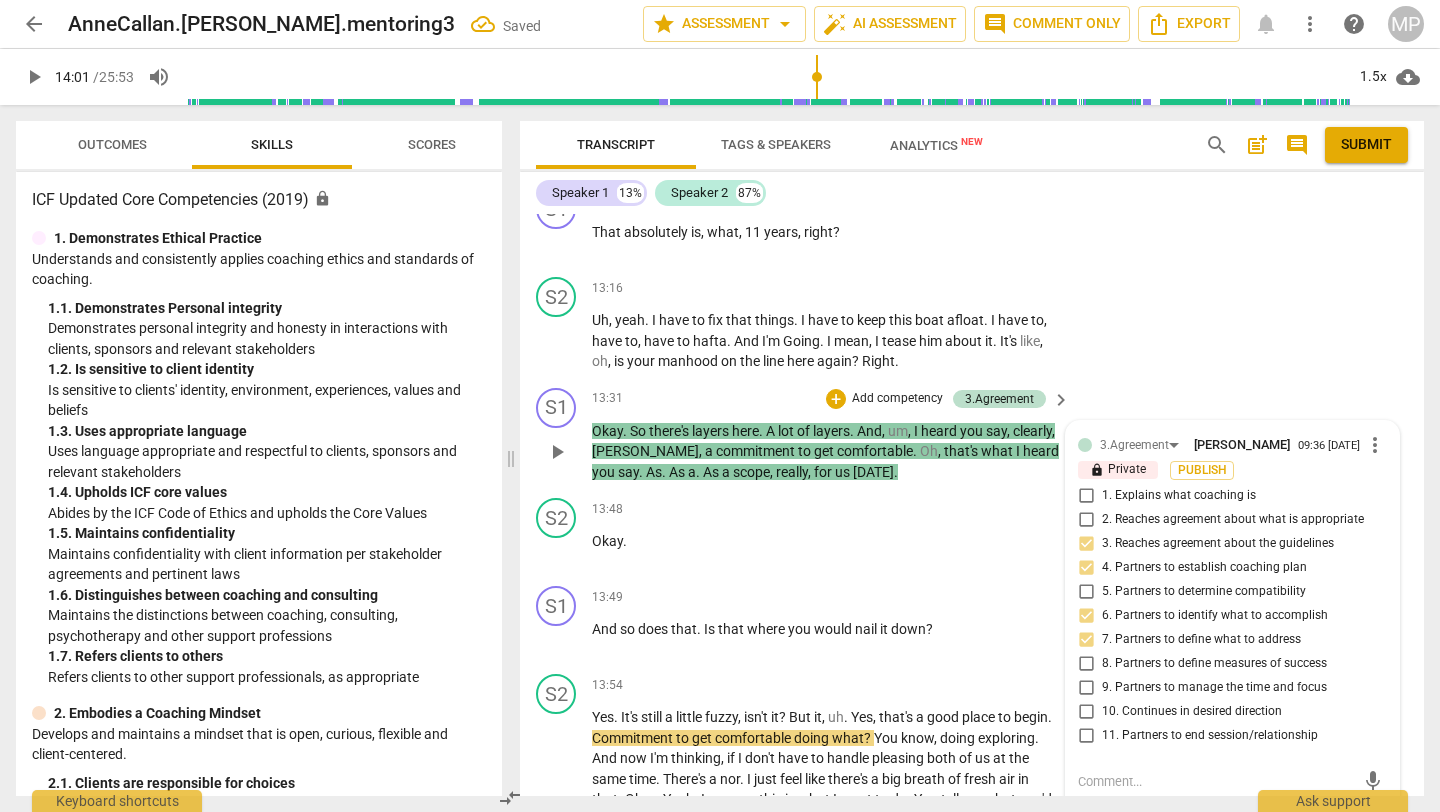 click on "13:31 + Add competency 3.Agreement keyboard_arrow_right" at bounding box center (832, 399) 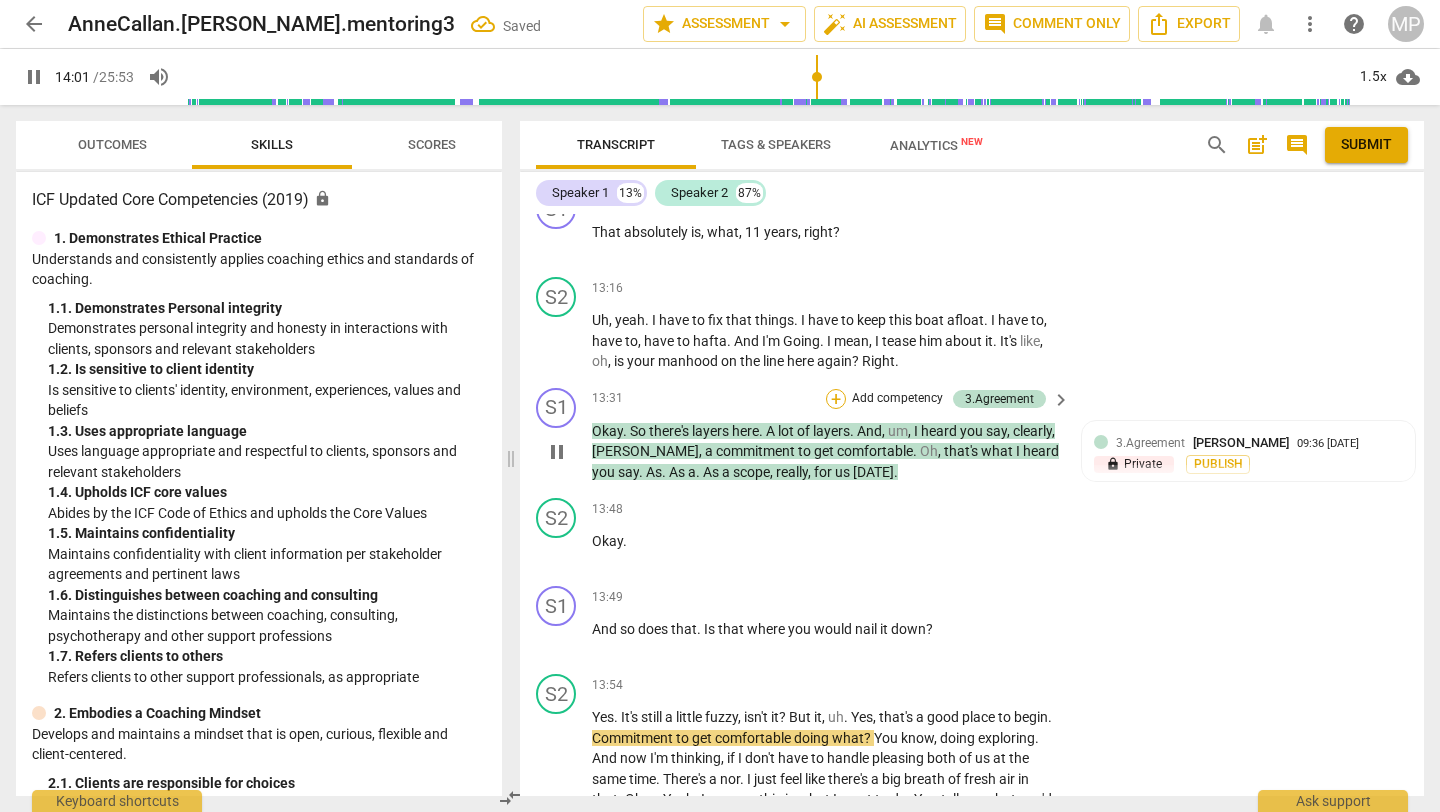 click on "+" at bounding box center (836, 399) 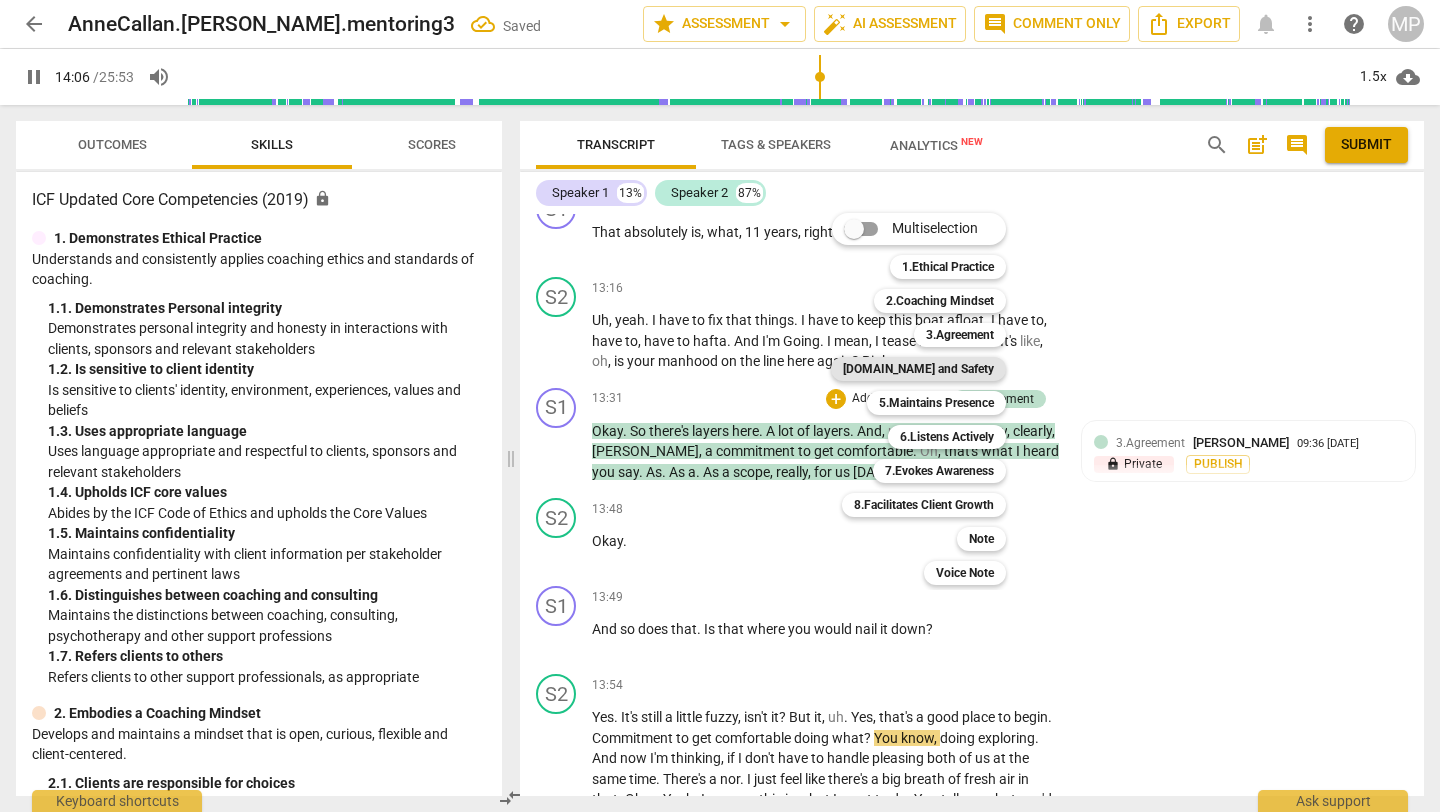 click on "[DOMAIN_NAME] and Safety" at bounding box center [918, 369] 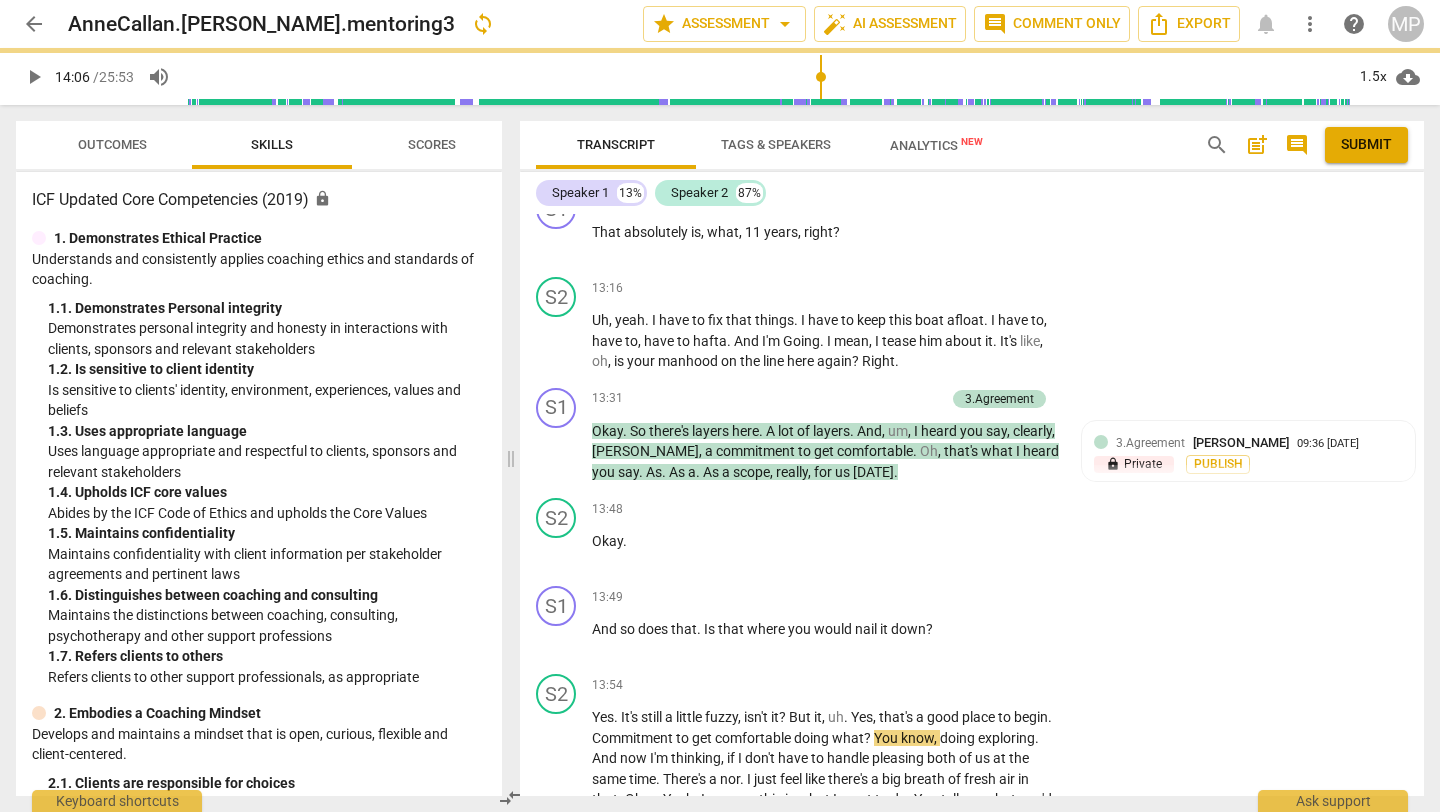 type on "846" 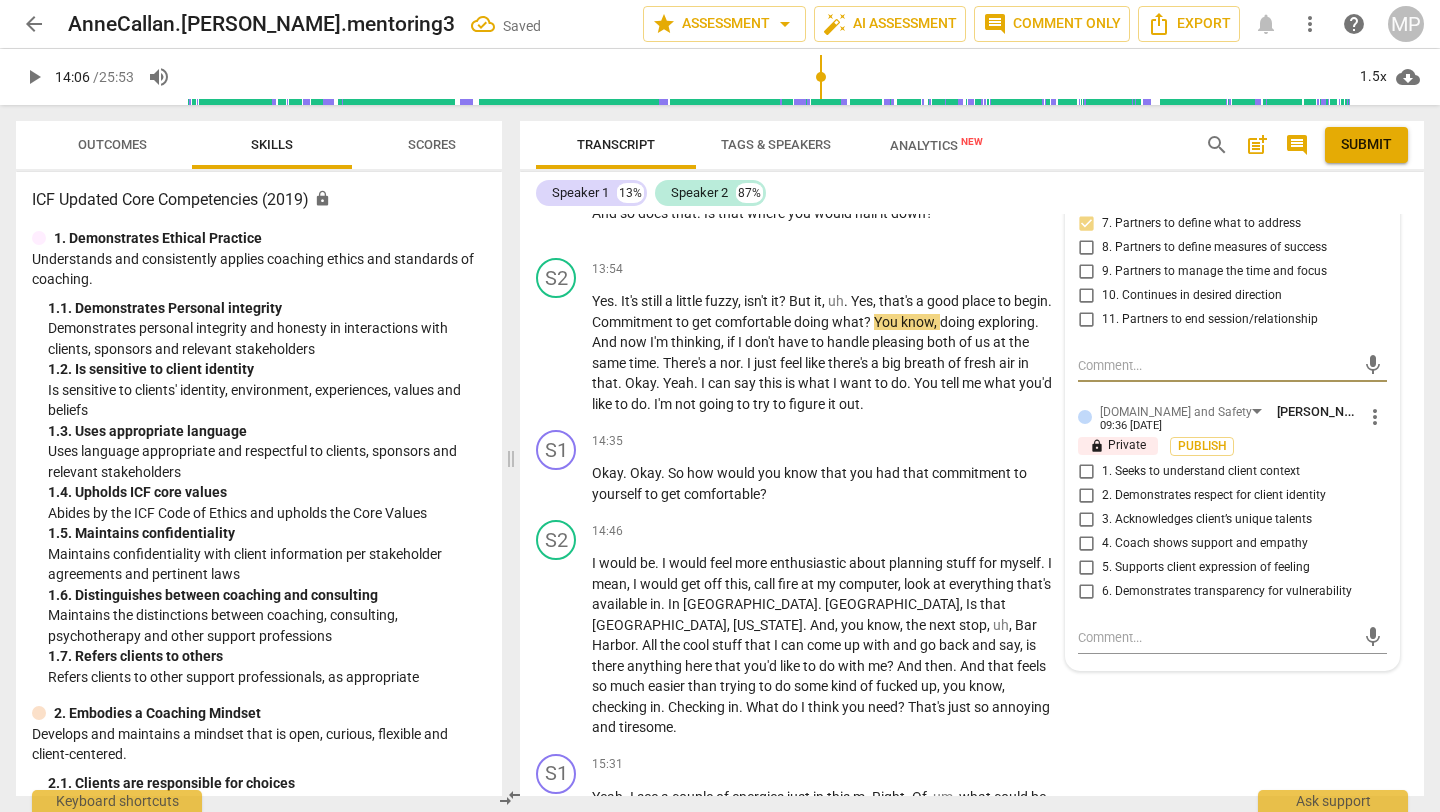 scroll, scrollTop: 4306, scrollLeft: 0, axis: vertical 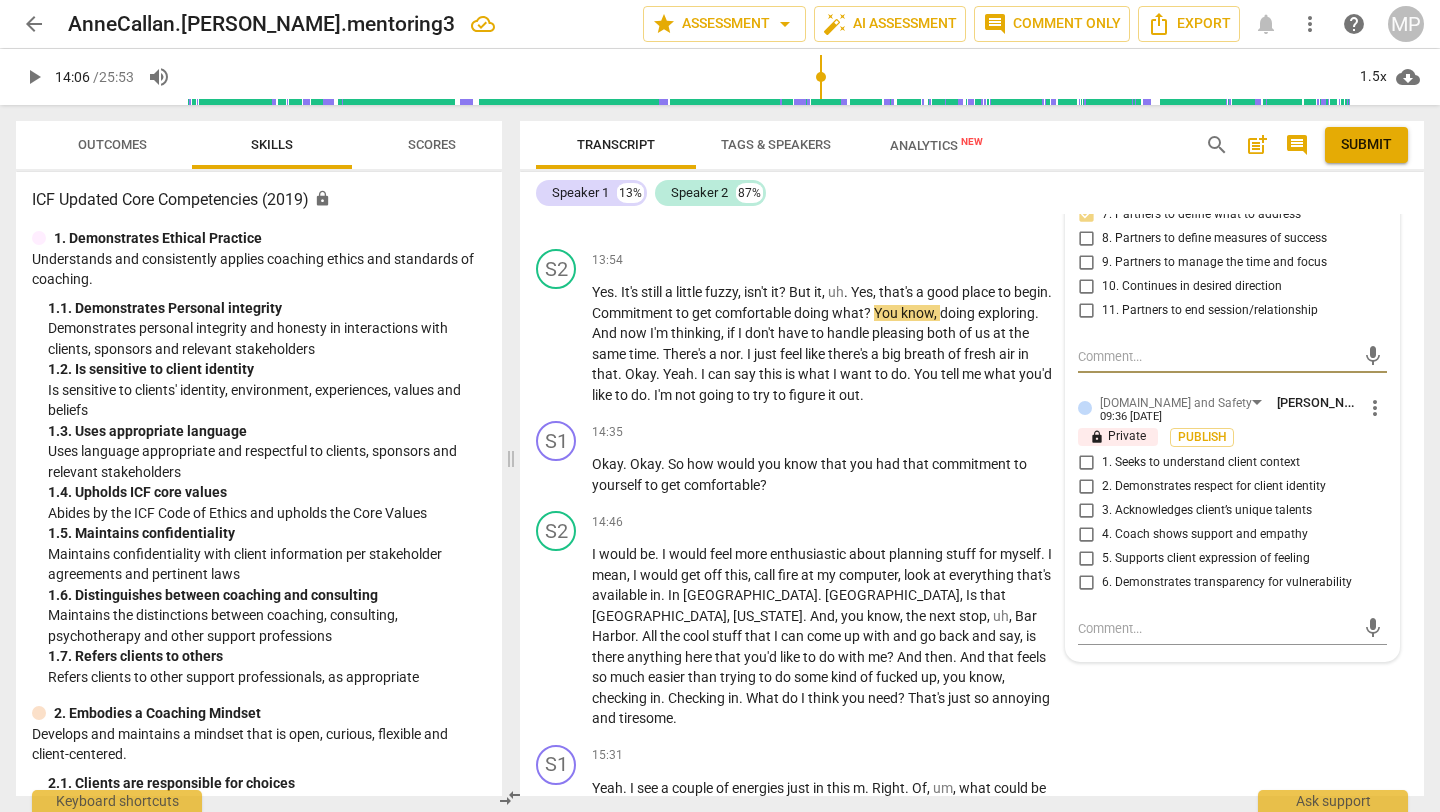 click on "6. Demonstrates transparency for vulnerability" at bounding box center [1086, 583] 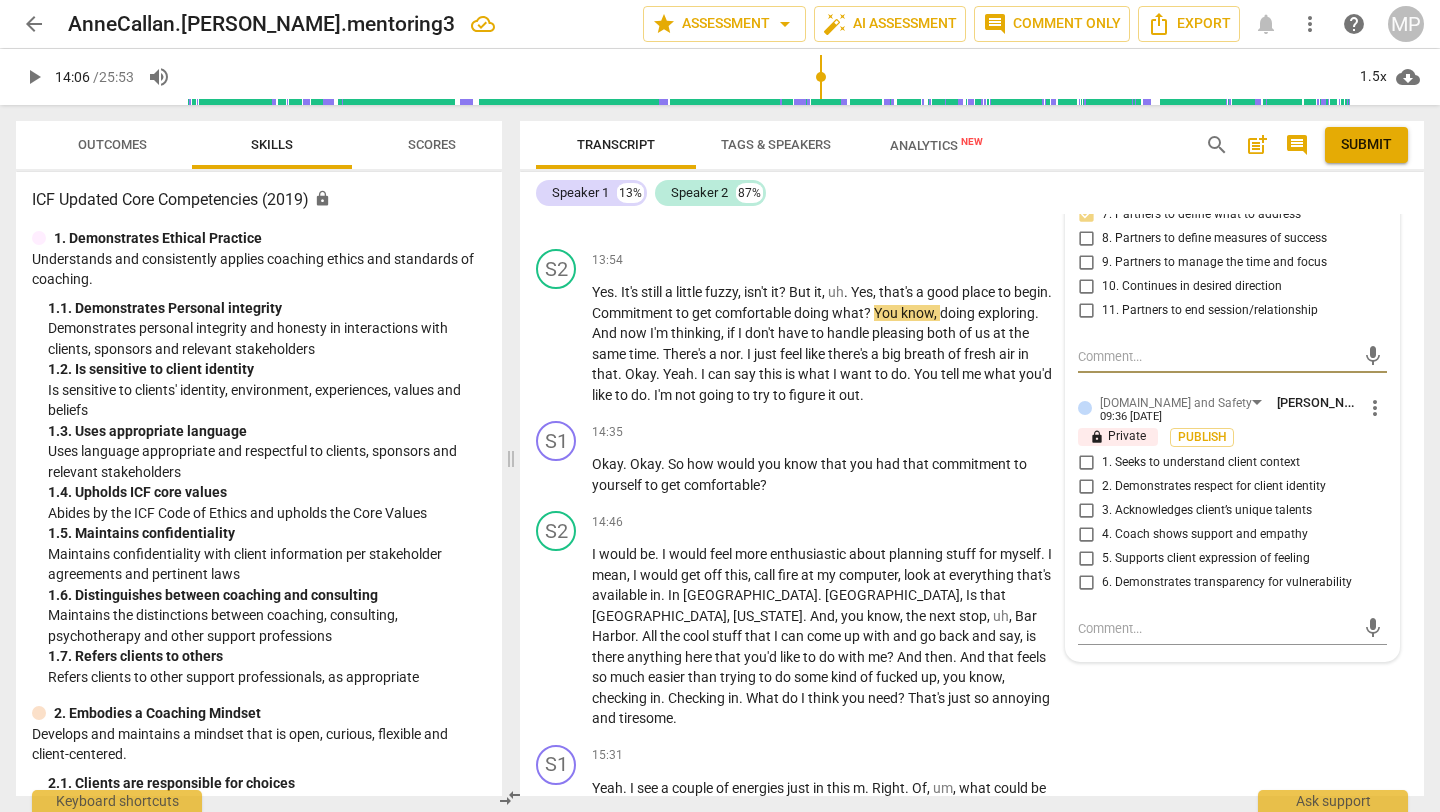 checkbox on "true" 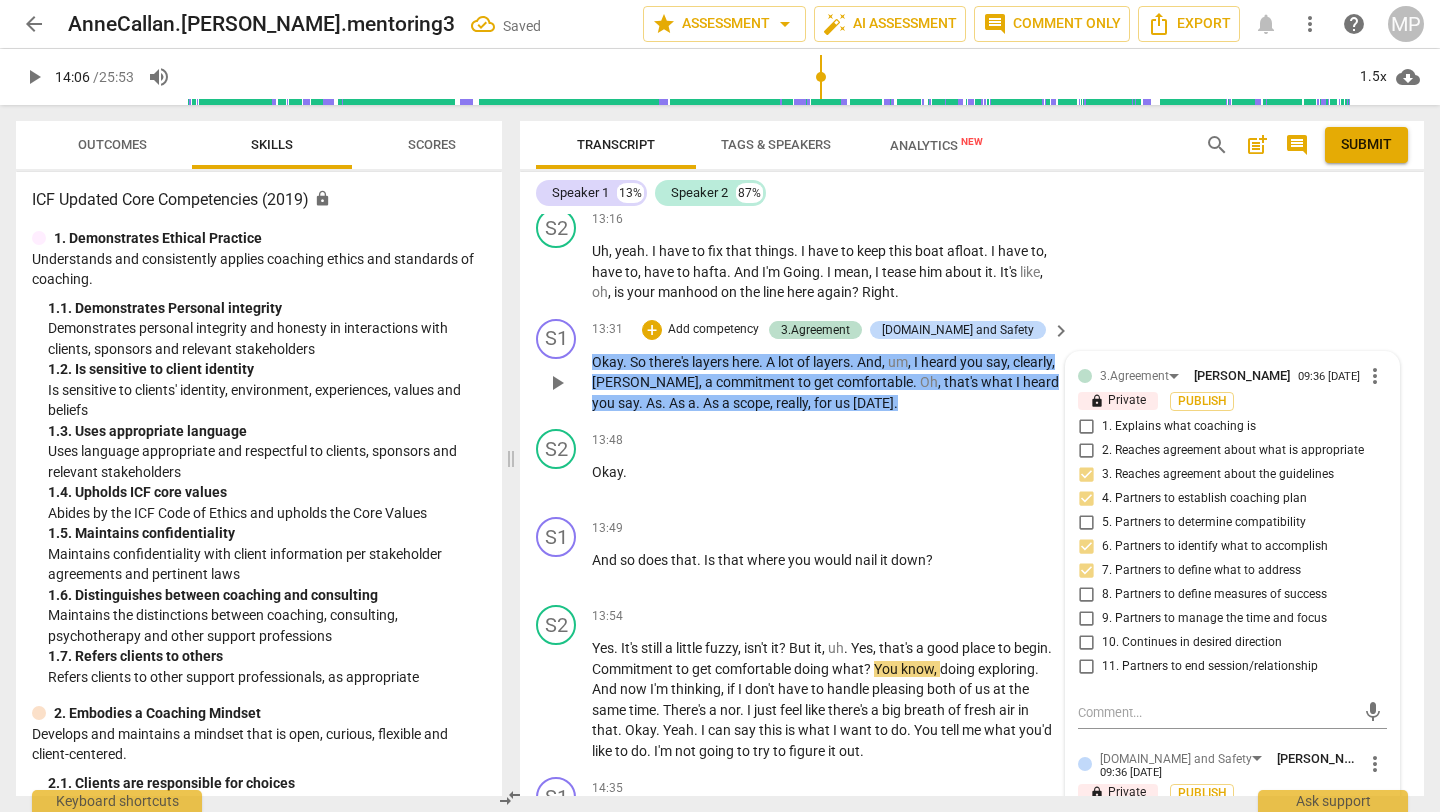 scroll, scrollTop: 3948, scrollLeft: 0, axis: vertical 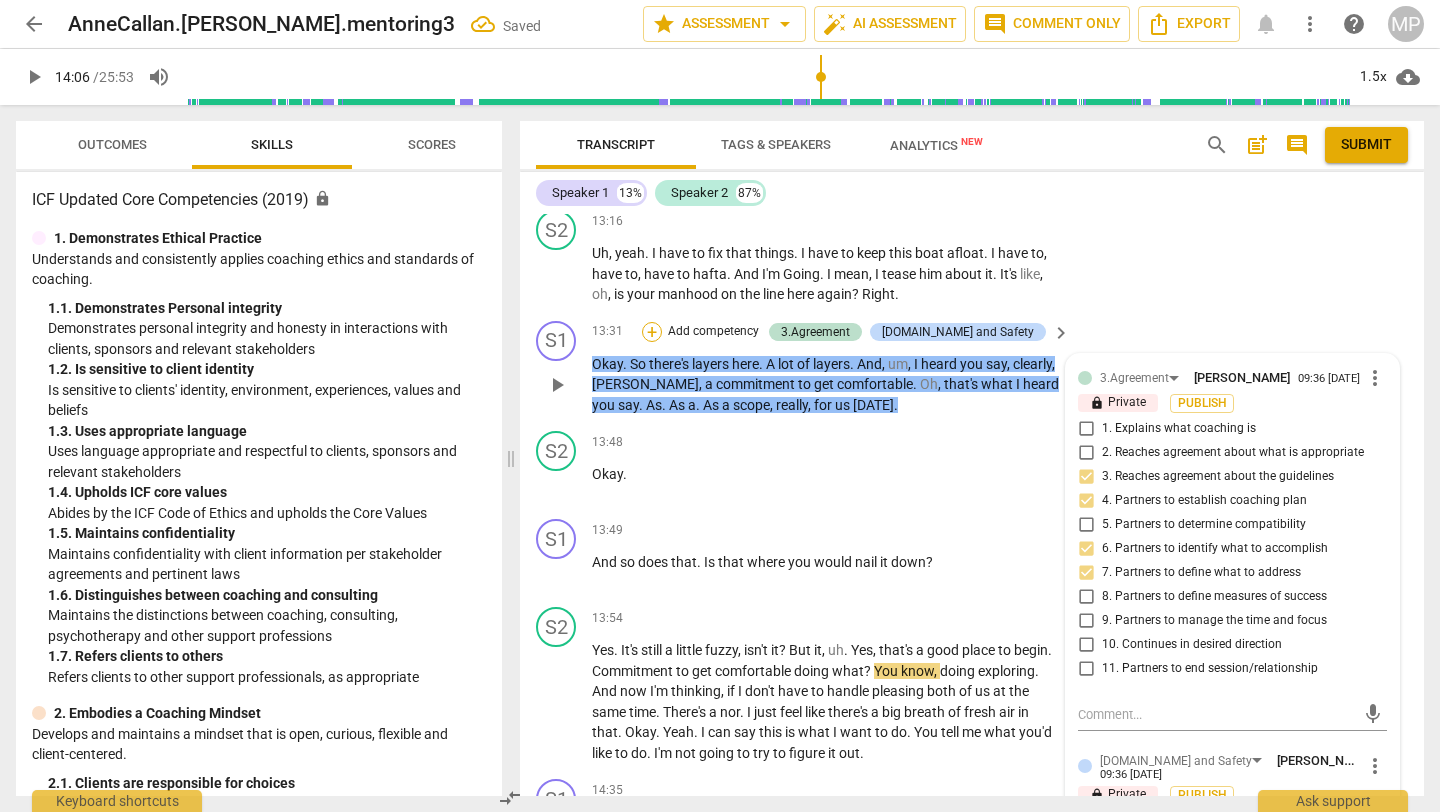 click on "+" at bounding box center (652, 332) 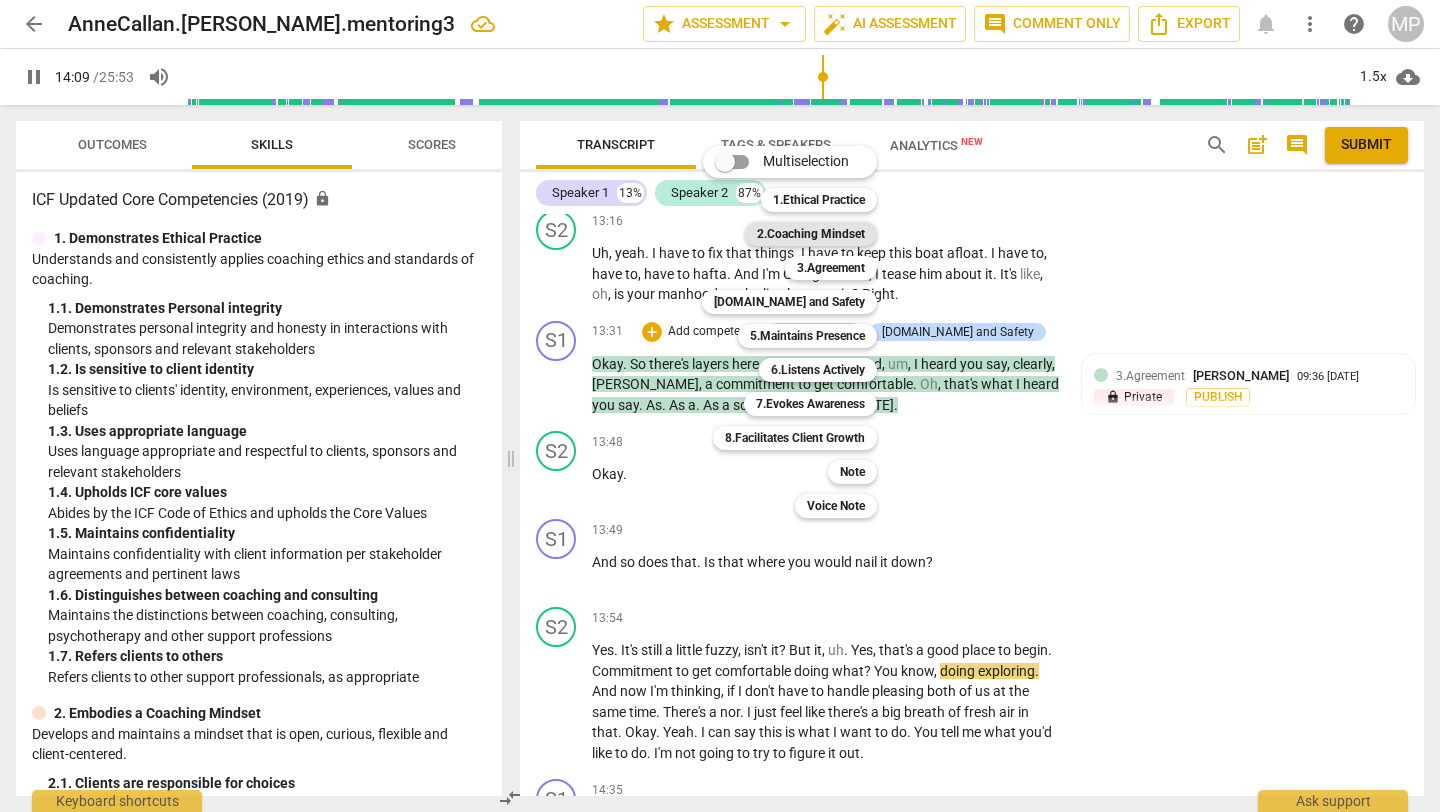 click on "2.Coaching Mindset" at bounding box center [811, 234] 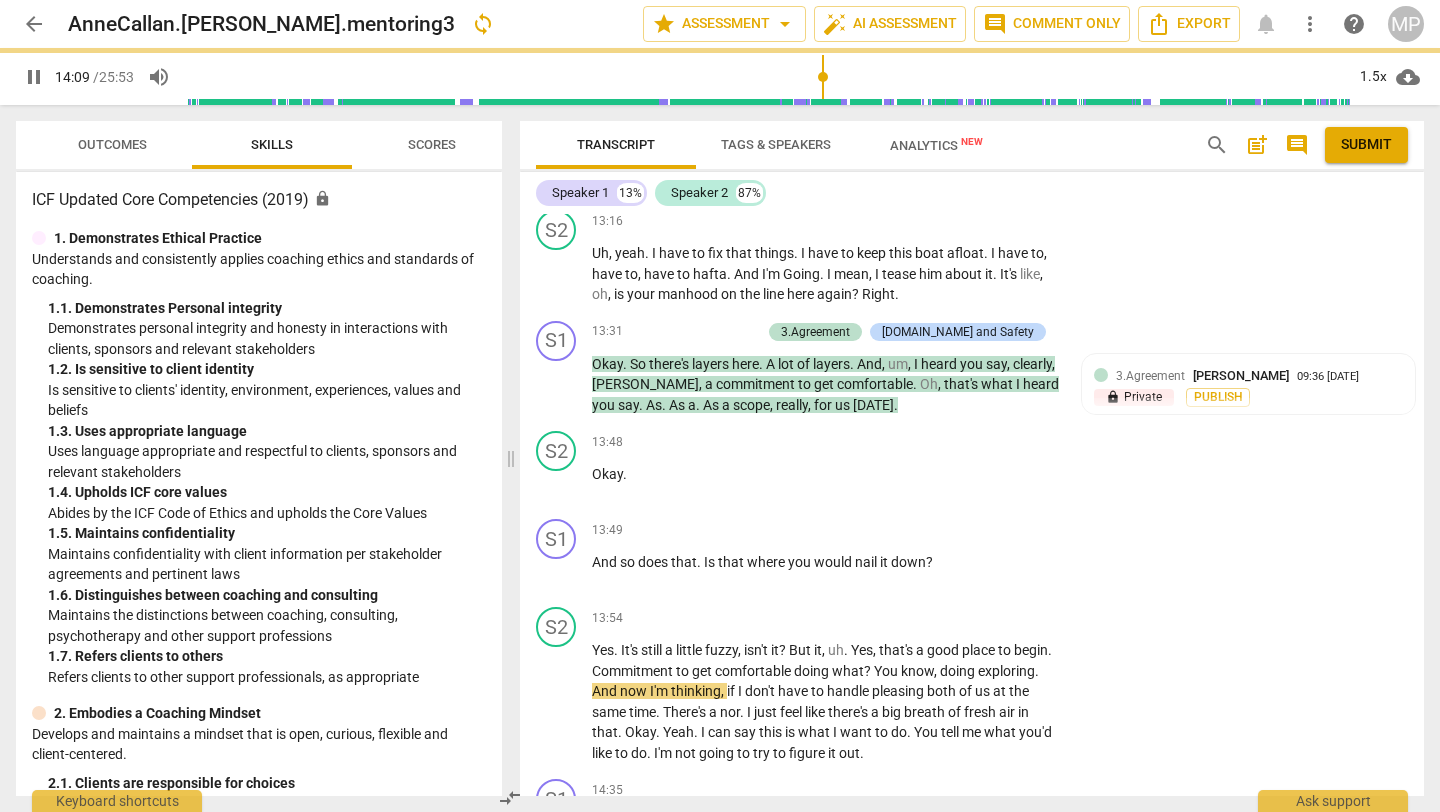 type on "850" 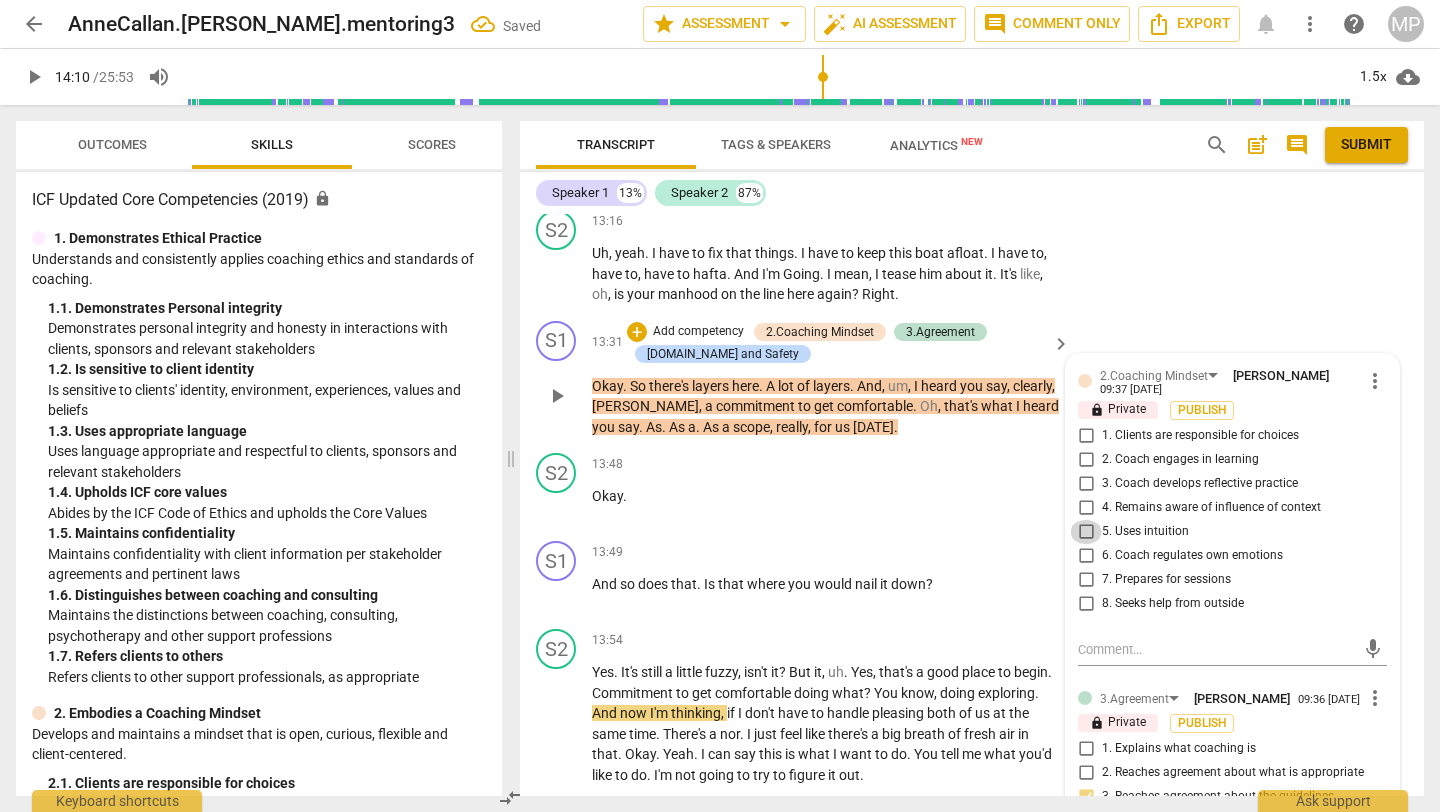 click on "5. Uses intuition" at bounding box center (1086, 532) 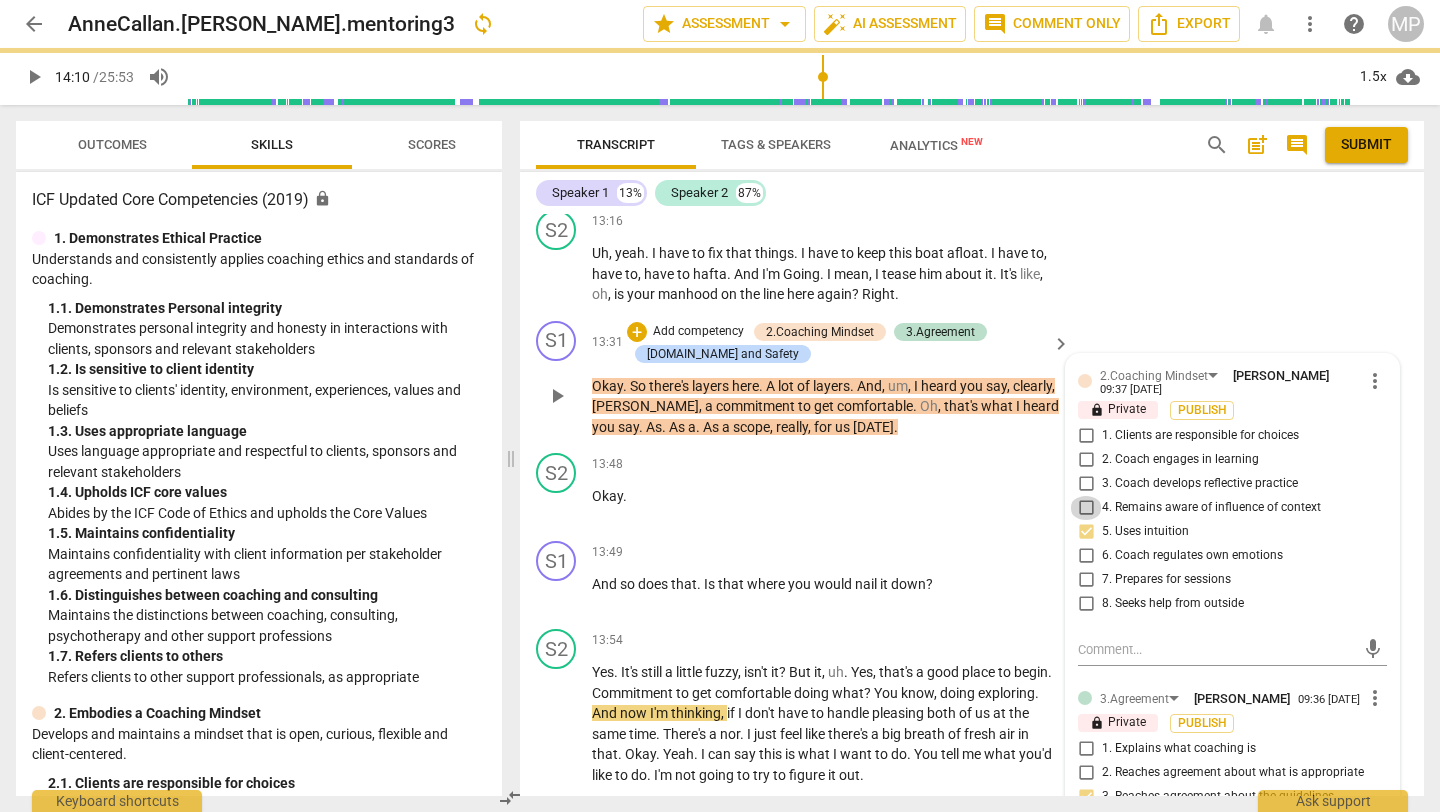 click on "4. Remains aware of influence of context" at bounding box center (1086, 508) 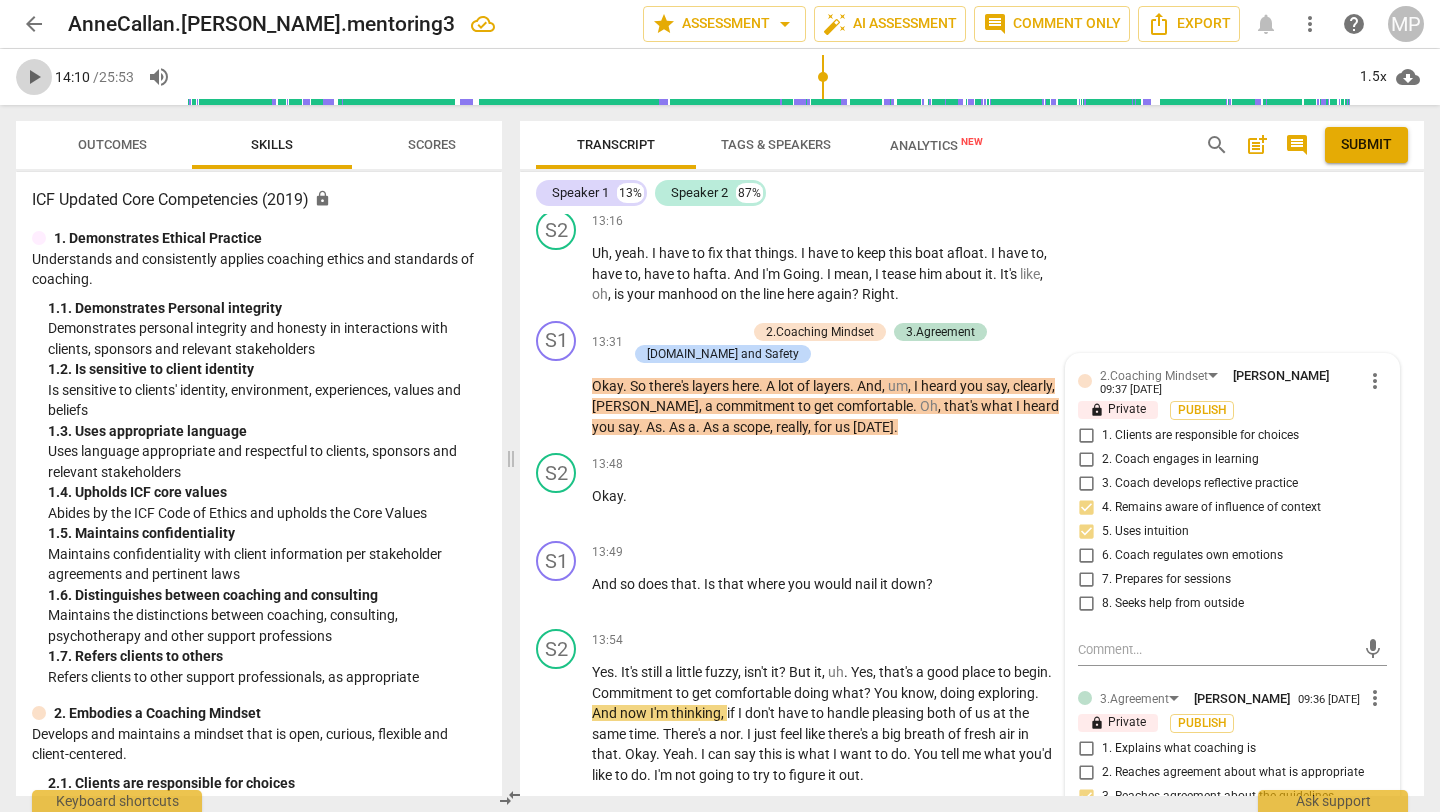 click on "play_arrow" at bounding box center [34, 77] 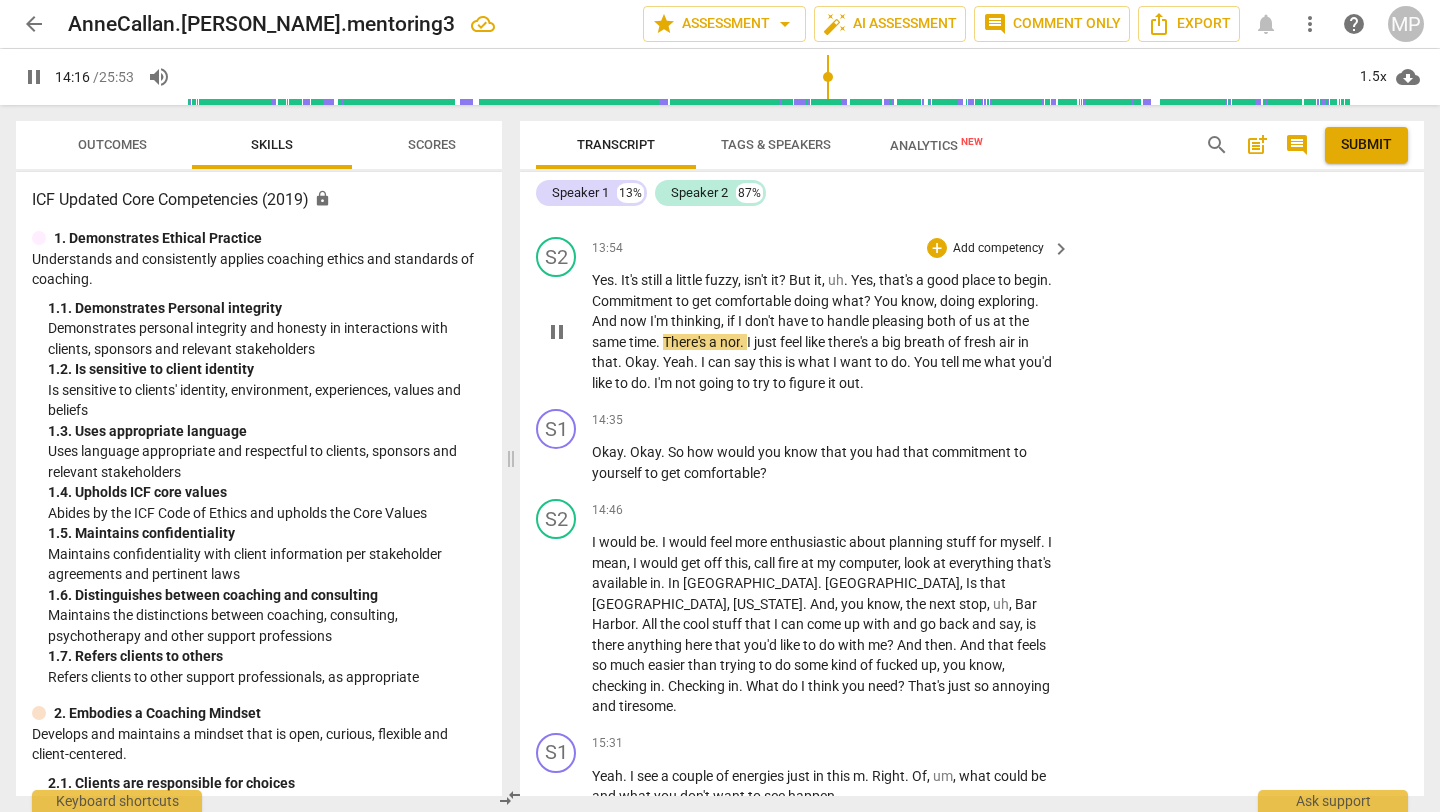 scroll, scrollTop: 4346, scrollLeft: 0, axis: vertical 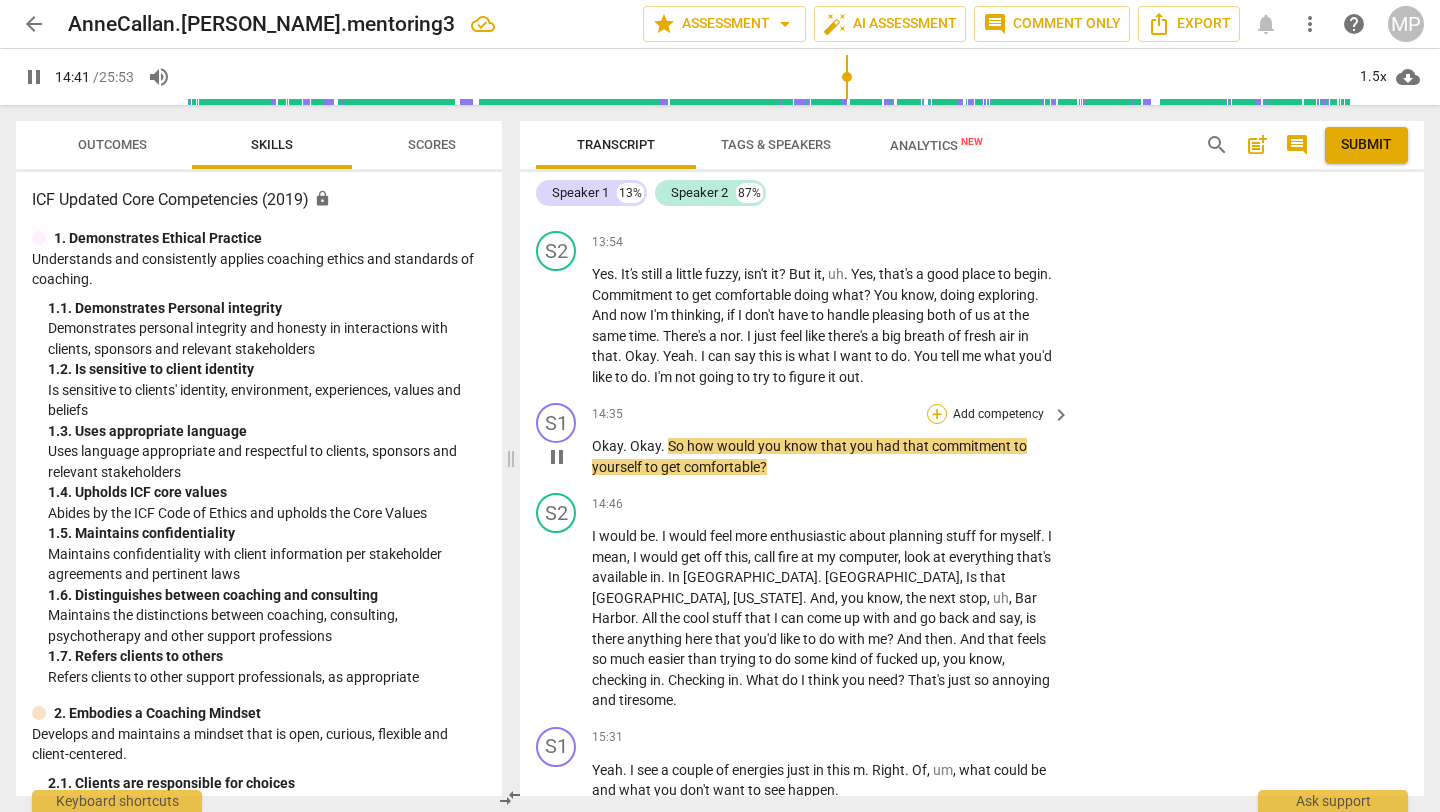 click on "+" at bounding box center [937, 414] 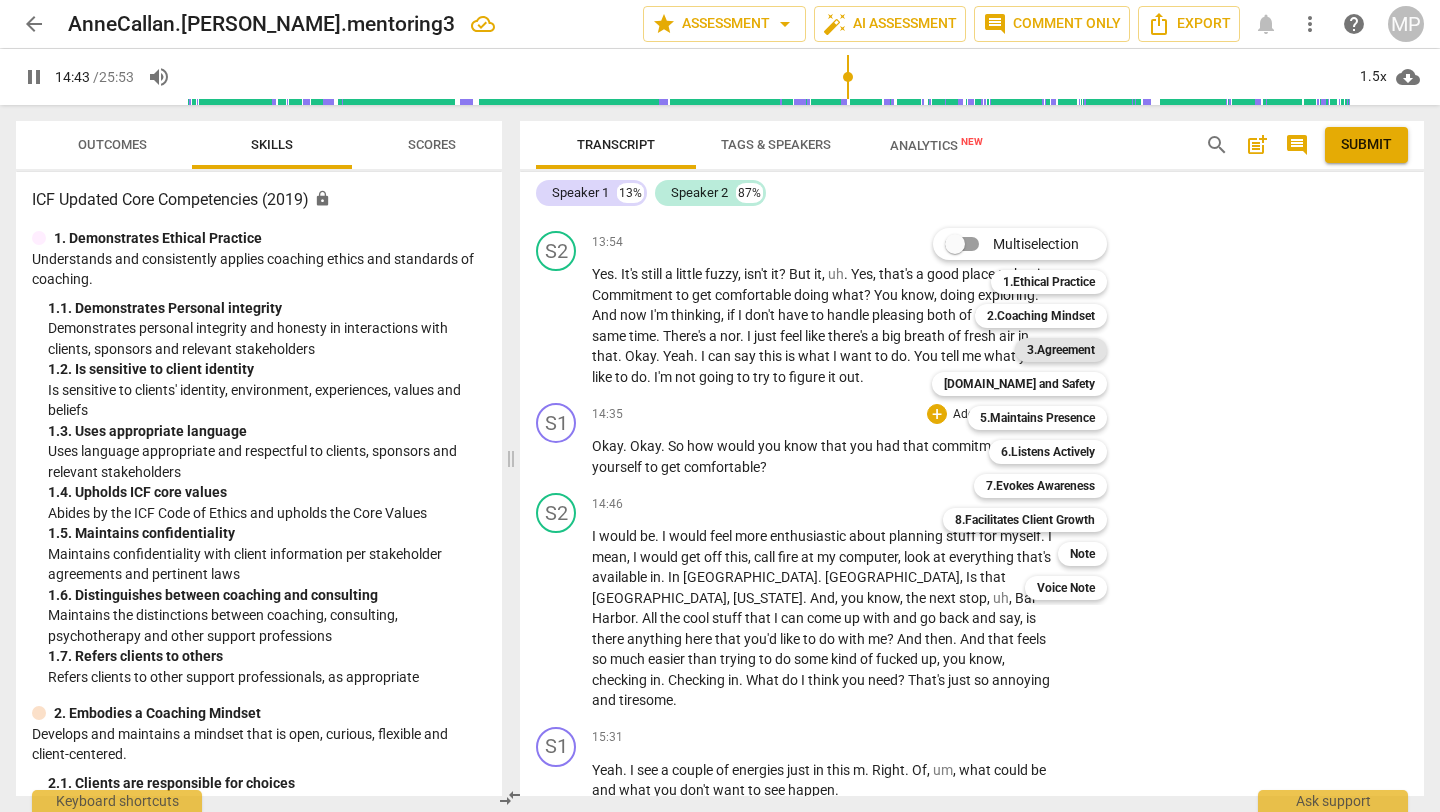 click on "3.Agreement" at bounding box center (1061, 350) 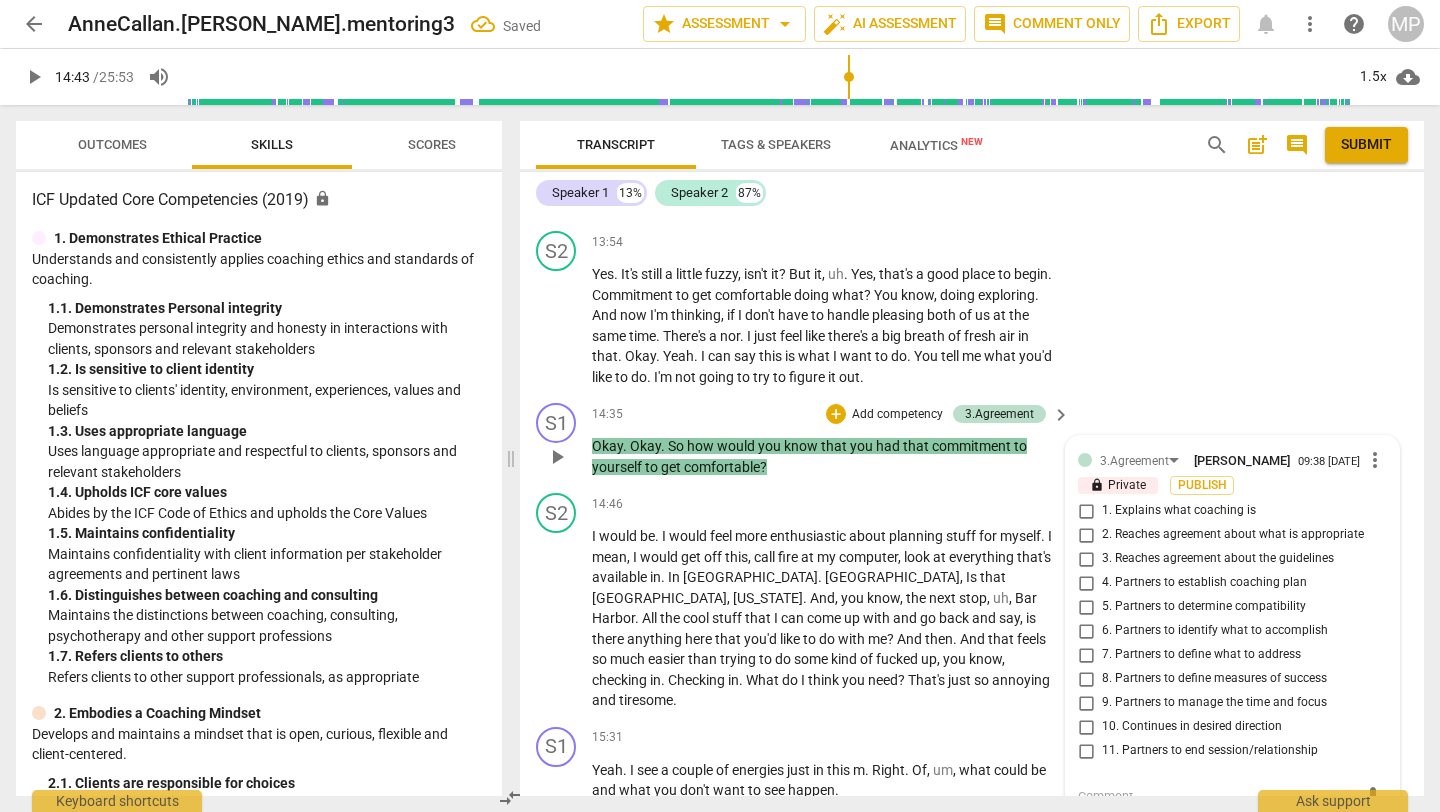 scroll, scrollTop: 4645, scrollLeft: 0, axis: vertical 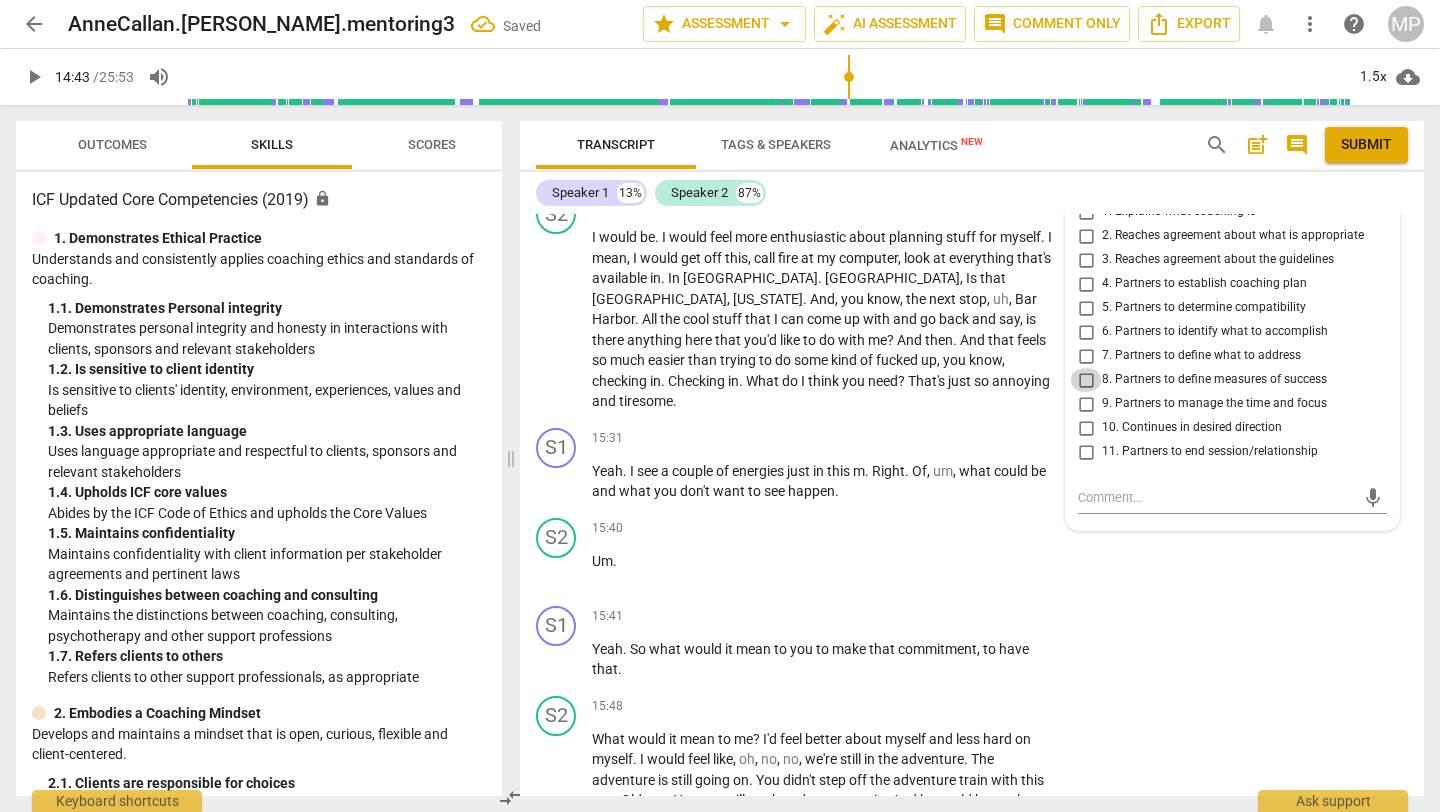click on "8. Partners to define measures of success" at bounding box center (1086, 380) 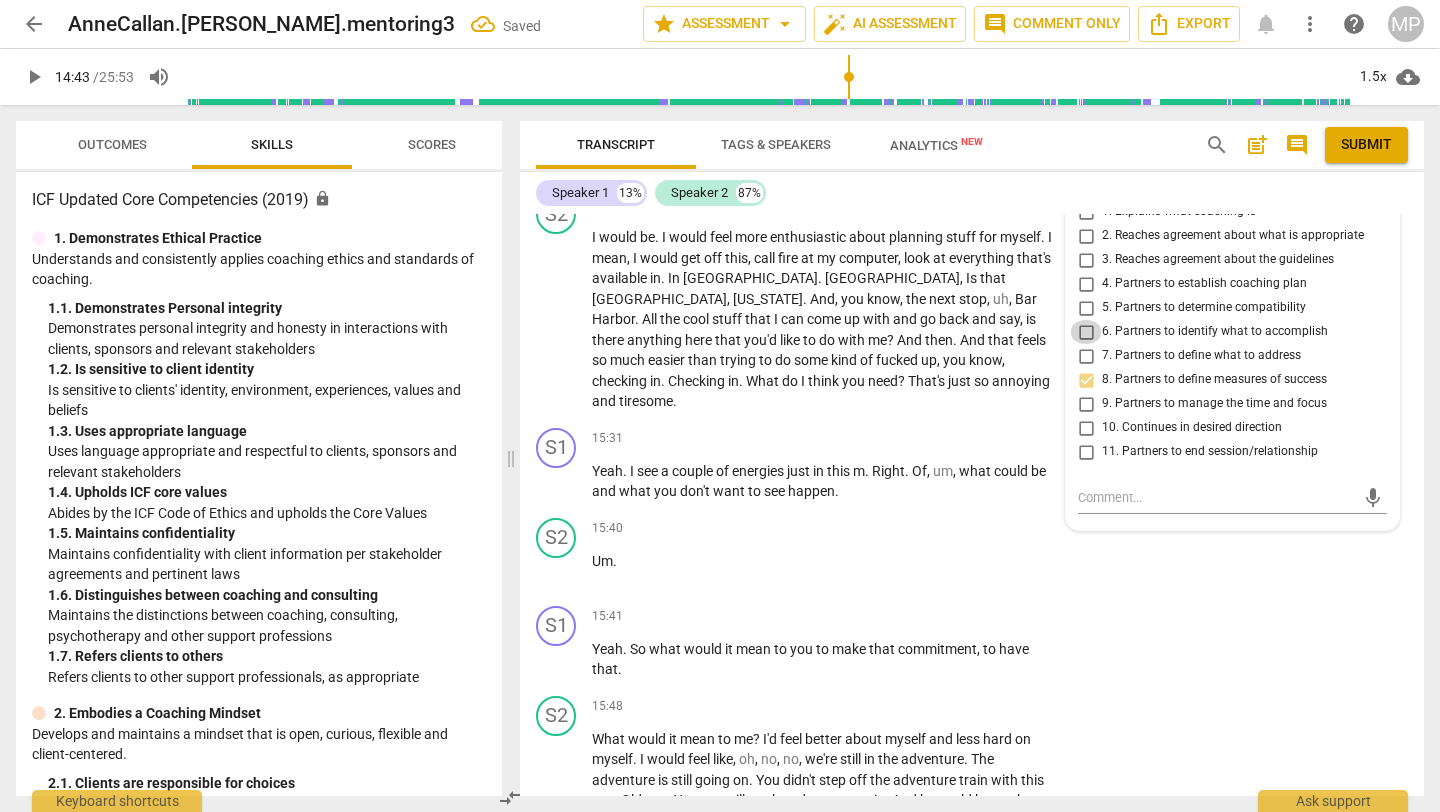 click on "6. Partners to identify what to accomplish" at bounding box center (1086, 332) 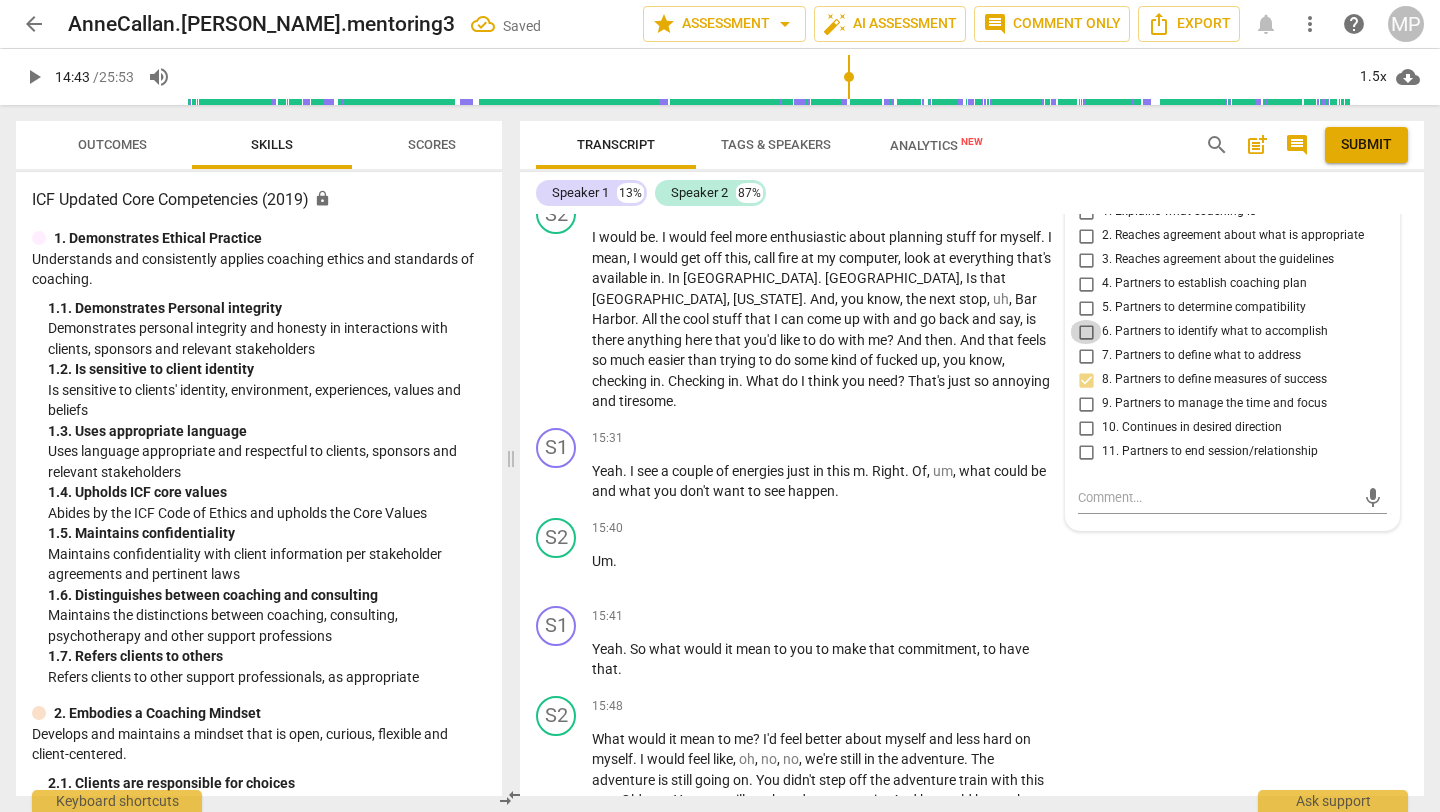 checkbox on "true" 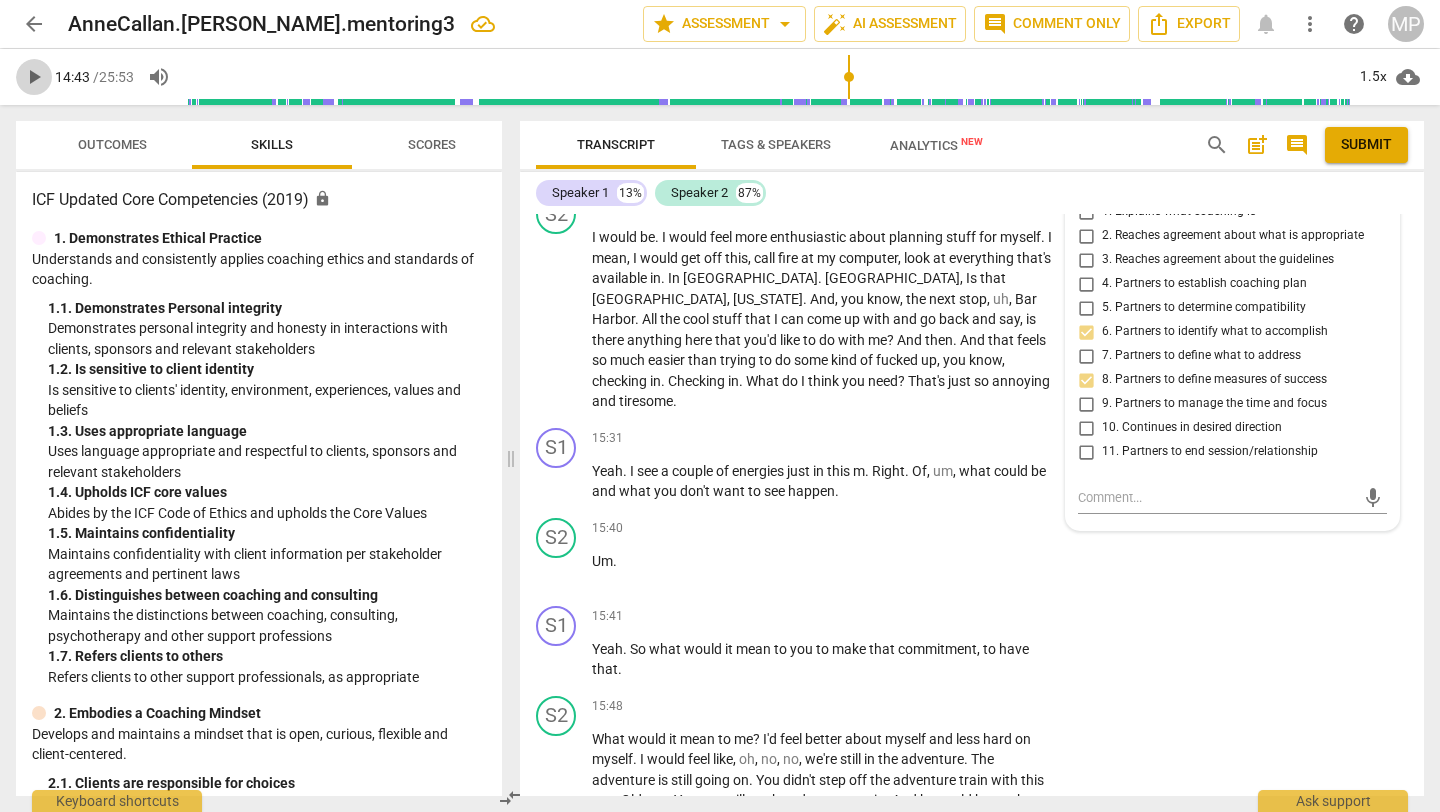 click on "play_arrow" at bounding box center (34, 77) 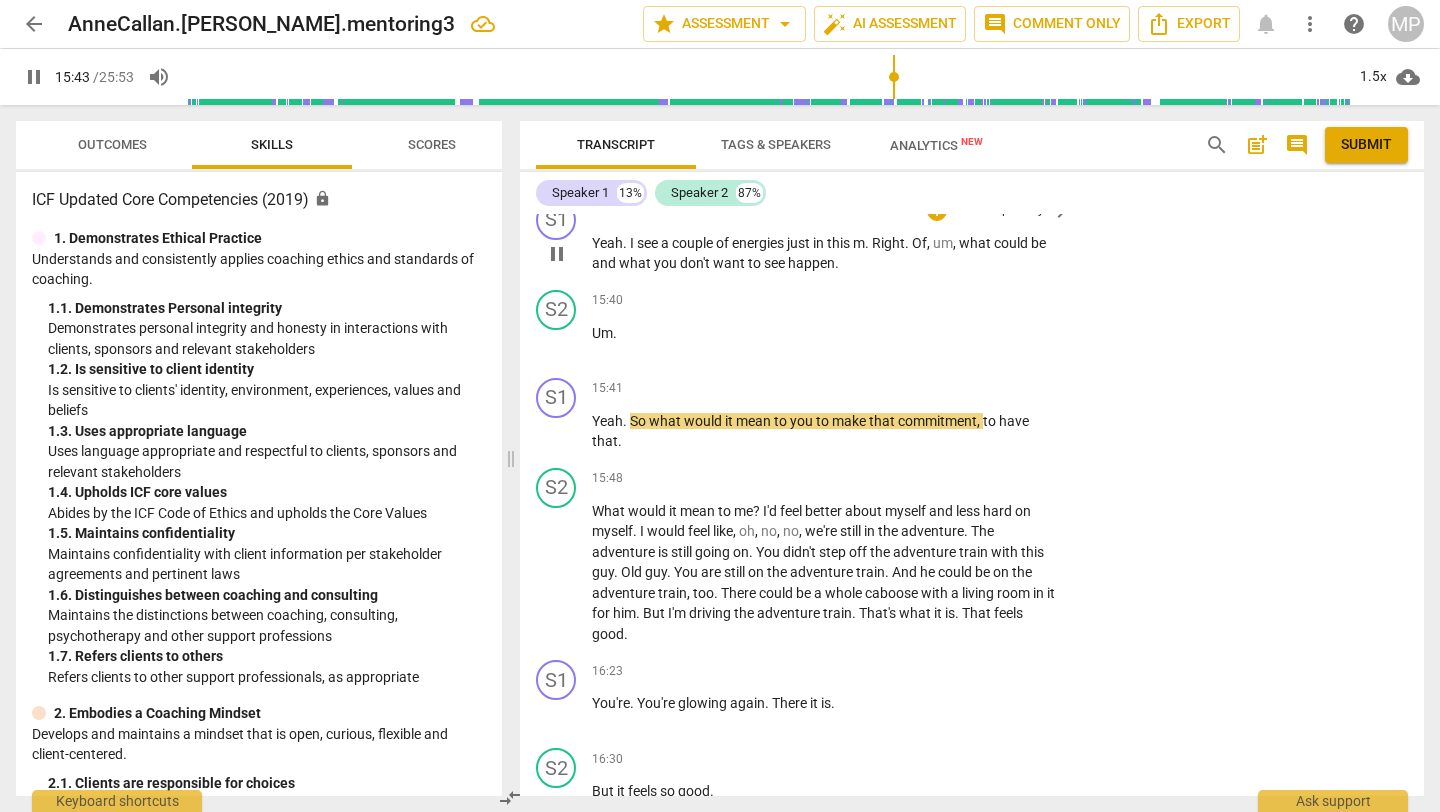 scroll, scrollTop: 4874, scrollLeft: 0, axis: vertical 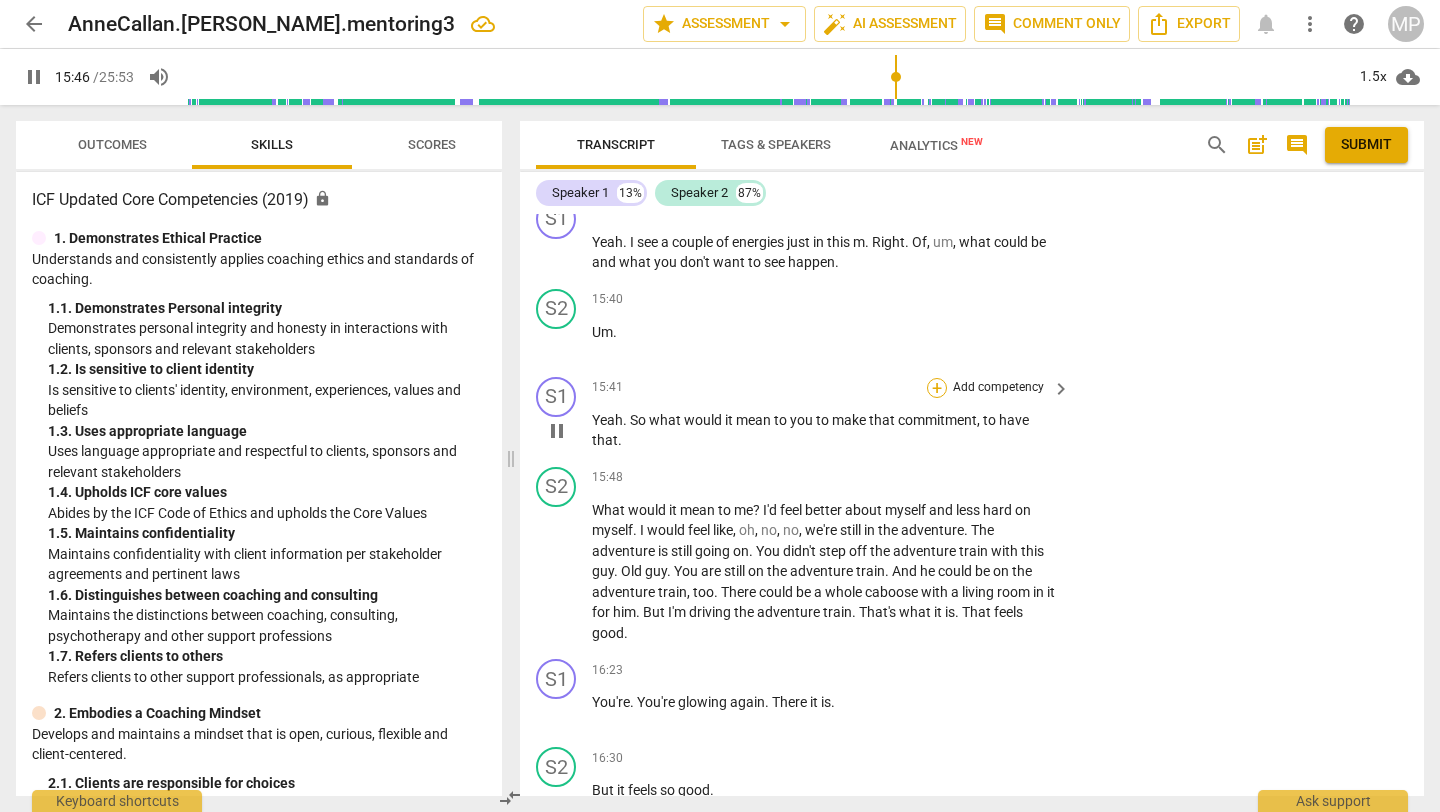 click on "+" at bounding box center (937, 388) 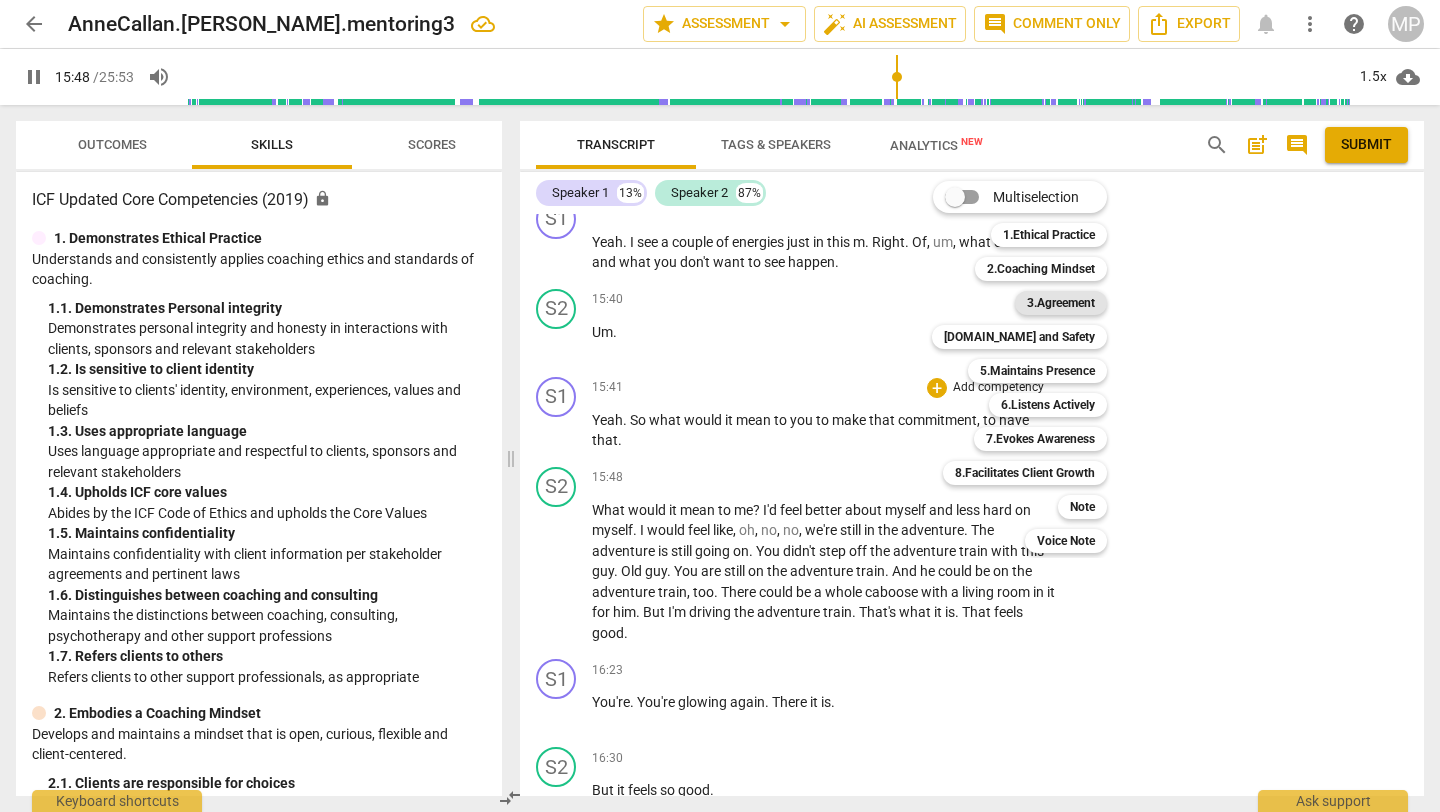 click on "3.Agreement" at bounding box center [1061, 303] 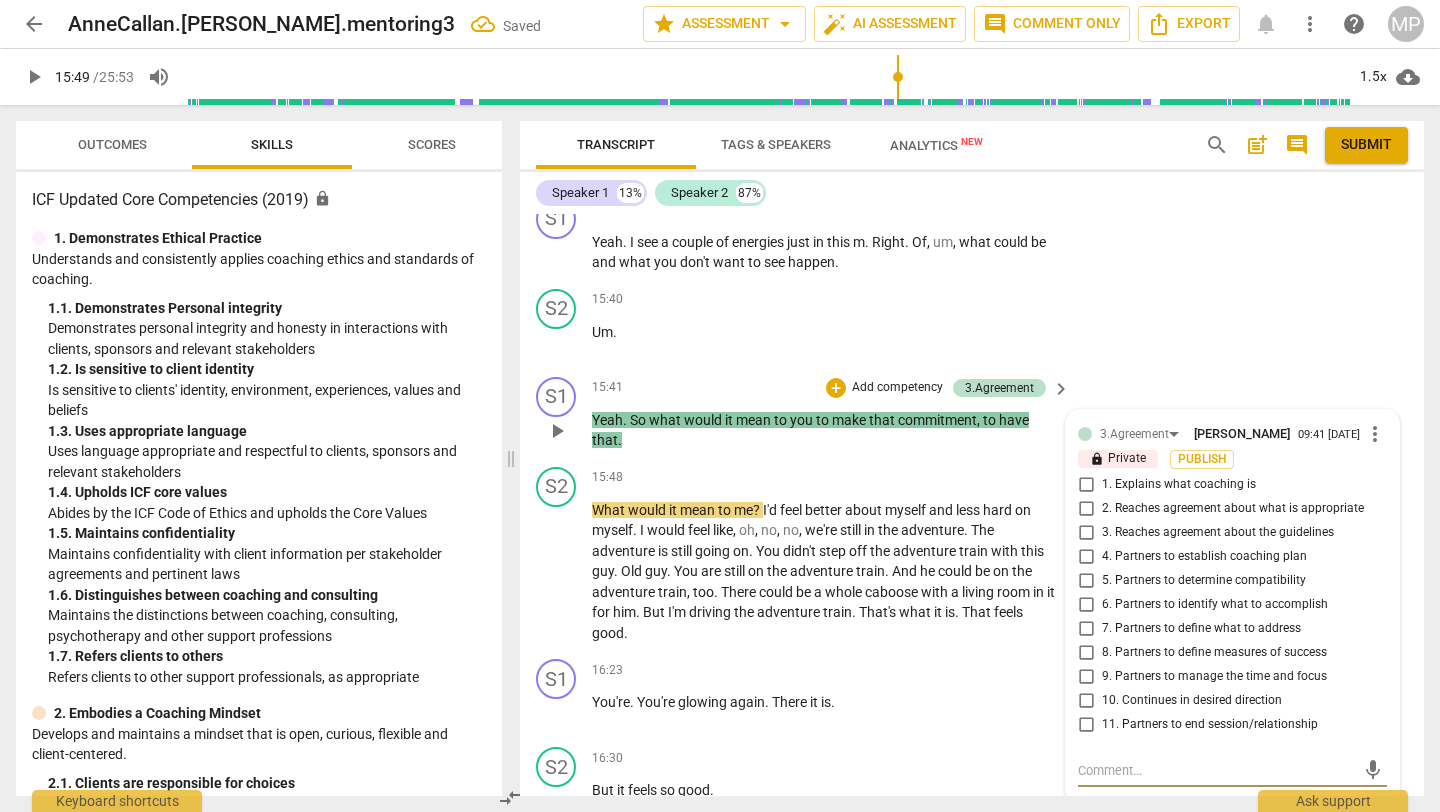 click on "9. Partners to manage the time and focus" at bounding box center [1086, 677] 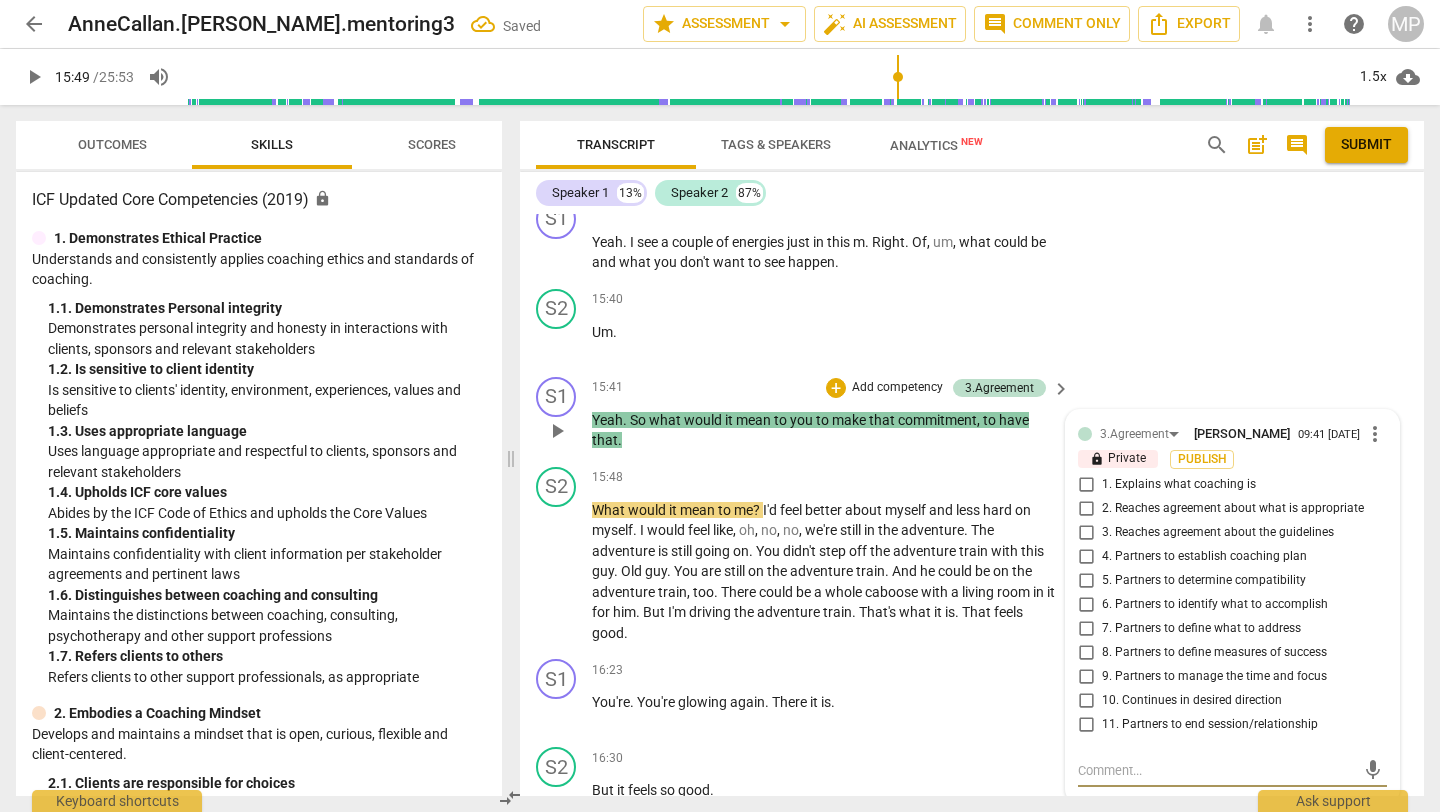 checkbox on "true" 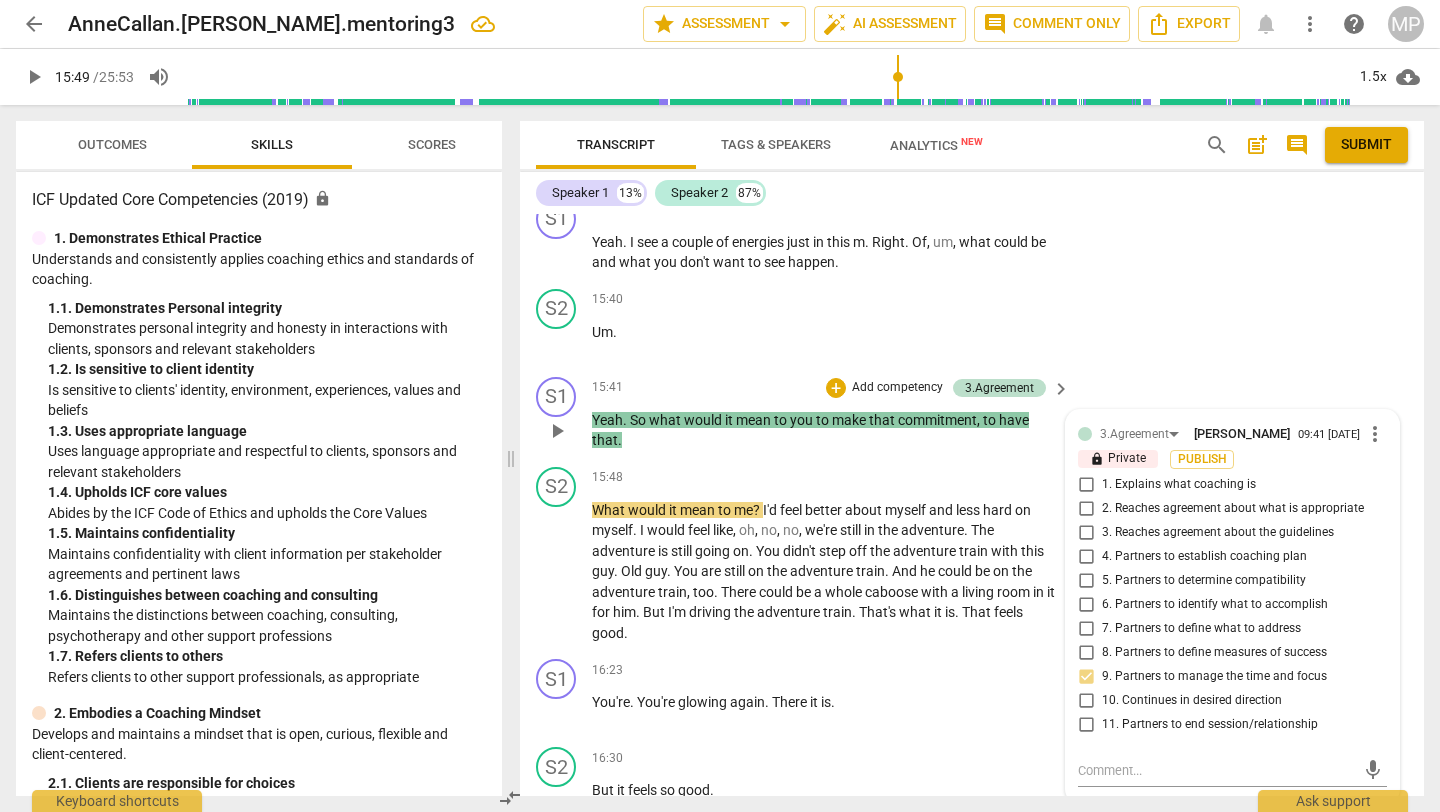 click on "8. Partners to define measures of success" at bounding box center (1086, 653) 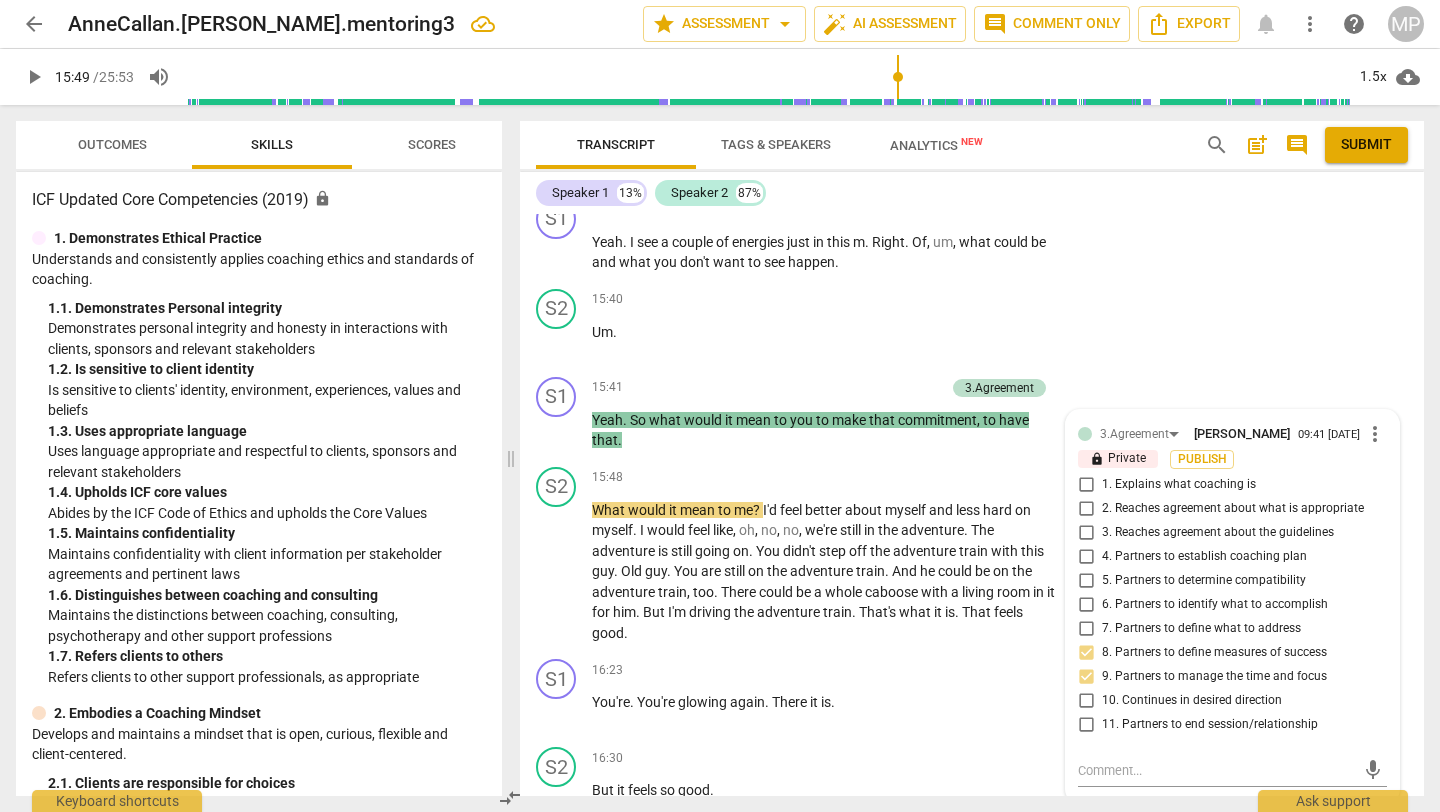 click on "play_arrow" at bounding box center (34, 77) 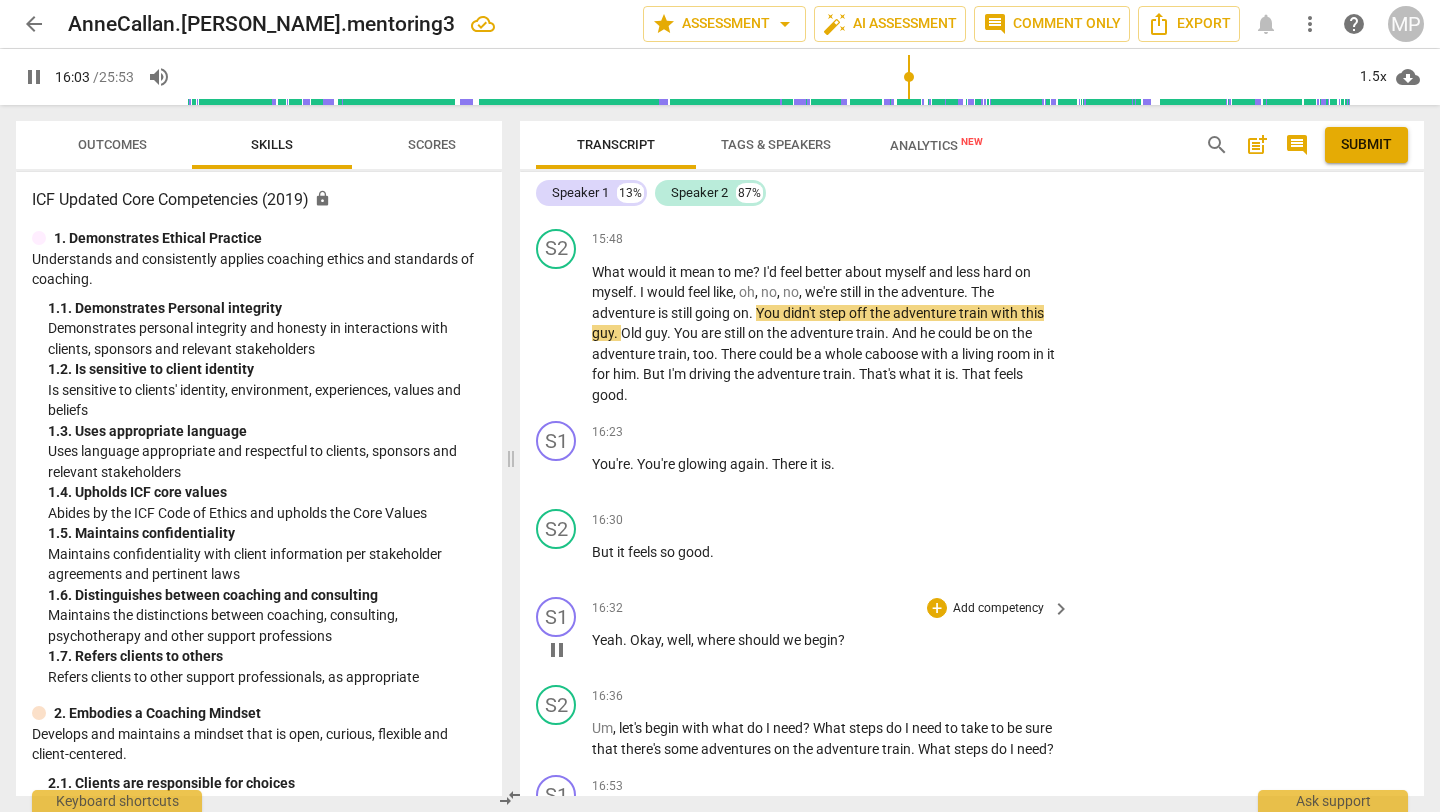 scroll, scrollTop: 5115, scrollLeft: 0, axis: vertical 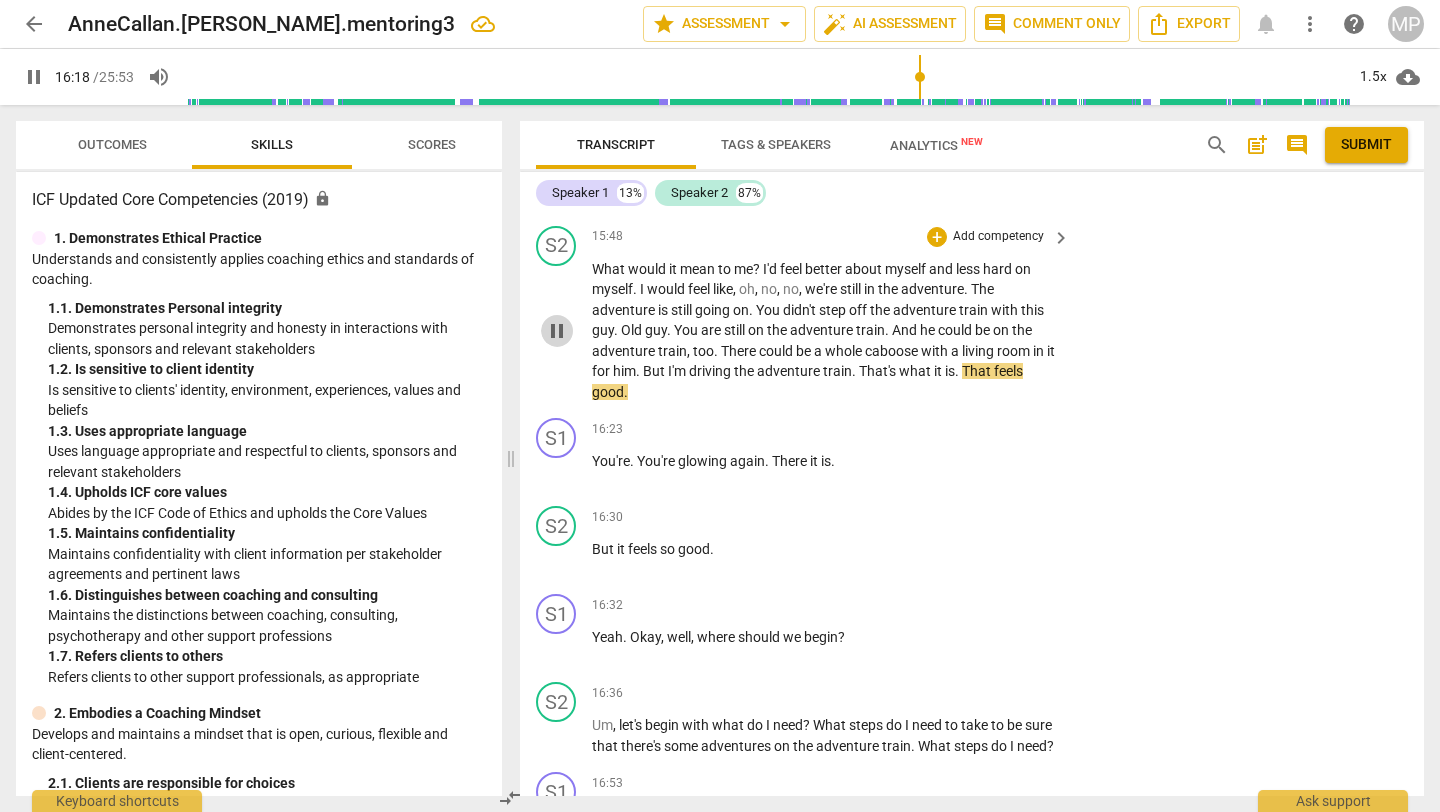 click on "pause" at bounding box center (557, 331) 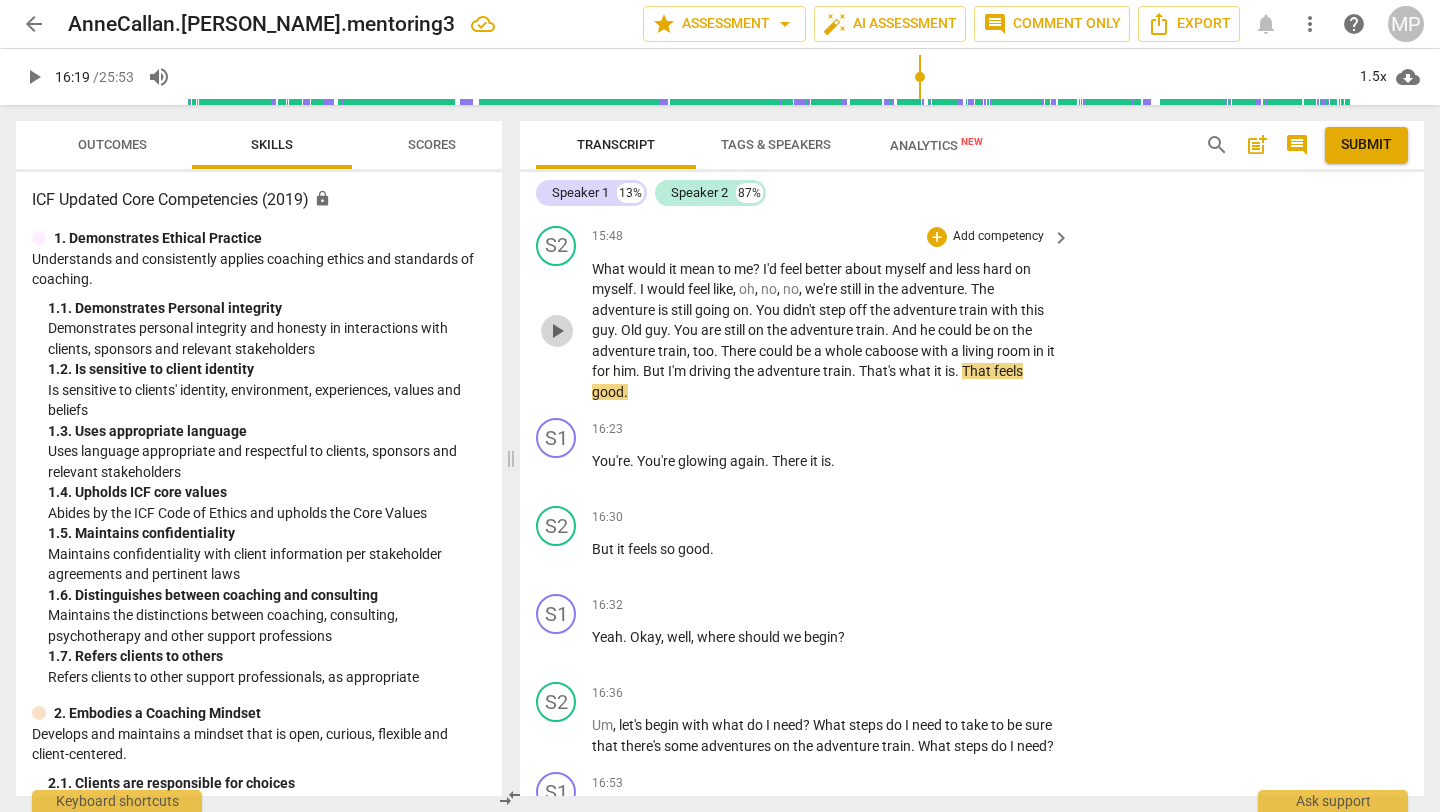 click on "play_arrow" at bounding box center [557, 331] 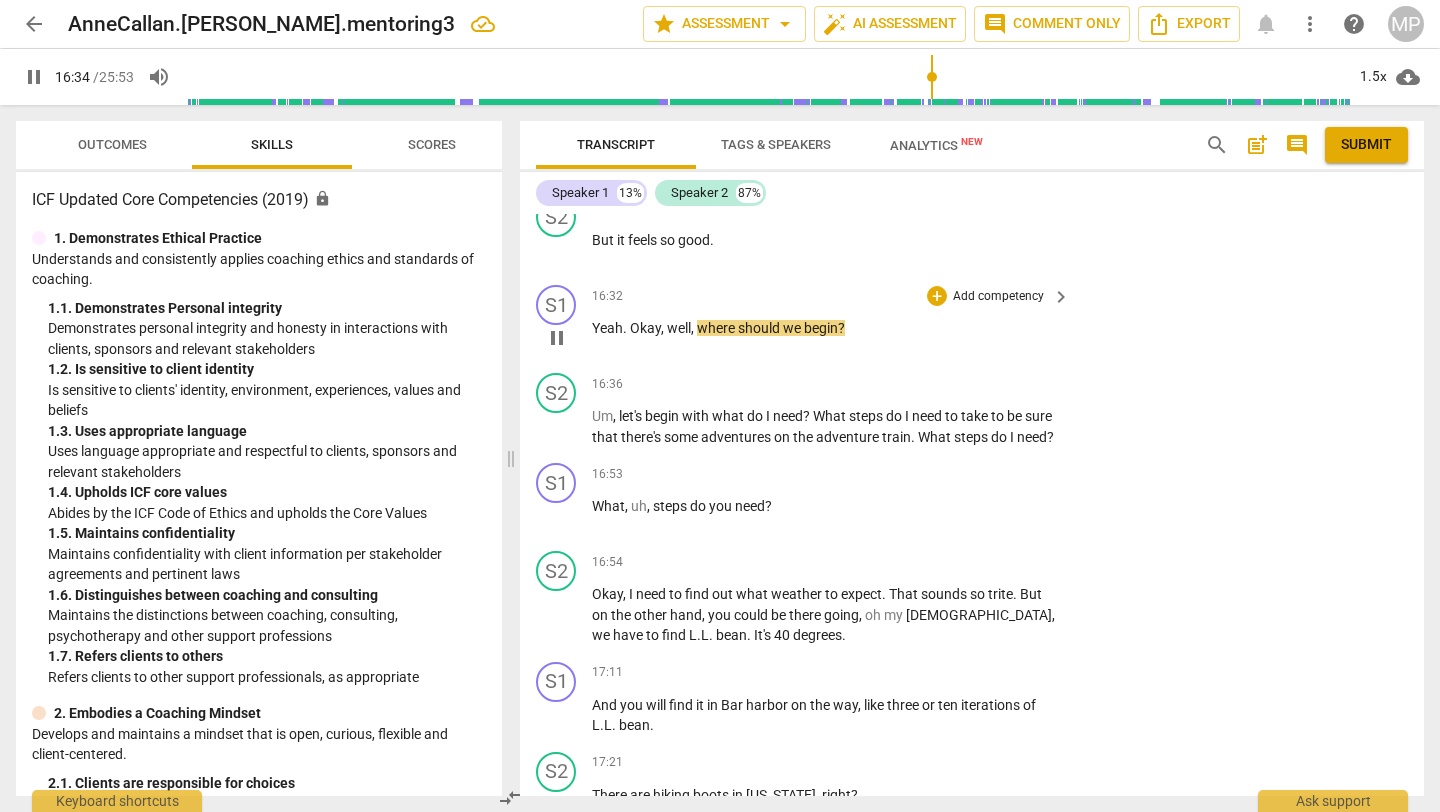 scroll, scrollTop: 5411, scrollLeft: 0, axis: vertical 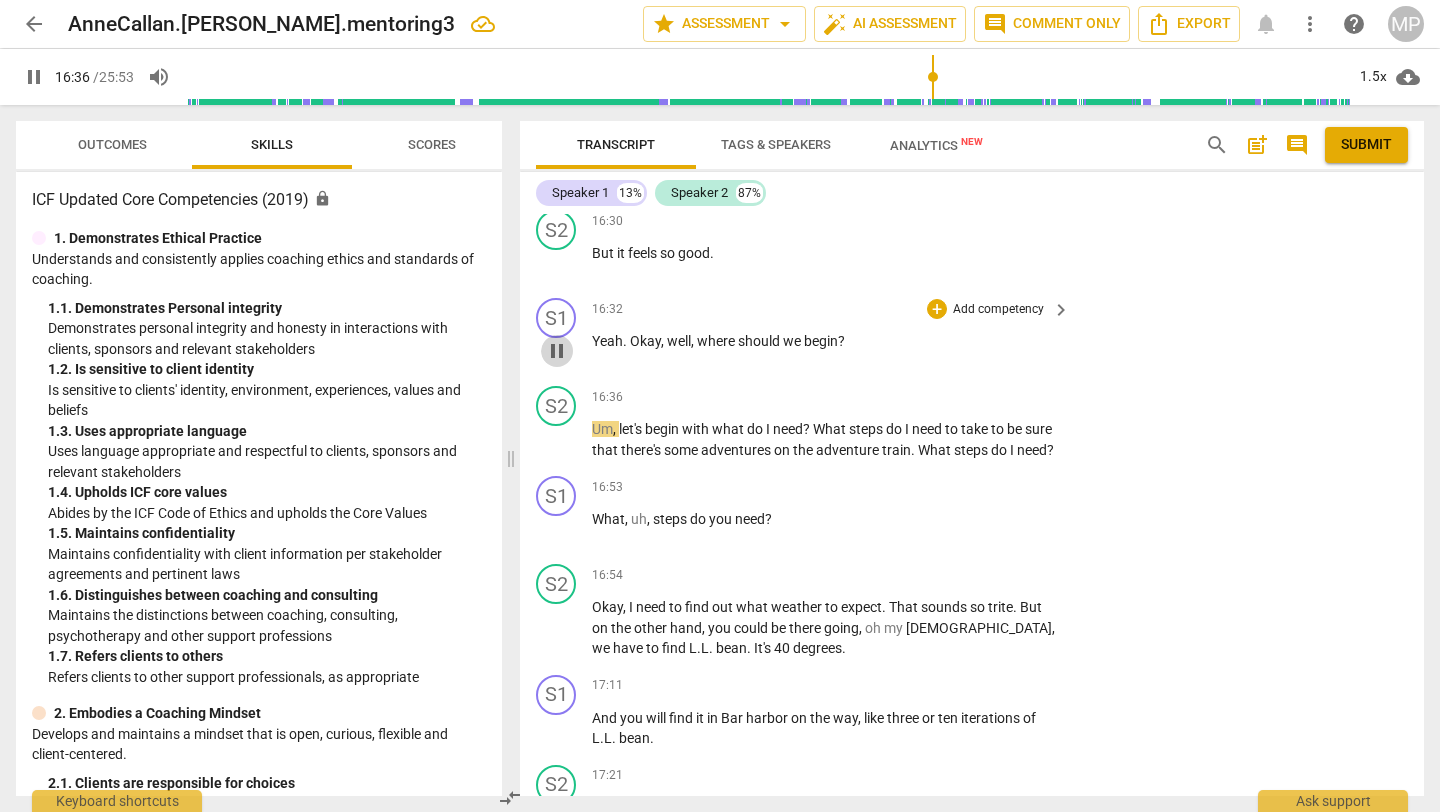 click on "pause" at bounding box center [557, 351] 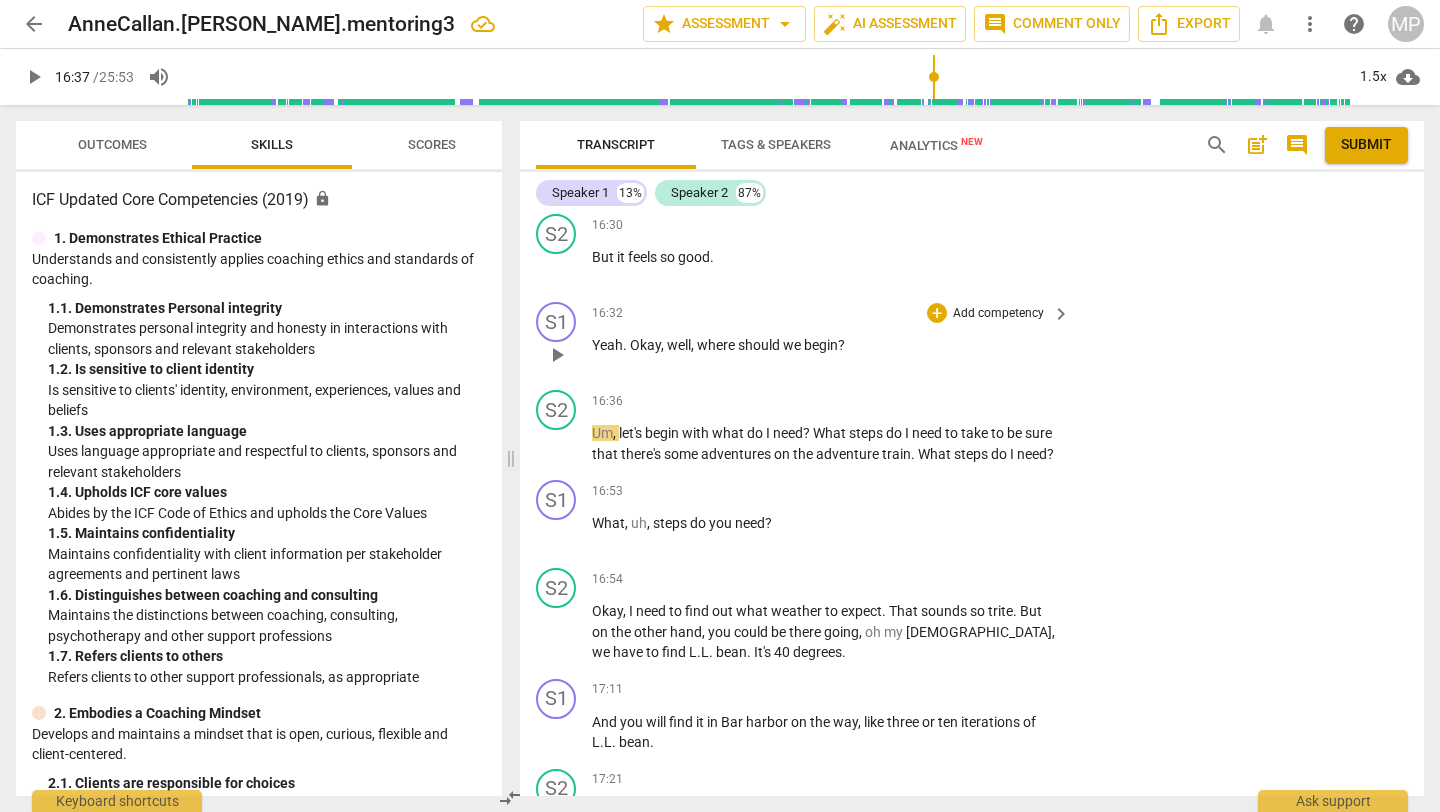 scroll, scrollTop: 5403, scrollLeft: 0, axis: vertical 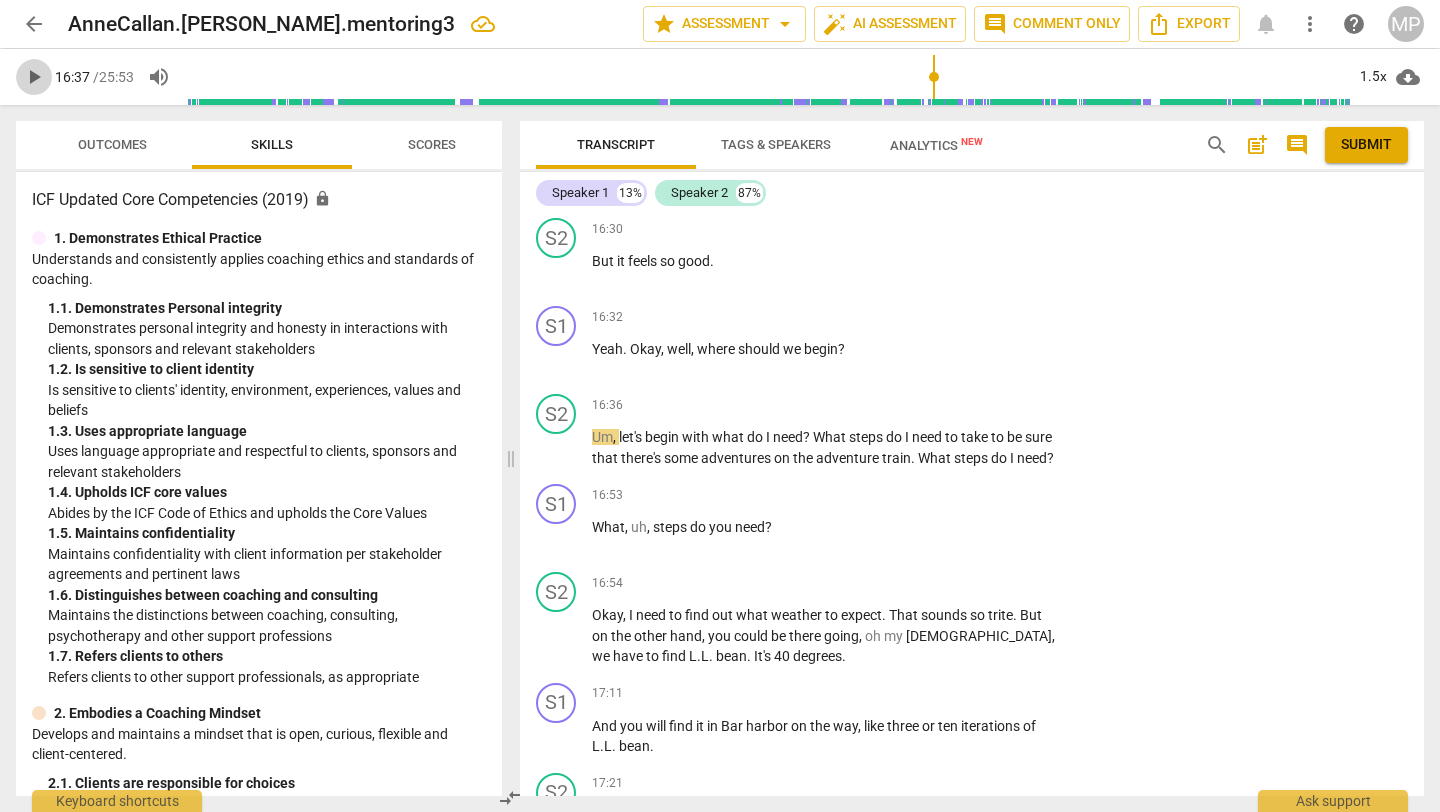 click on "play_arrow" at bounding box center [34, 77] 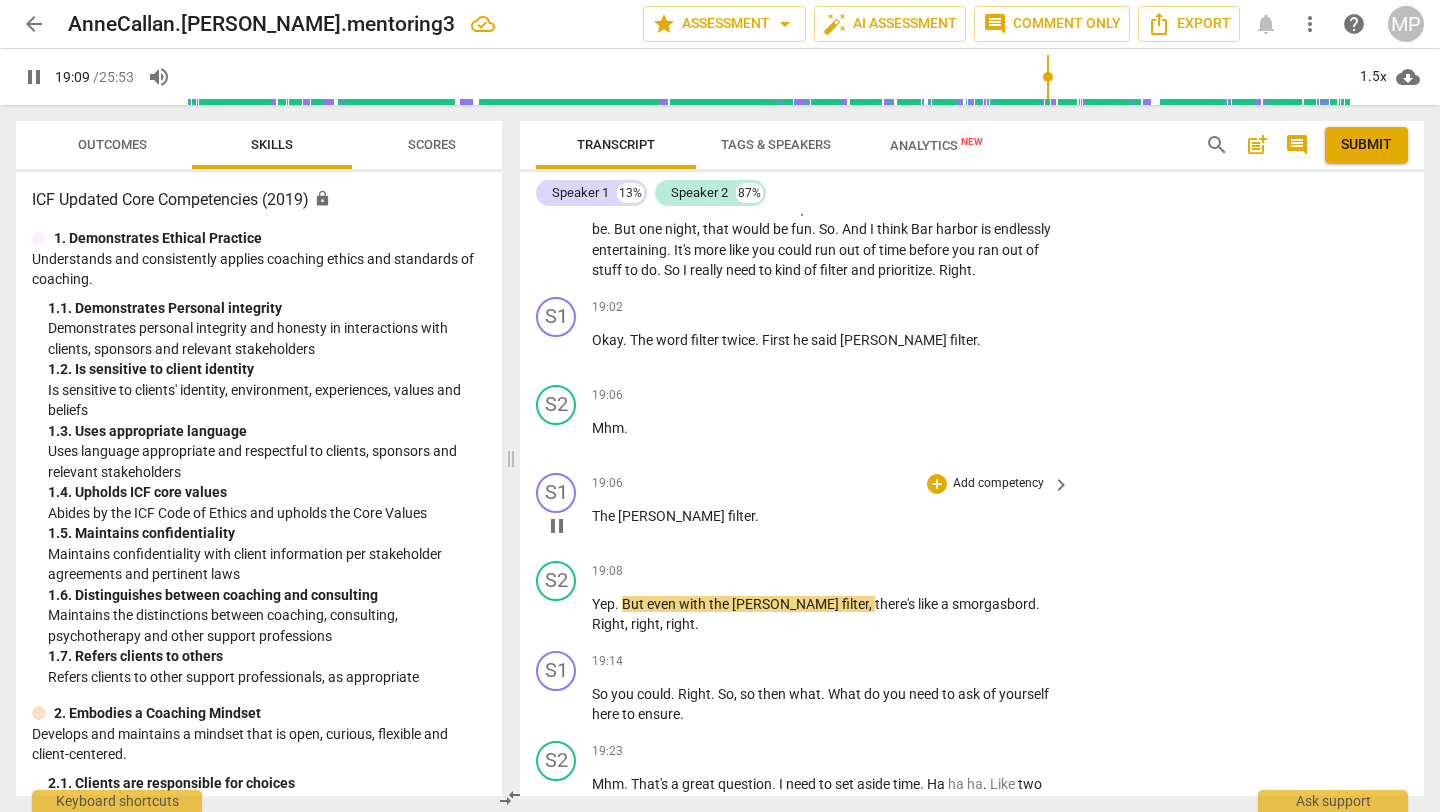scroll, scrollTop: 7020, scrollLeft: 0, axis: vertical 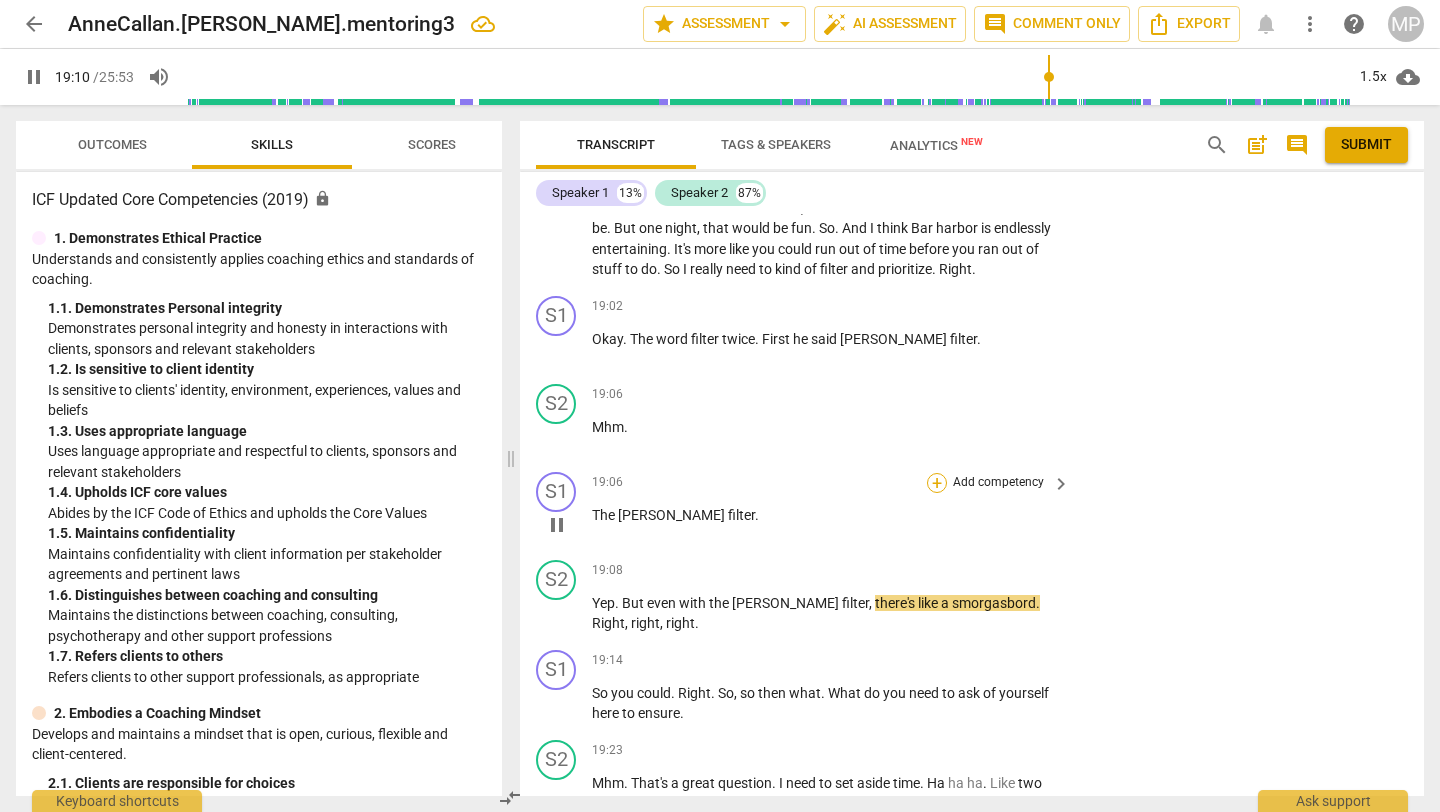click on "+" at bounding box center [937, 483] 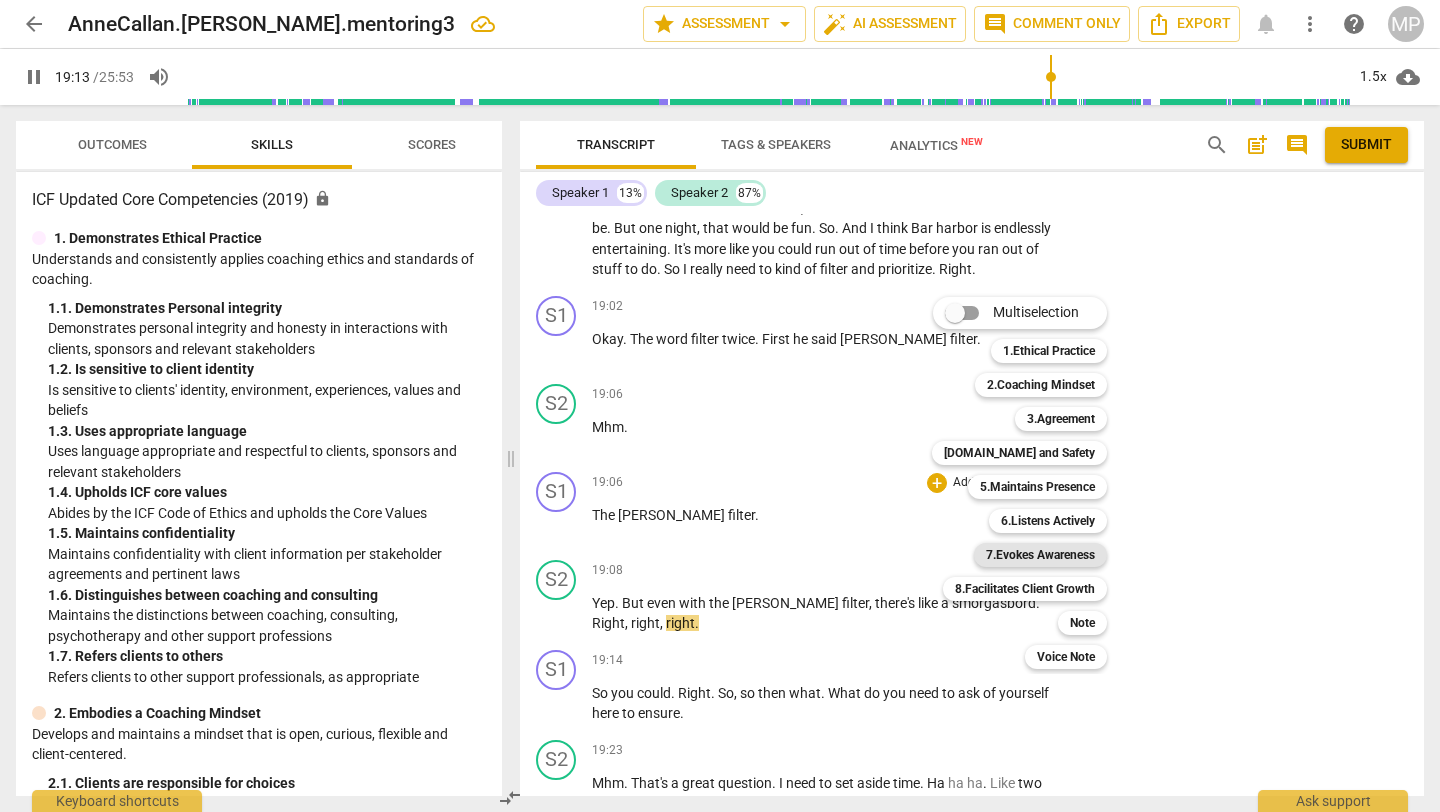 click on "7.Evokes Awareness" at bounding box center [1040, 555] 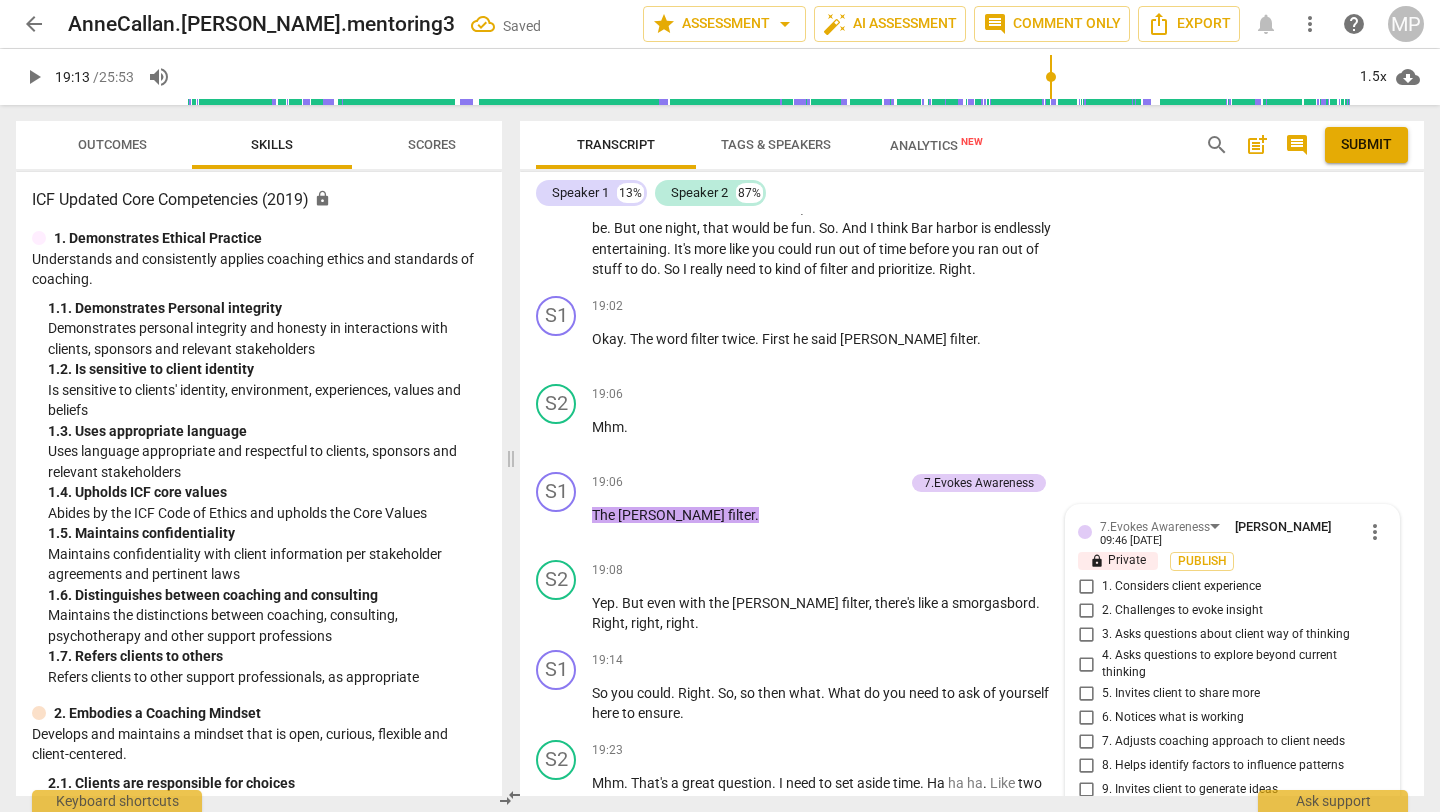 scroll, scrollTop: 7398, scrollLeft: 0, axis: vertical 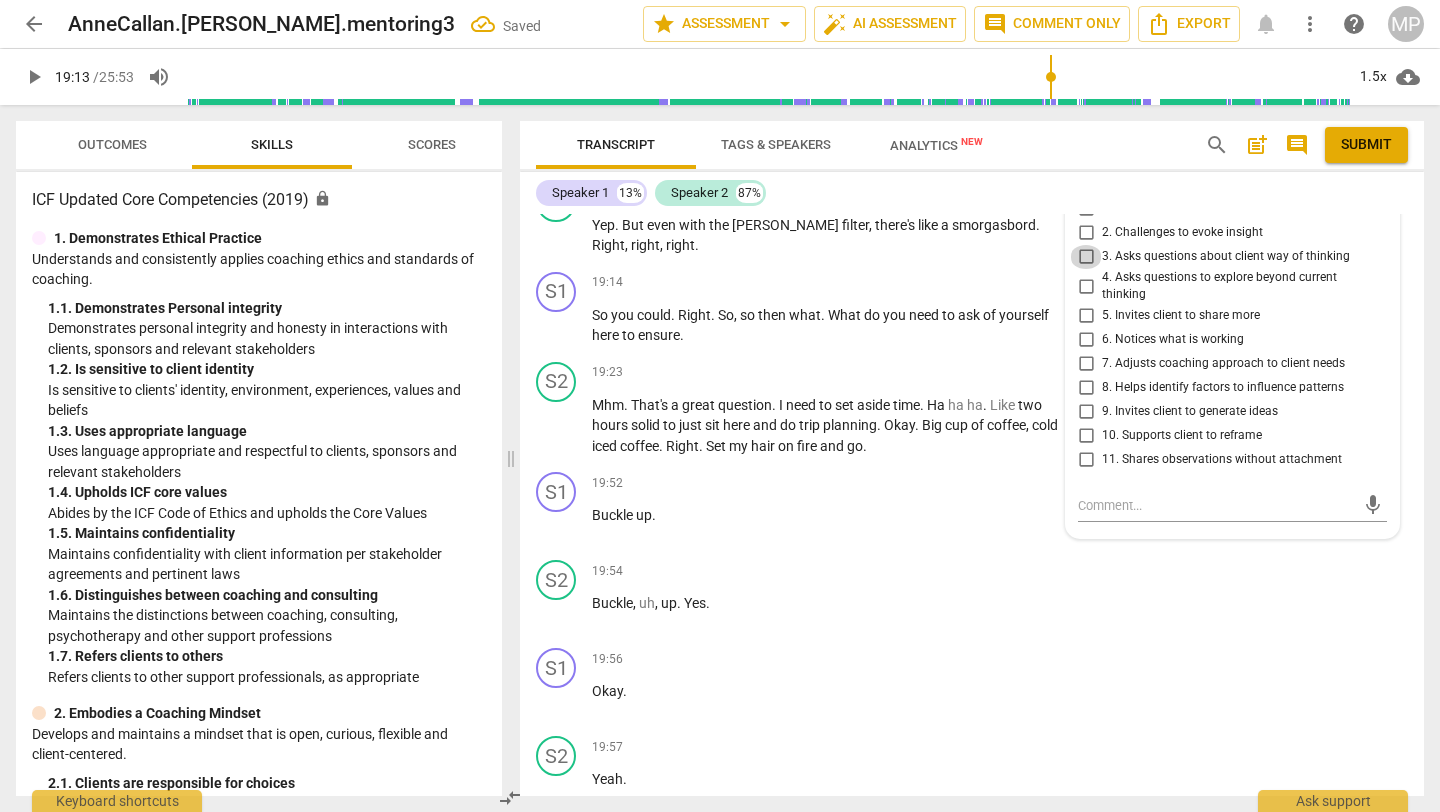 click on "3. Asks questions about client way of thinking" at bounding box center (1086, 257) 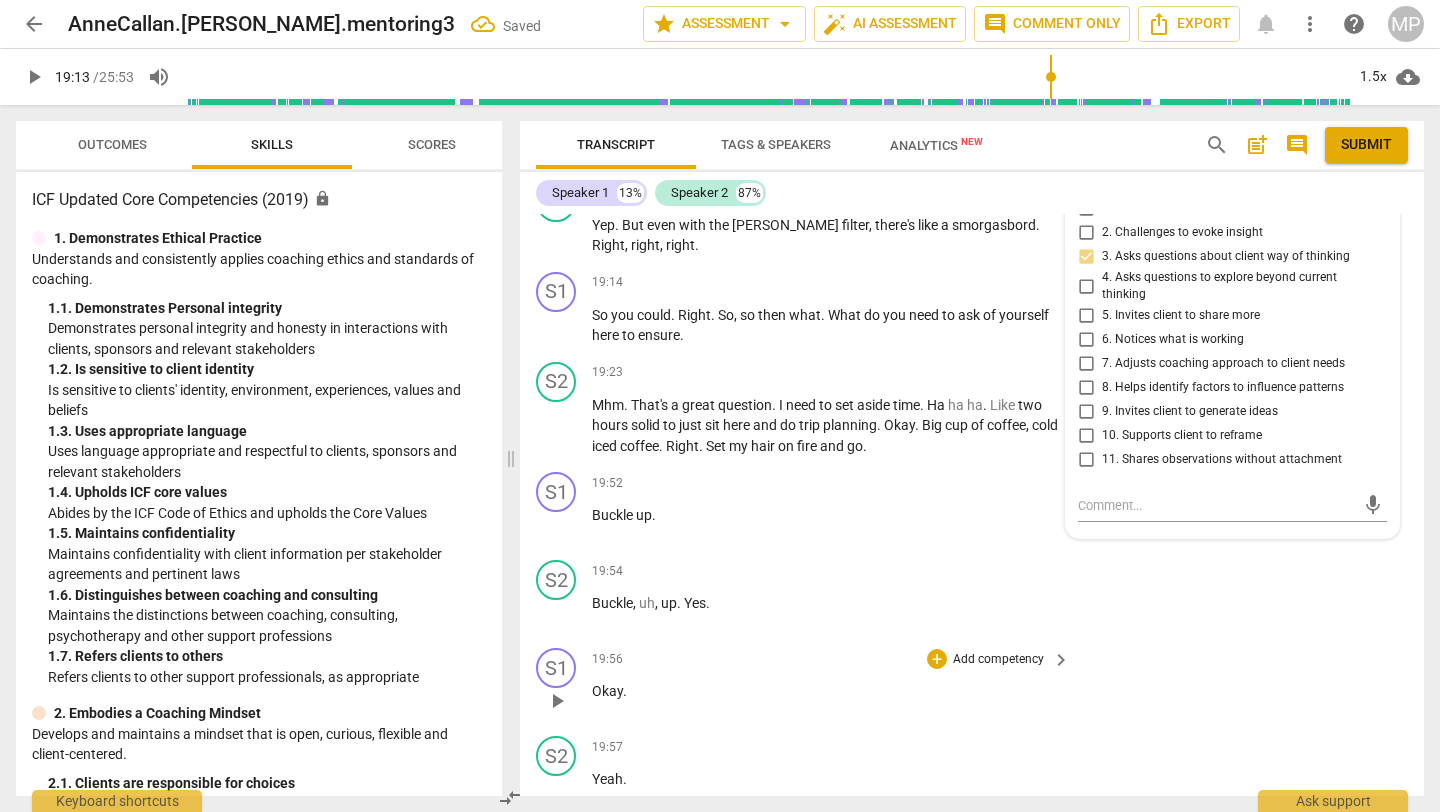 click on "S1 play_arrow pause 19:56 + Add competency keyboard_arrow_right Okay ." at bounding box center (972, 684) 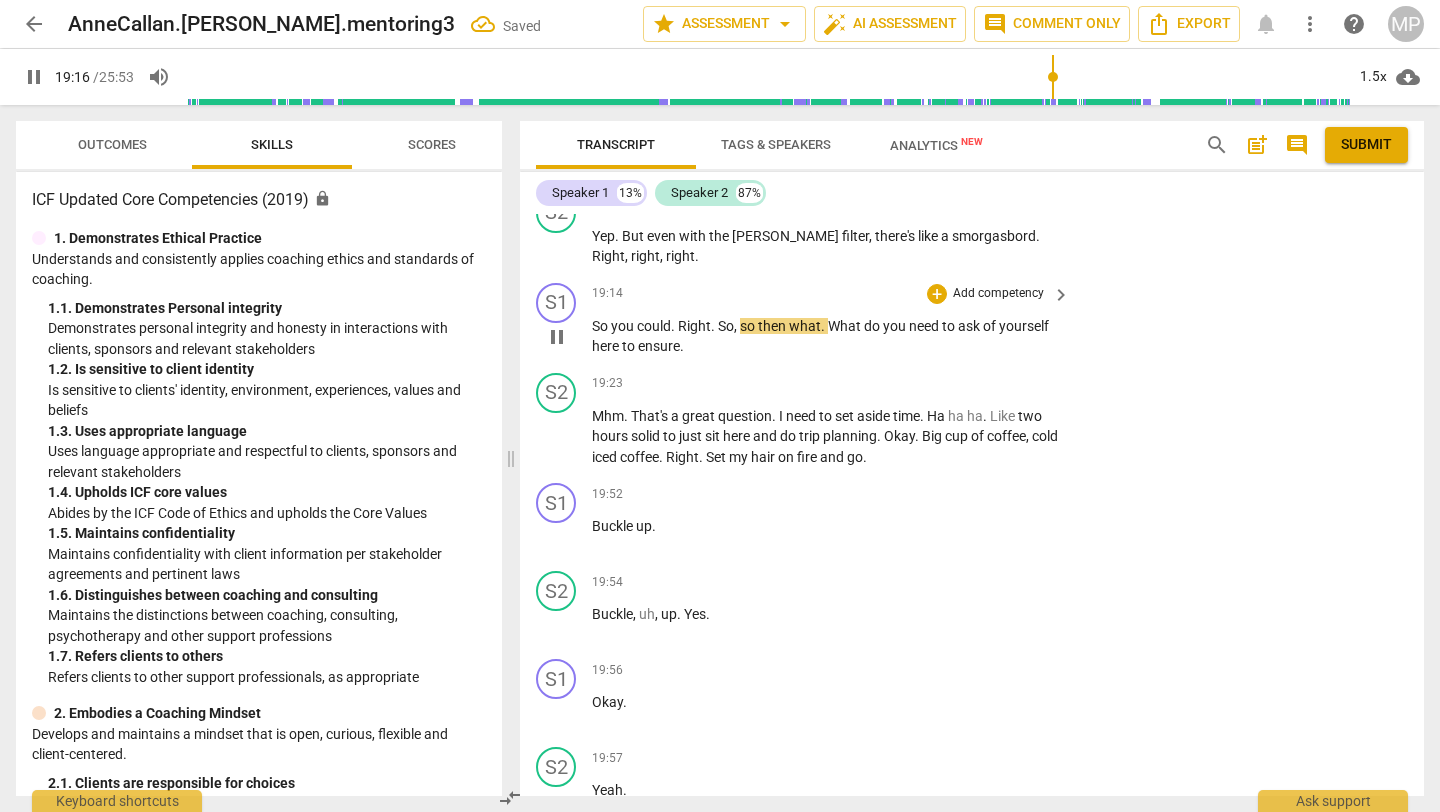 scroll, scrollTop: 7382, scrollLeft: 0, axis: vertical 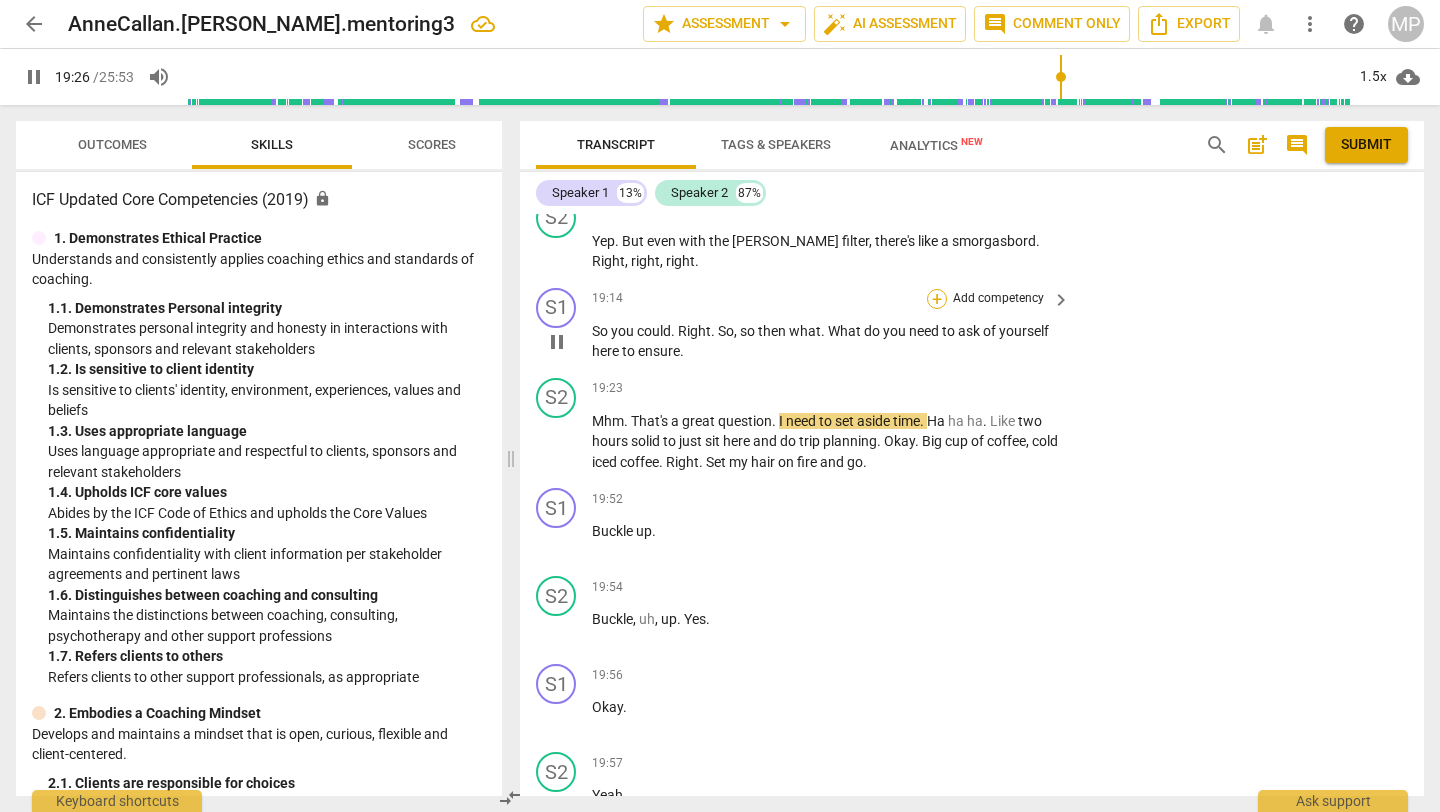 click on "+" at bounding box center (937, 299) 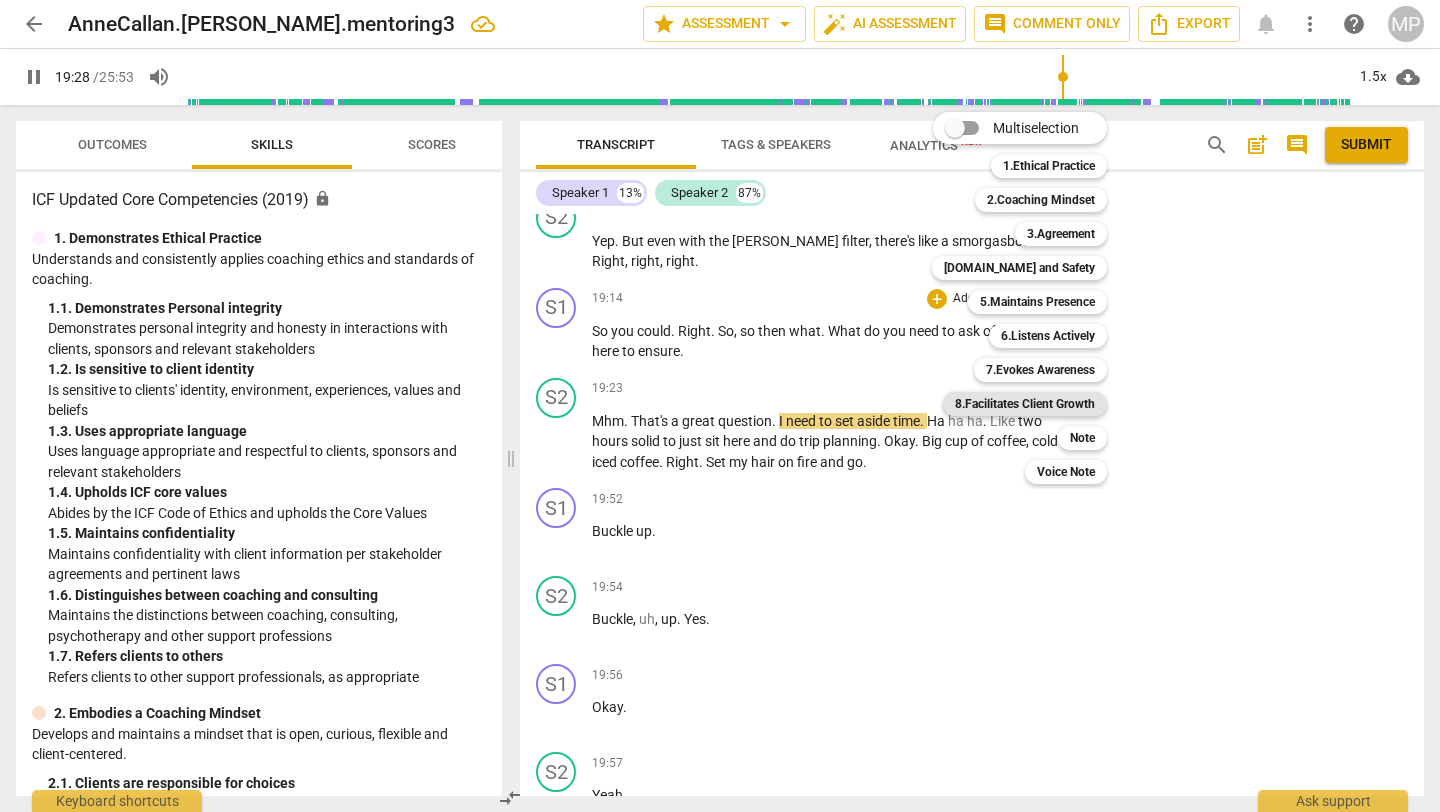 click on "8.Facilitates Client Growth" at bounding box center (1025, 404) 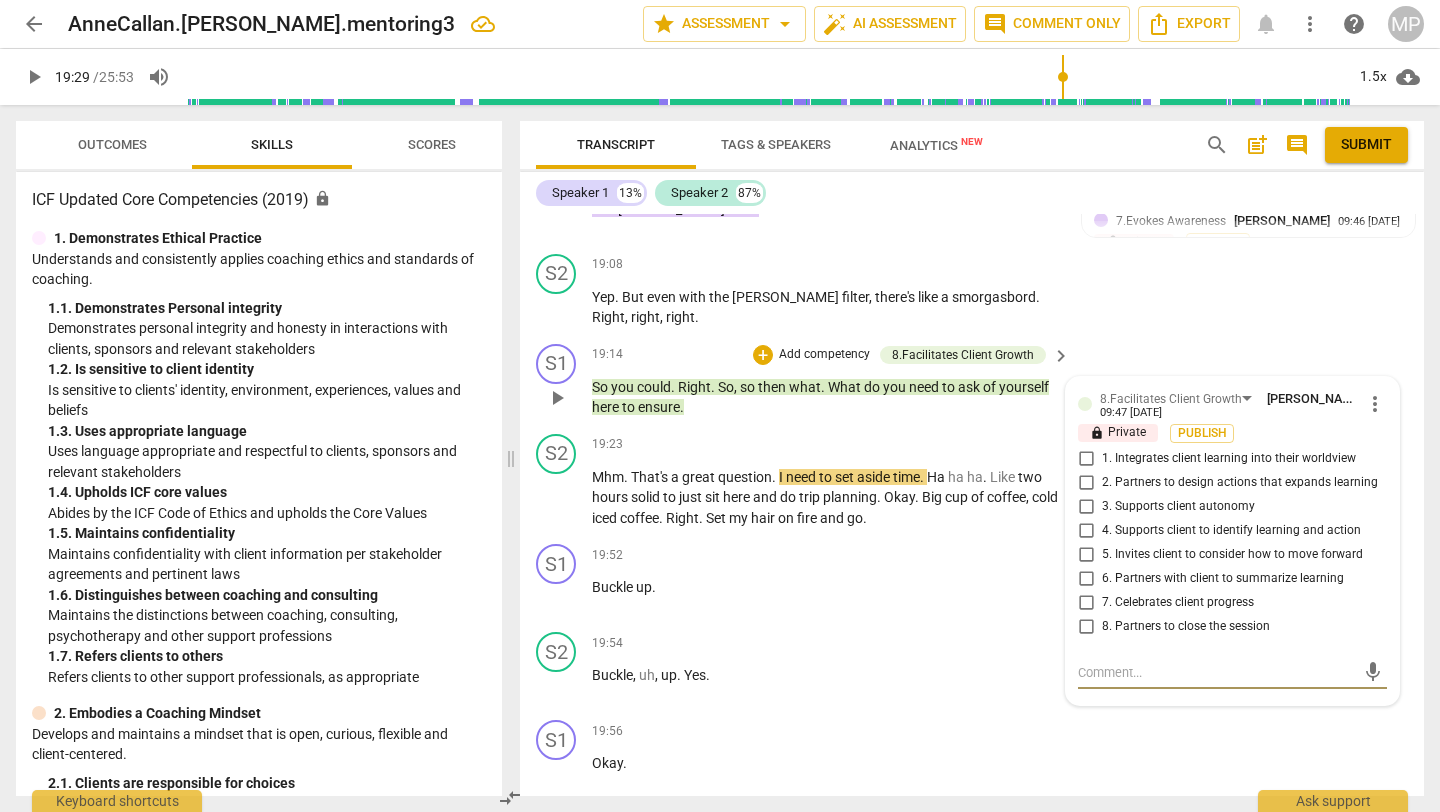 scroll, scrollTop: 7314, scrollLeft: 0, axis: vertical 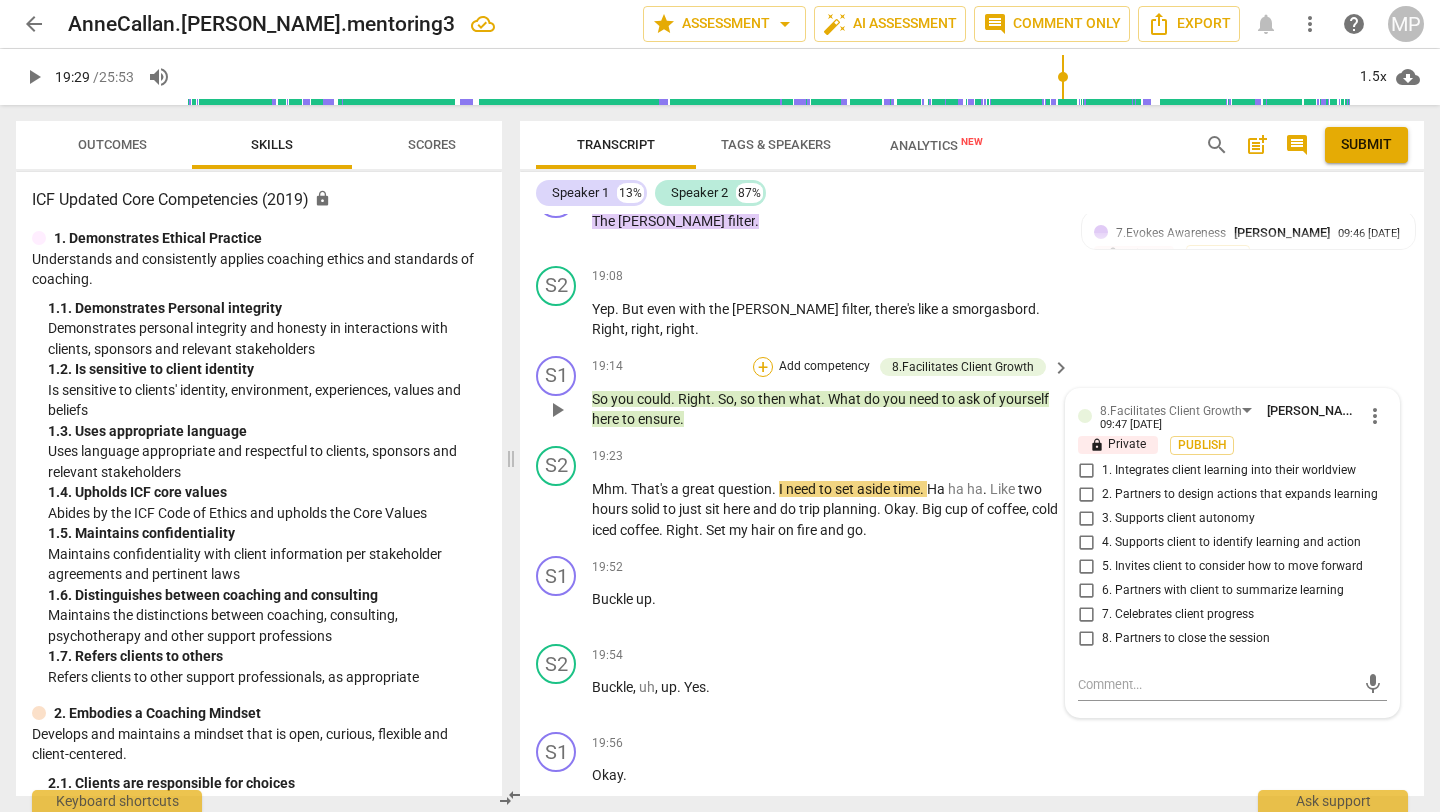 click on "+" at bounding box center [763, 367] 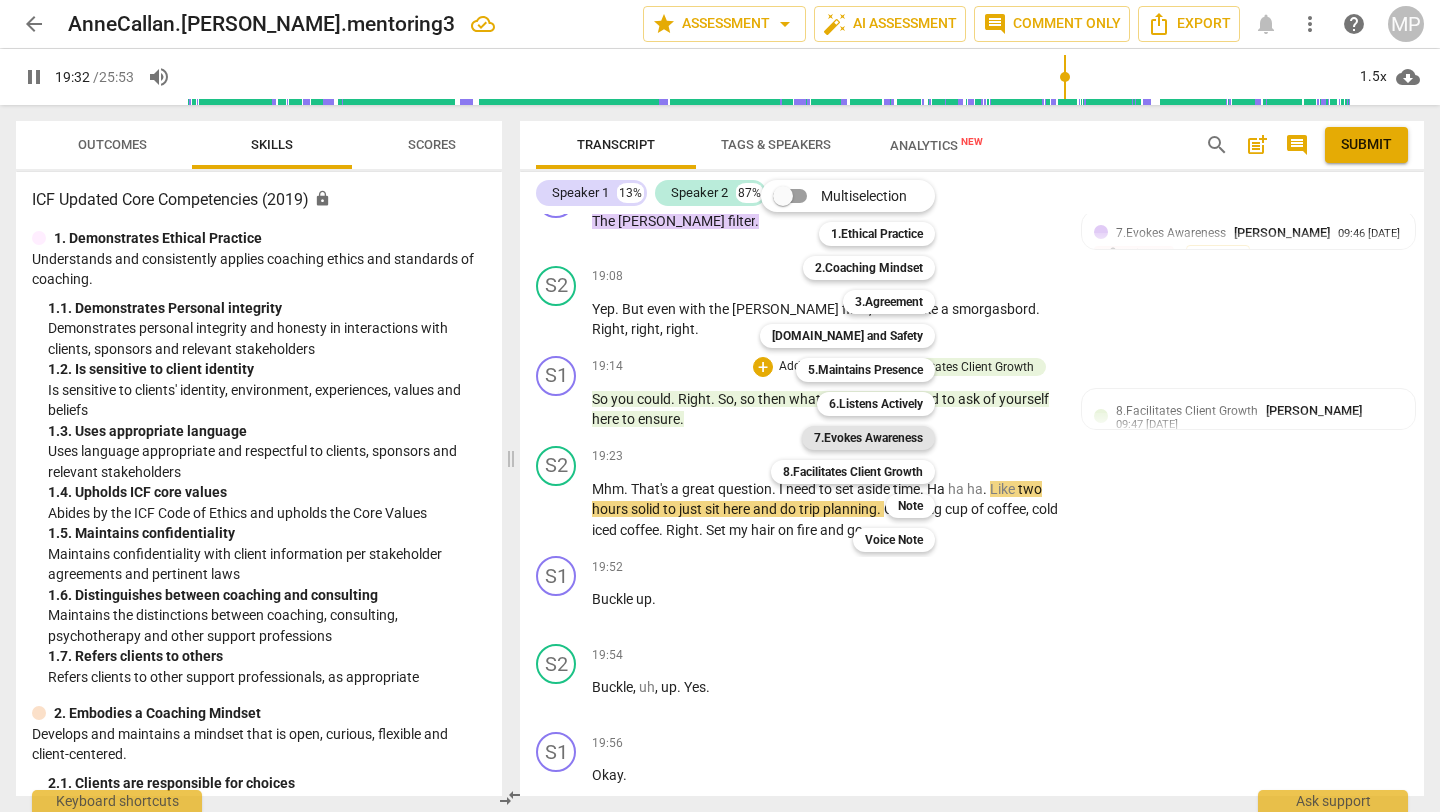 click on "7.Evokes Awareness" at bounding box center (868, 438) 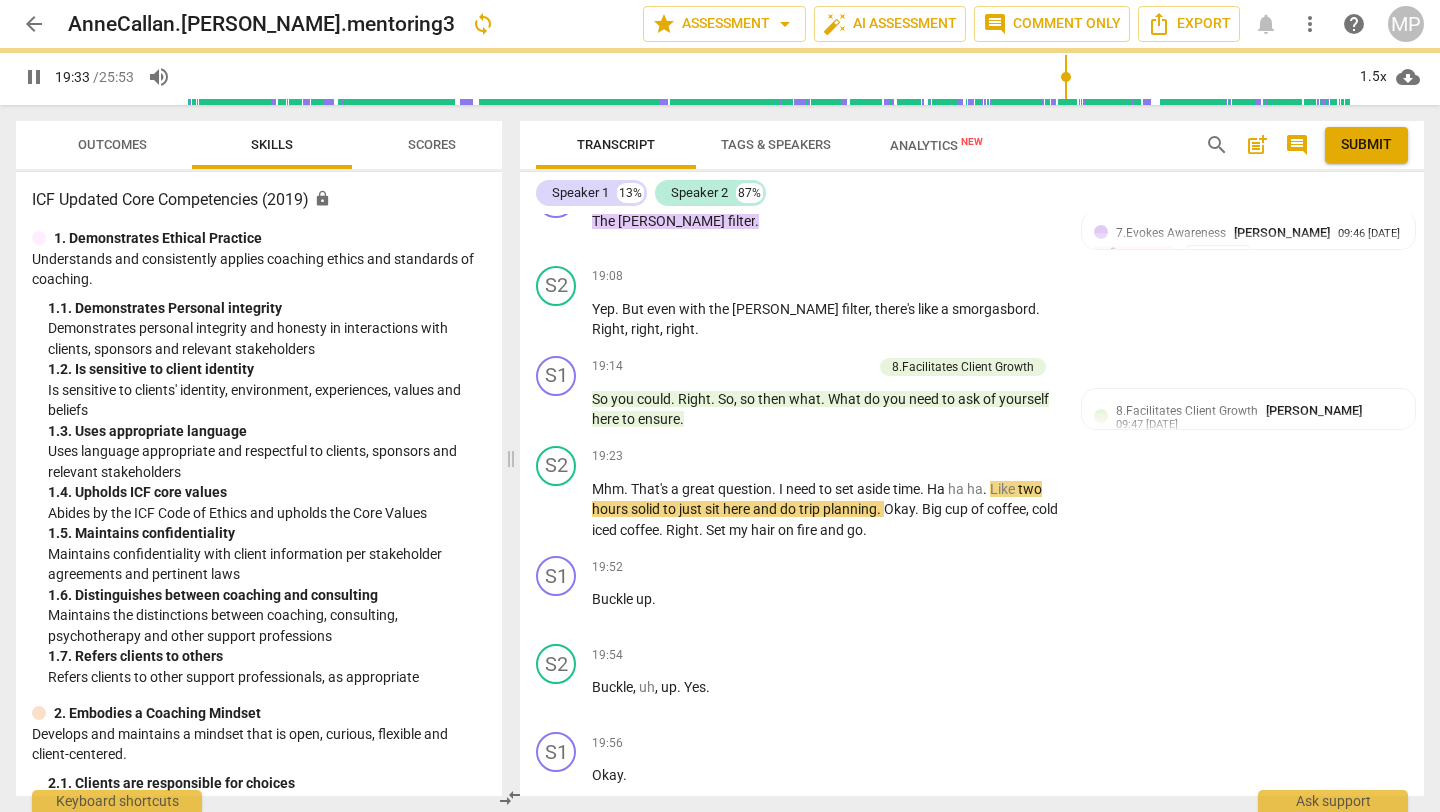 type on "1173" 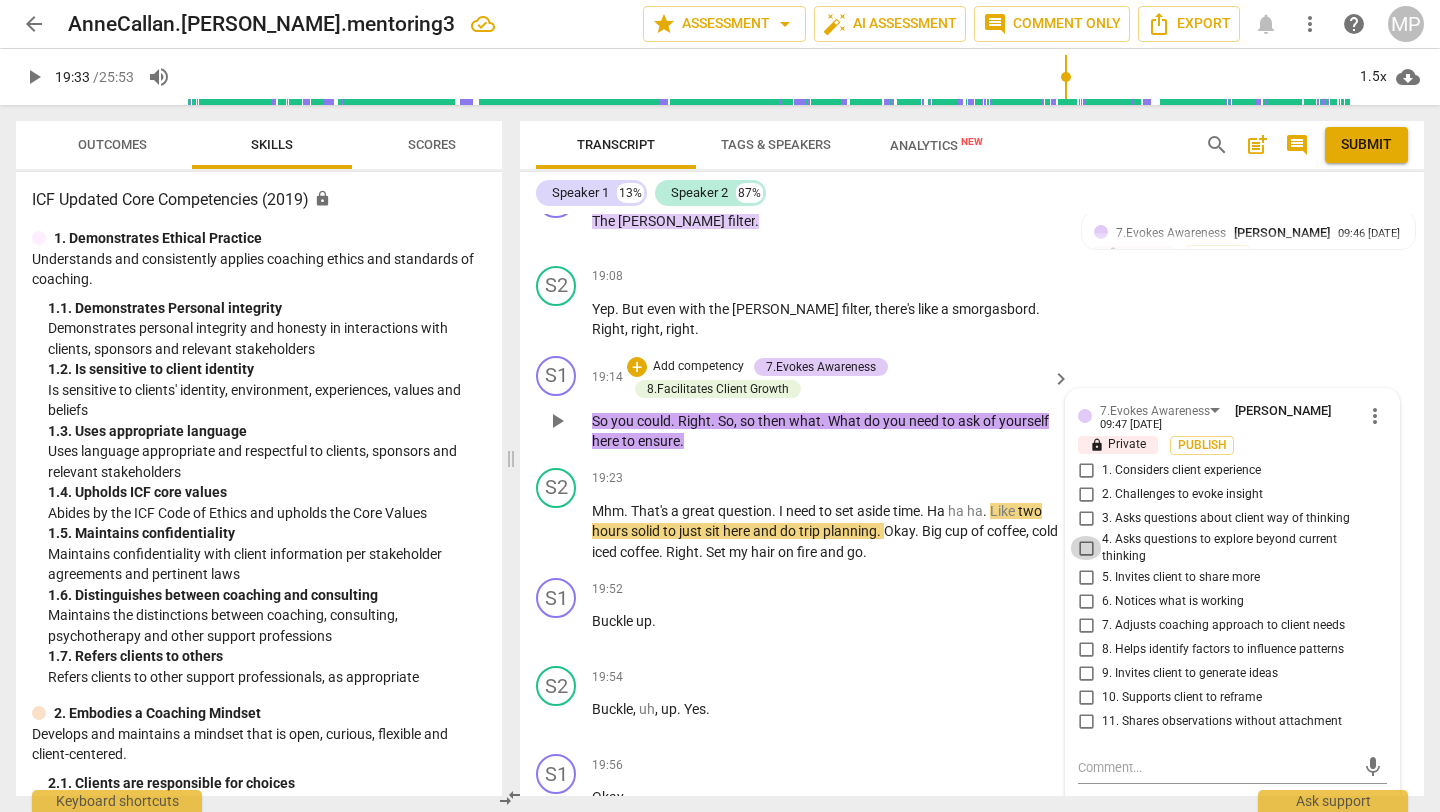 click on "4. Asks questions to explore beyond current thinking" at bounding box center (1086, 548) 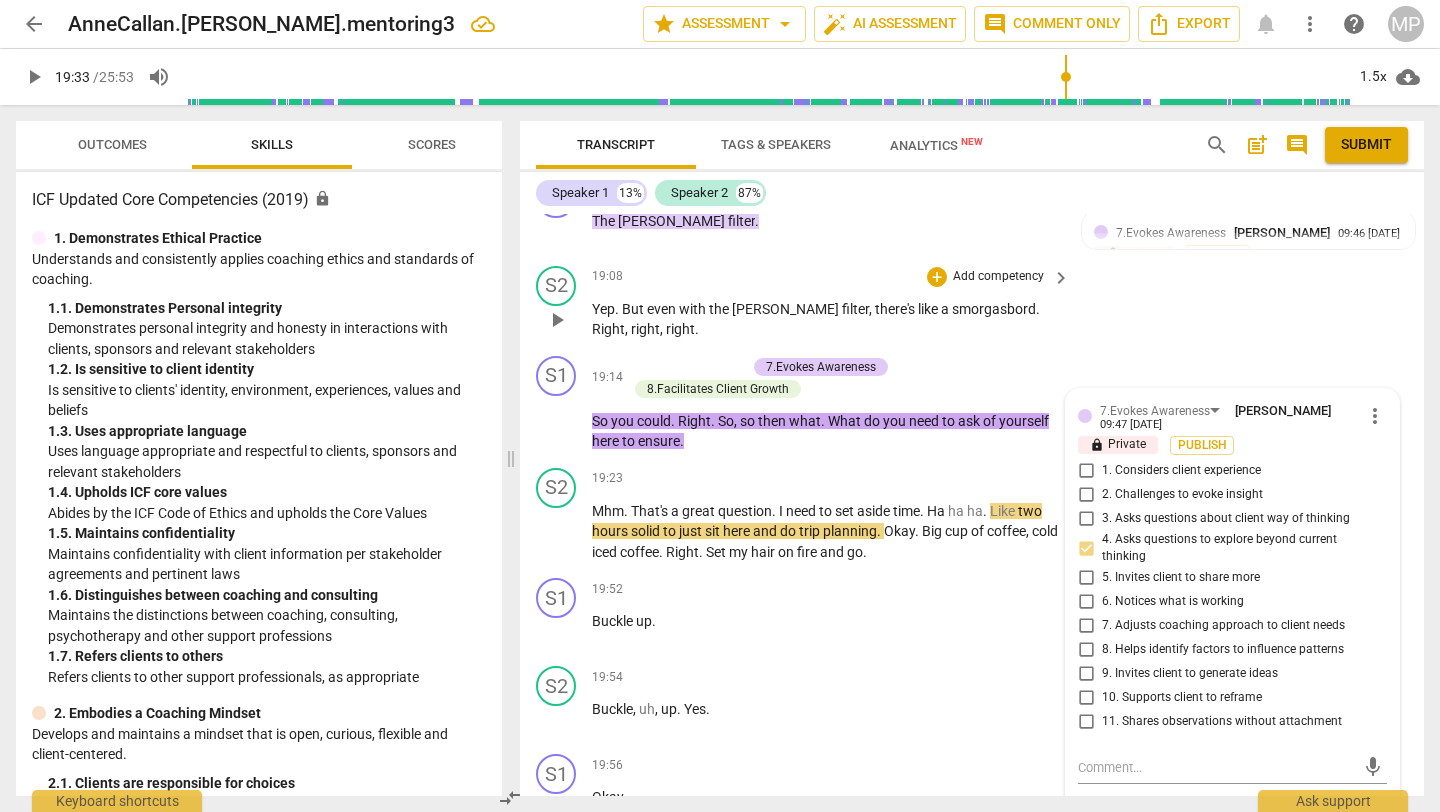 click on "S2 play_arrow pause 19:08 + Add competency keyboard_arrow_right Yep .   But   even   with   the   [PERSON_NAME]   filter ,   there's   like   a   smorgasbord .   Right ,   right ,   right ." at bounding box center (972, 303) 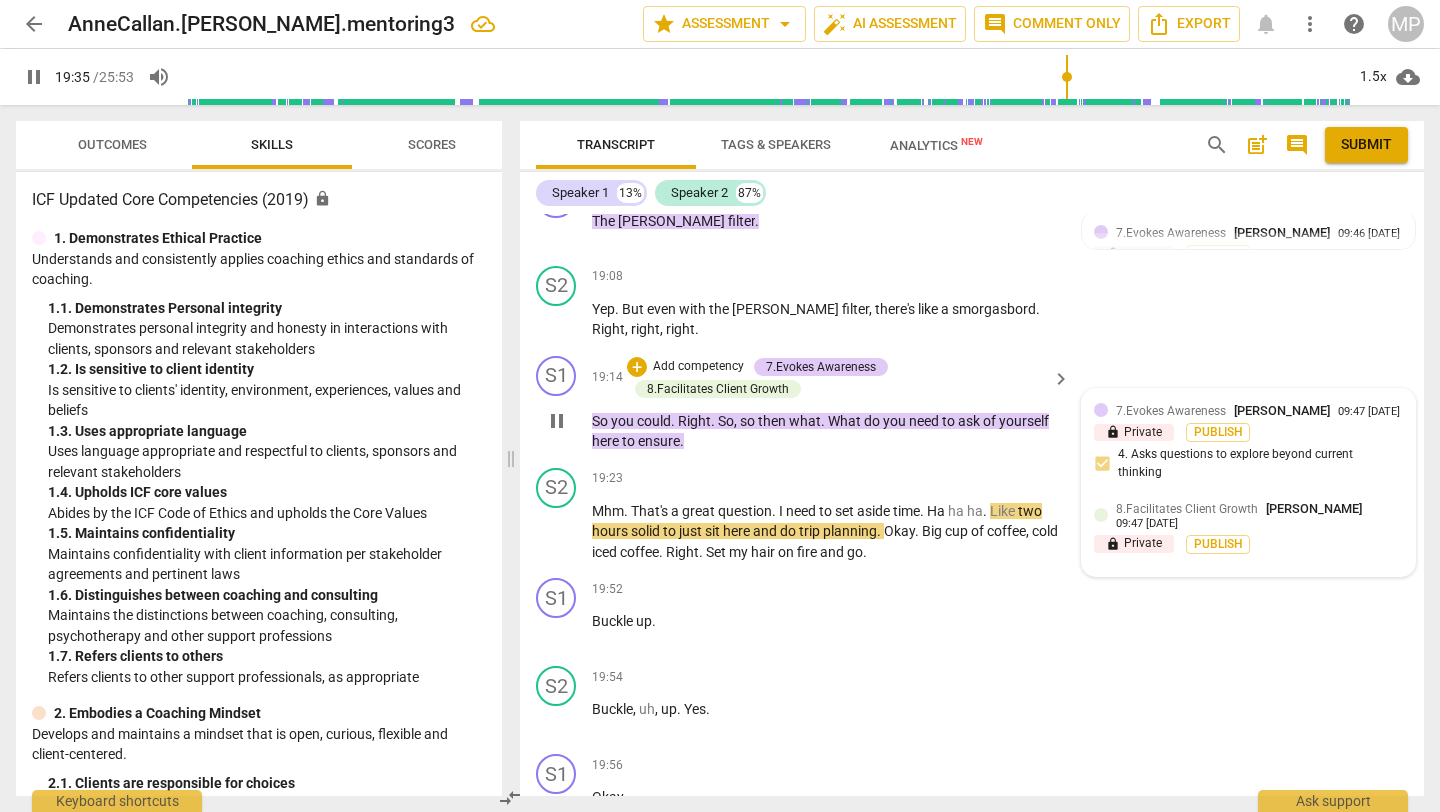 click on "7.Evokes Awareness [PERSON_NAME] 09:47 [DATE]" at bounding box center [1248, 410] 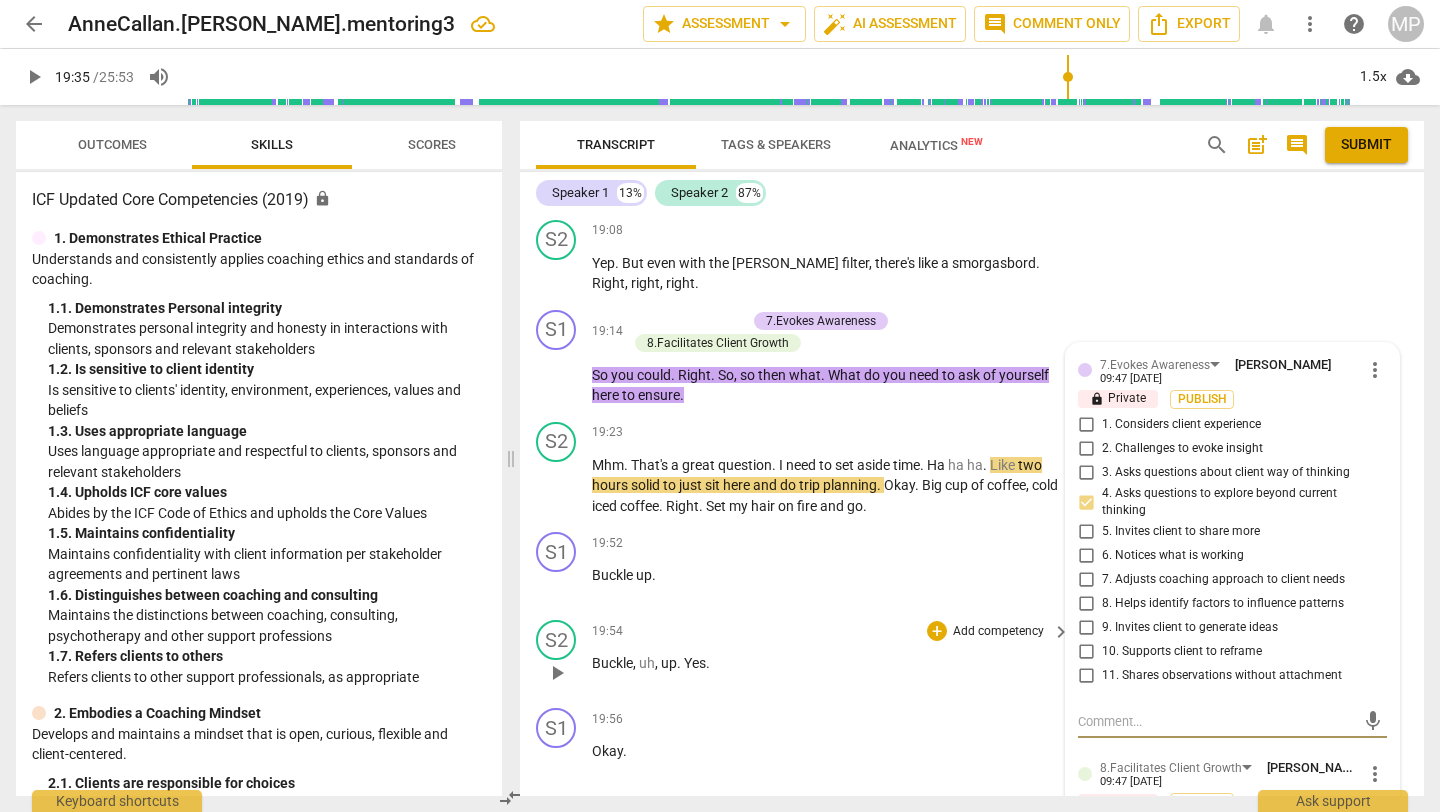 scroll, scrollTop: 7361, scrollLeft: 0, axis: vertical 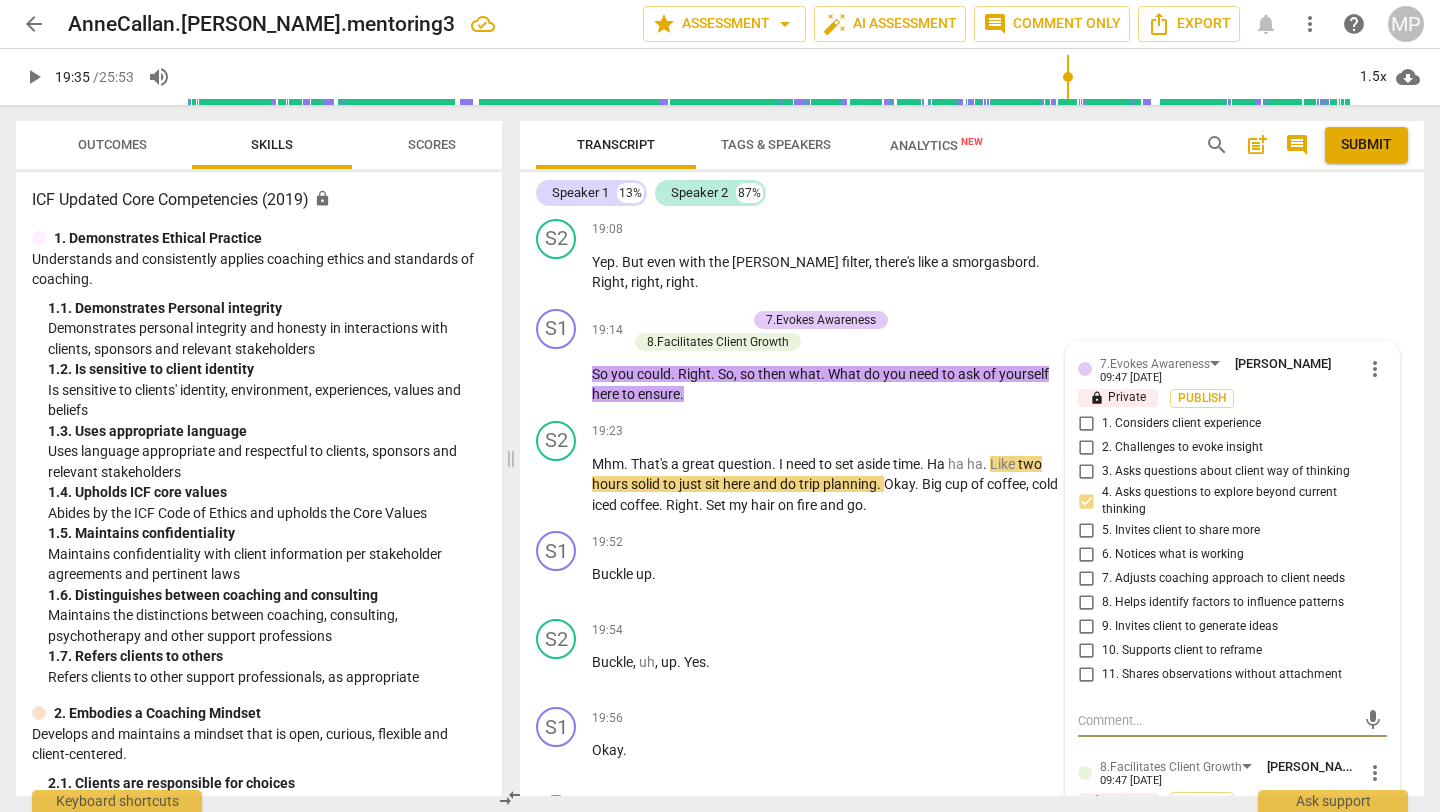 click on "play_arrow" at bounding box center [34, 77] 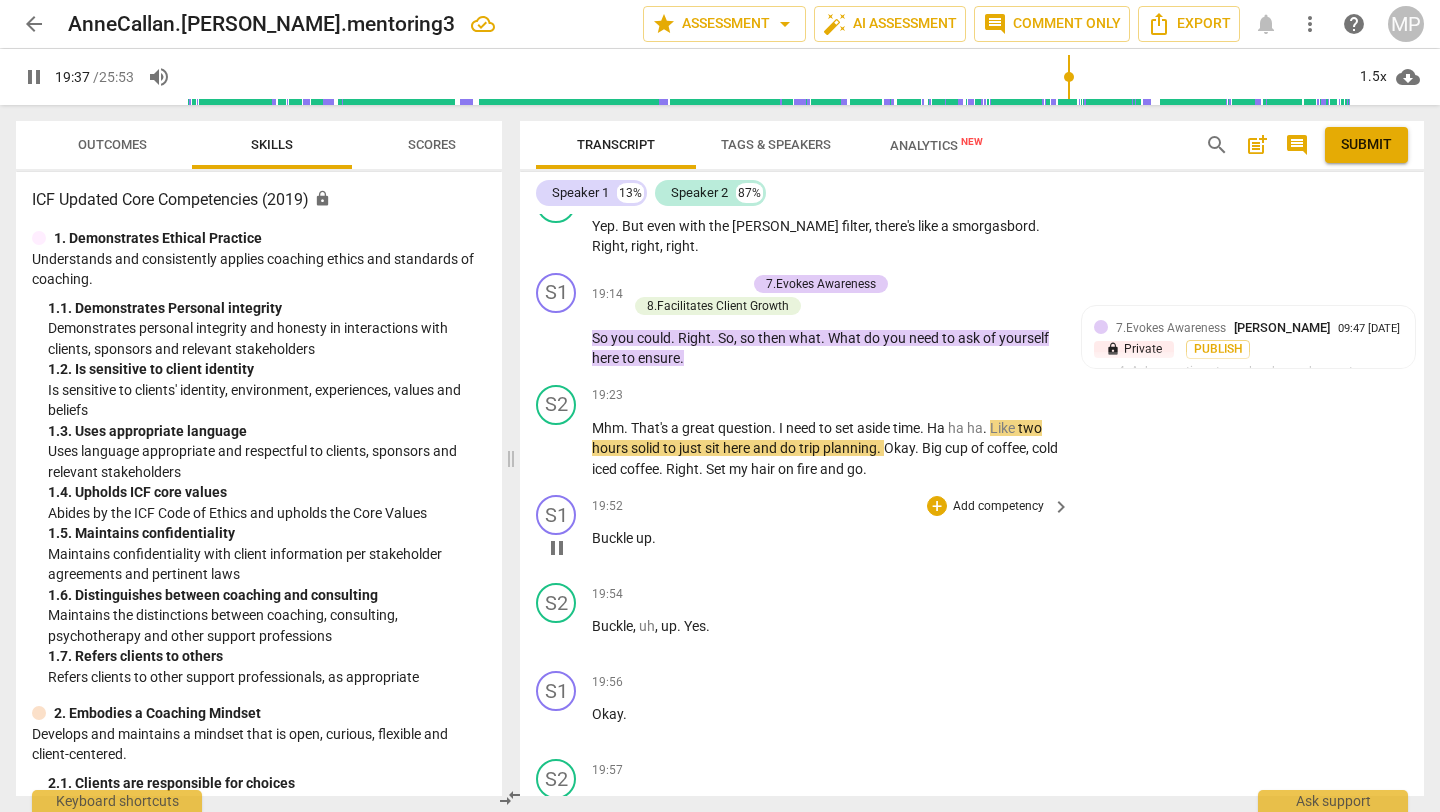 scroll, scrollTop: 7400, scrollLeft: 0, axis: vertical 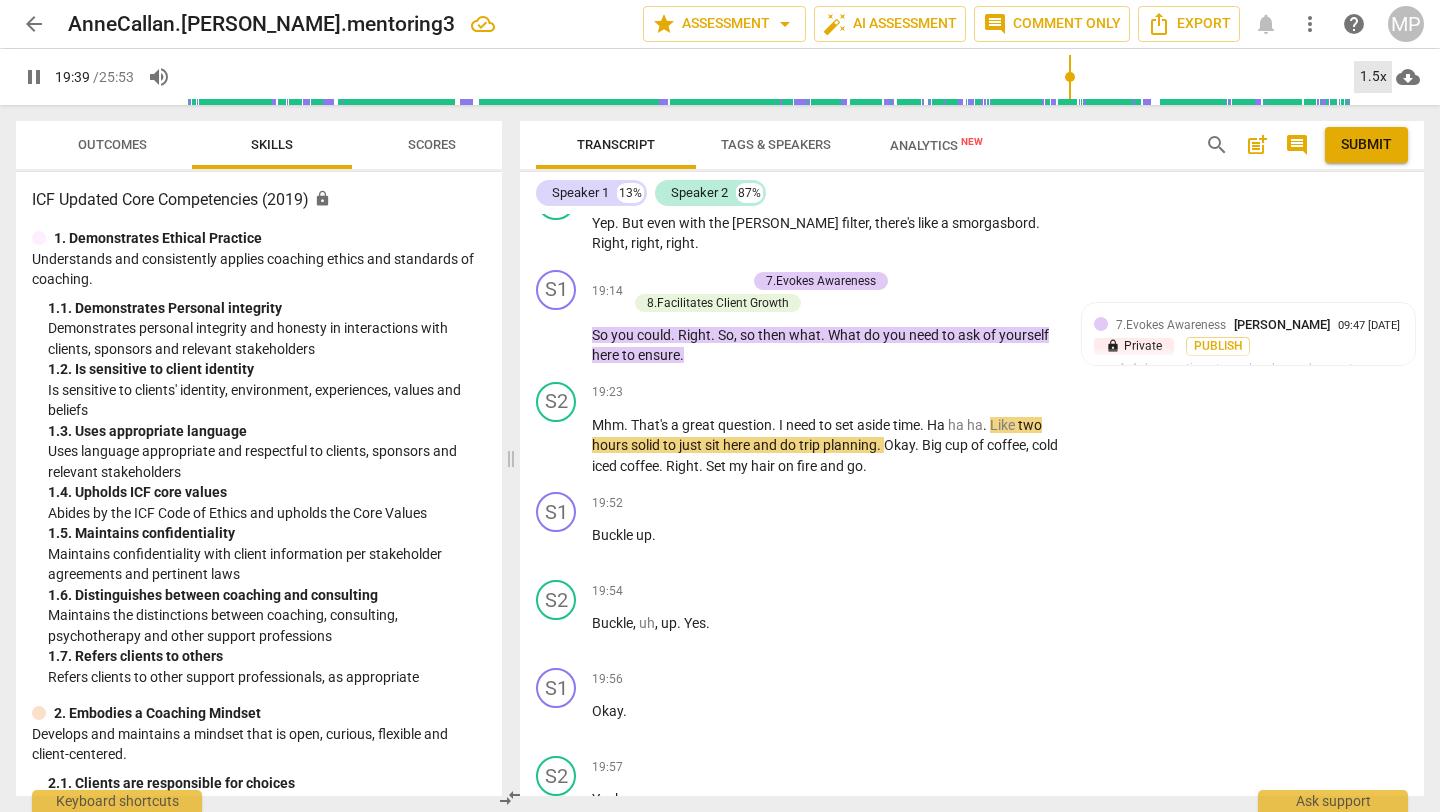 click on "1.5x" at bounding box center (1373, 77) 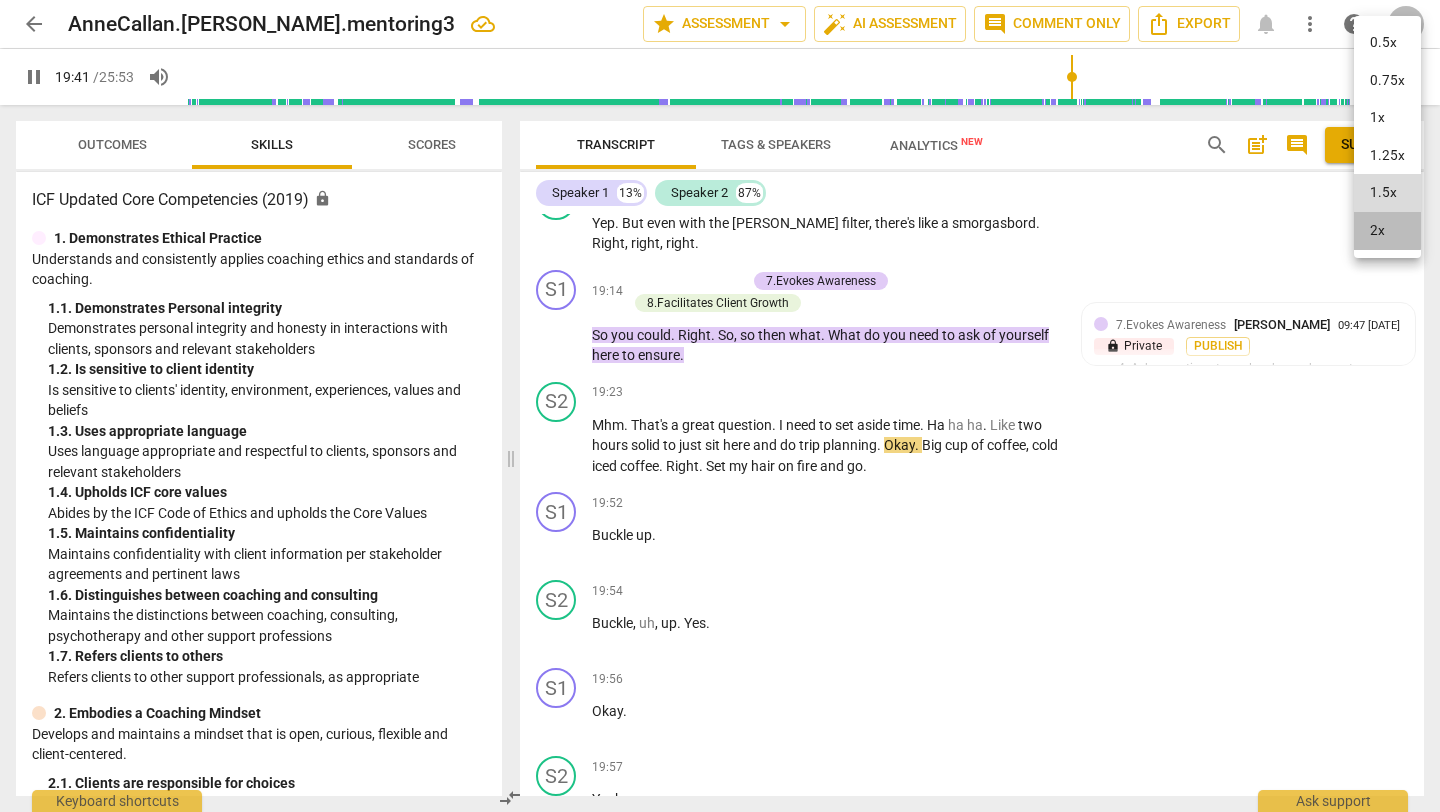 click on "2x" at bounding box center [1387, 231] 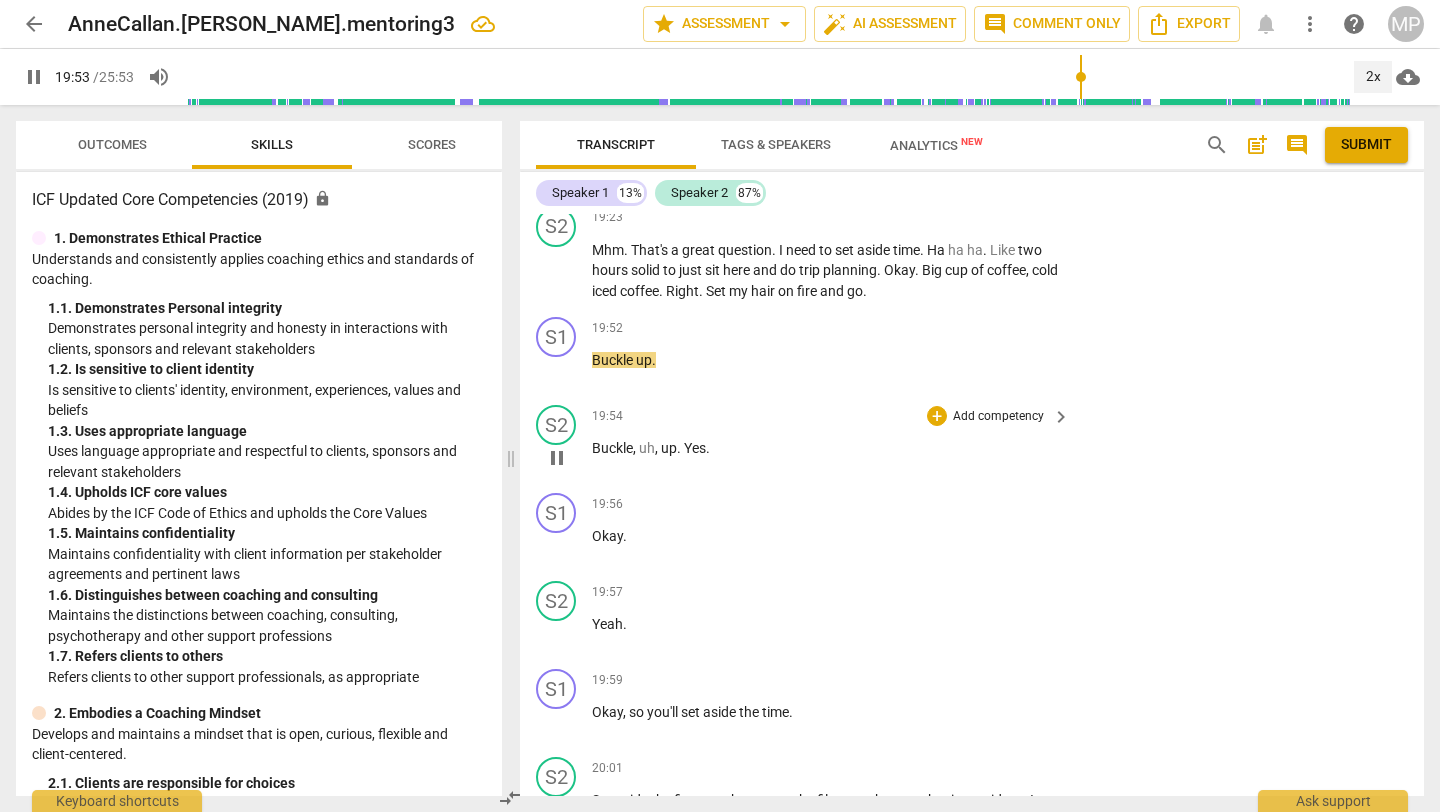 scroll, scrollTop: 7566, scrollLeft: 0, axis: vertical 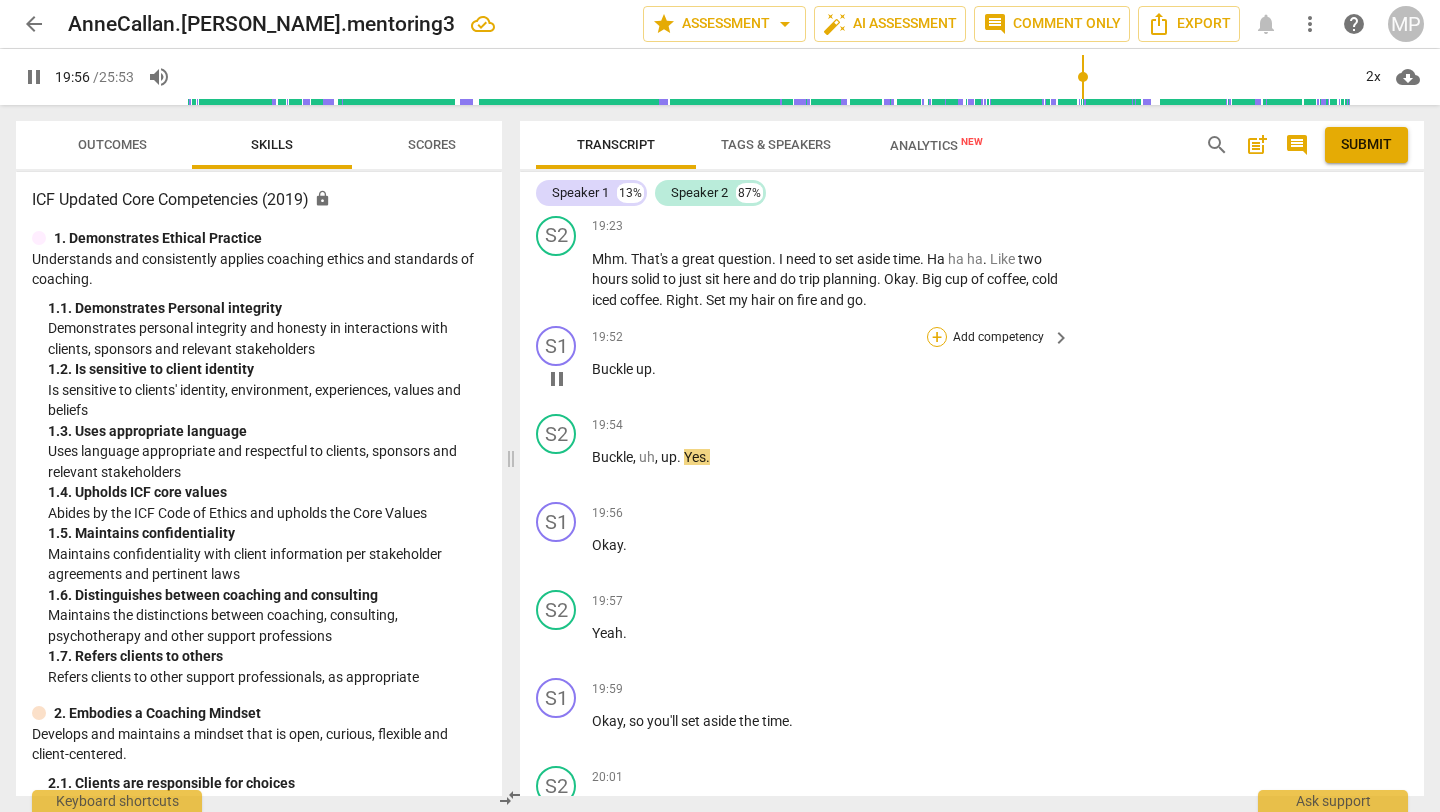 click on "+" at bounding box center (937, 337) 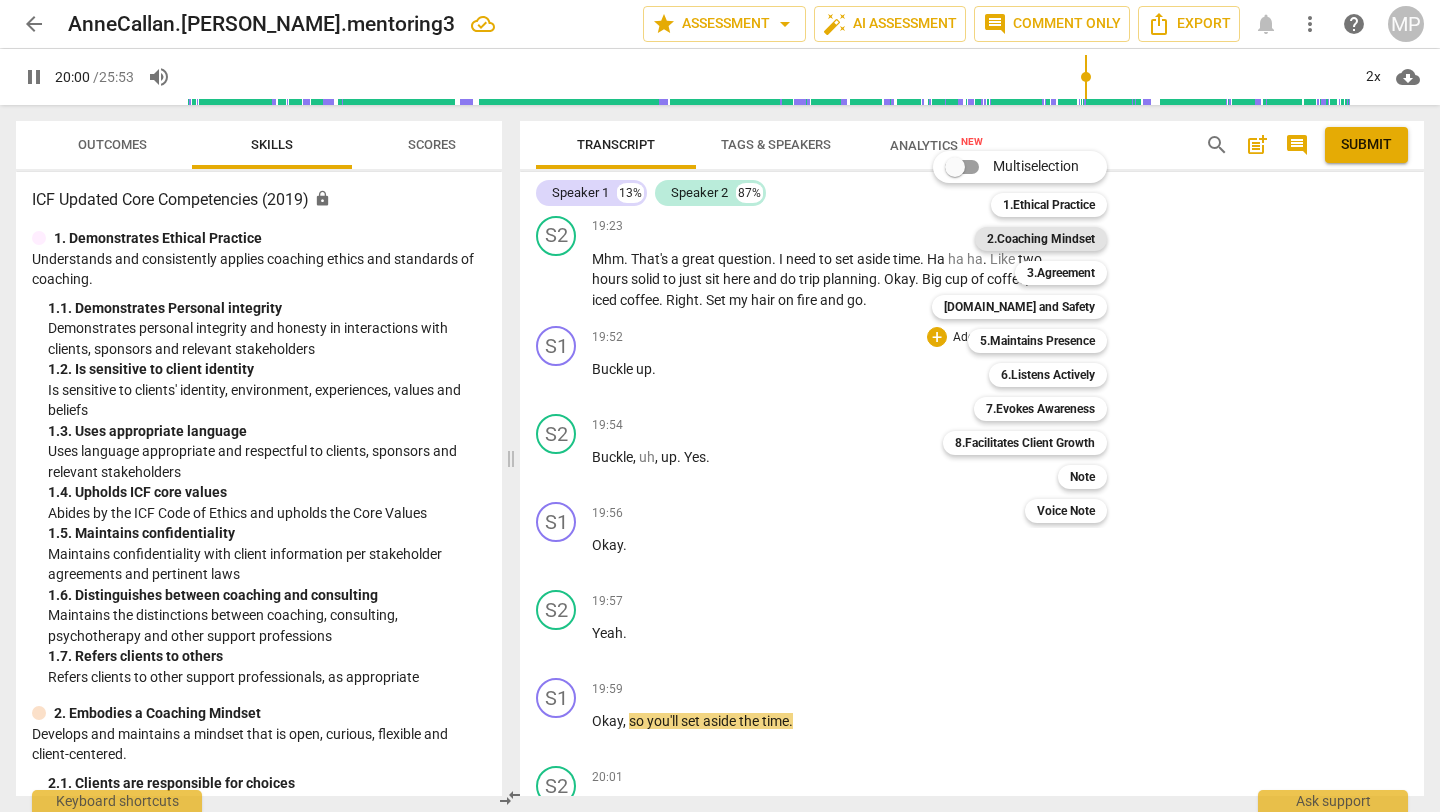 click on "2.Coaching Mindset" at bounding box center [1041, 239] 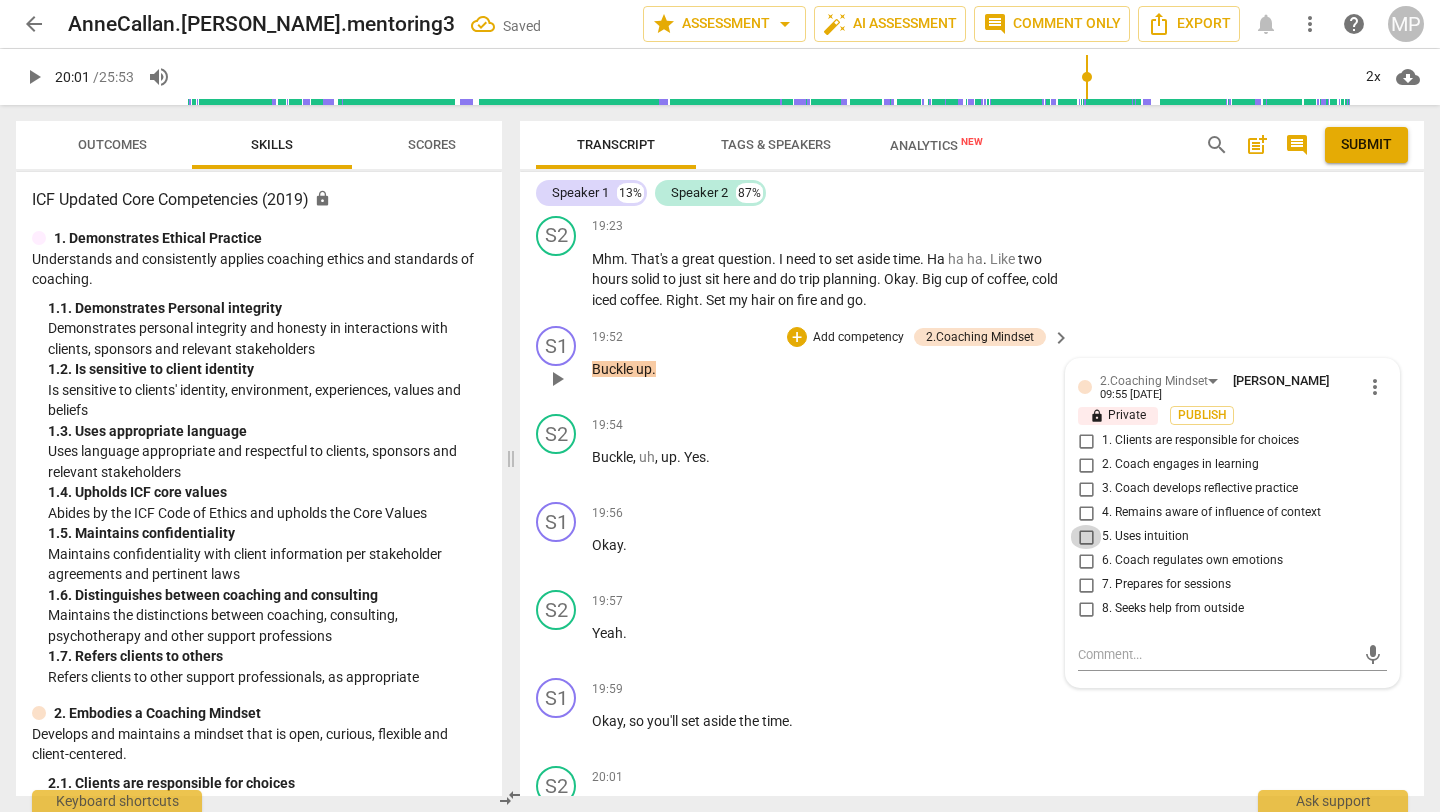 click on "5. Uses intuition" at bounding box center (1086, 537) 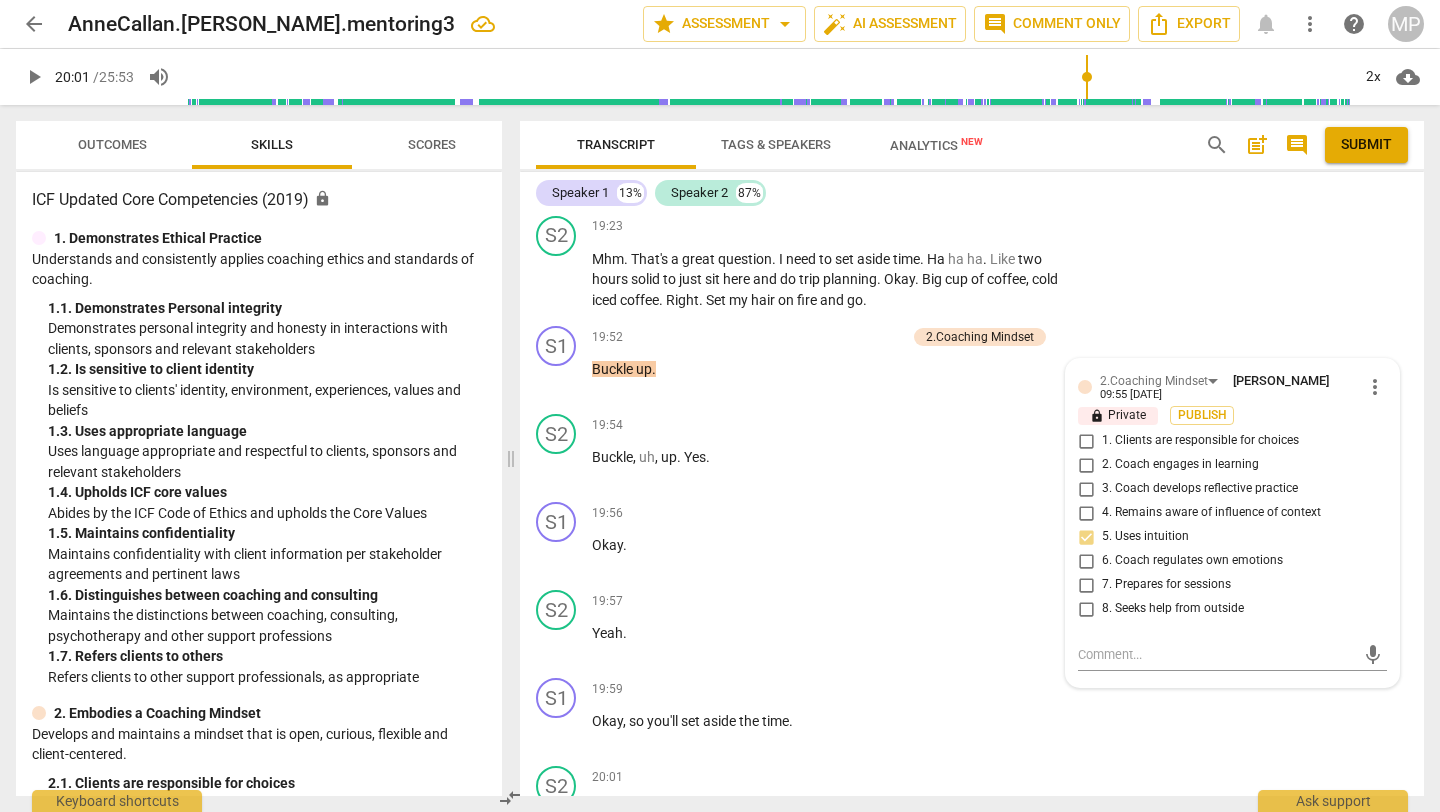 click on "play_arrow" at bounding box center [34, 77] 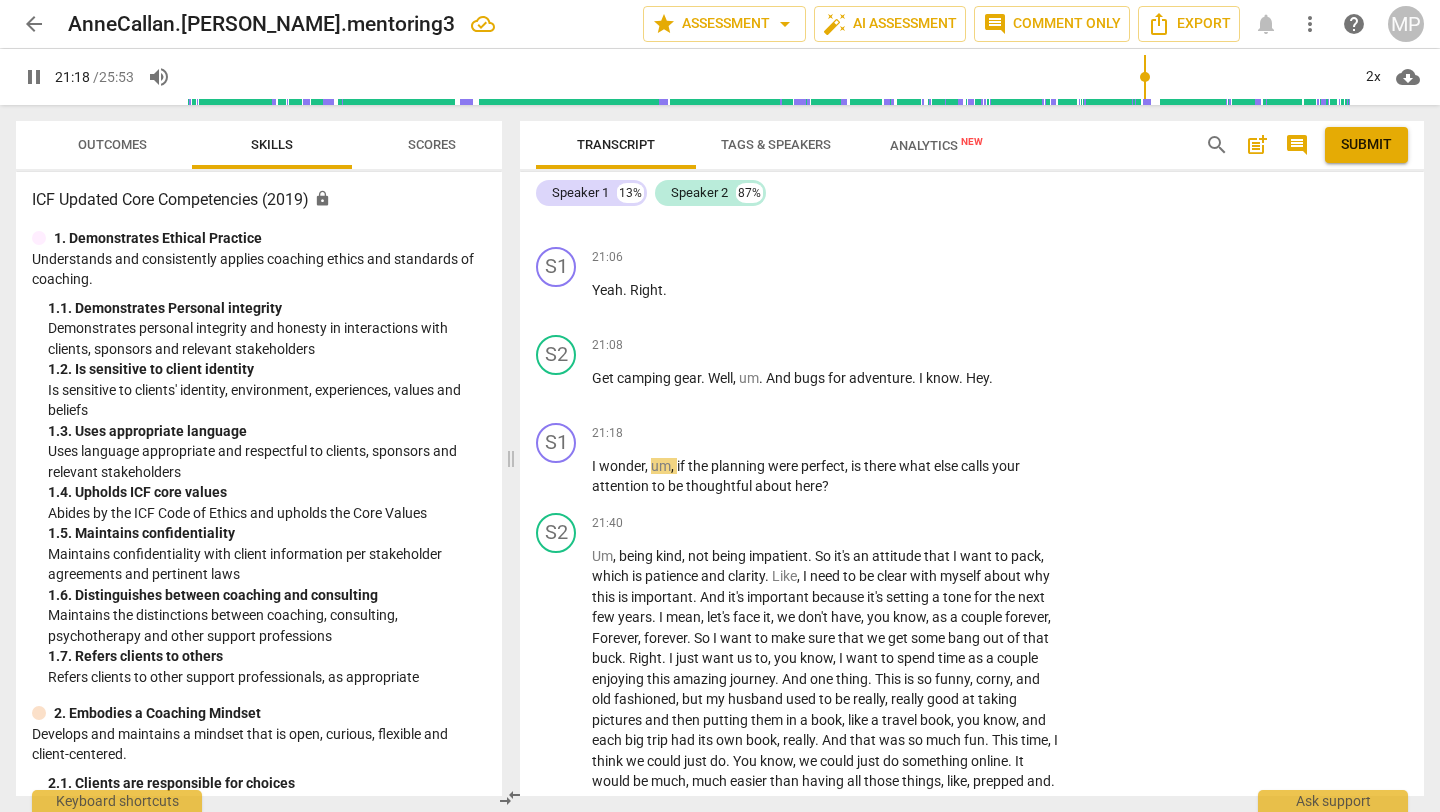 scroll, scrollTop: 8543, scrollLeft: 0, axis: vertical 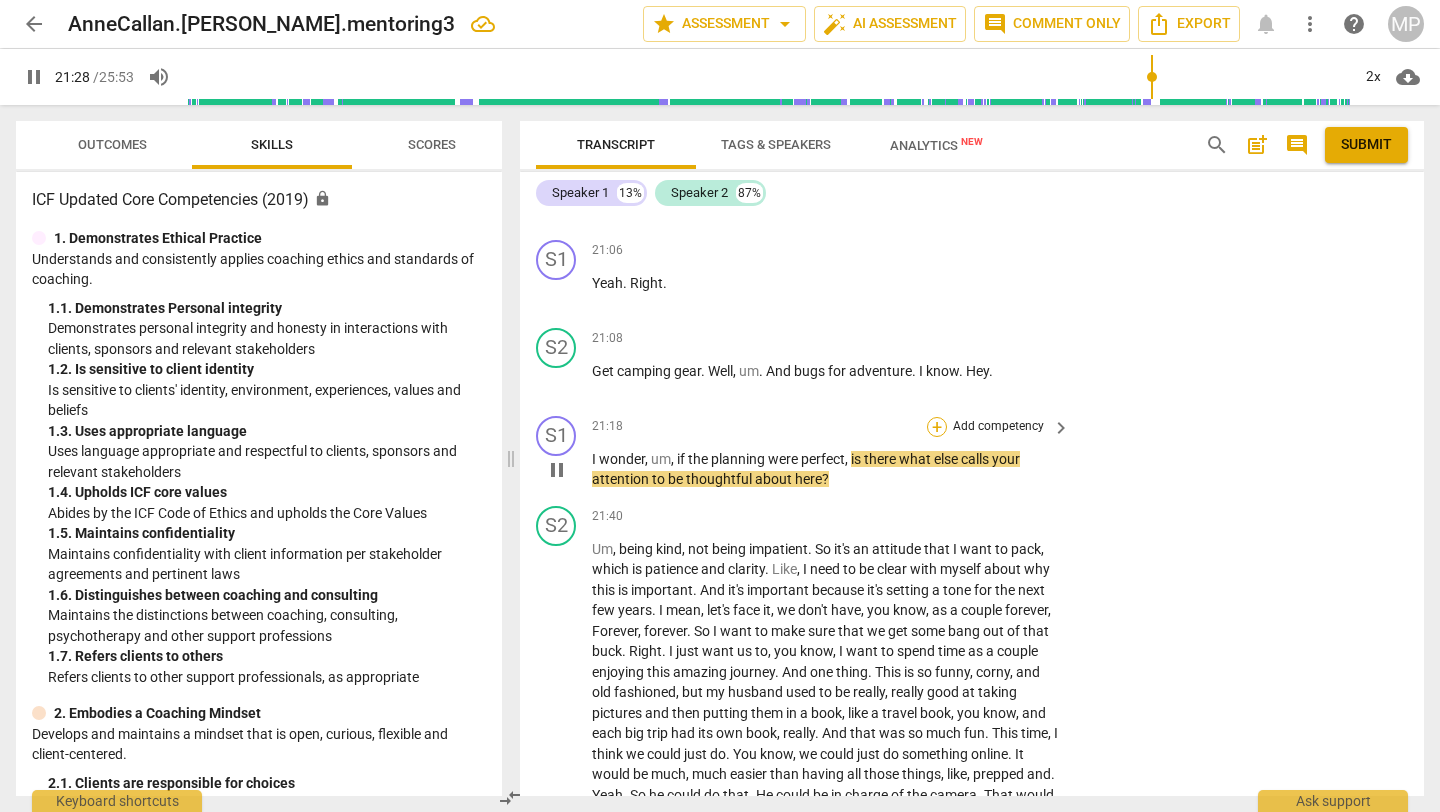 click on "+" at bounding box center [937, 427] 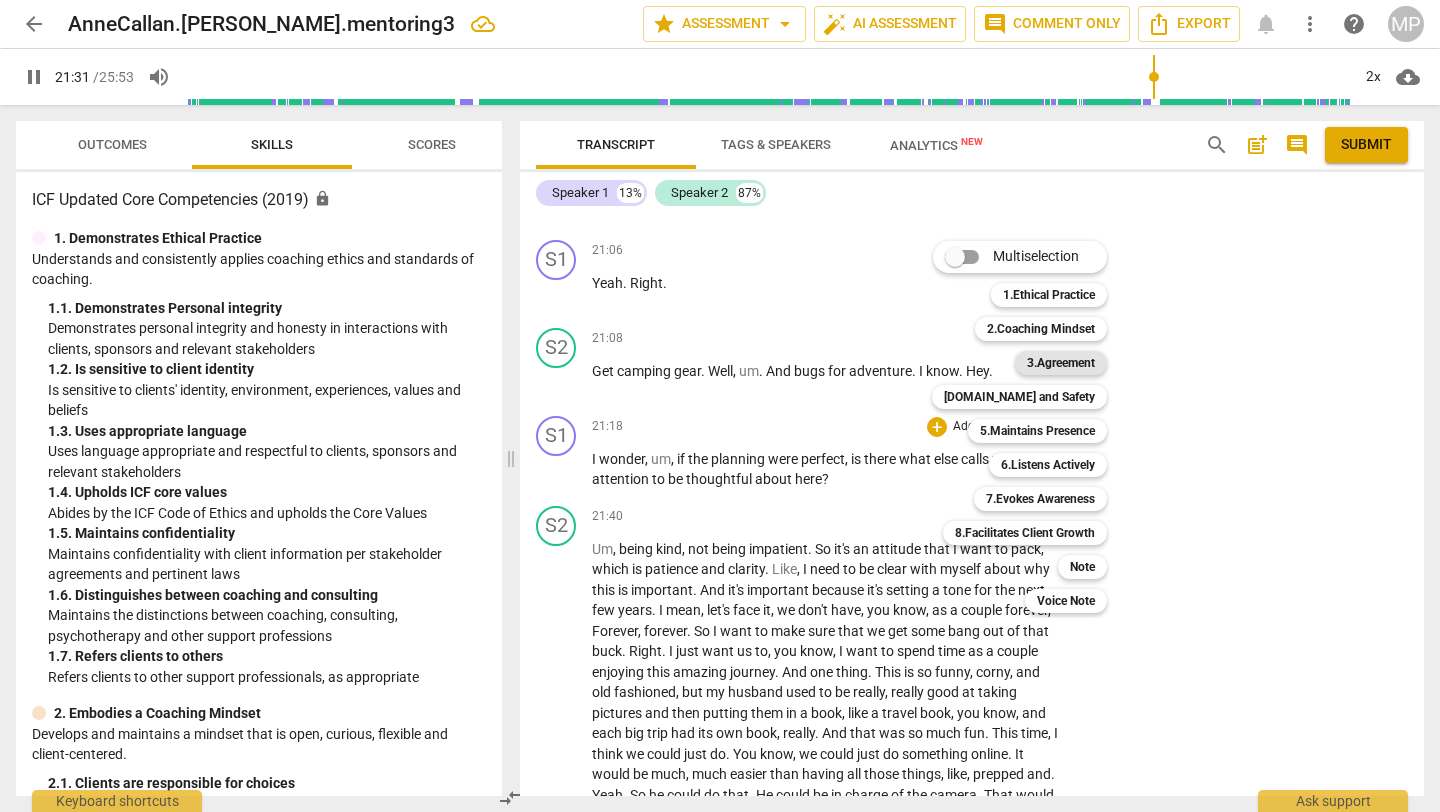 click on "3.Agreement" at bounding box center (1061, 363) 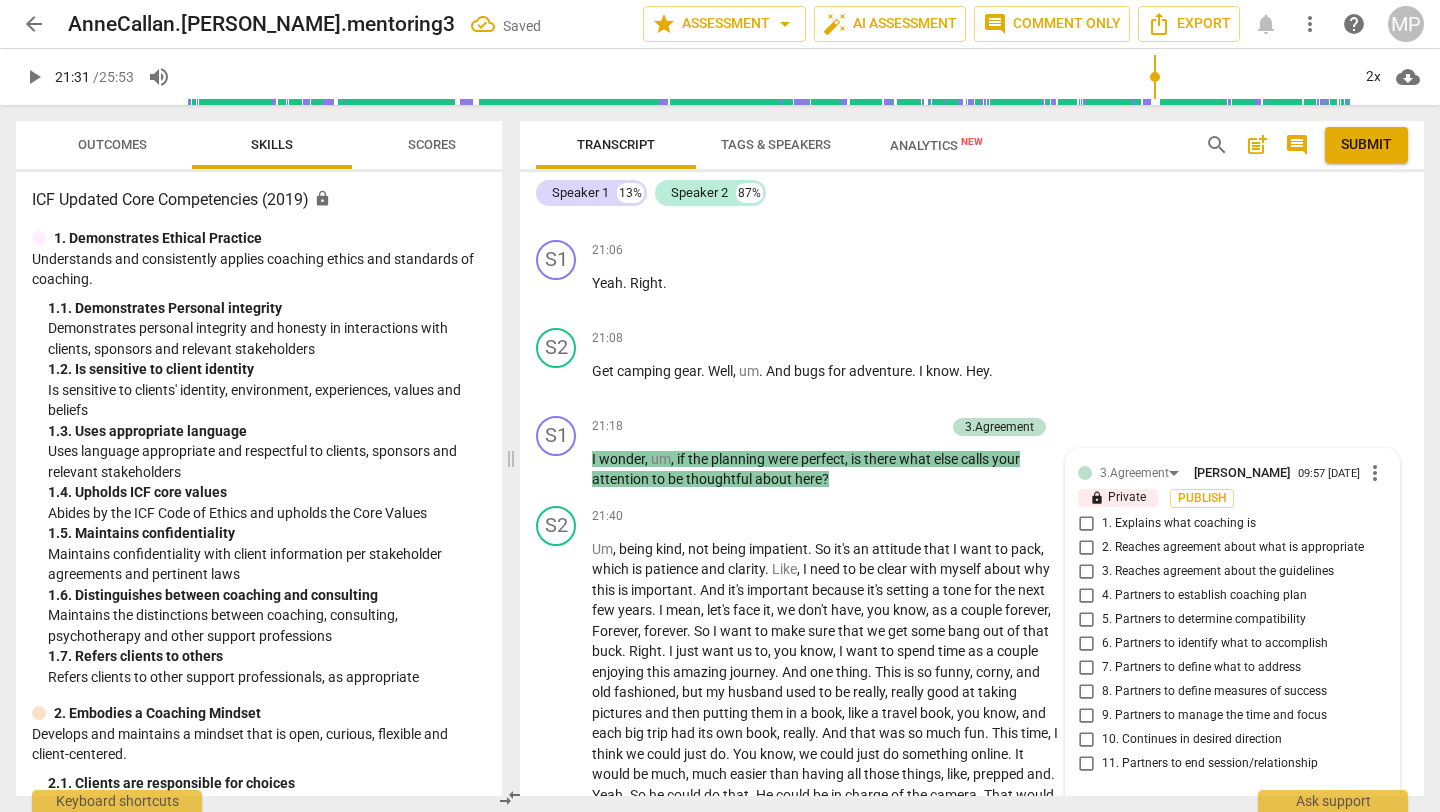 scroll, scrollTop: 8854, scrollLeft: 0, axis: vertical 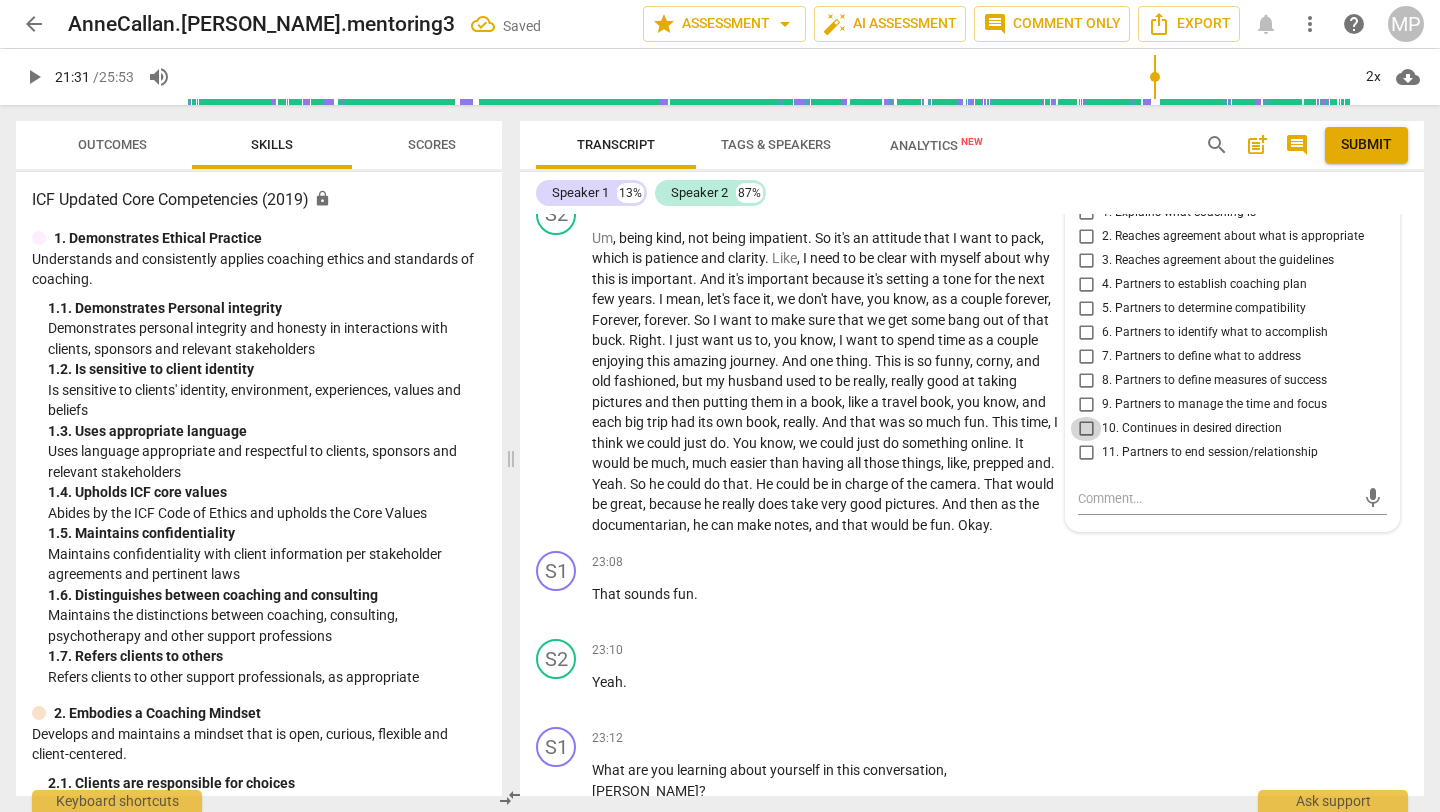 click on "10. Continues in desired direction" at bounding box center (1086, 429) 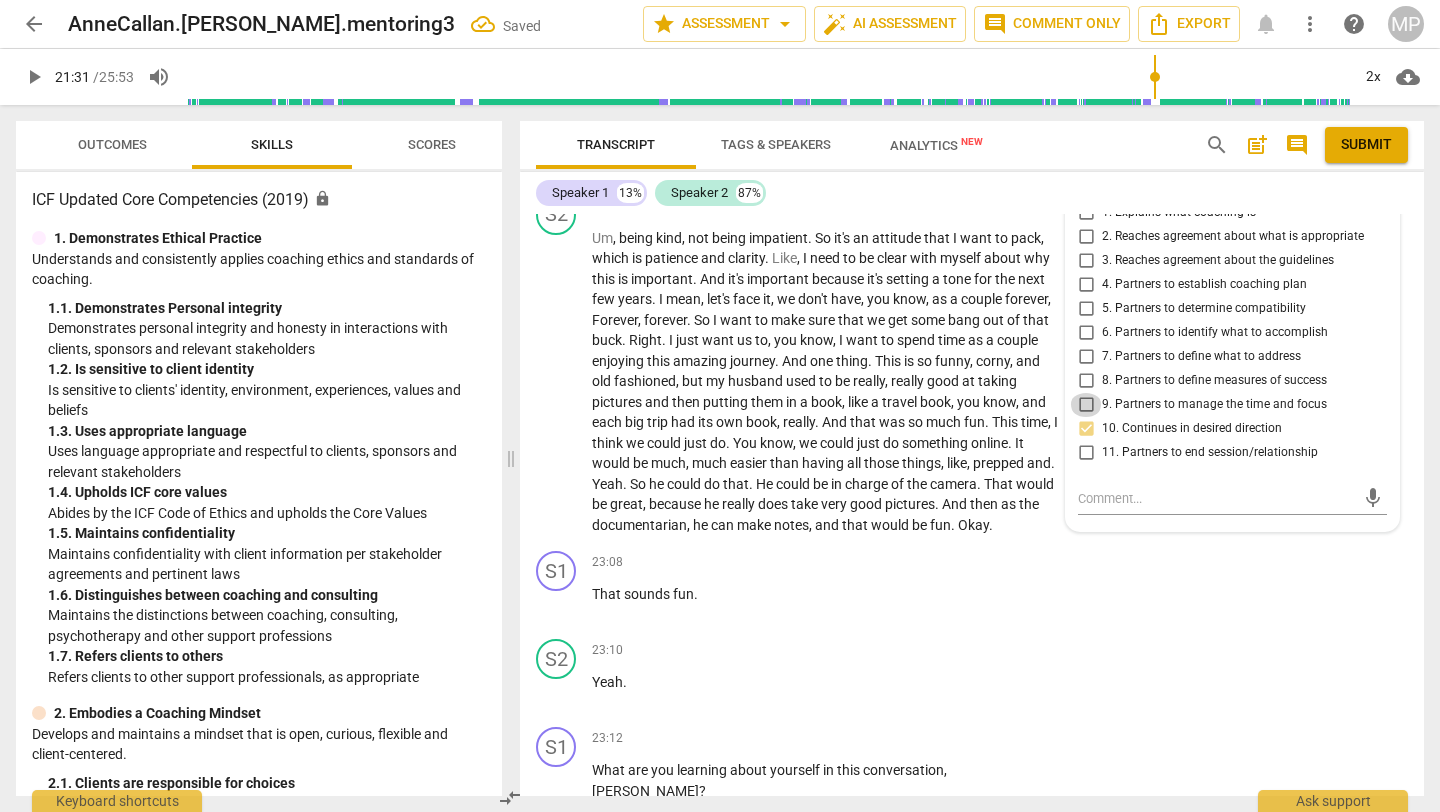 click on "9. Partners to manage the time and focus" at bounding box center (1086, 405) 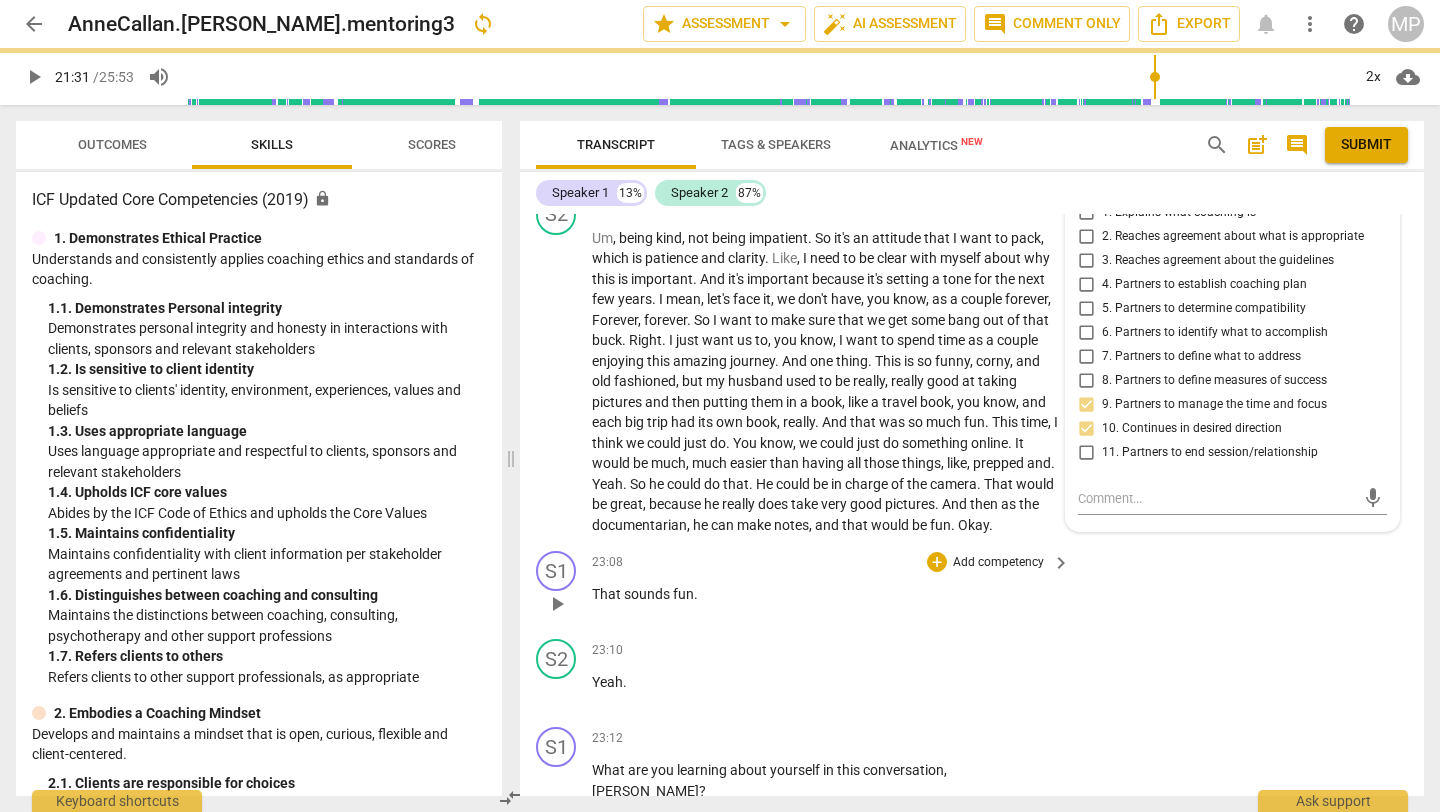 click on "S1 play_arrow pause 23:08 + Add competency keyboard_arrow_right That   sounds   fun ." at bounding box center [972, 587] 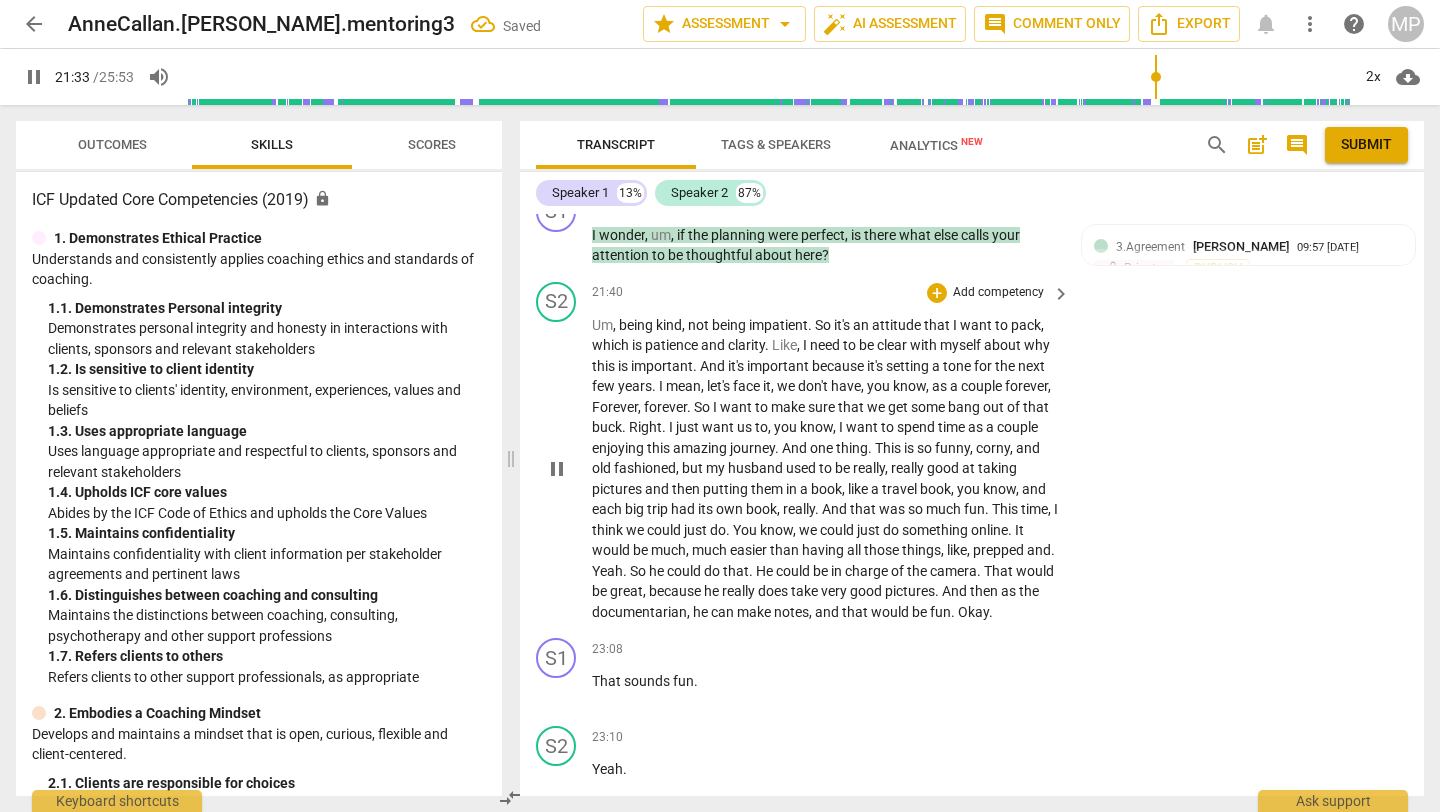 scroll, scrollTop: 8765, scrollLeft: 0, axis: vertical 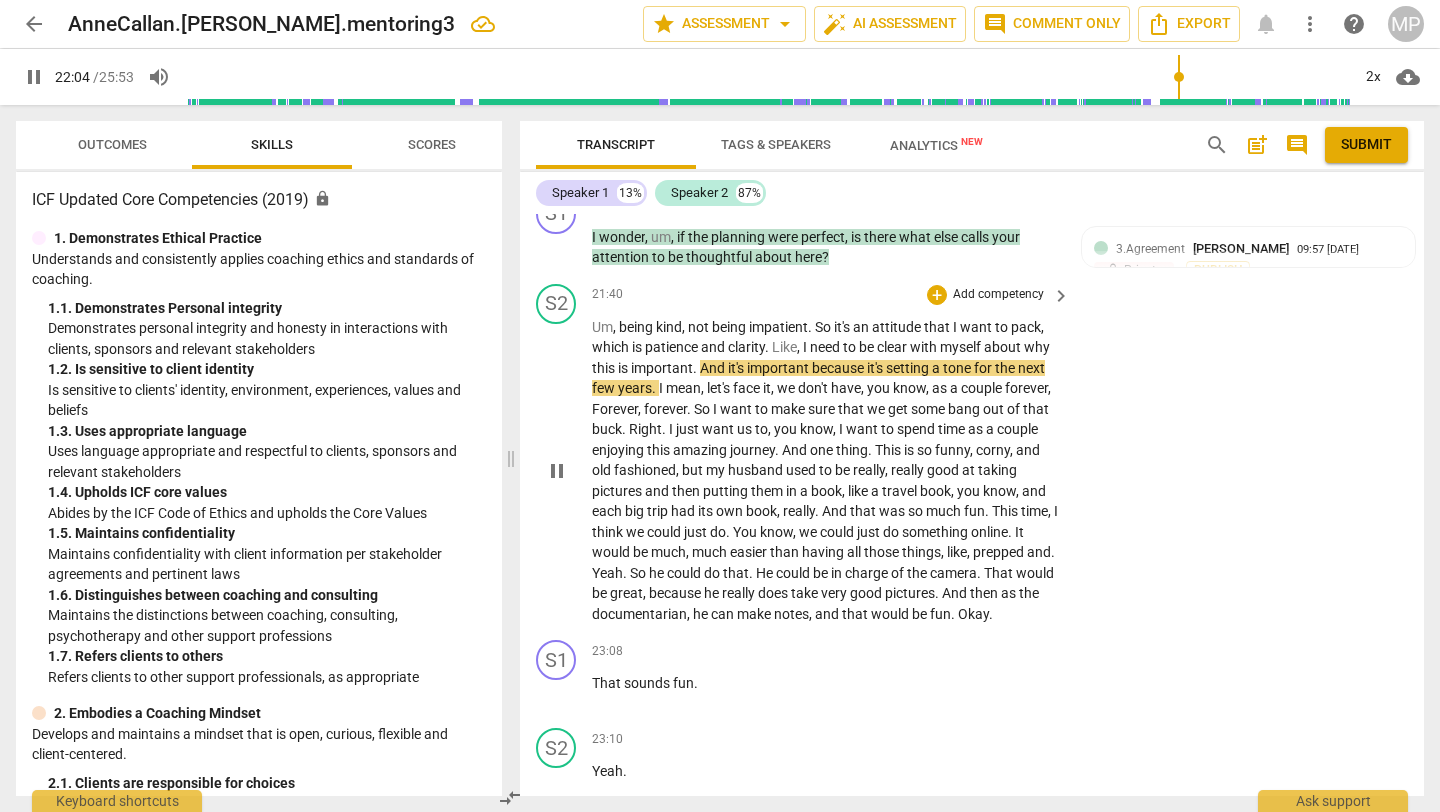 click on "play_arrow pause" at bounding box center (566, 471) 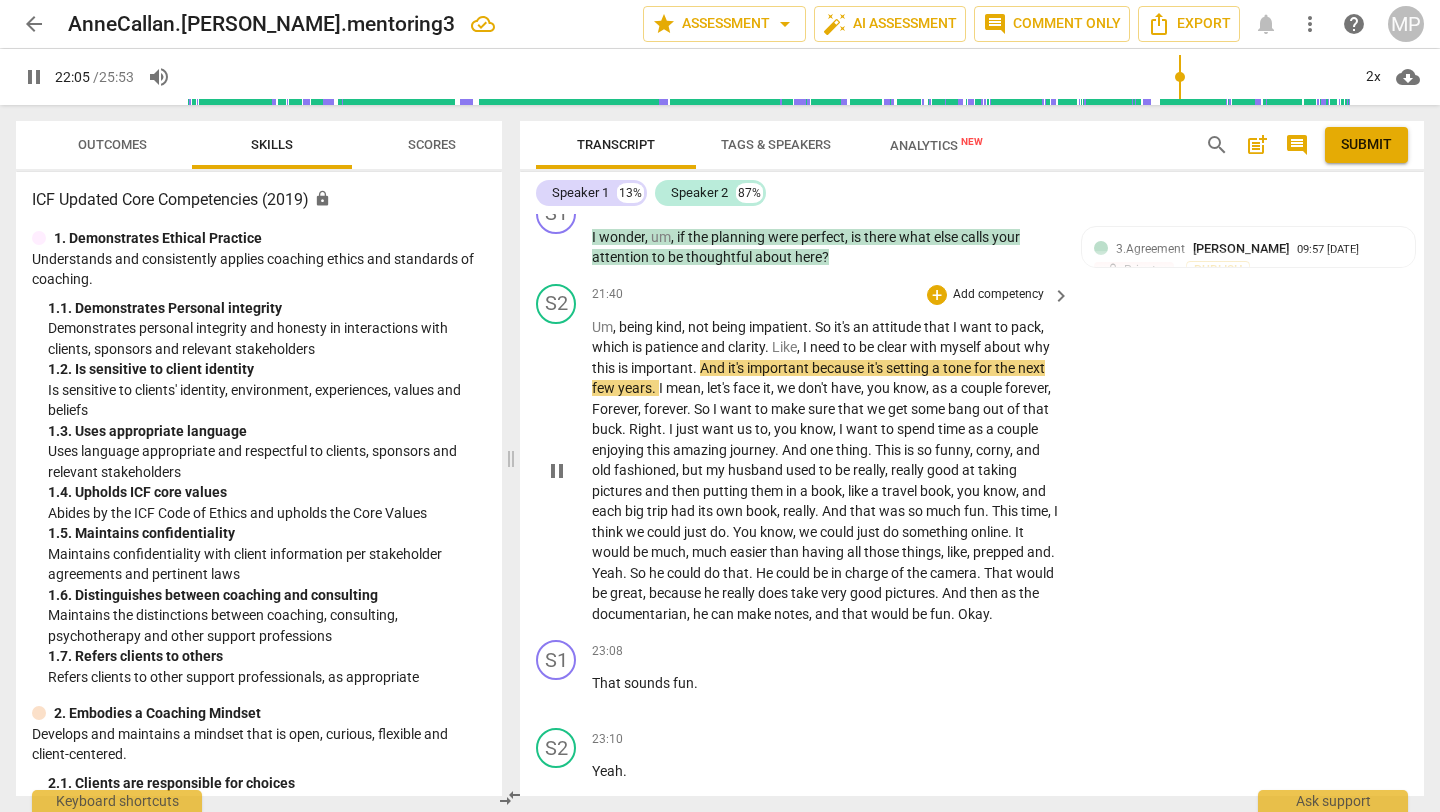 click on "pause" at bounding box center [557, 471] 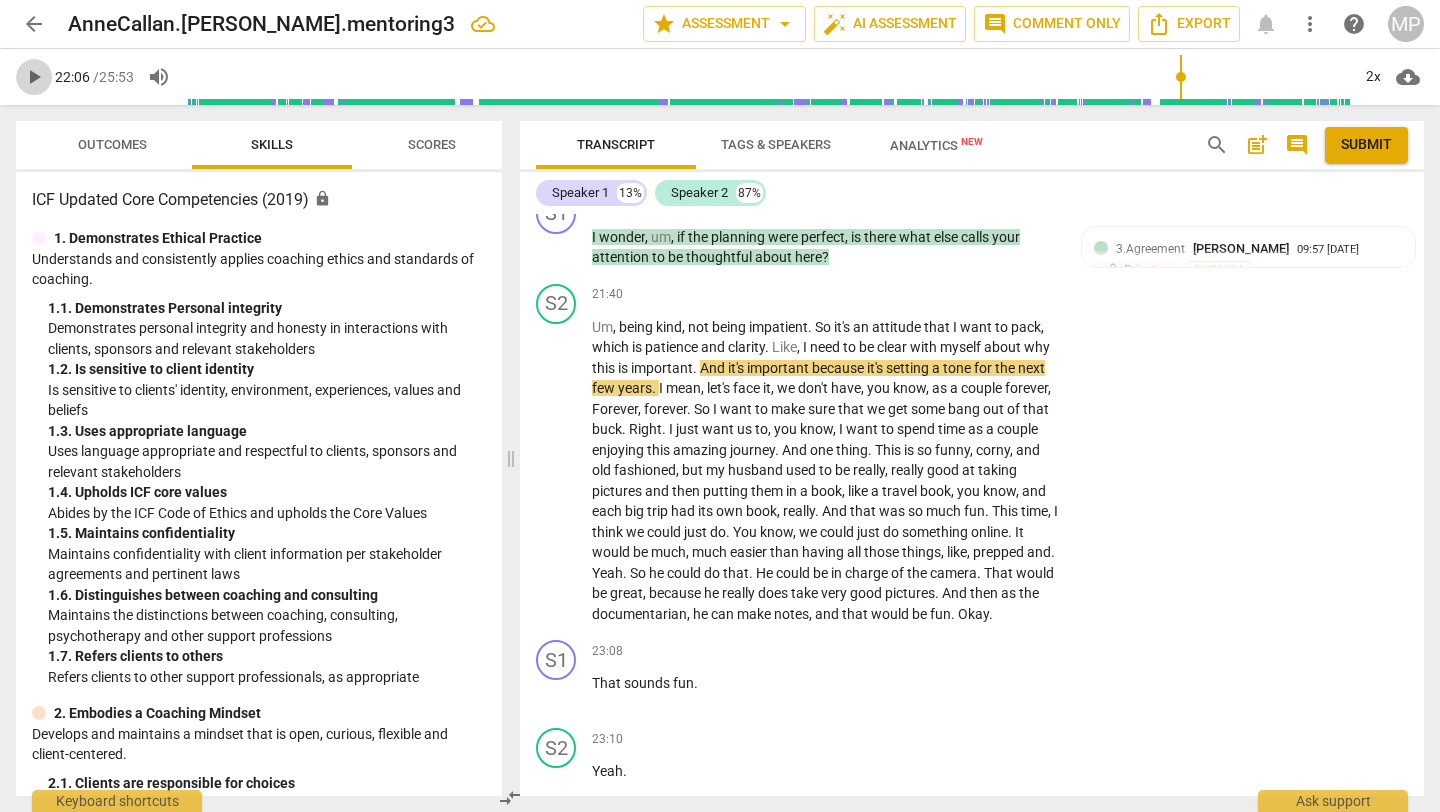 click on "play_arrow" at bounding box center (34, 77) 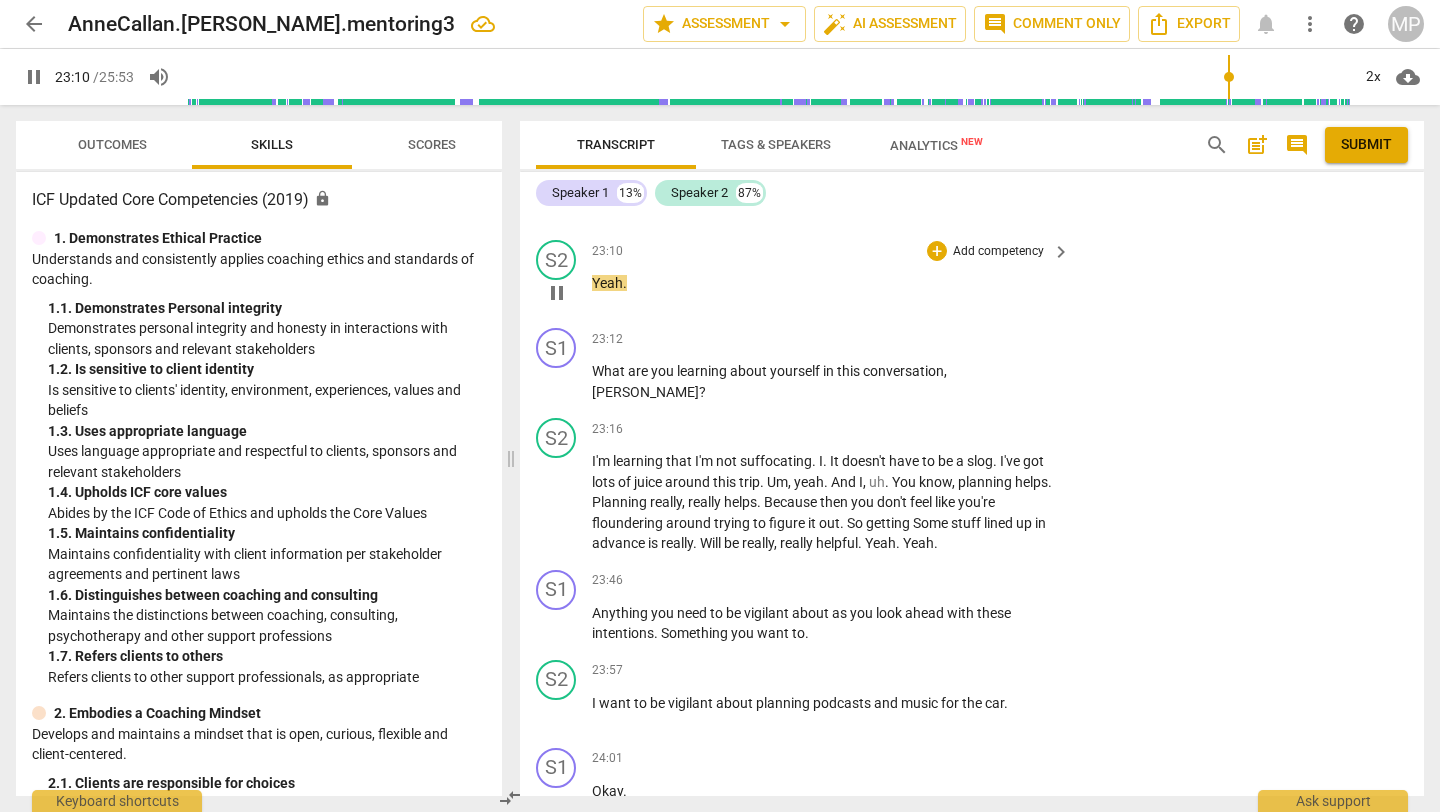 scroll, scrollTop: 9284, scrollLeft: 0, axis: vertical 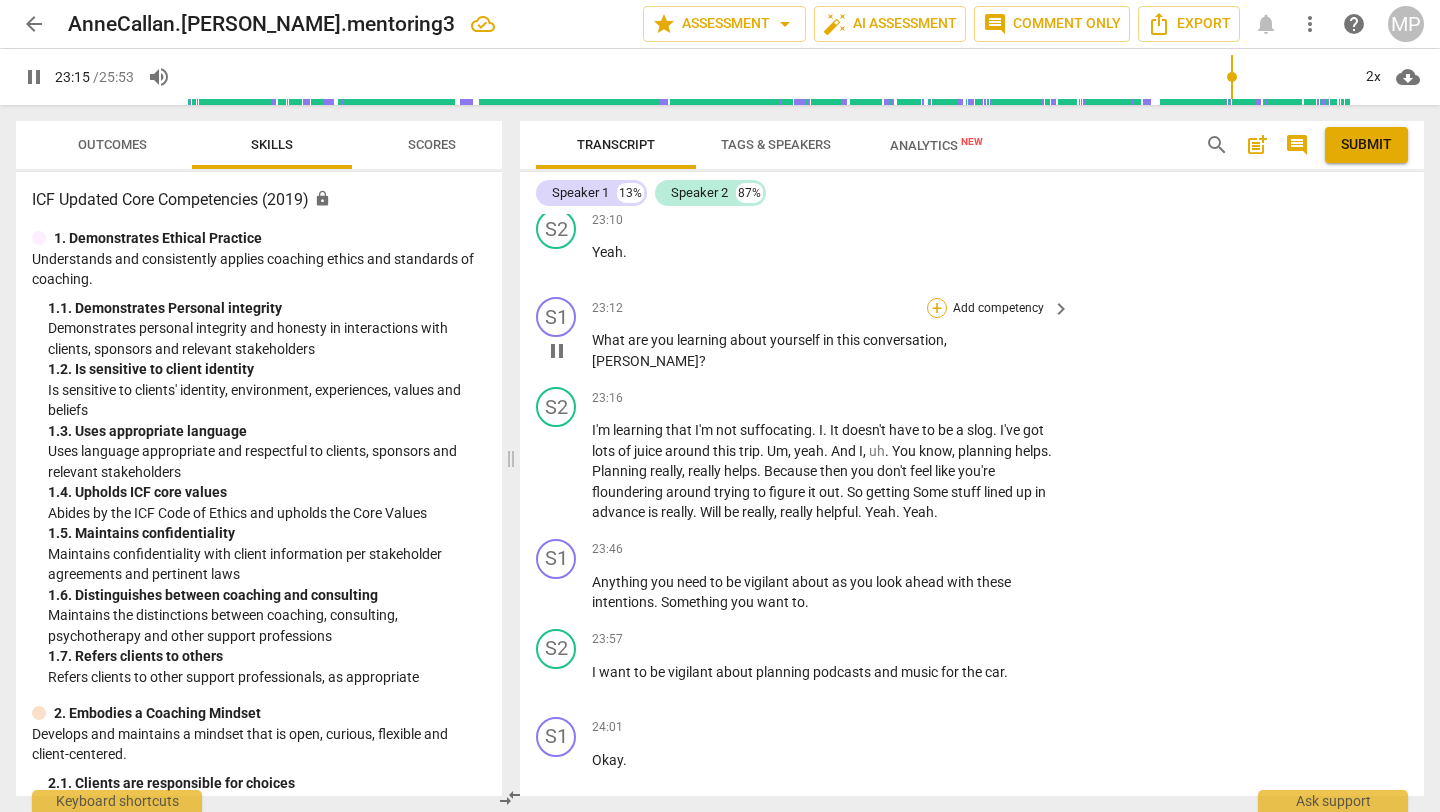 click on "+" at bounding box center [937, 308] 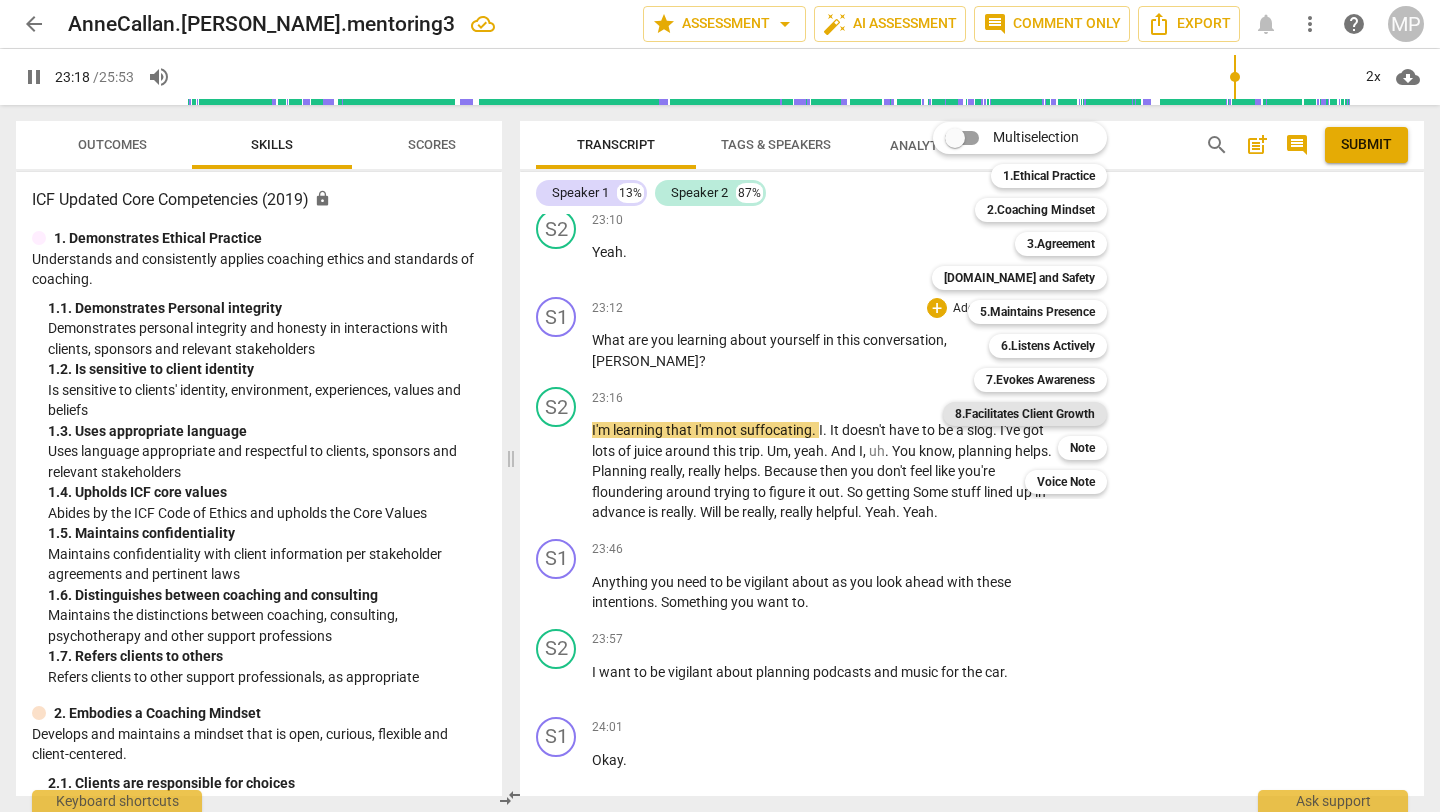 click on "8.Facilitates Client Growth" at bounding box center [1025, 414] 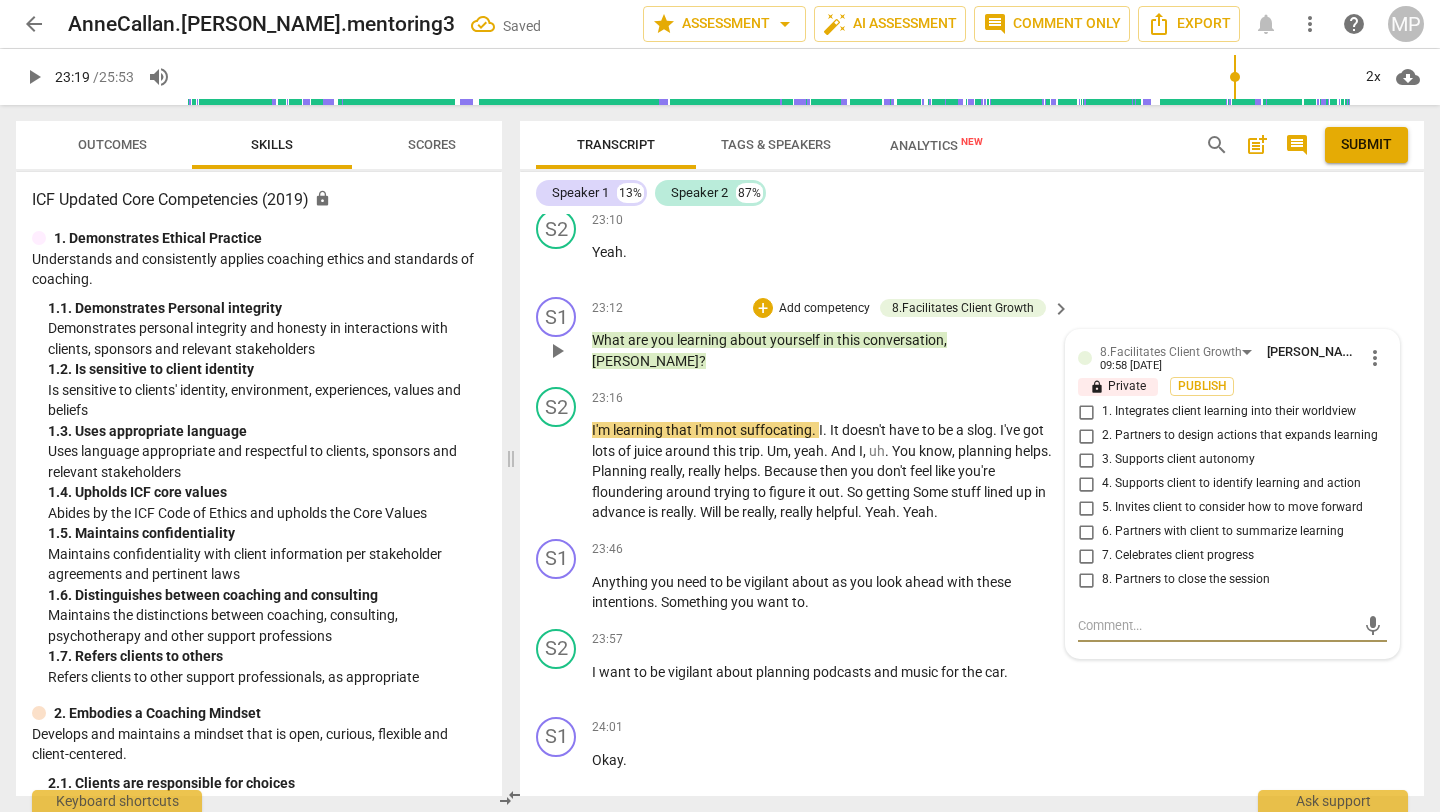 click on "4. Supports client to identify learning and action" at bounding box center [1086, 484] 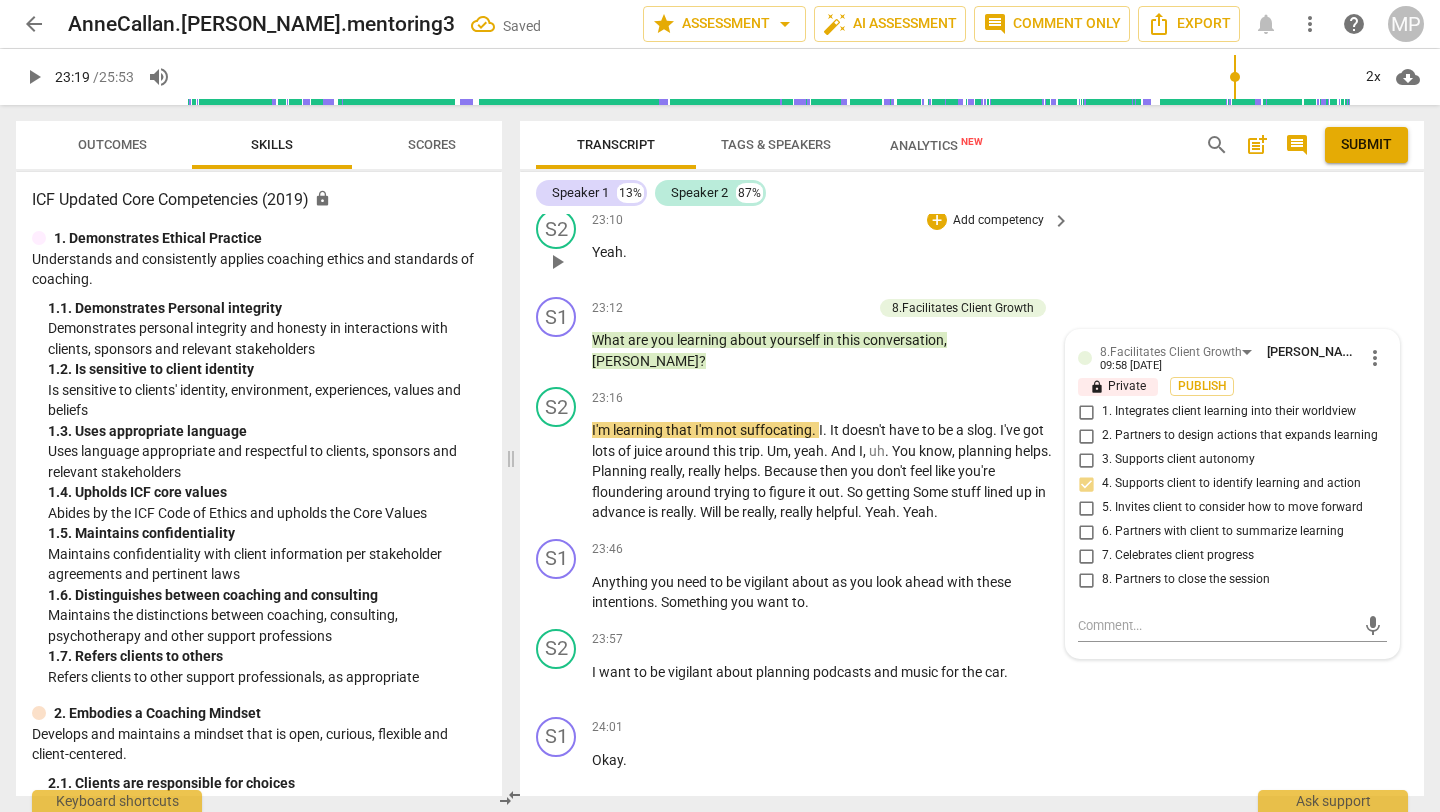 click on "S2 play_arrow pause 23:10 + Add competency keyboard_arrow_right Yeah ." at bounding box center [972, 245] 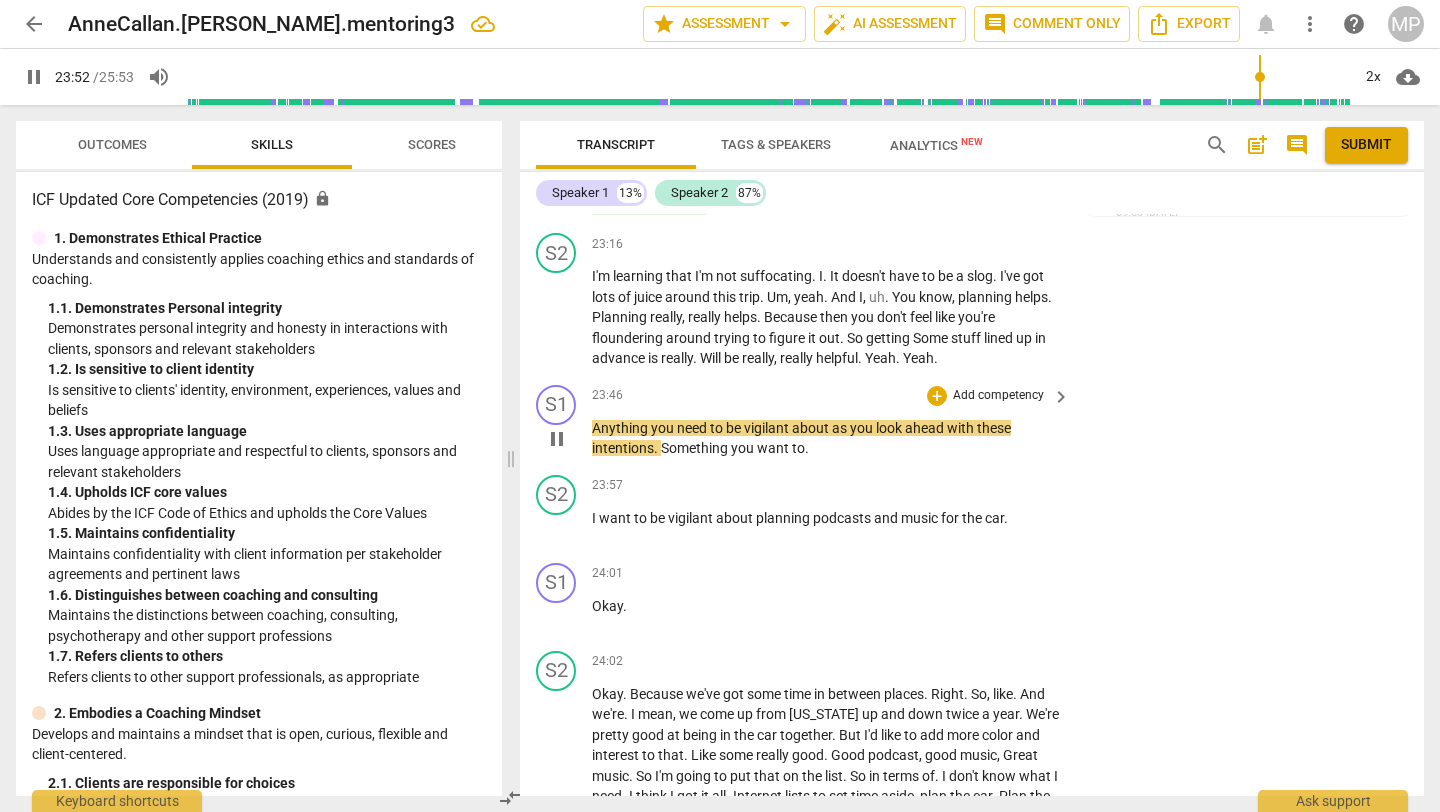 scroll, scrollTop: 9459, scrollLeft: 0, axis: vertical 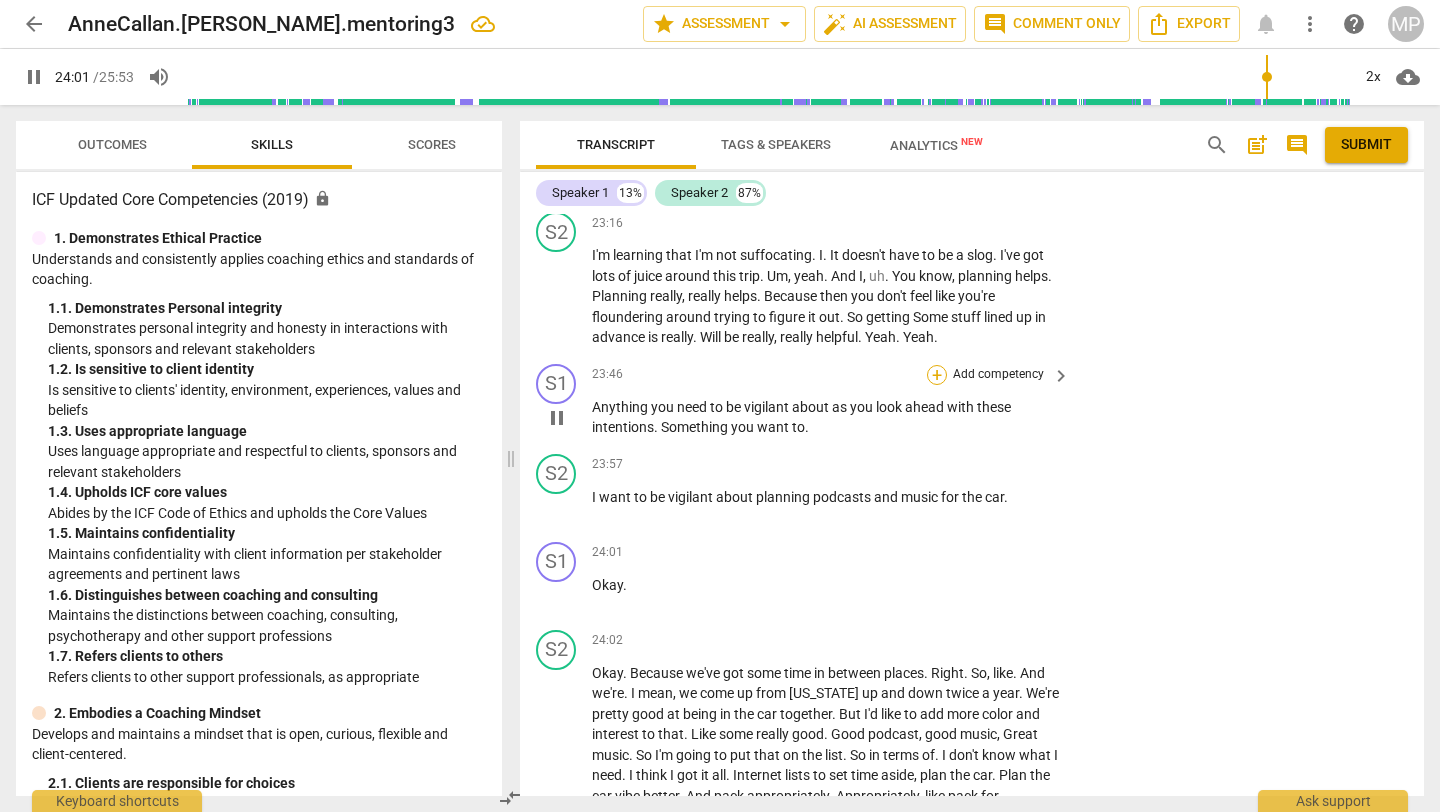 click on "+" at bounding box center [937, 375] 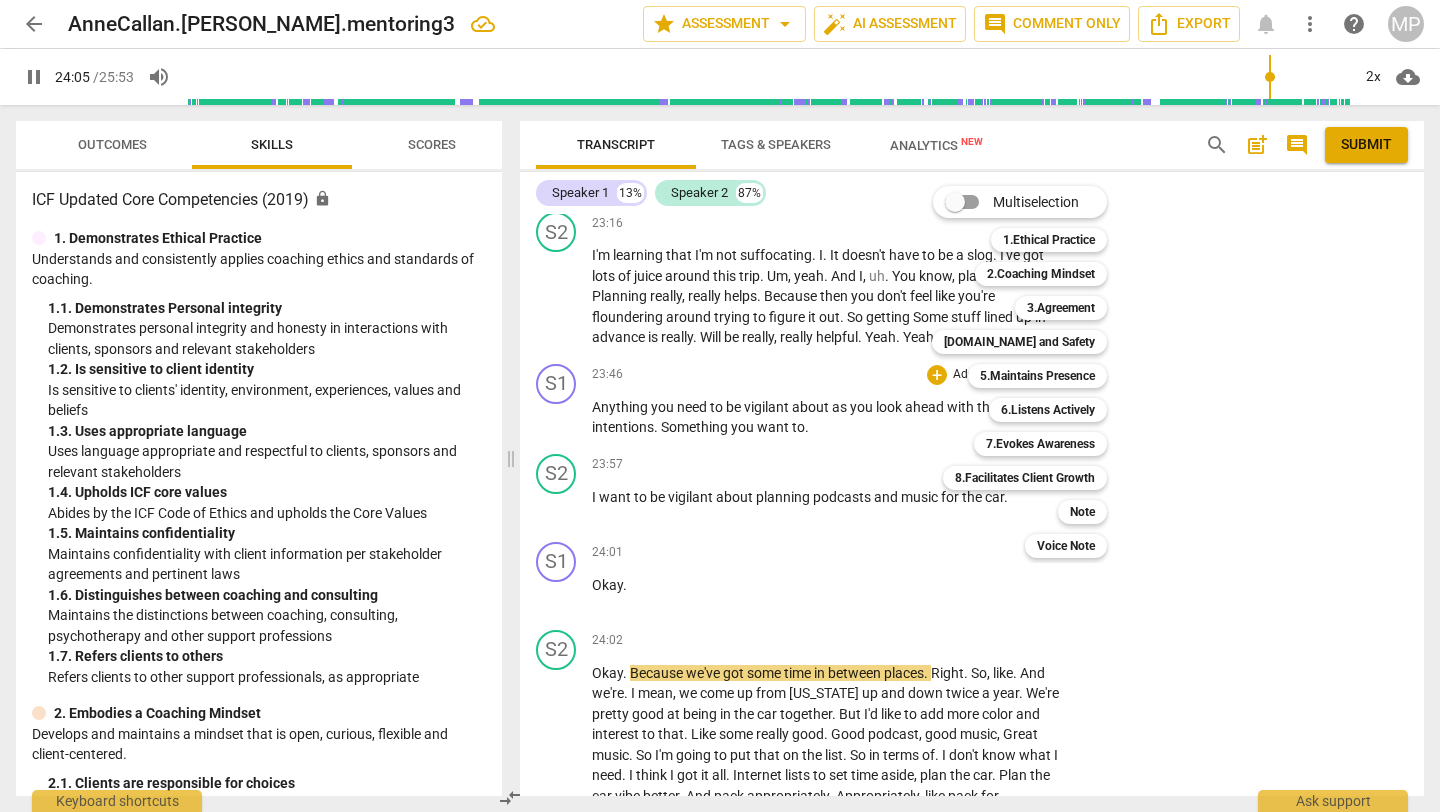 click on "8.Facilitates Client Growth 8" at bounding box center (1036, 478) 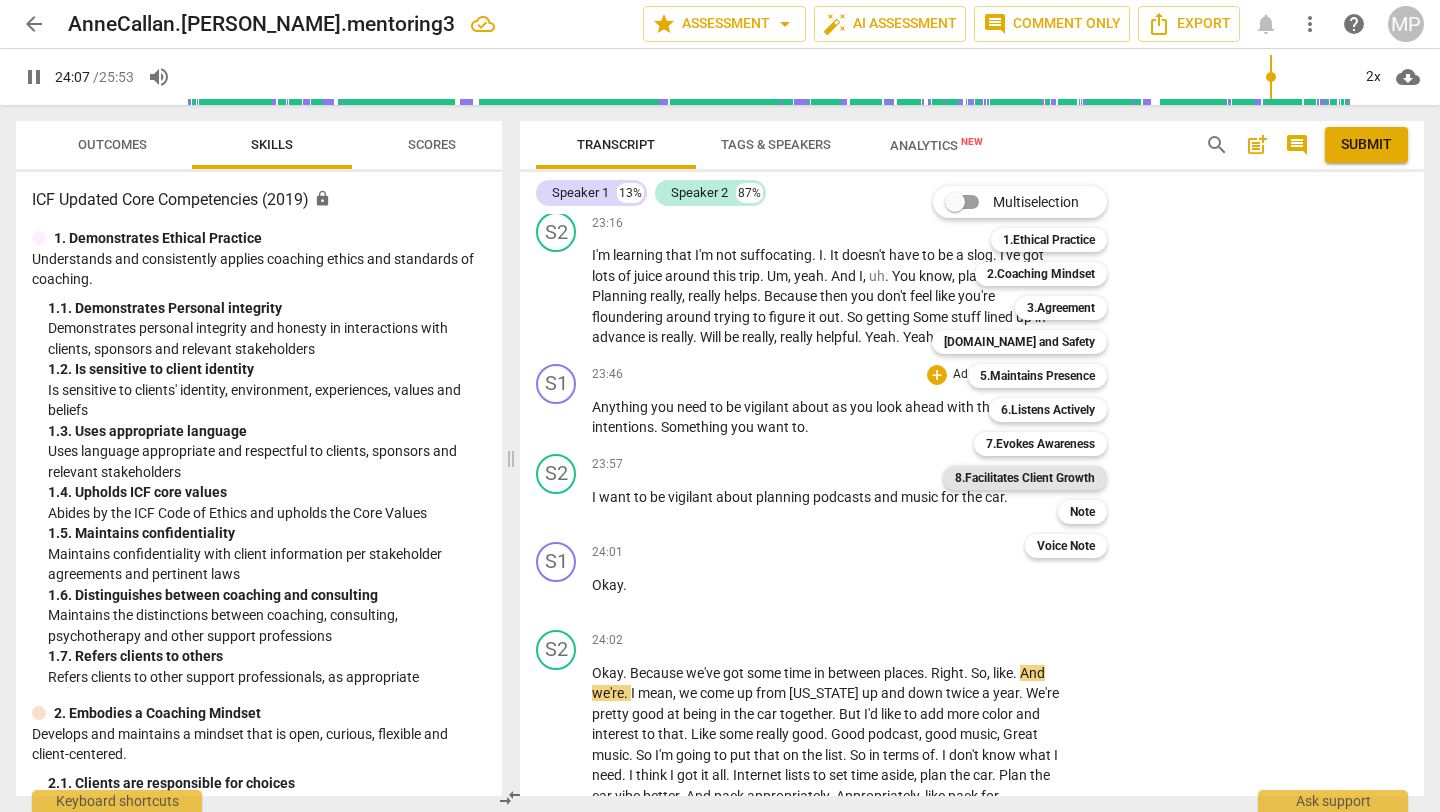 click on "8.Facilitates Client Growth" at bounding box center (1025, 478) 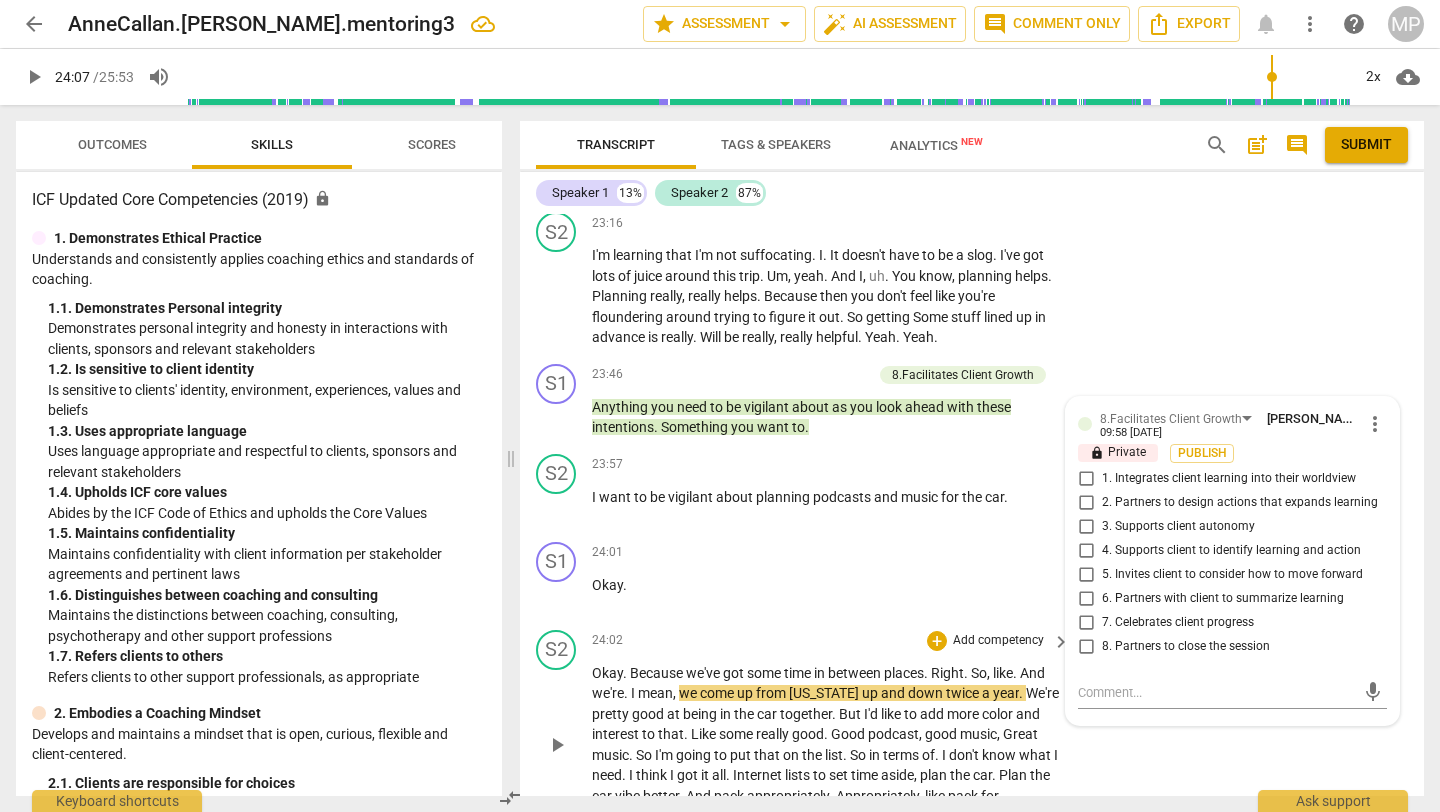drag, startPoint x: 1081, startPoint y: 548, endPoint x: 977, endPoint y: 621, distance: 127.06297 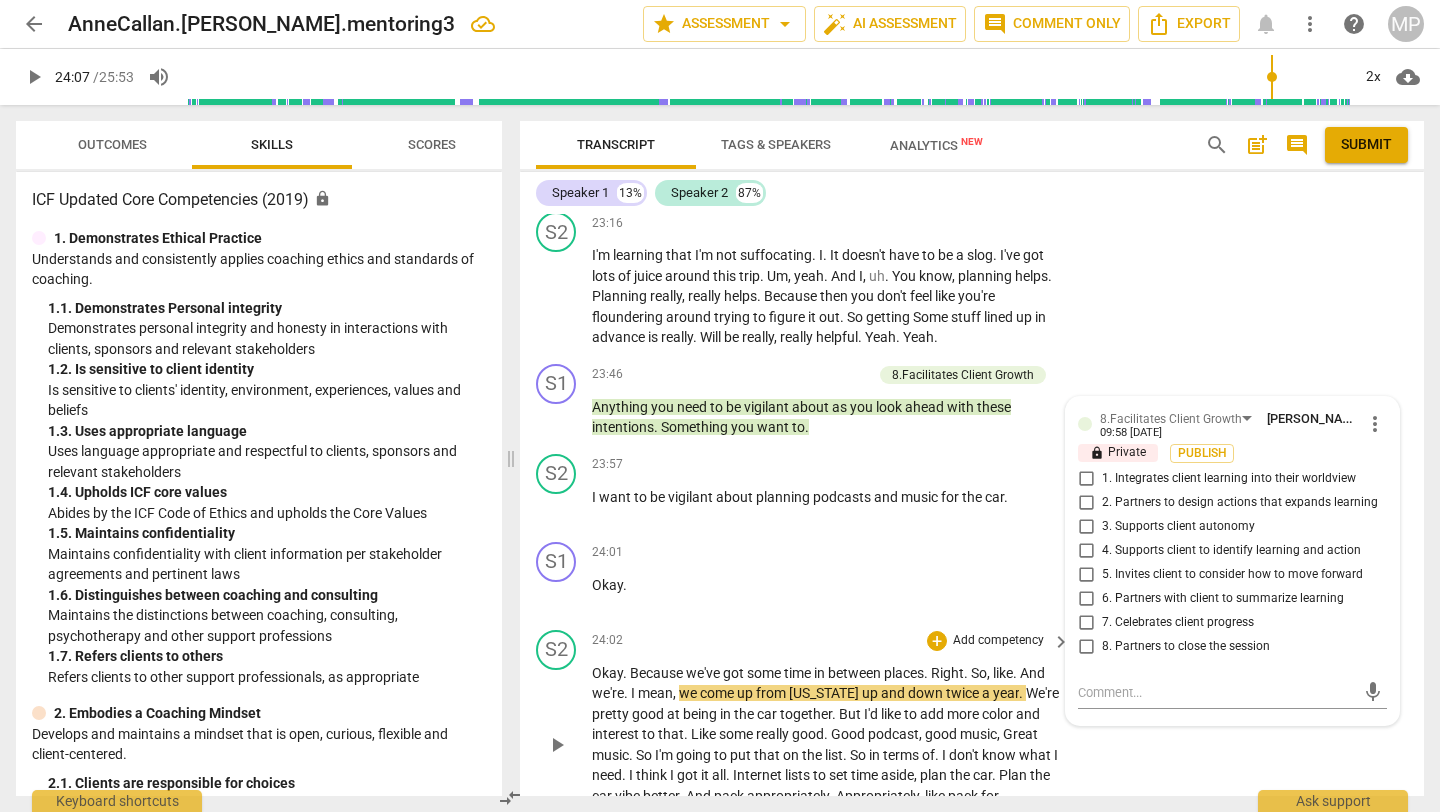 click on "S1 play_arrow pause 00:03 + Add competency keyboard_arrow_right Hi ,   [PERSON_NAME] . S2 play_arrow pause 00:04 + Add competency keyboard_arrow_right Hi   [PERSON_NAME] . S1 play_arrow pause 00:05 + Add competency keyboard_arrow_right How   you   doing   [DATE] ?   I . S2 play_arrow pause 00:08 + Add competency keyboard_arrow_right I'm   in   a   pretty   good   place ,   I   think ,   on   my   island ,   in   my   happy   place .   So ,   yeah ,   pretty   good . S1 play_arrow pause 00:15 + Add competency keyboard_arrow_right Okay .   What   would   you   like   to   talk   about   [DATE] ? S2 play_arrow pause 00:18 + Add competency keyboard_arrow_right Well ,   one   new   wrinkle   in   this   house   that   we're   in .   It's .   We .   We've   rented   this   house   for   I   think   five ,   15   years   or   something .   Suddenly   they're   interested   in   having   their   kids   be   here .   So   we're   getting   kicked   out   for   three   weeks .   And   um .   Actually   I   say   kicked   out   because   I" at bounding box center (972, 505) 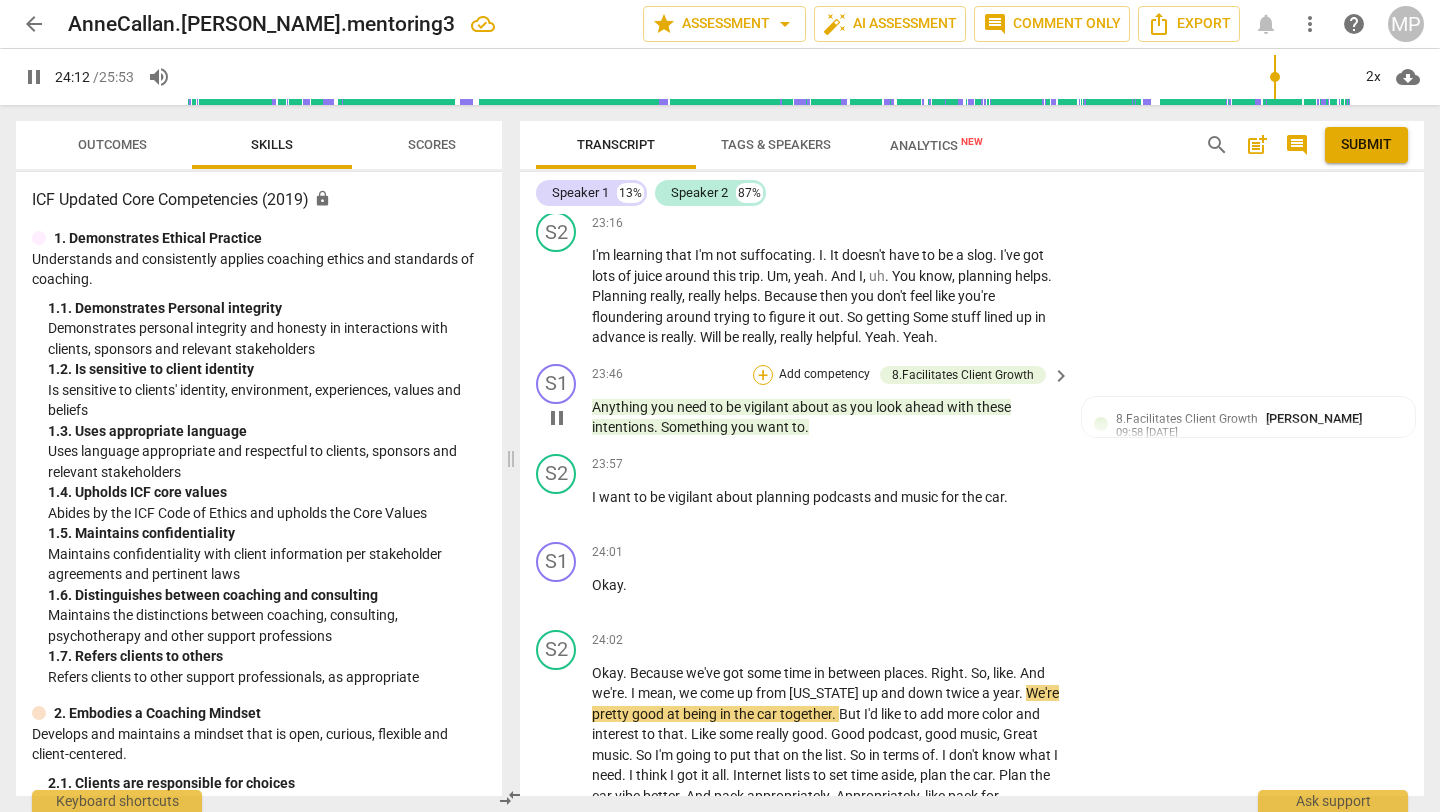 click on "+" at bounding box center [763, 375] 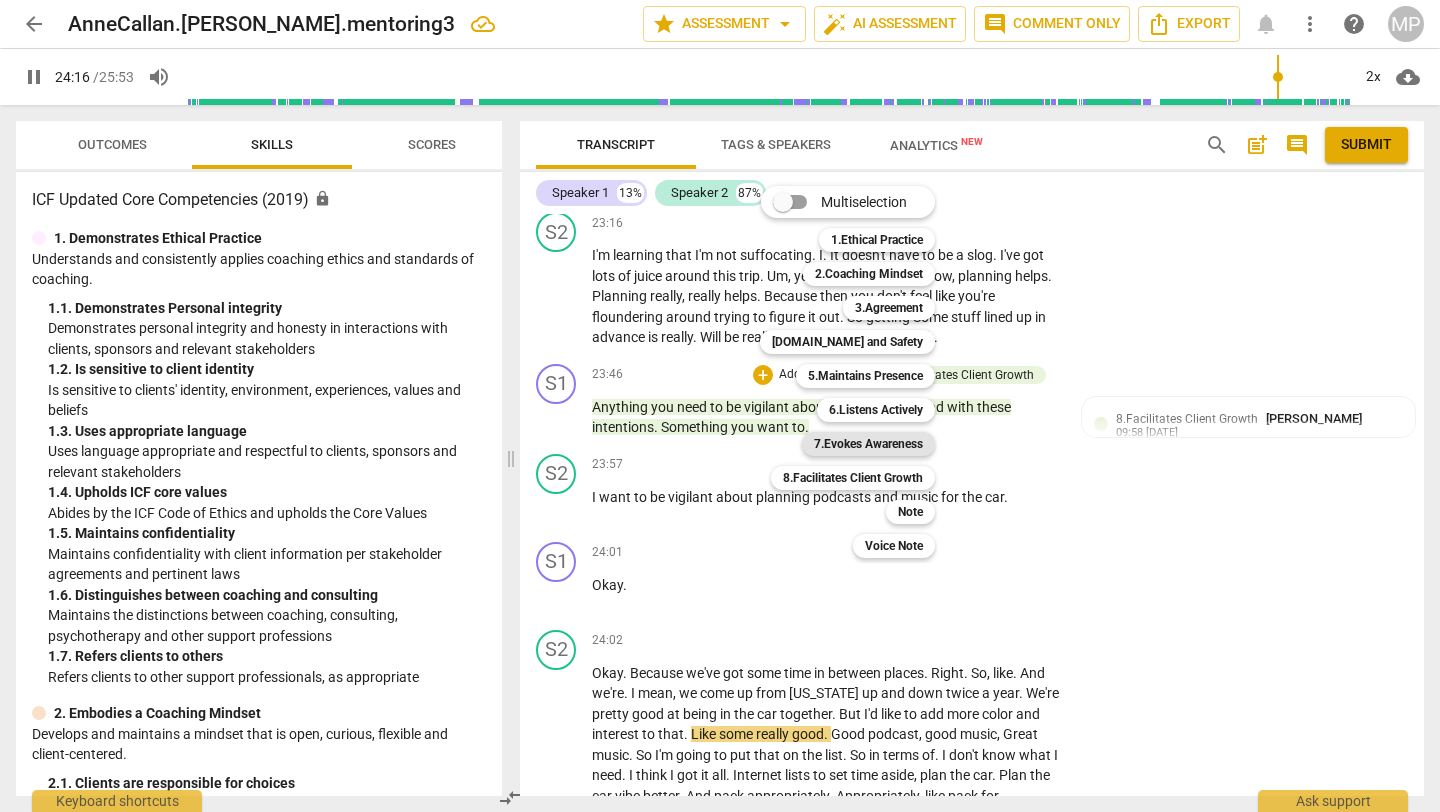 click on "7.Evokes Awareness" at bounding box center (868, 444) 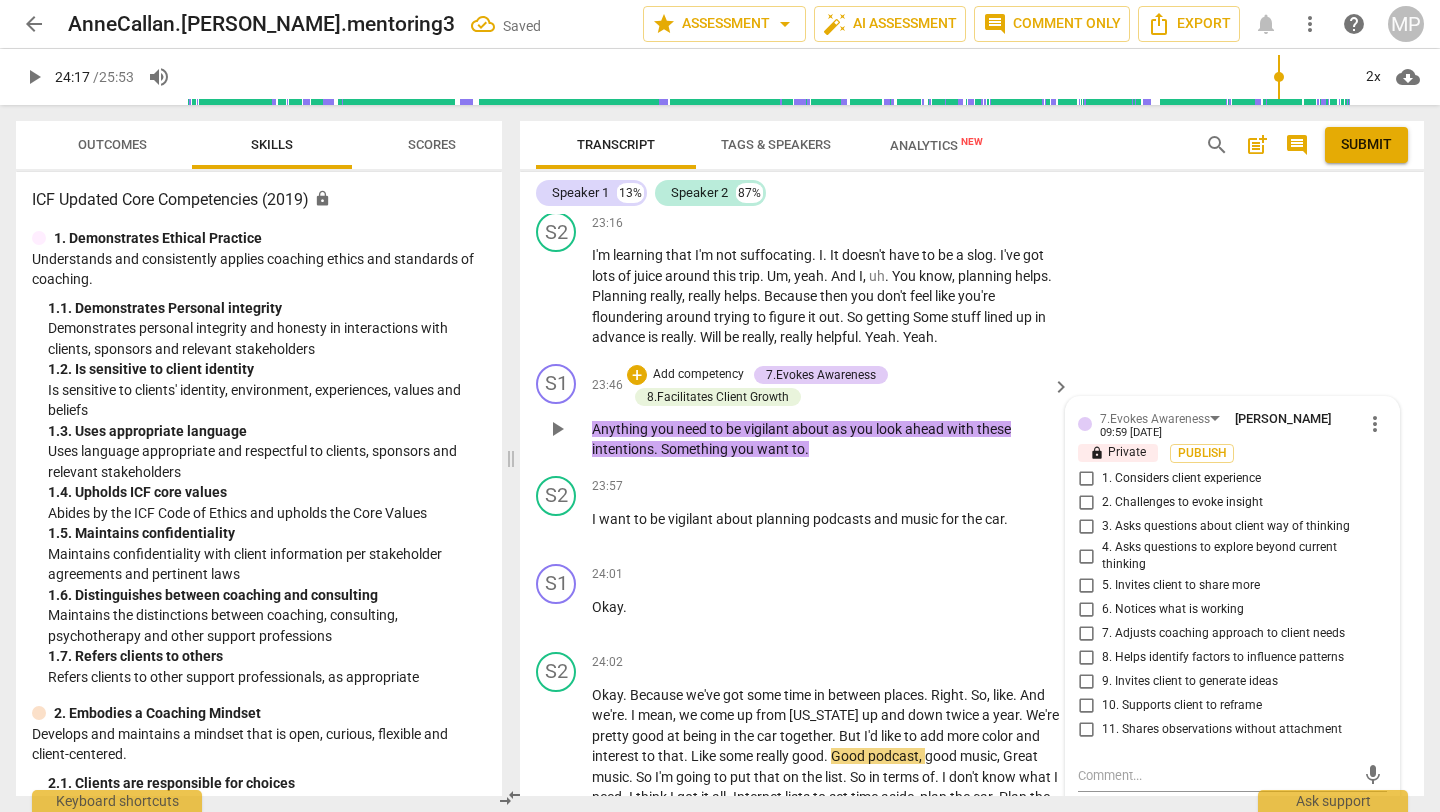 click on "+ Add competency" at bounding box center [686, 375] 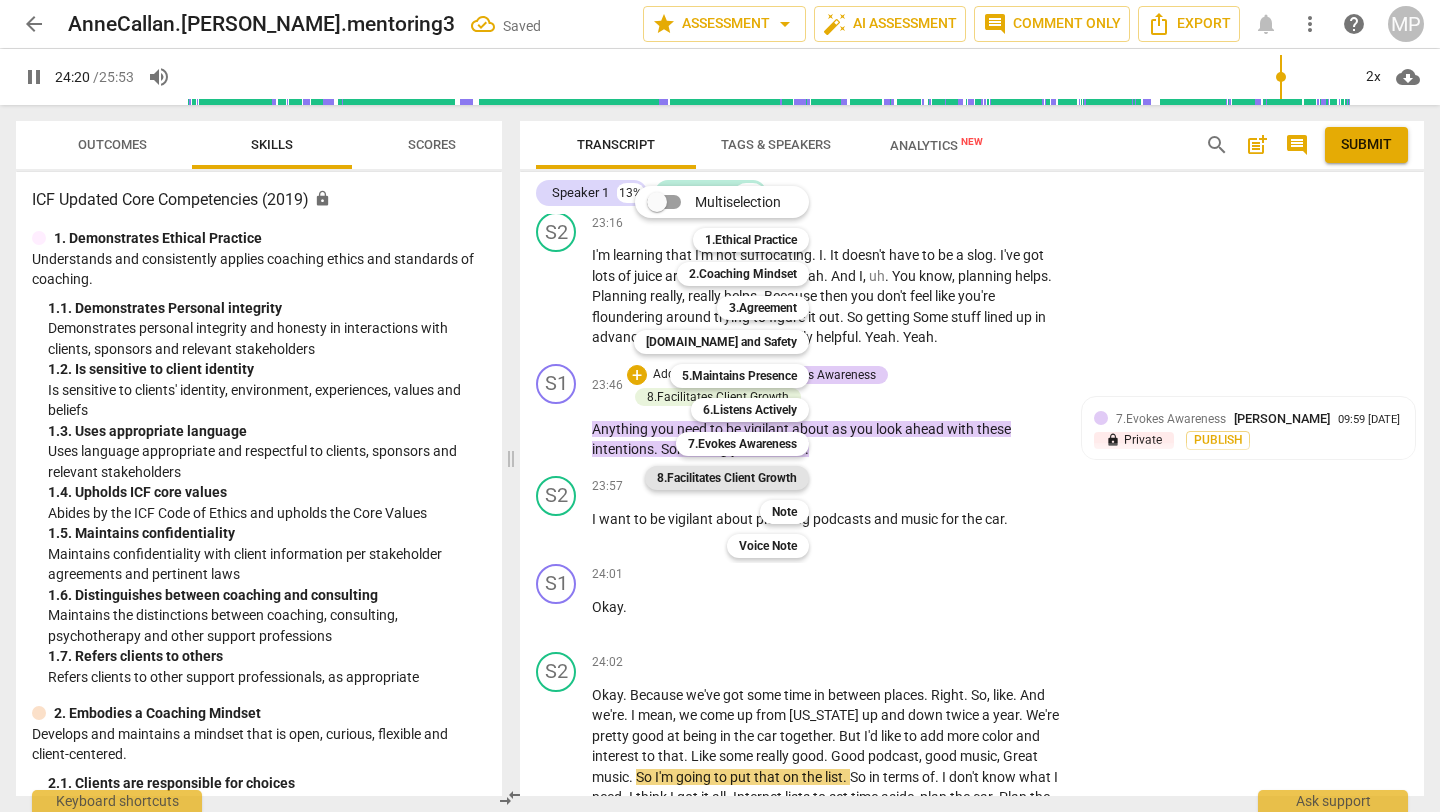 click on "8.Facilitates Client Growth" at bounding box center [727, 478] 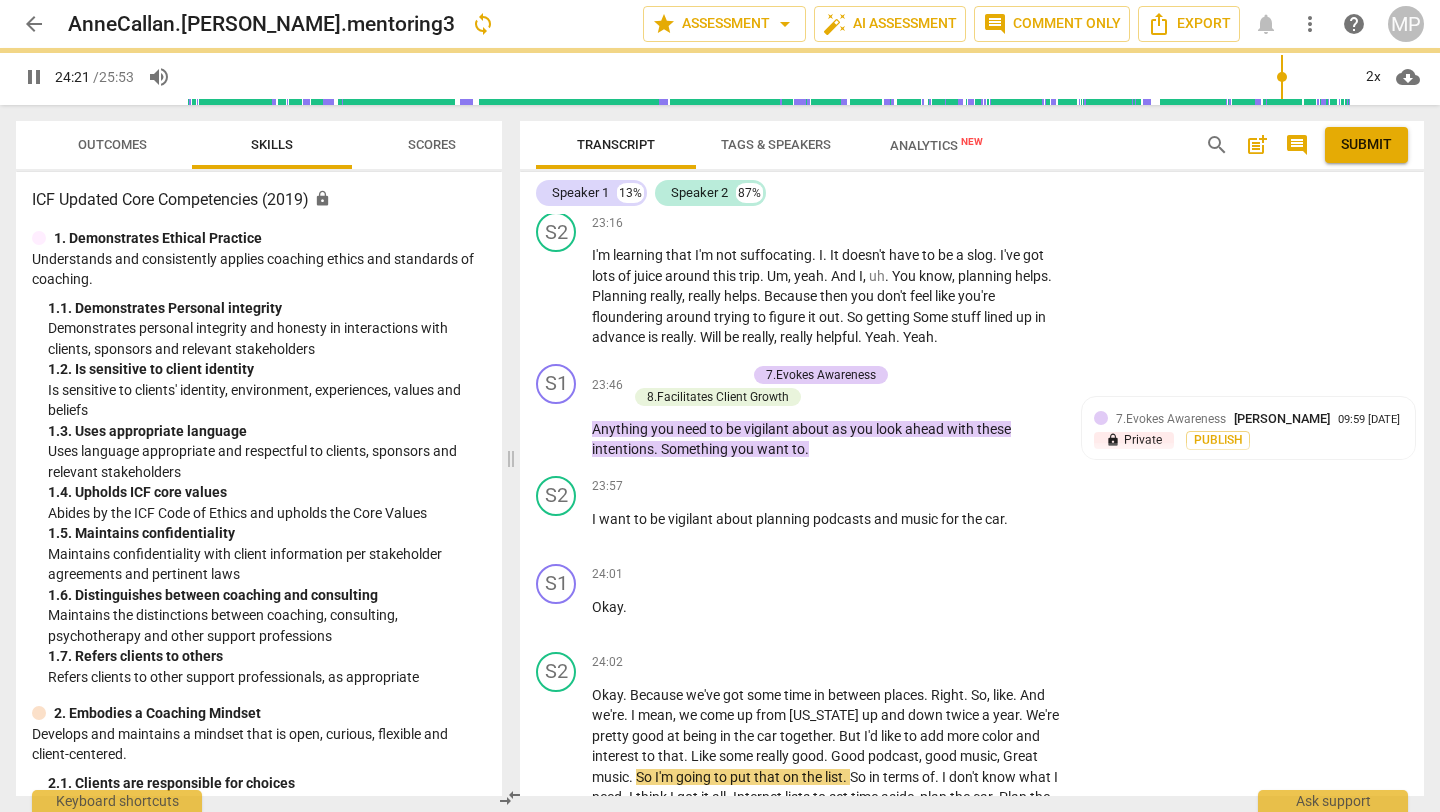 type on "1462" 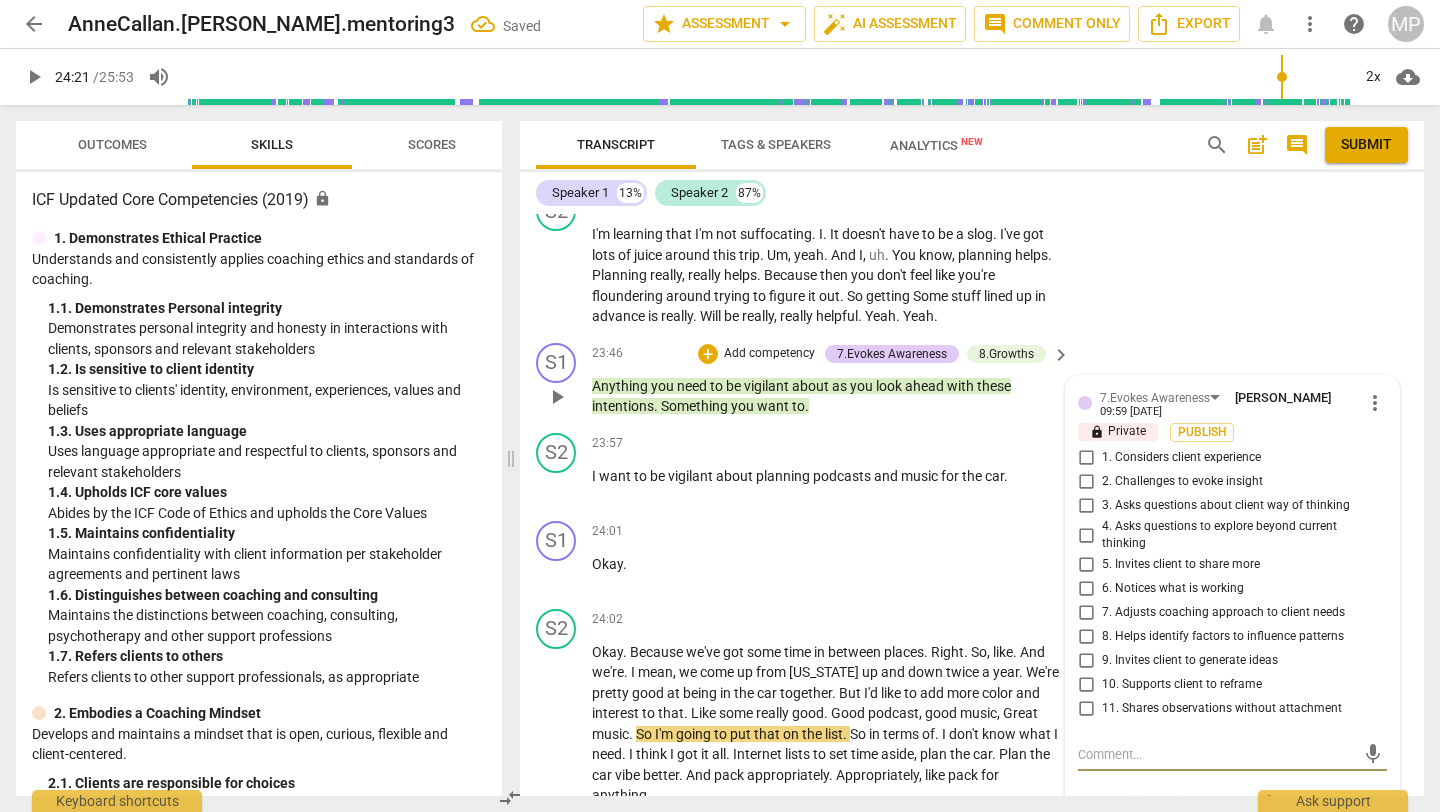 scroll, scrollTop: 9481, scrollLeft: 0, axis: vertical 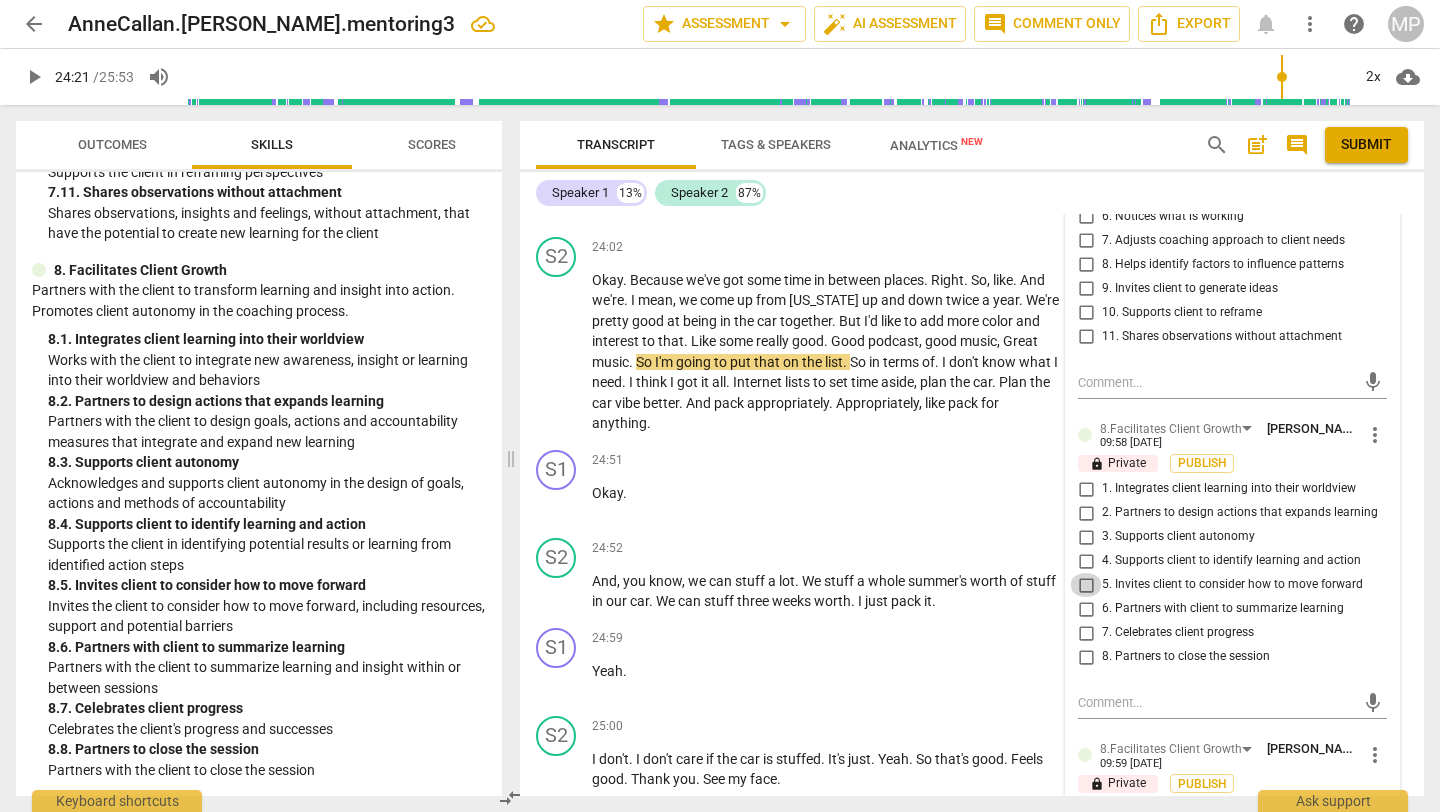 click on "5. Invites client to consider how to move forward" at bounding box center (1086, 585) 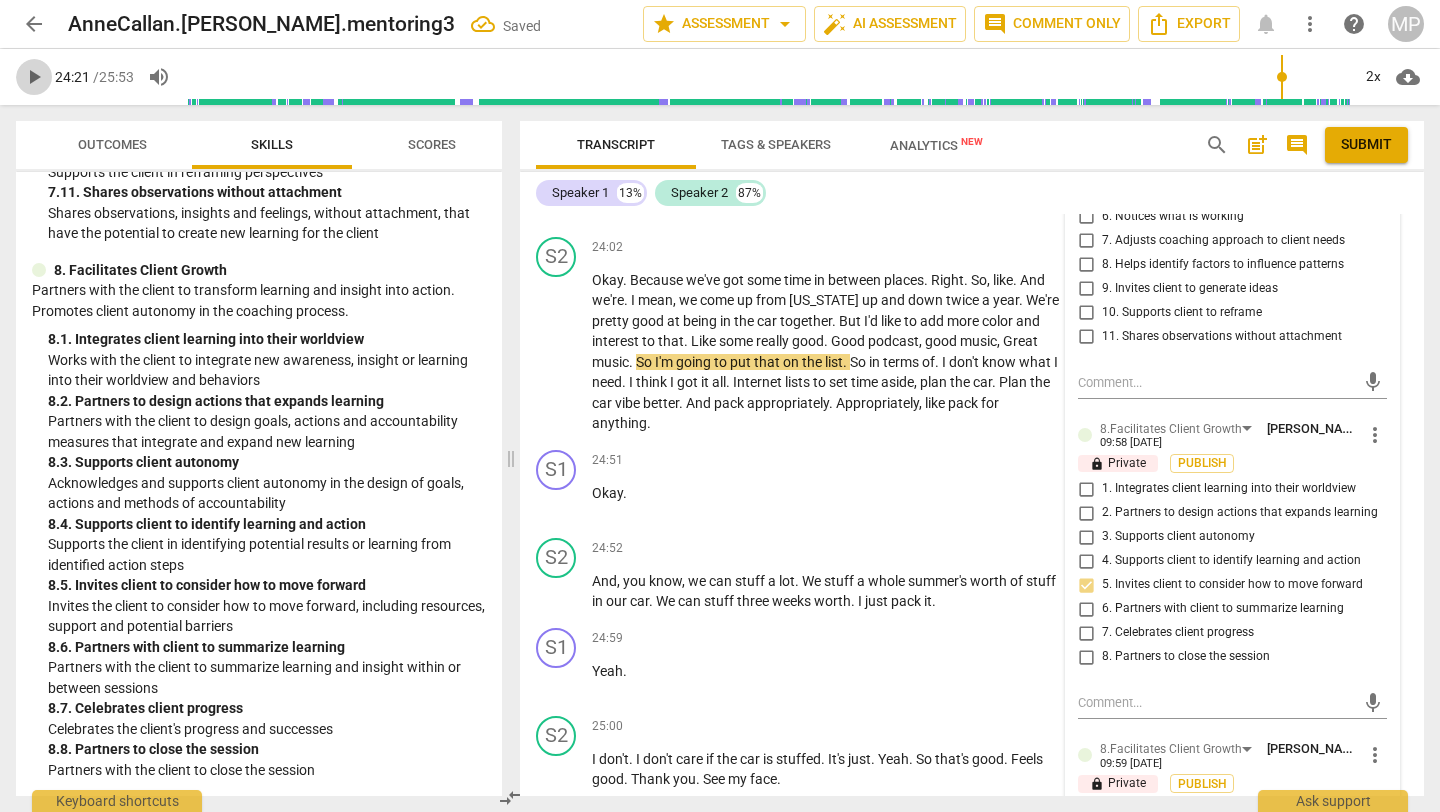click on "play_arrow" at bounding box center [34, 77] 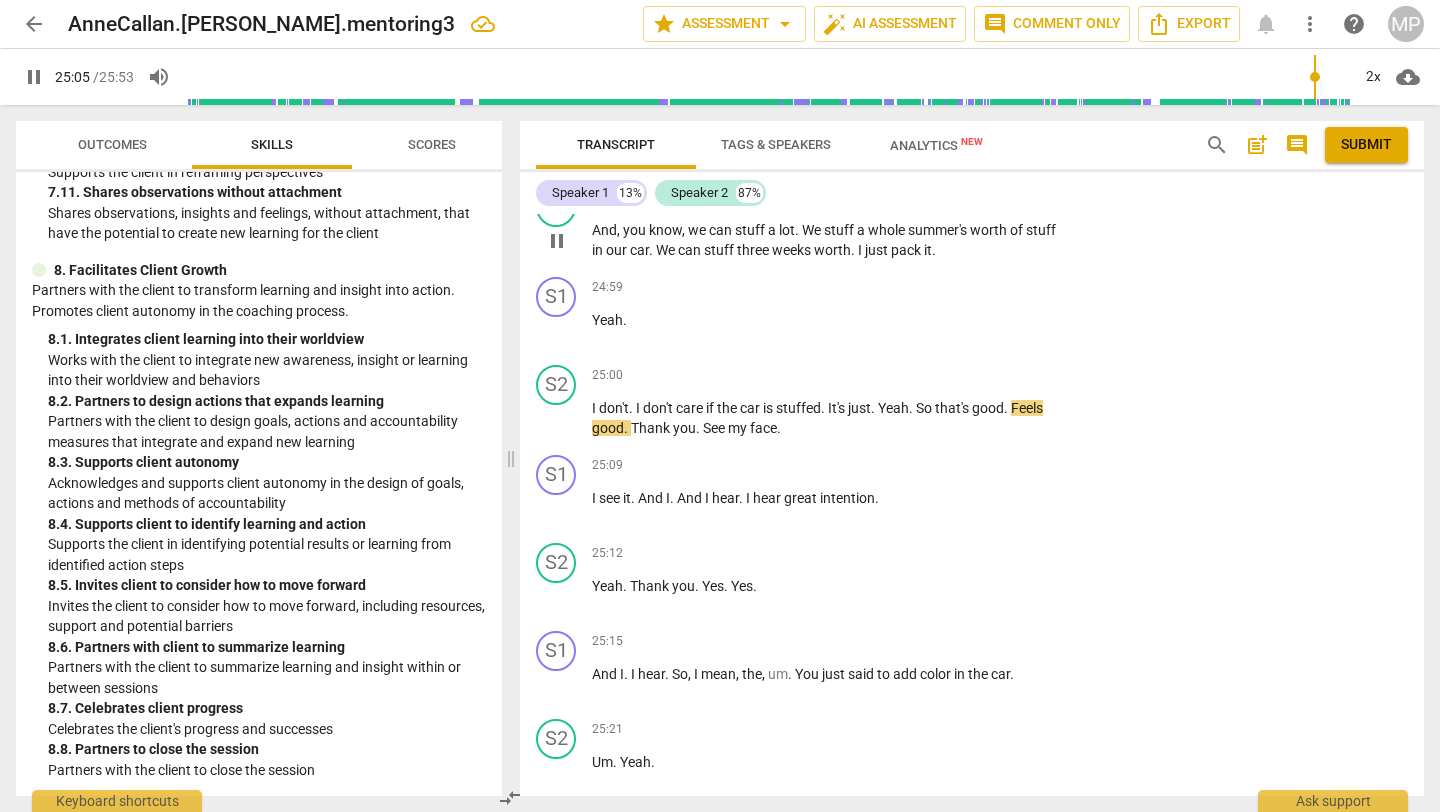 scroll, scrollTop: 10205, scrollLeft: 0, axis: vertical 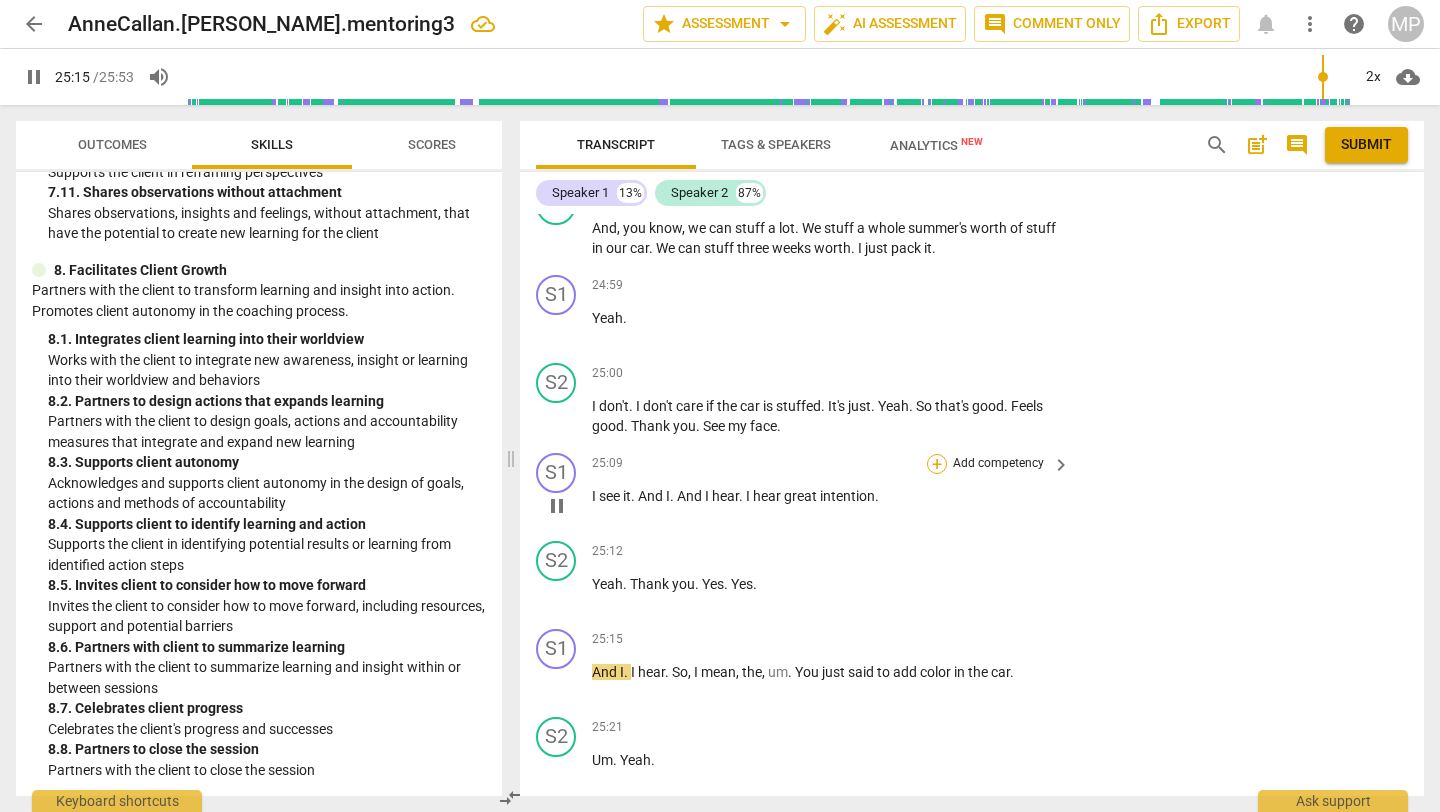 click on "+" at bounding box center [937, 464] 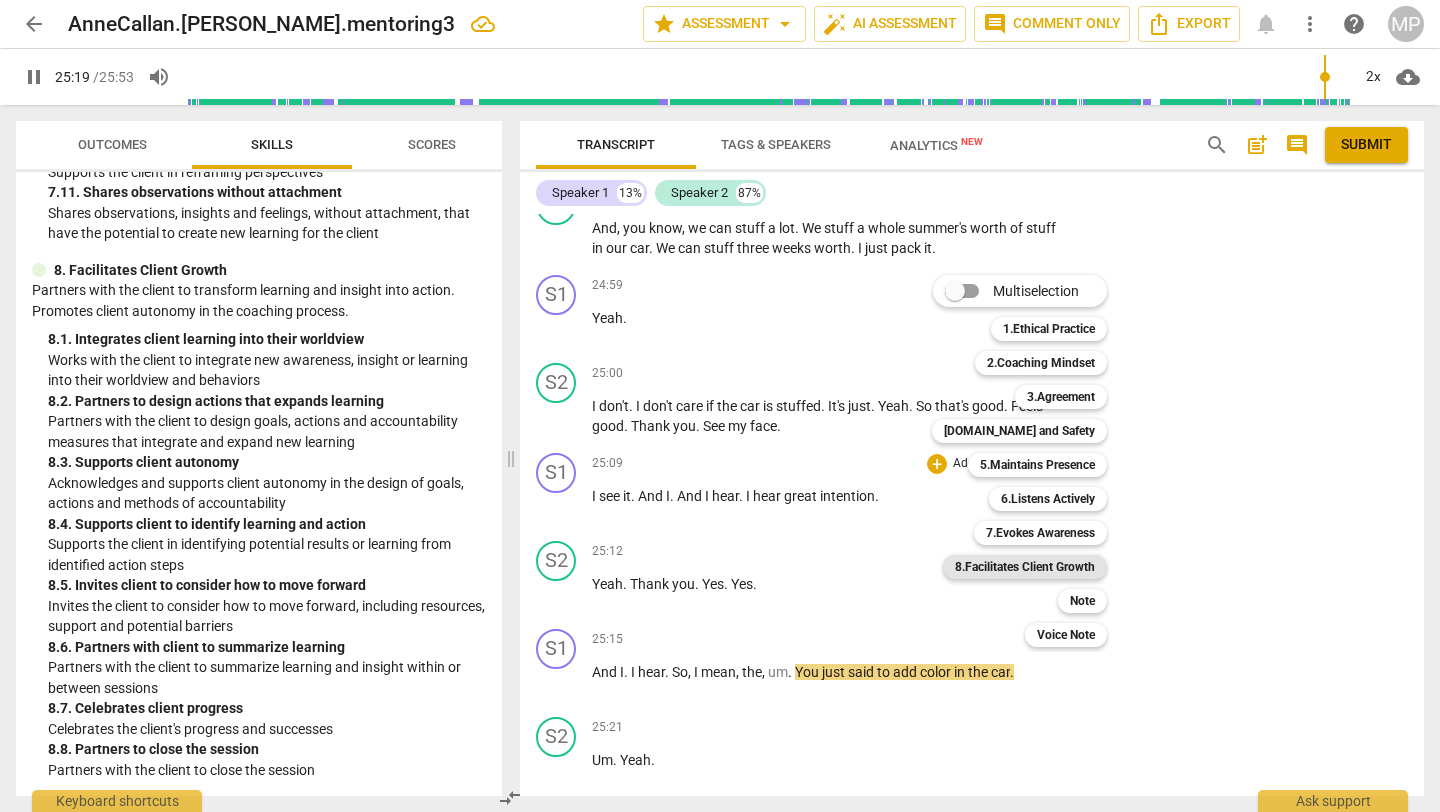 click on "8.Facilitates Client Growth" at bounding box center (1025, 567) 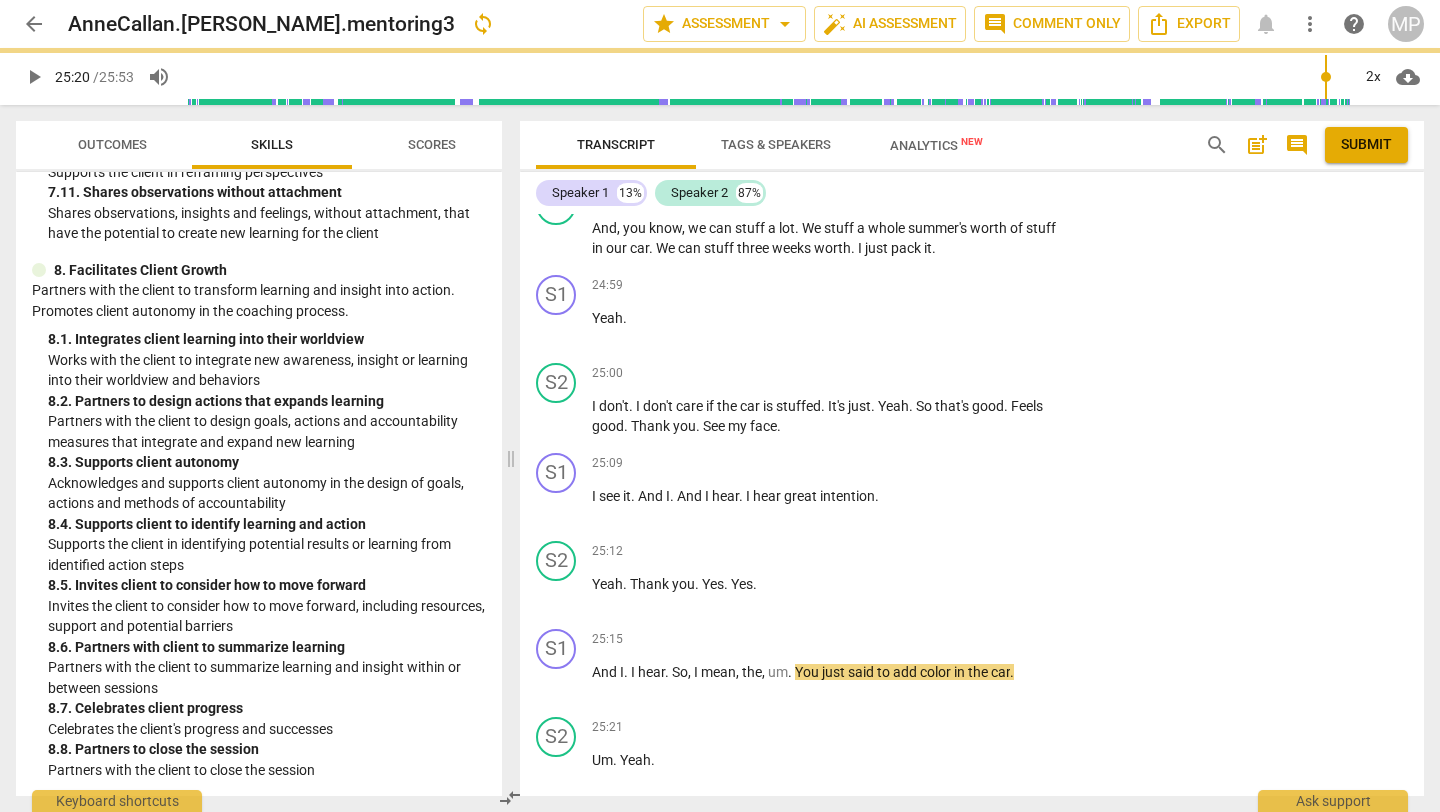 type on "1520" 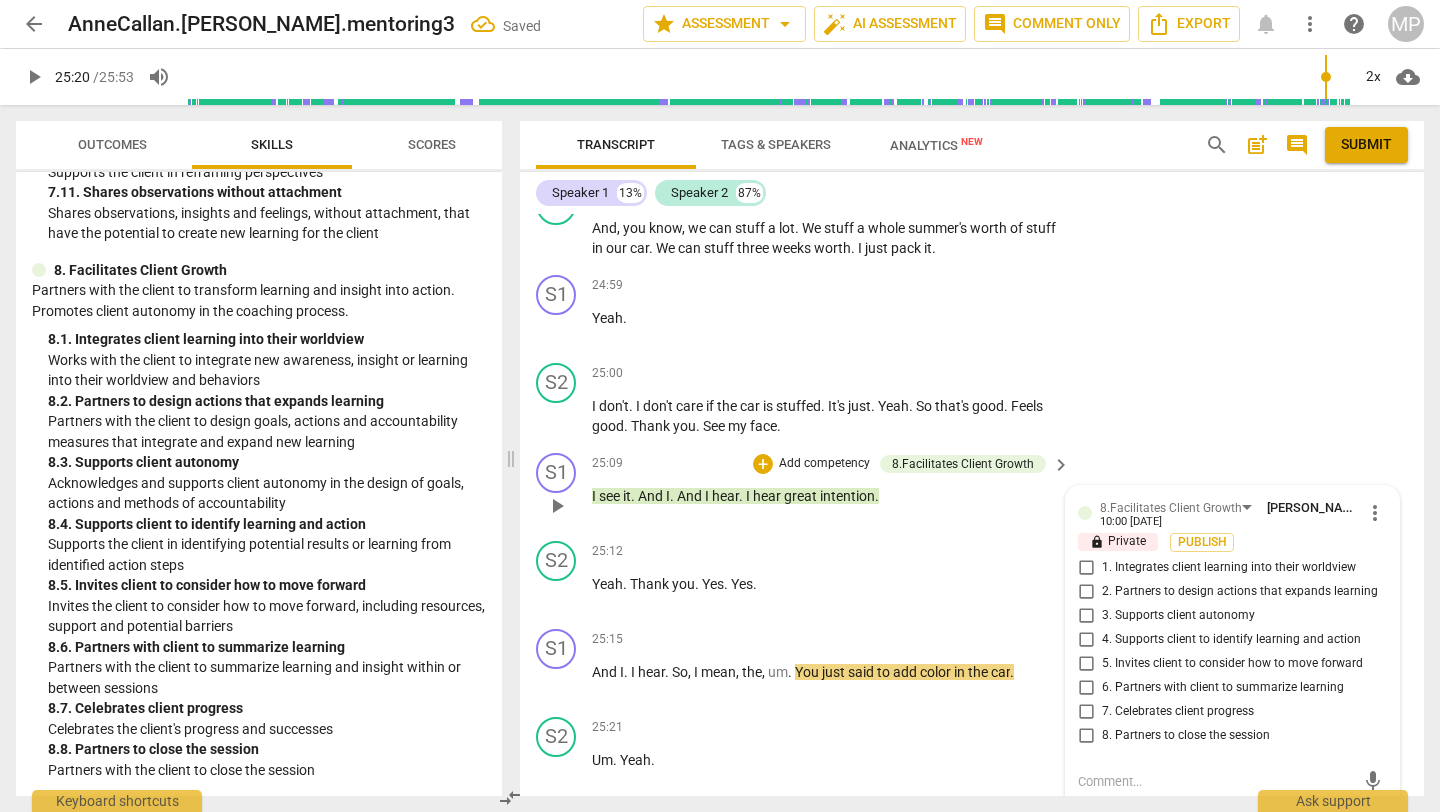 click on "7. Celebrates client progress" at bounding box center [1086, 712] 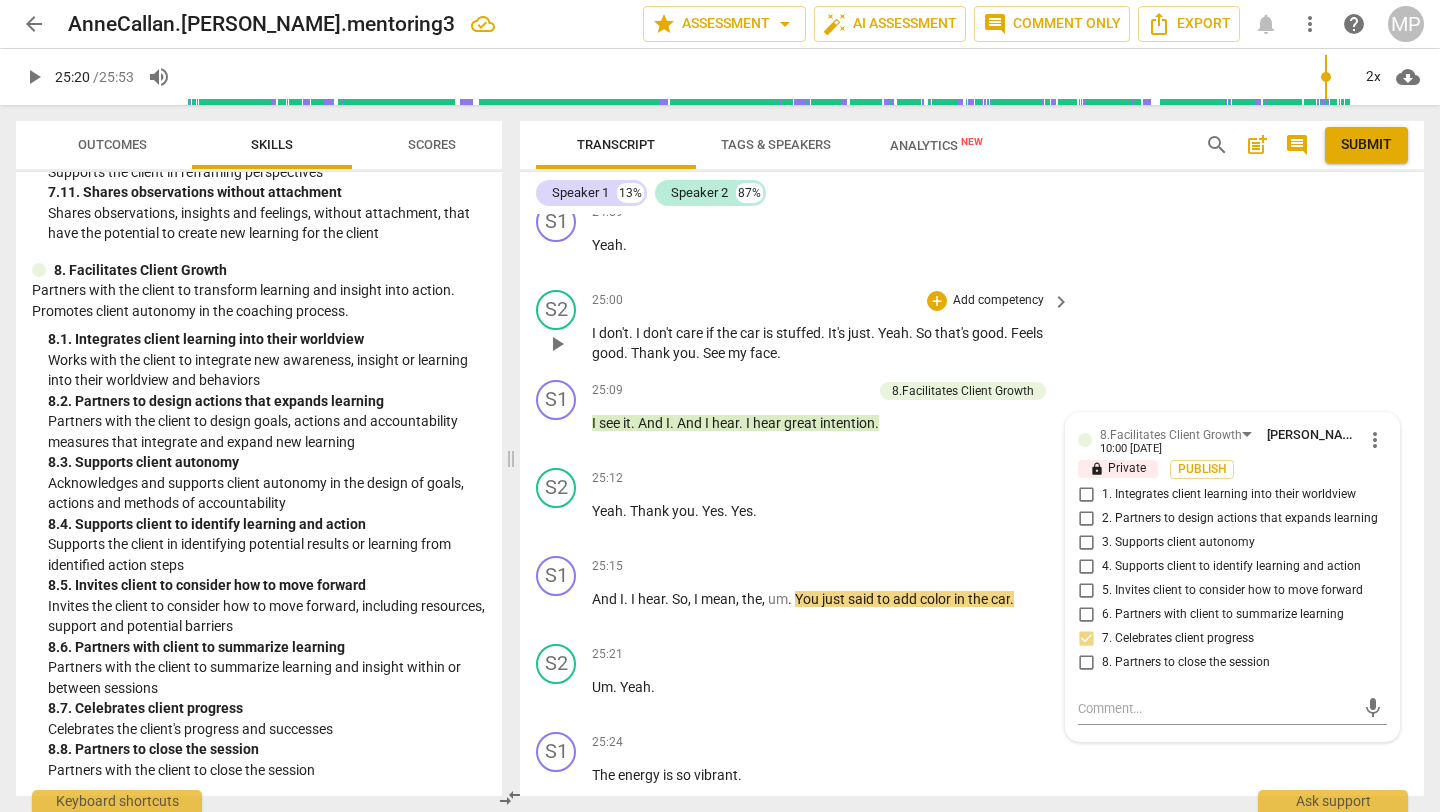 scroll, scrollTop: 10282, scrollLeft: 0, axis: vertical 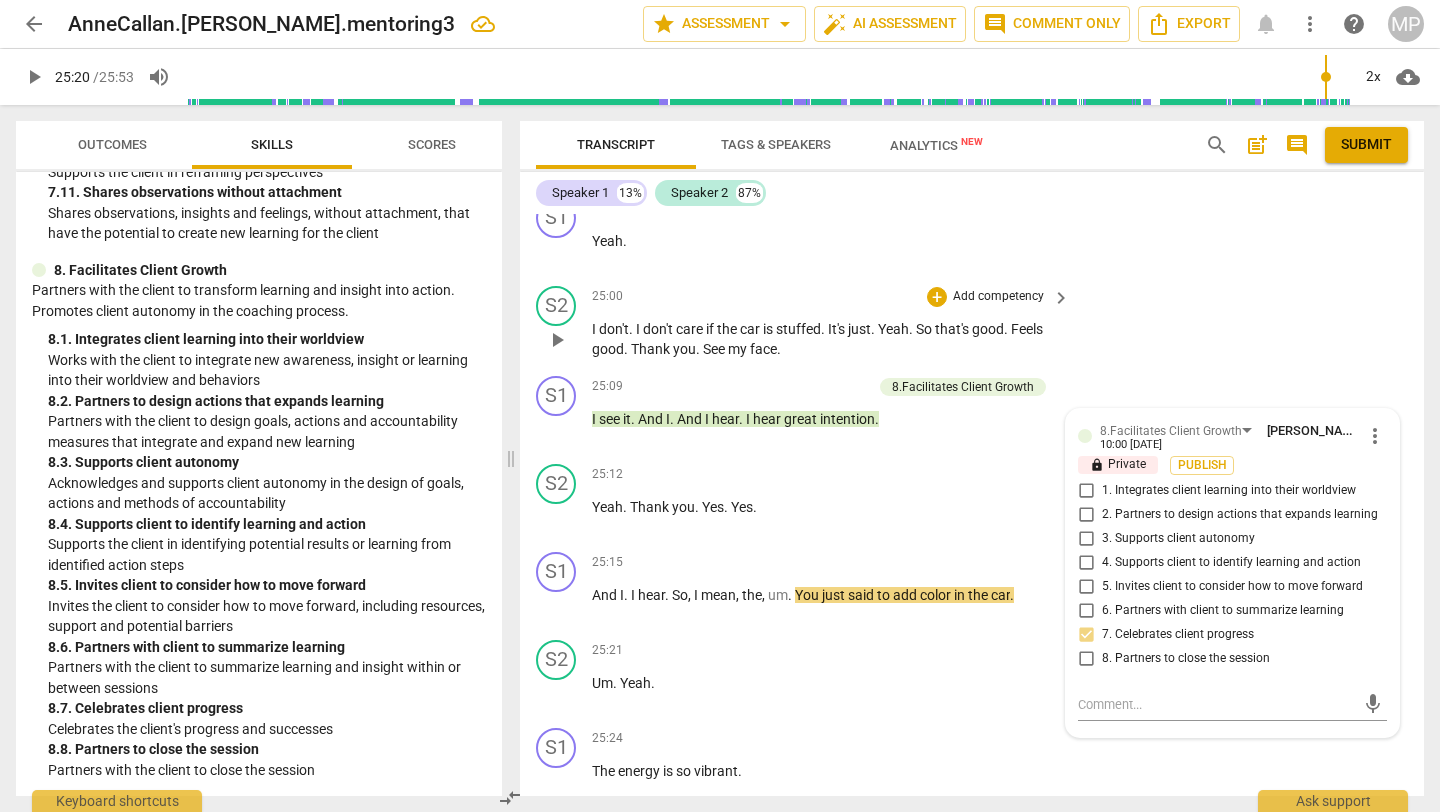 click on "S2 play_arrow pause 25:00 + Add competency keyboard_arrow_right I   don't .   I   don't   care   if   the   car   is   stuffed .   It's   just .   Yeah .   So   that's   good .   Feels   good .   Thank   you .   See   my   face ." at bounding box center (972, 323) 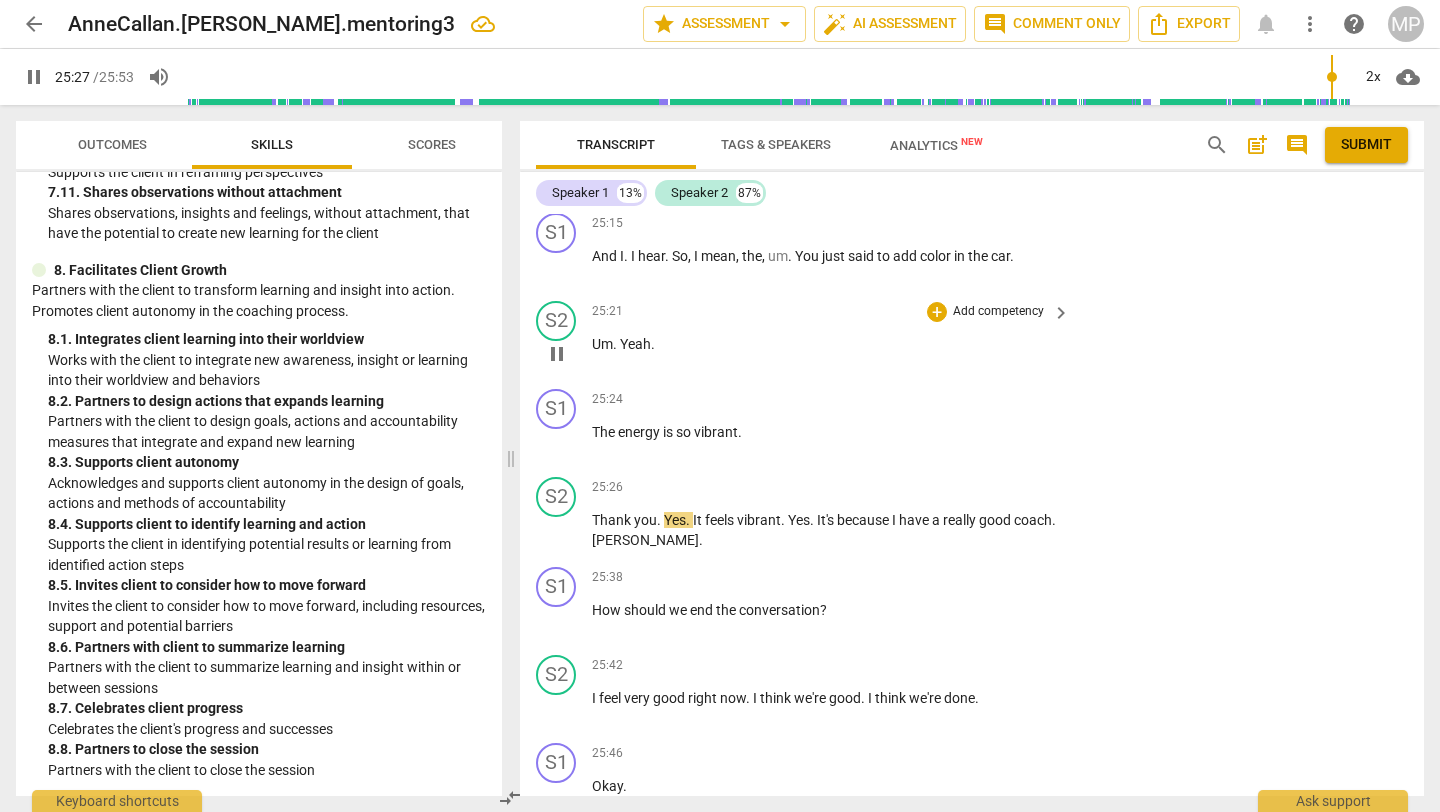 scroll, scrollTop: 10623, scrollLeft: 0, axis: vertical 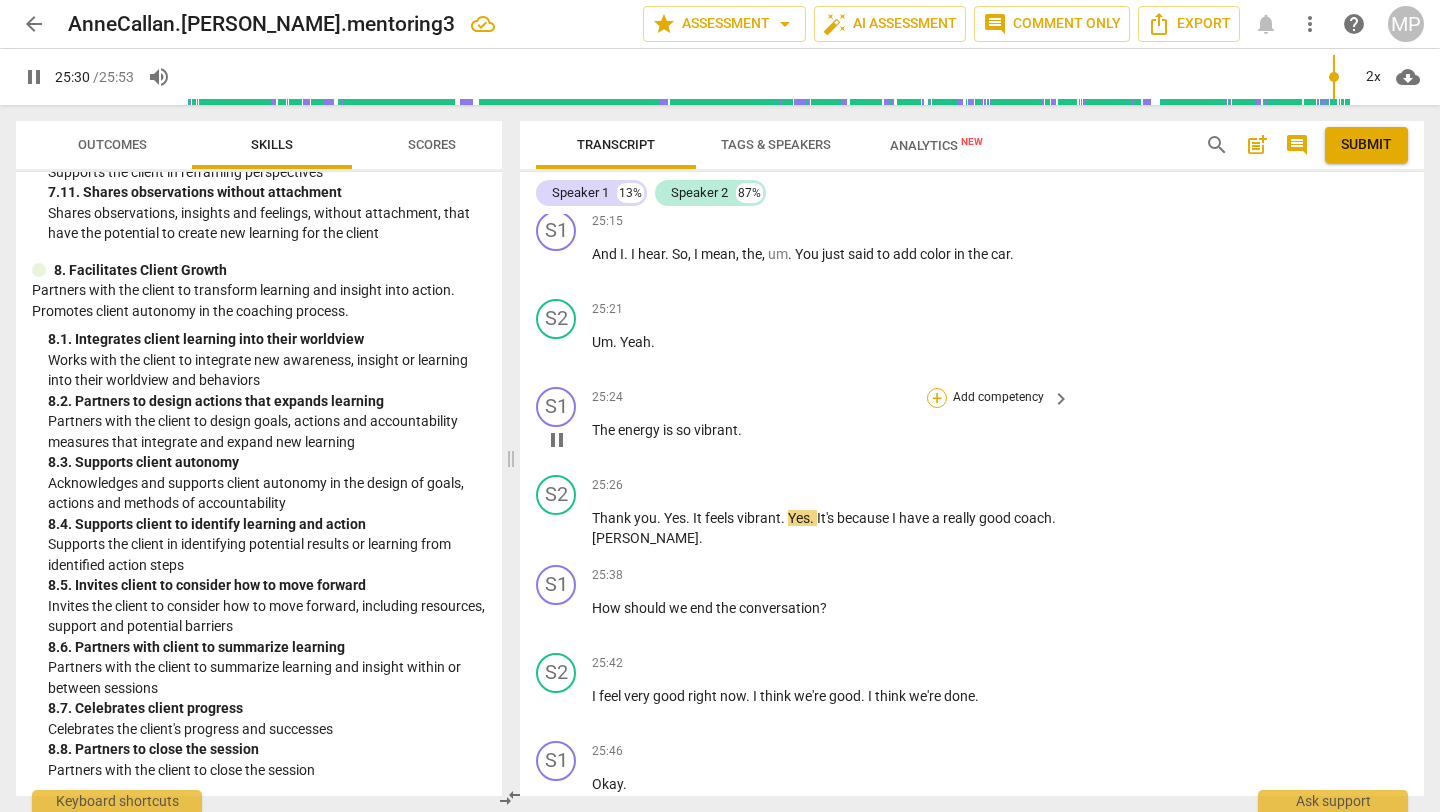 click on "+" at bounding box center (937, 398) 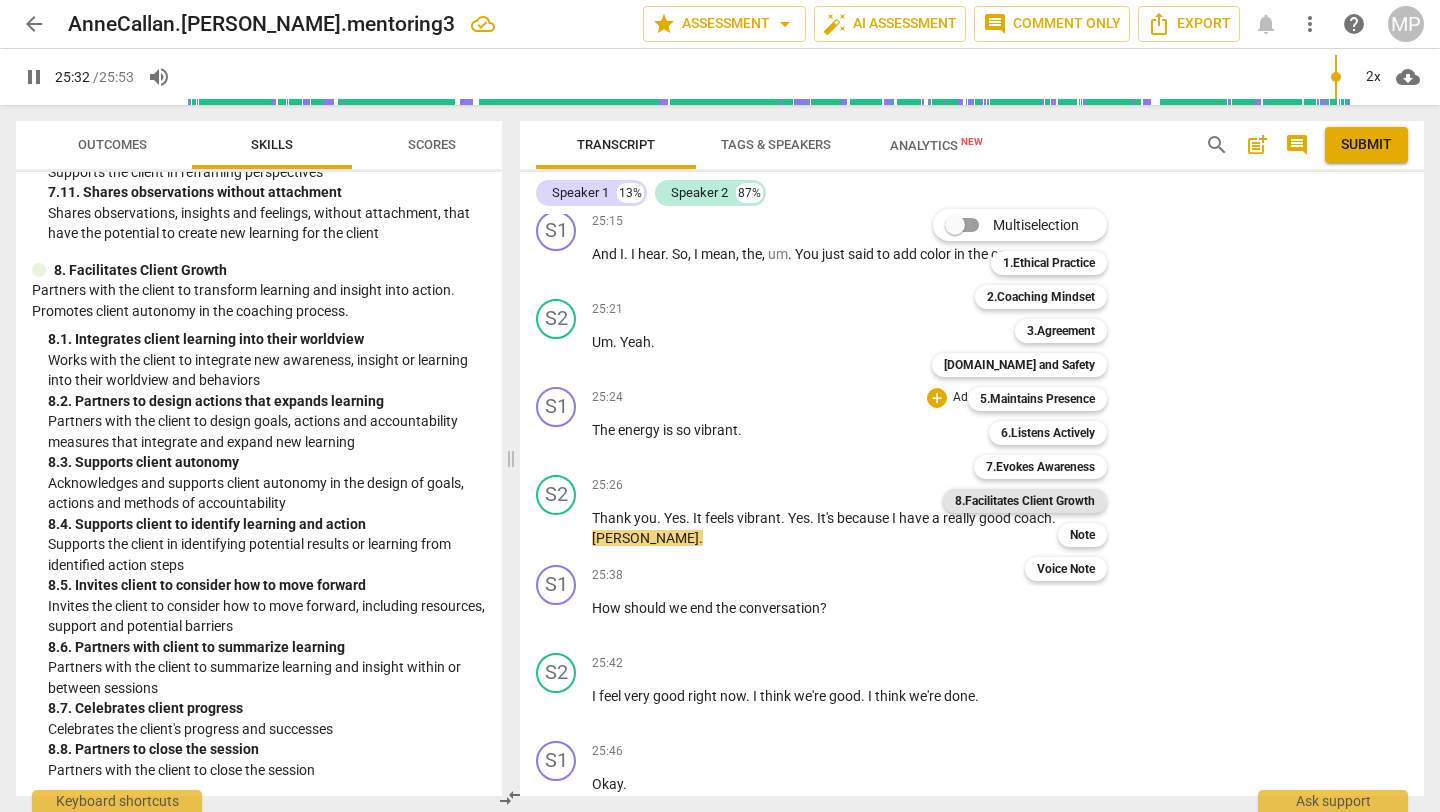 click on "8.Facilitates Client Growth" at bounding box center [1025, 501] 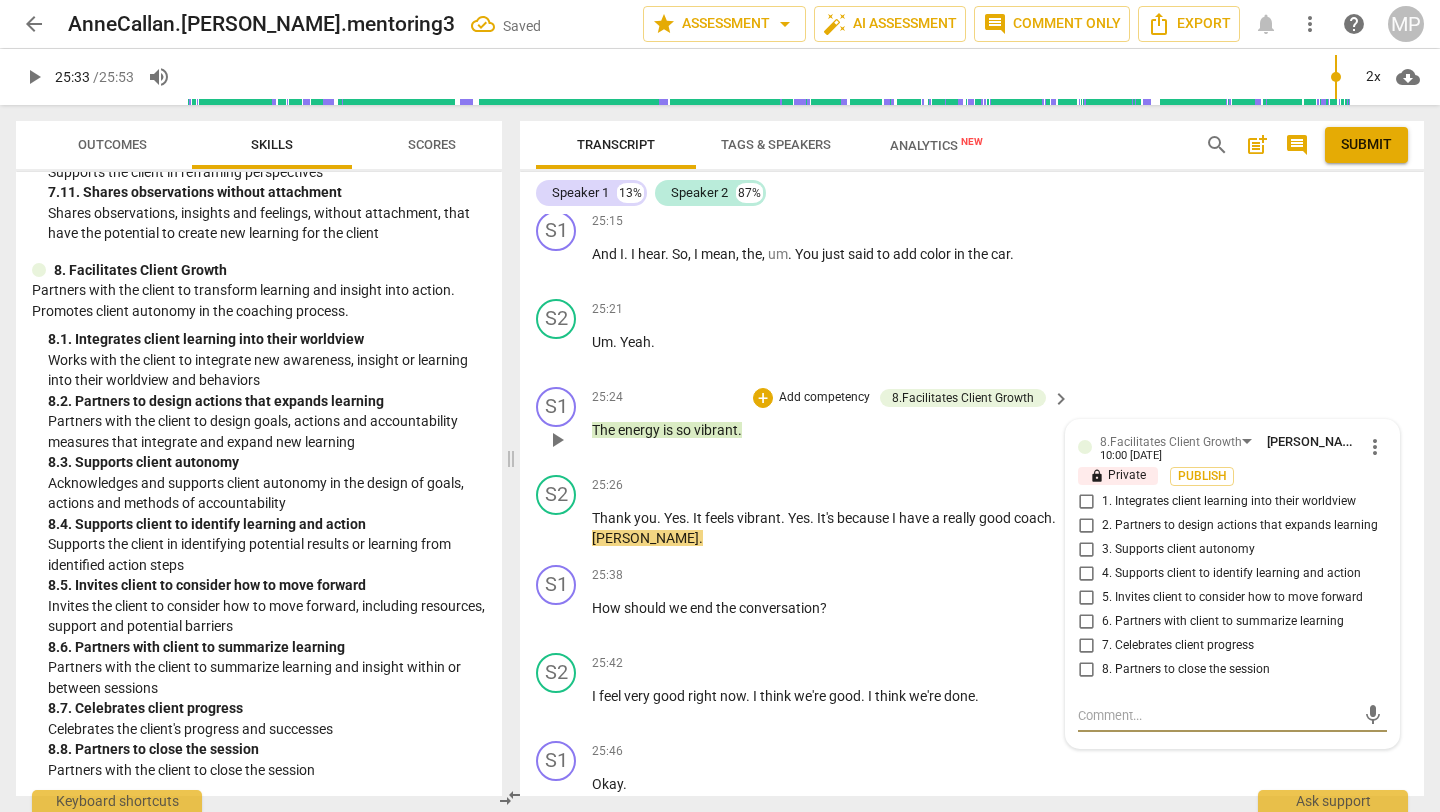 click on "7. Celebrates client progress" at bounding box center [1086, 646] 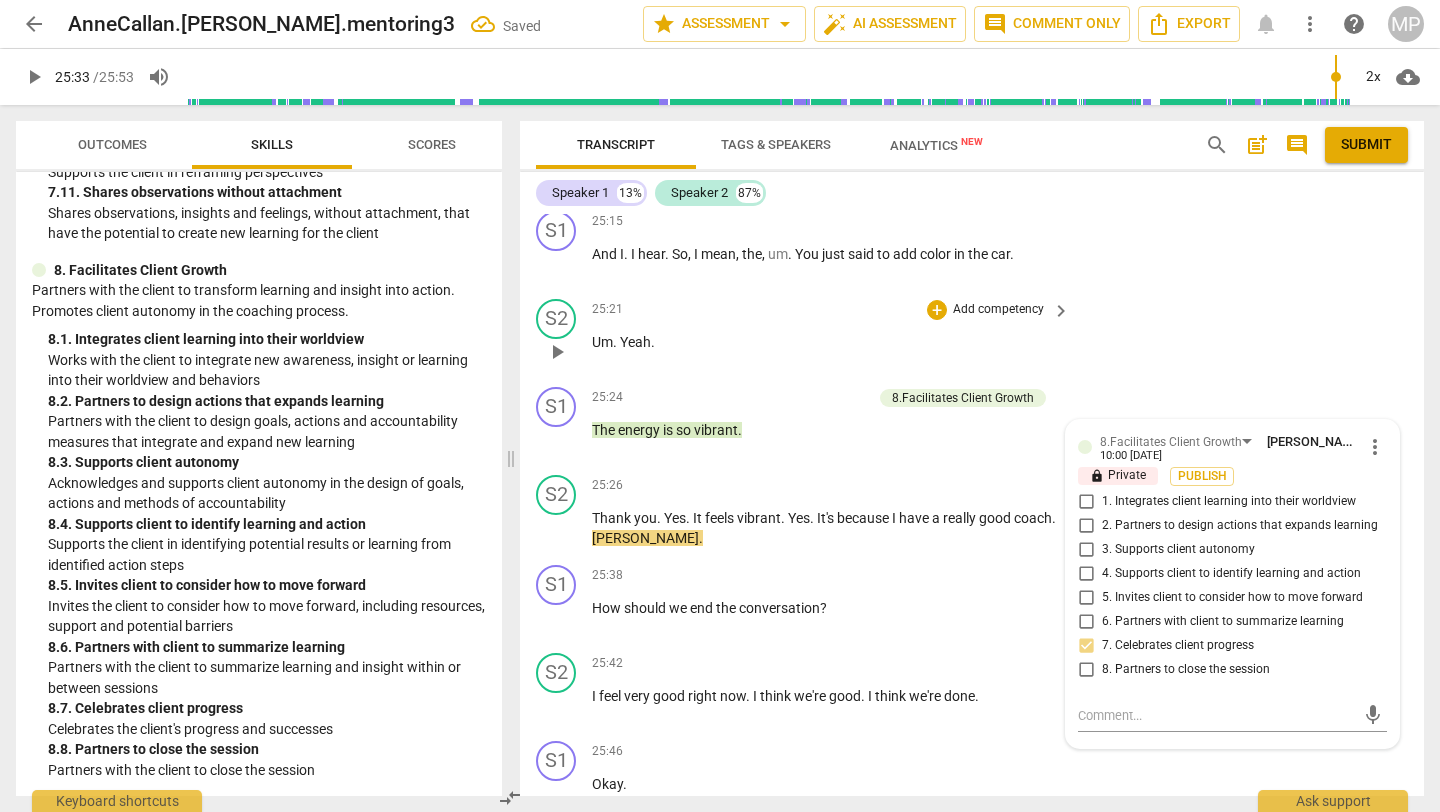 click on "S2 play_arrow pause 25:21 + Add competency keyboard_arrow_right Um .   Yeah ." at bounding box center (972, 335) 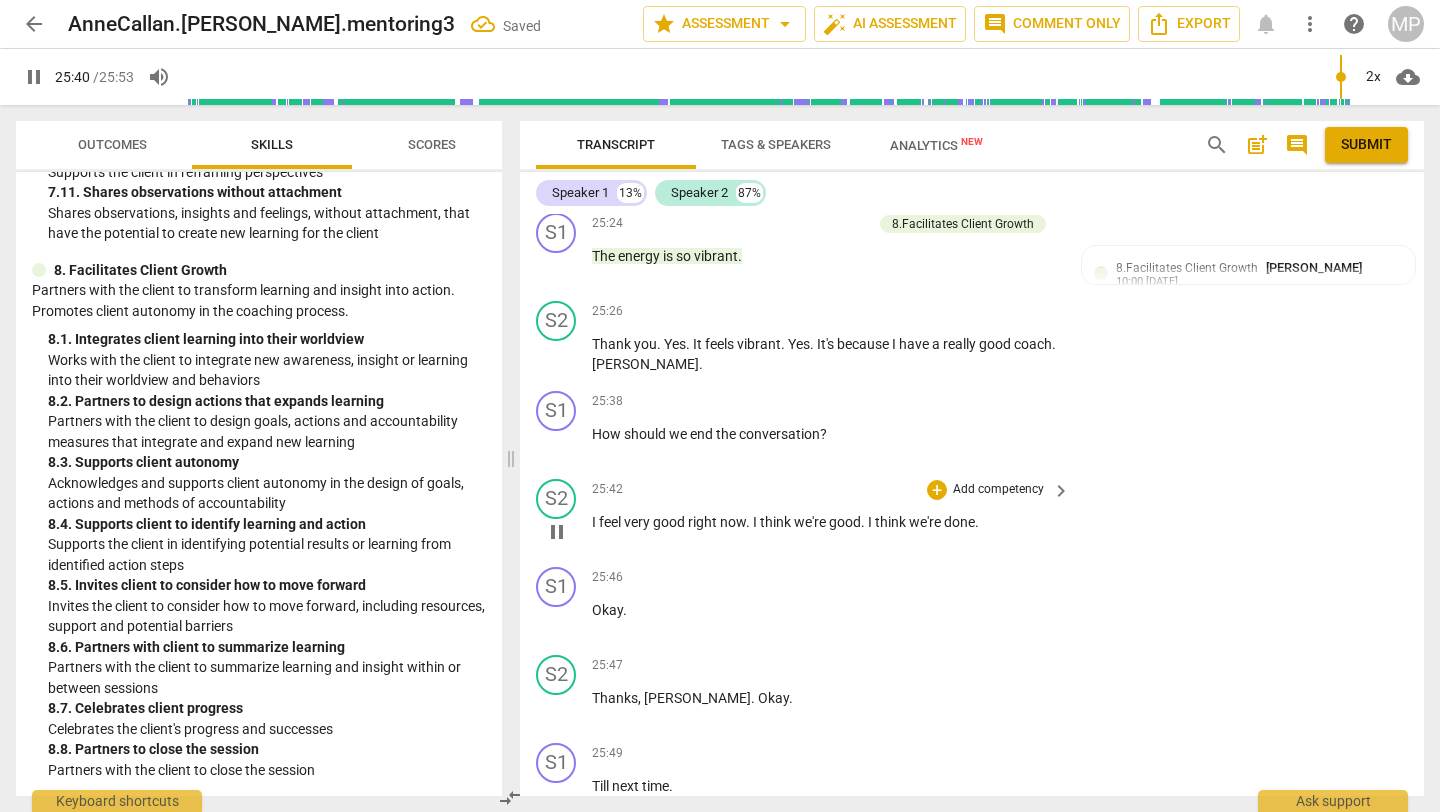 scroll, scrollTop: 10814, scrollLeft: 0, axis: vertical 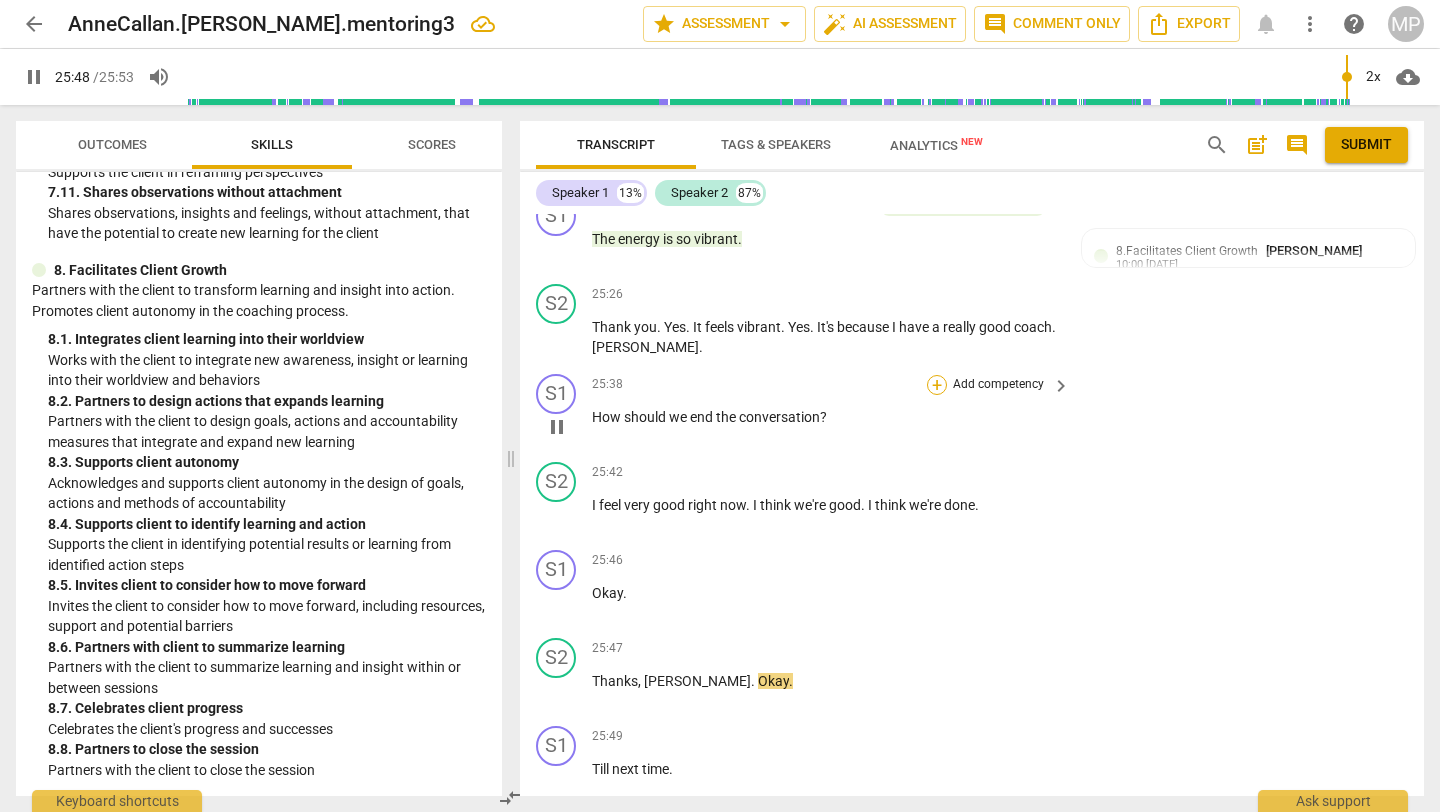 click on "+" at bounding box center (937, 385) 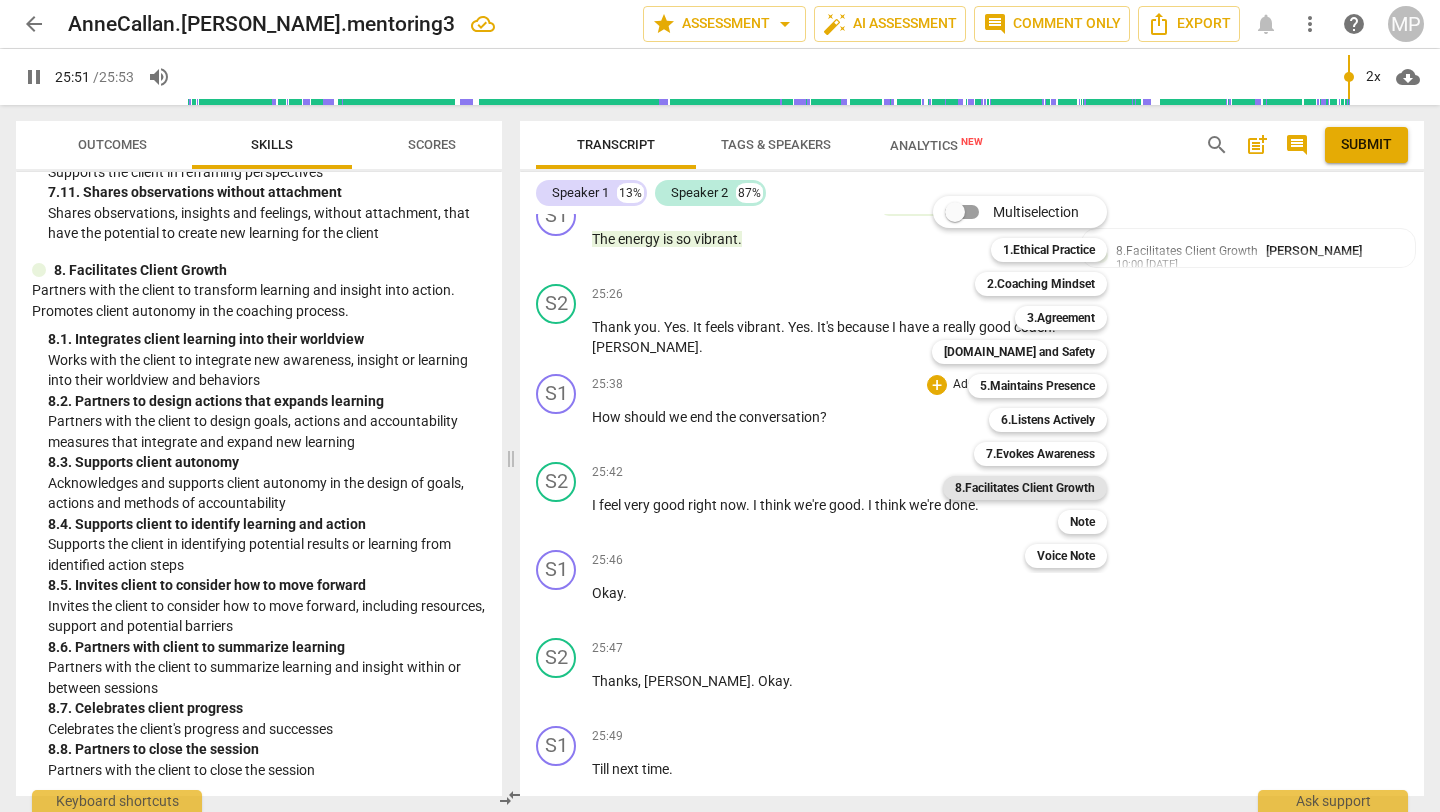 click on "8.Facilitates Client Growth" at bounding box center (1025, 488) 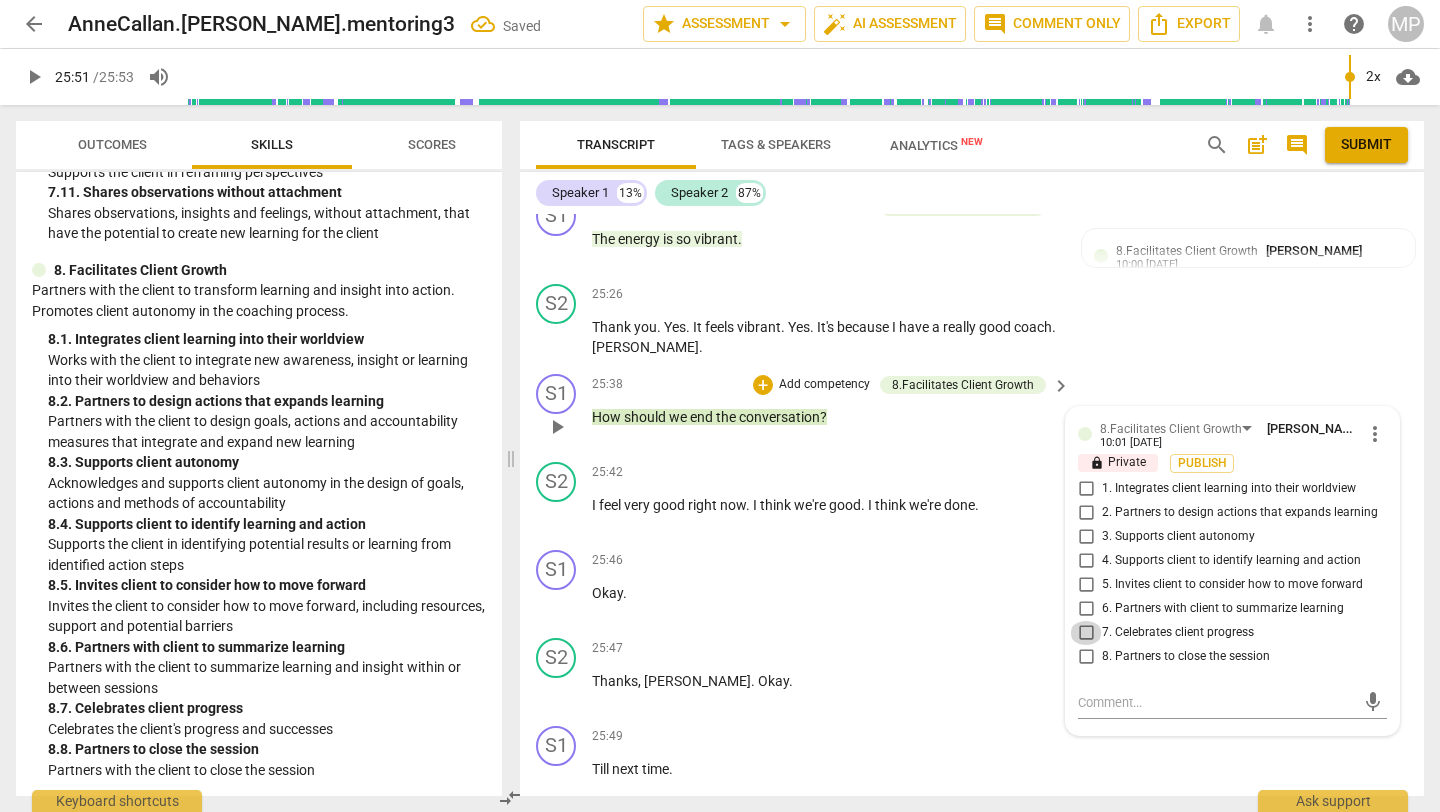 click on "7. Celebrates client progress" at bounding box center [1086, 633] 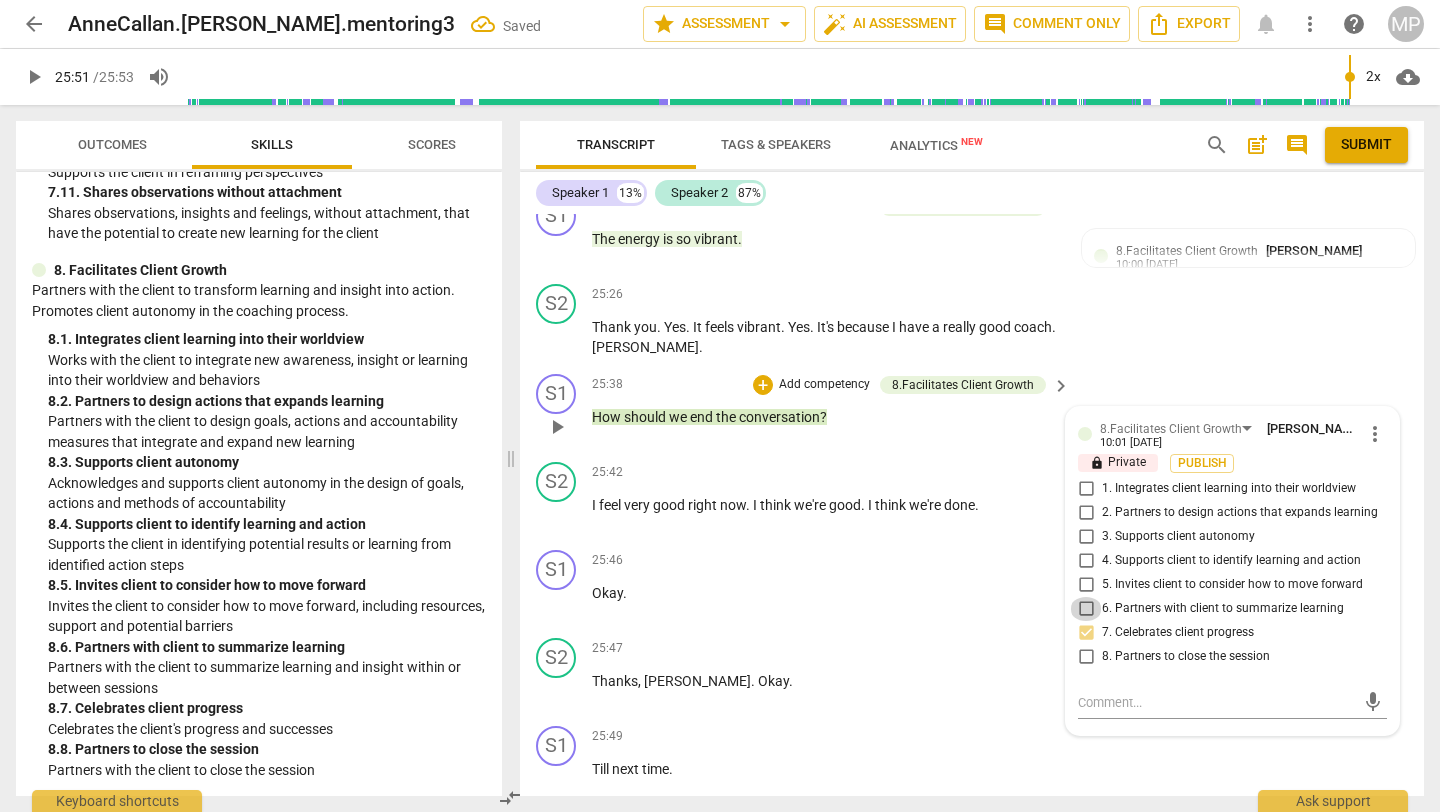 click on "6. Partners with client to summarize learning" at bounding box center [1086, 609] 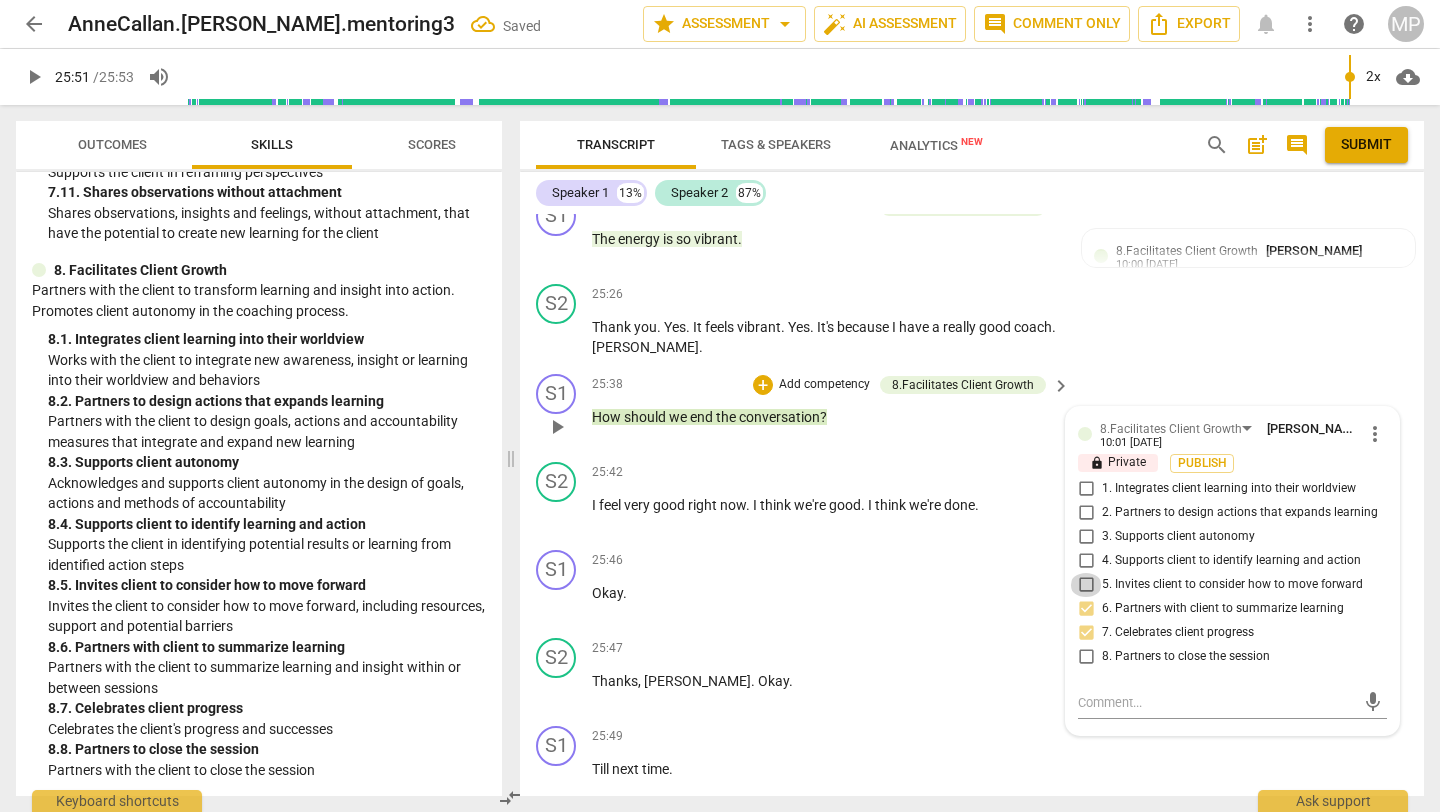 click on "5. Invites client to consider how to move forward" at bounding box center (1086, 585) 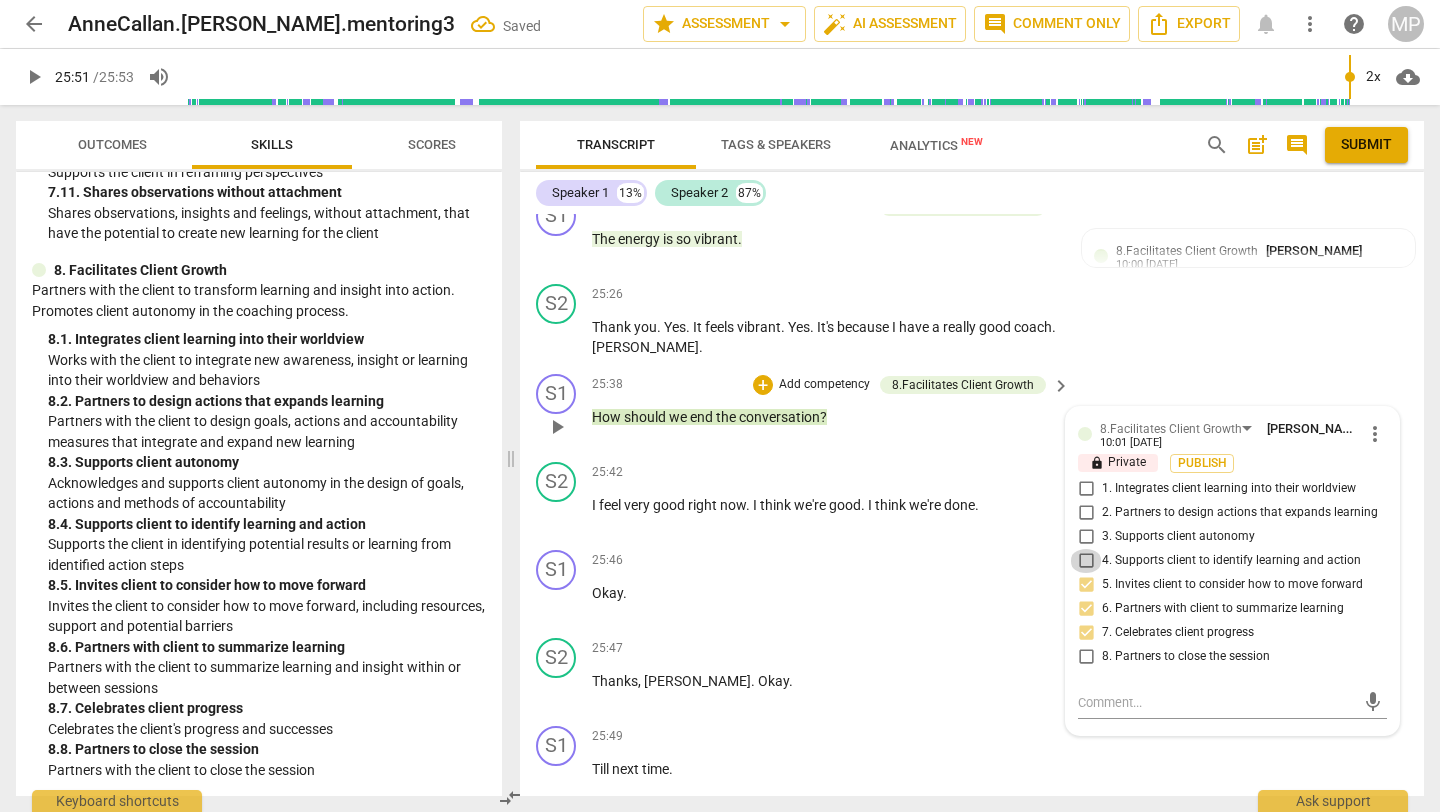 click on "4. Supports client to identify learning and action" at bounding box center (1086, 561) 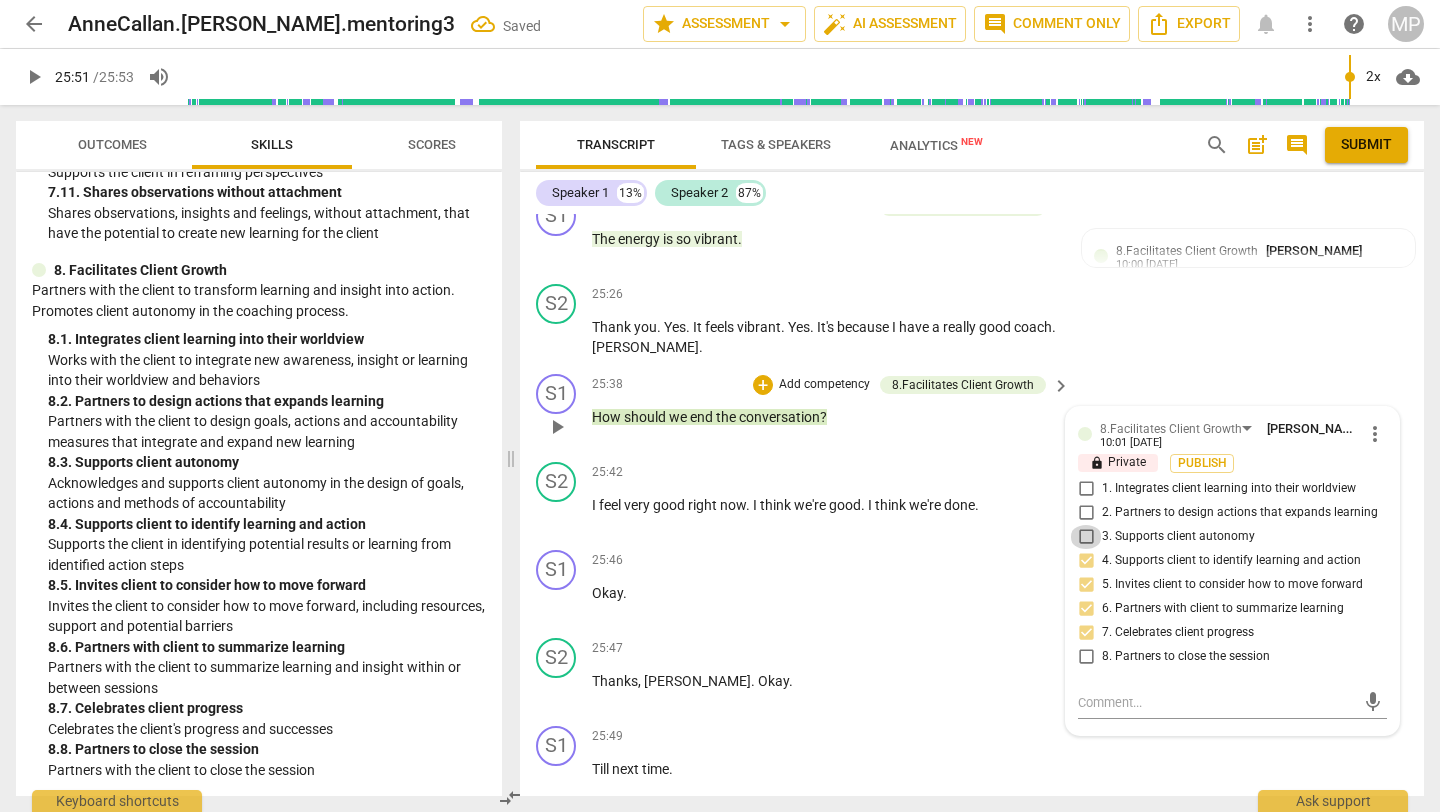 click on "3. Supports client autonomy" at bounding box center [1086, 537] 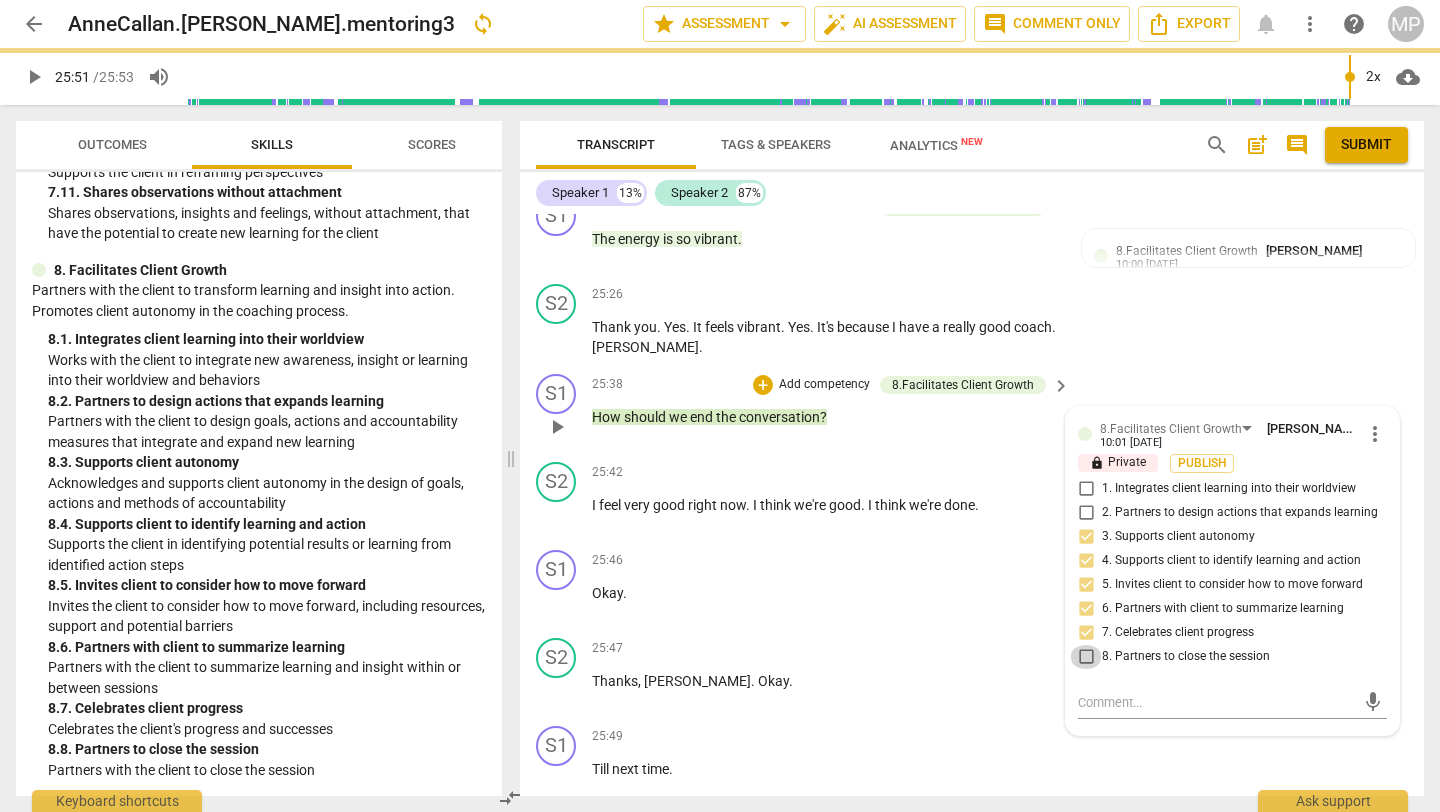 click on "8. Partners to close the session" at bounding box center [1086, 657] 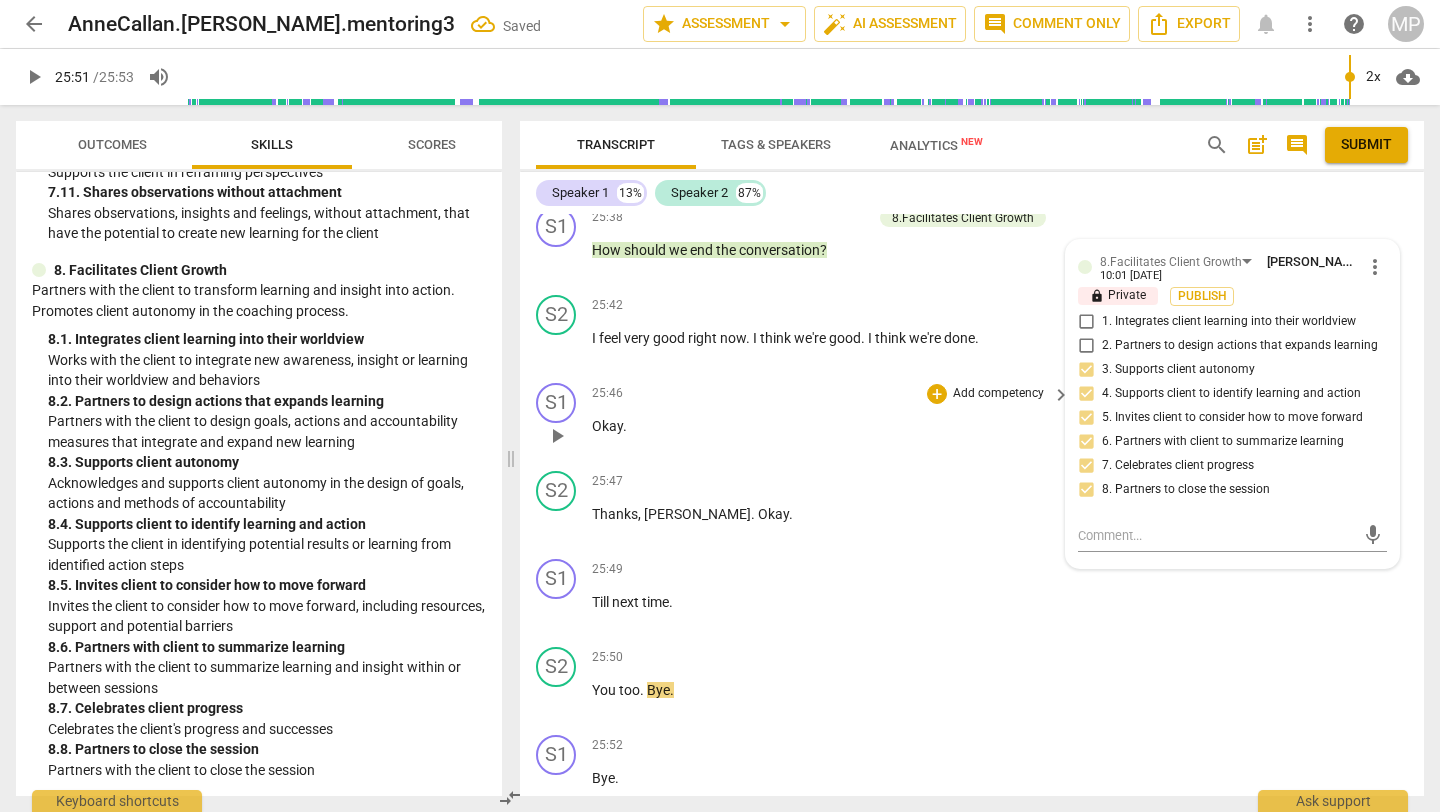scroll, scrollTop: 10990, scrollLeft: 0, axis: vertical 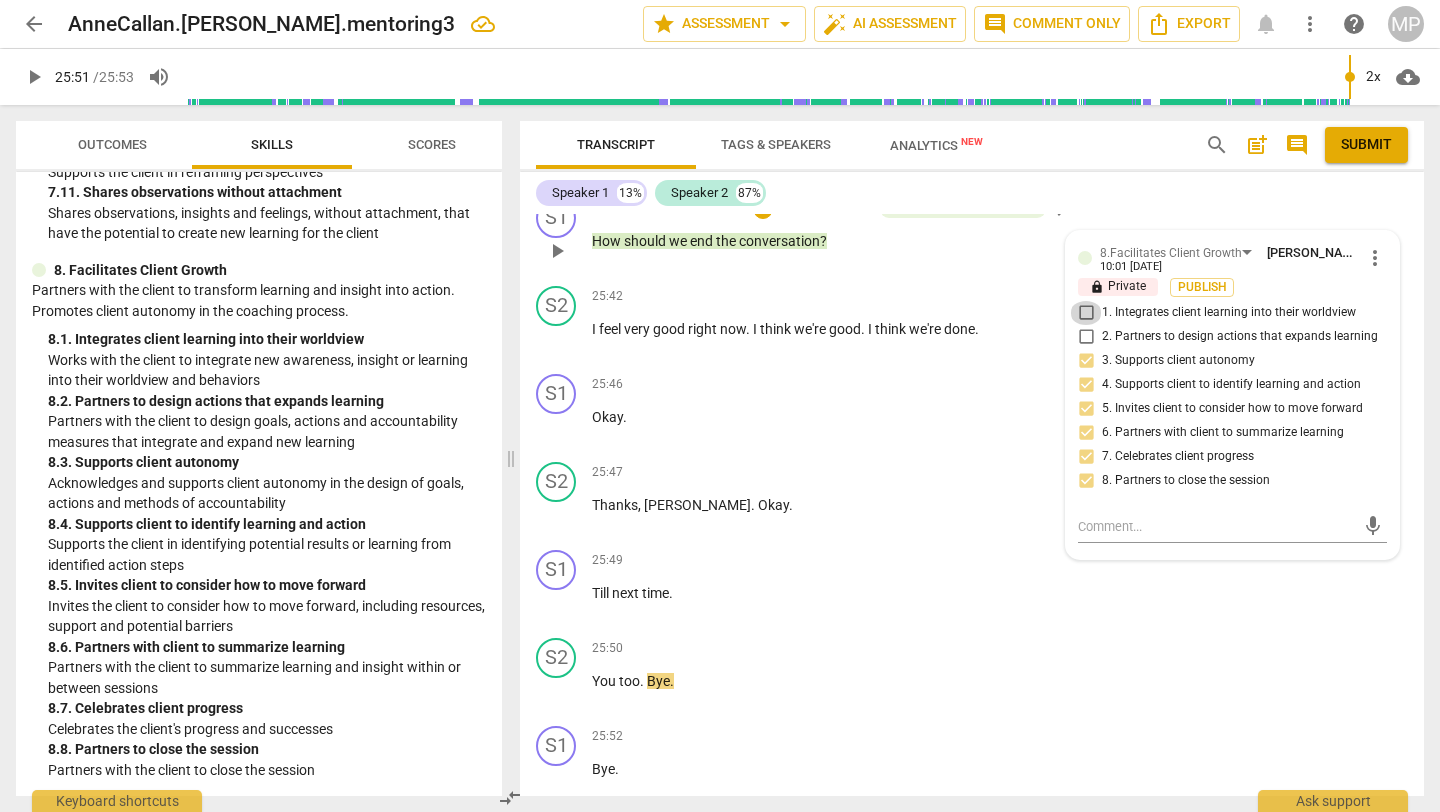 click on "1. Integrates client learning into their worldview" at bounding box center [1086, 313] 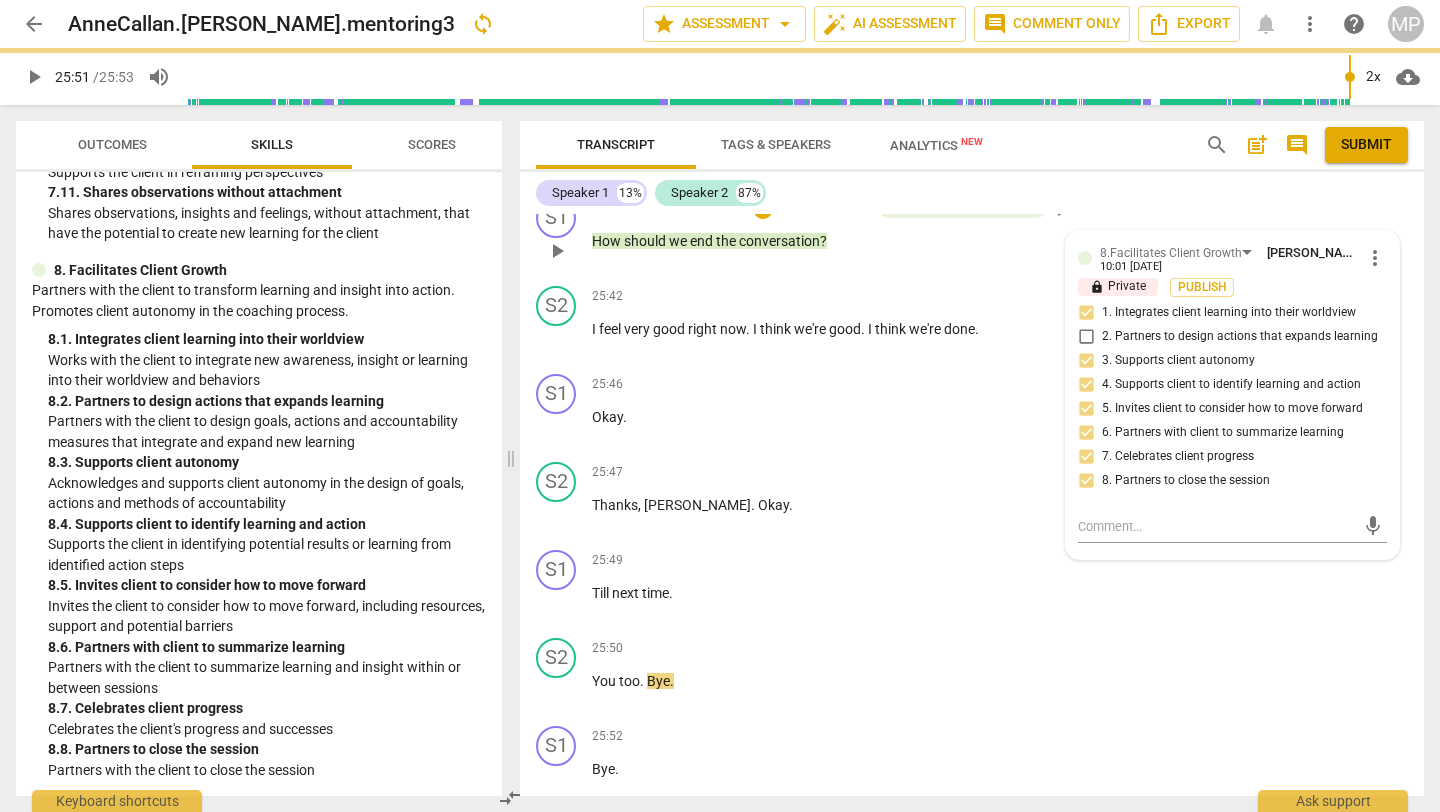 click on "2. Partners to design actions that expands learning" at bounding box center [1086, 337] 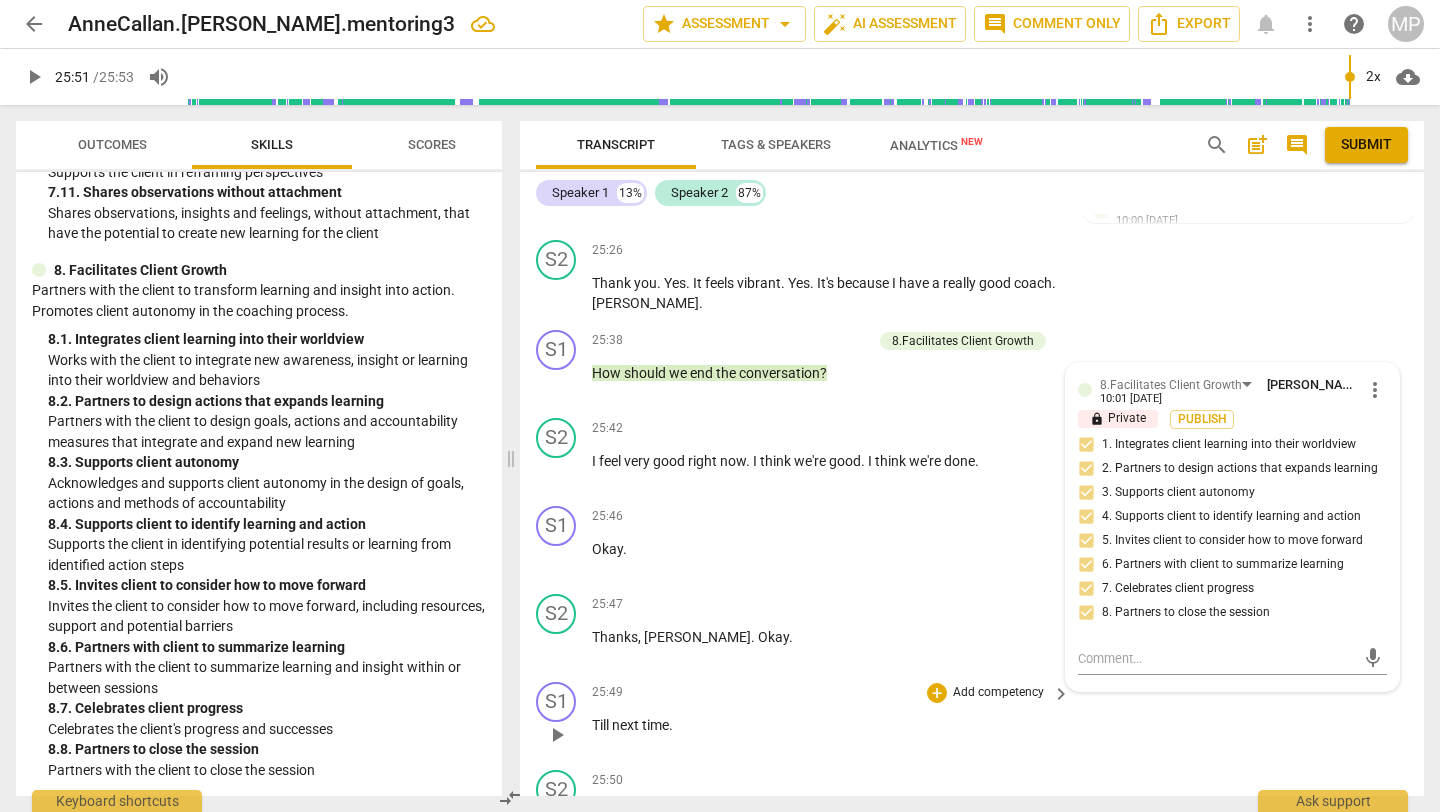 scroll, scrollTop: 10859, scrollLeft: 0, axis: vertical 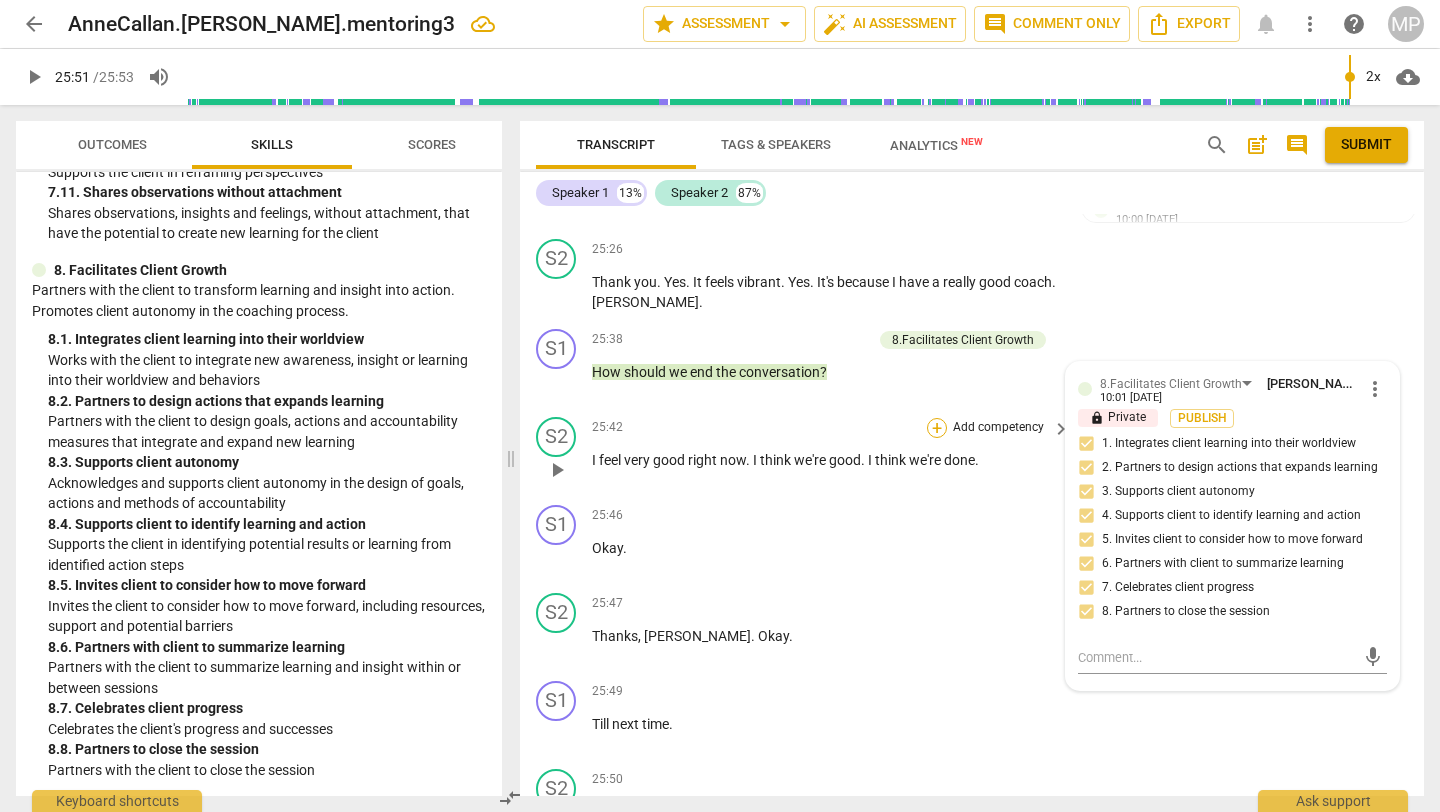 click on "+" at bounding box center [937, 428] 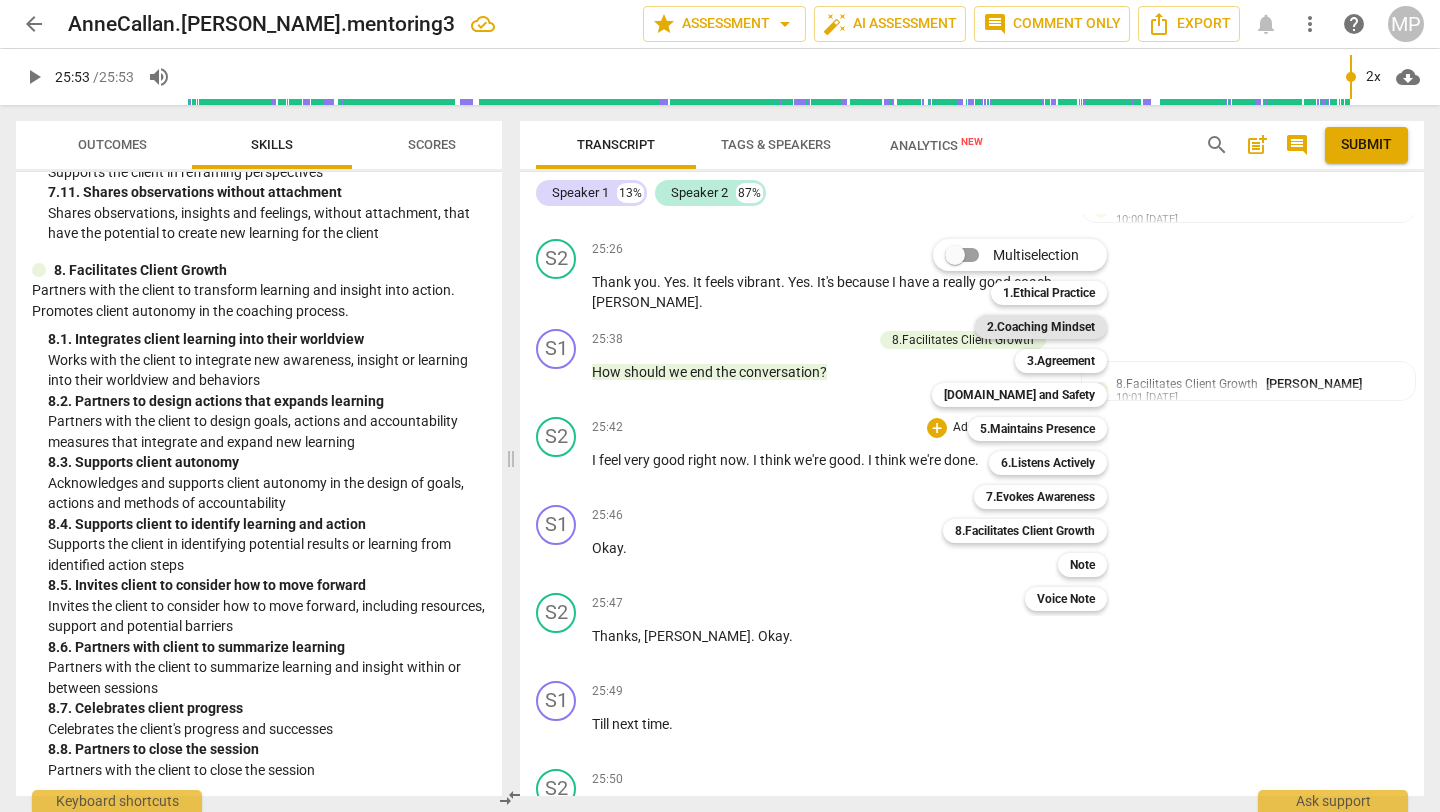 type on "1553" 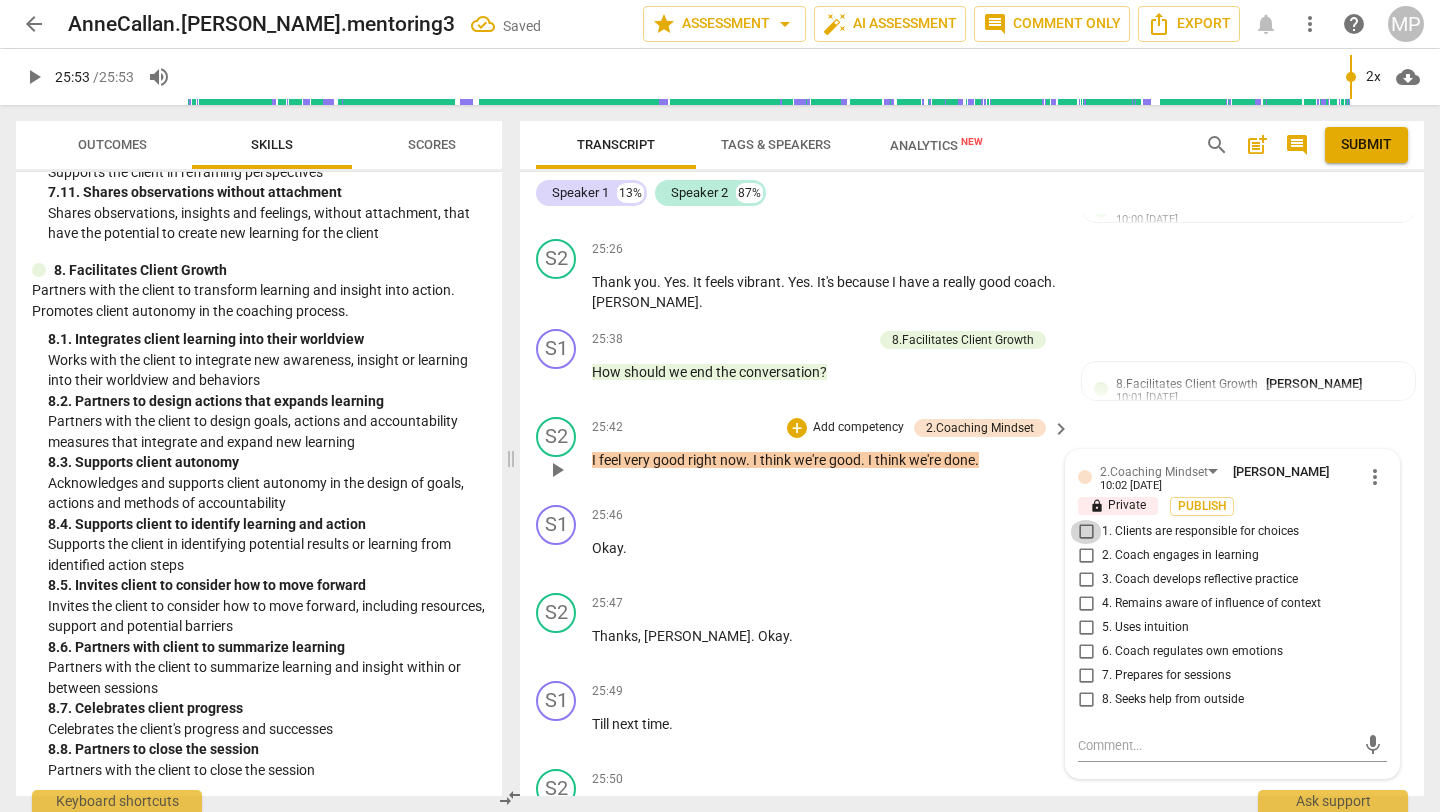click on "1. Clients are responsible for choices" at bounding box center (1086, 532) 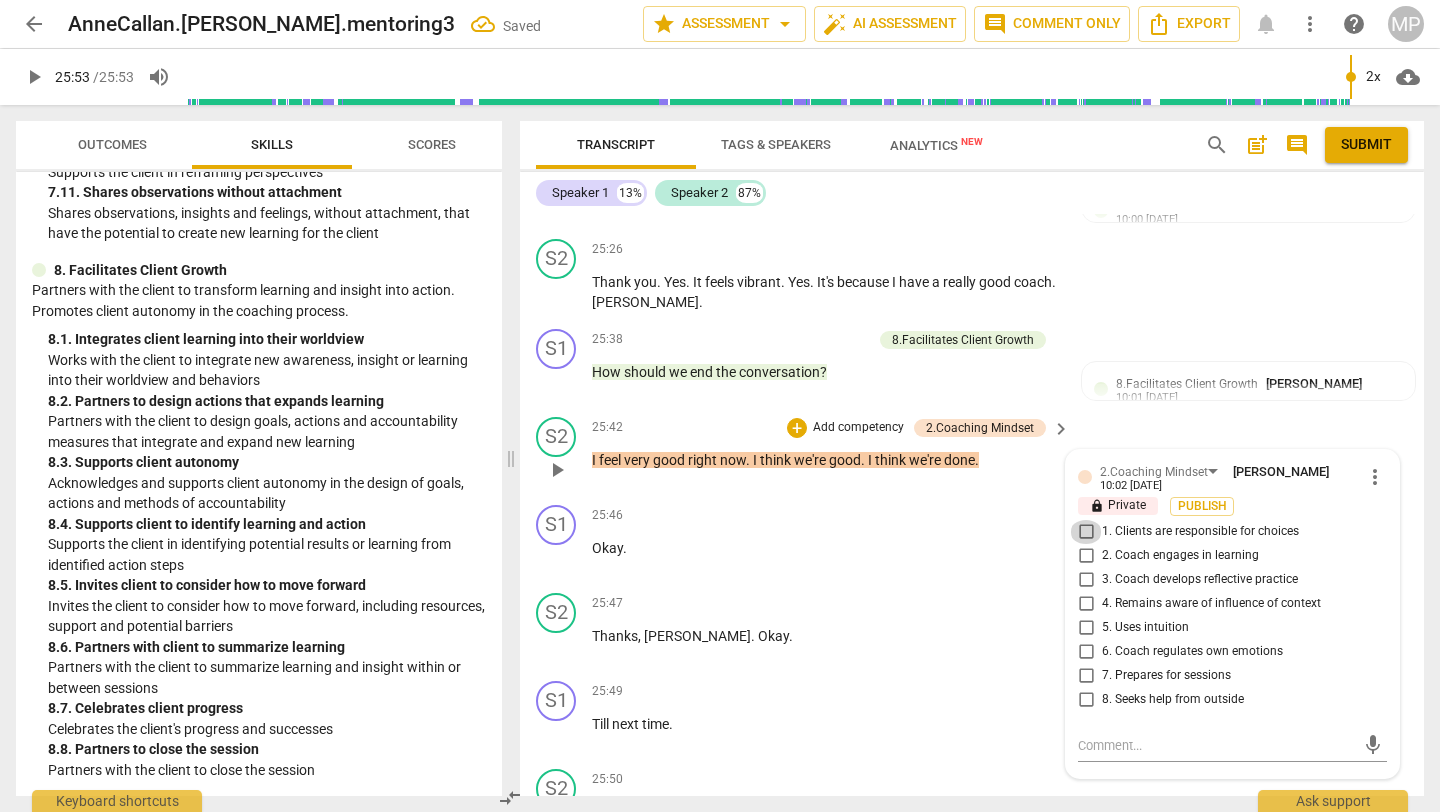 checkbox on "true" 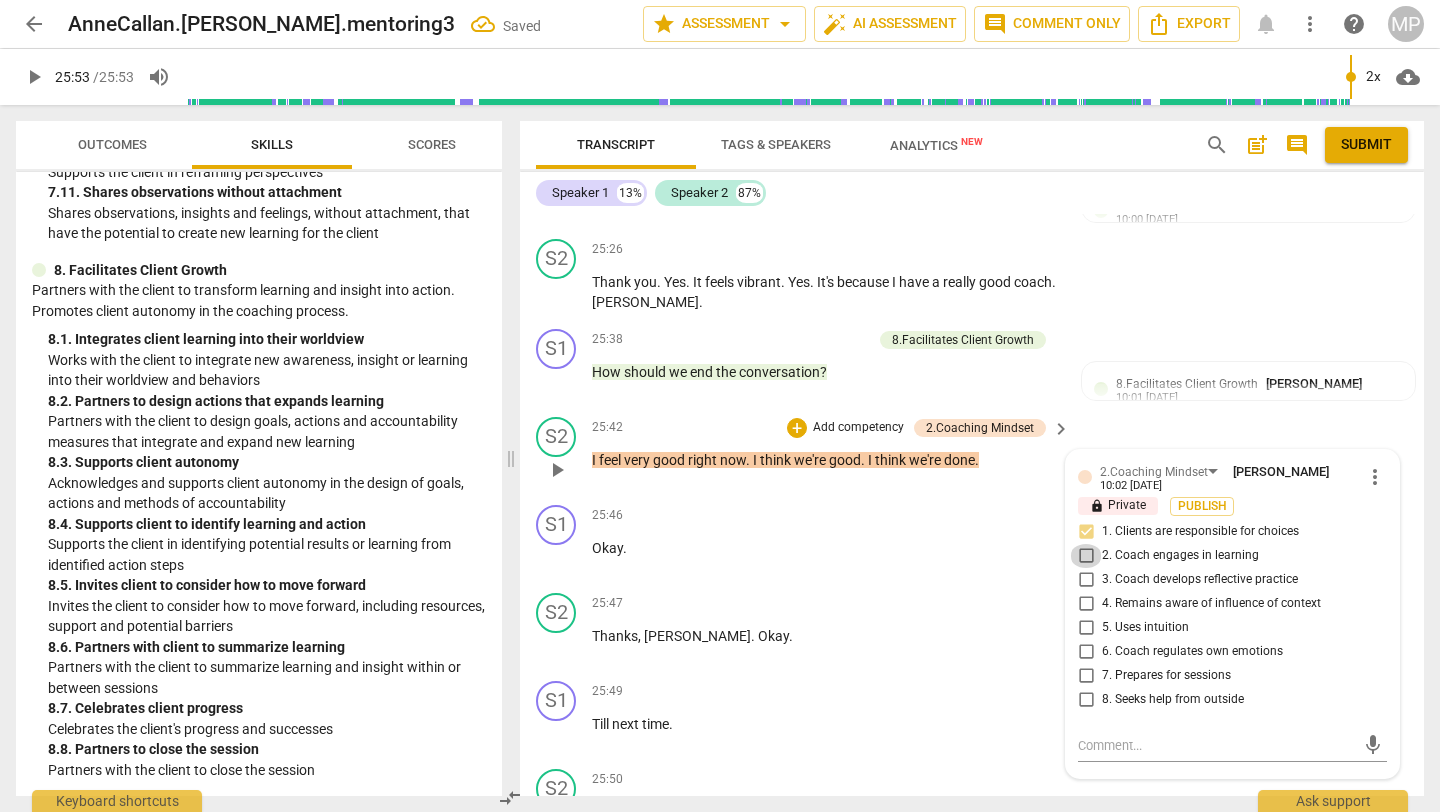 click on "2. Coach engages in learning" at bounding box center (1086, 556) 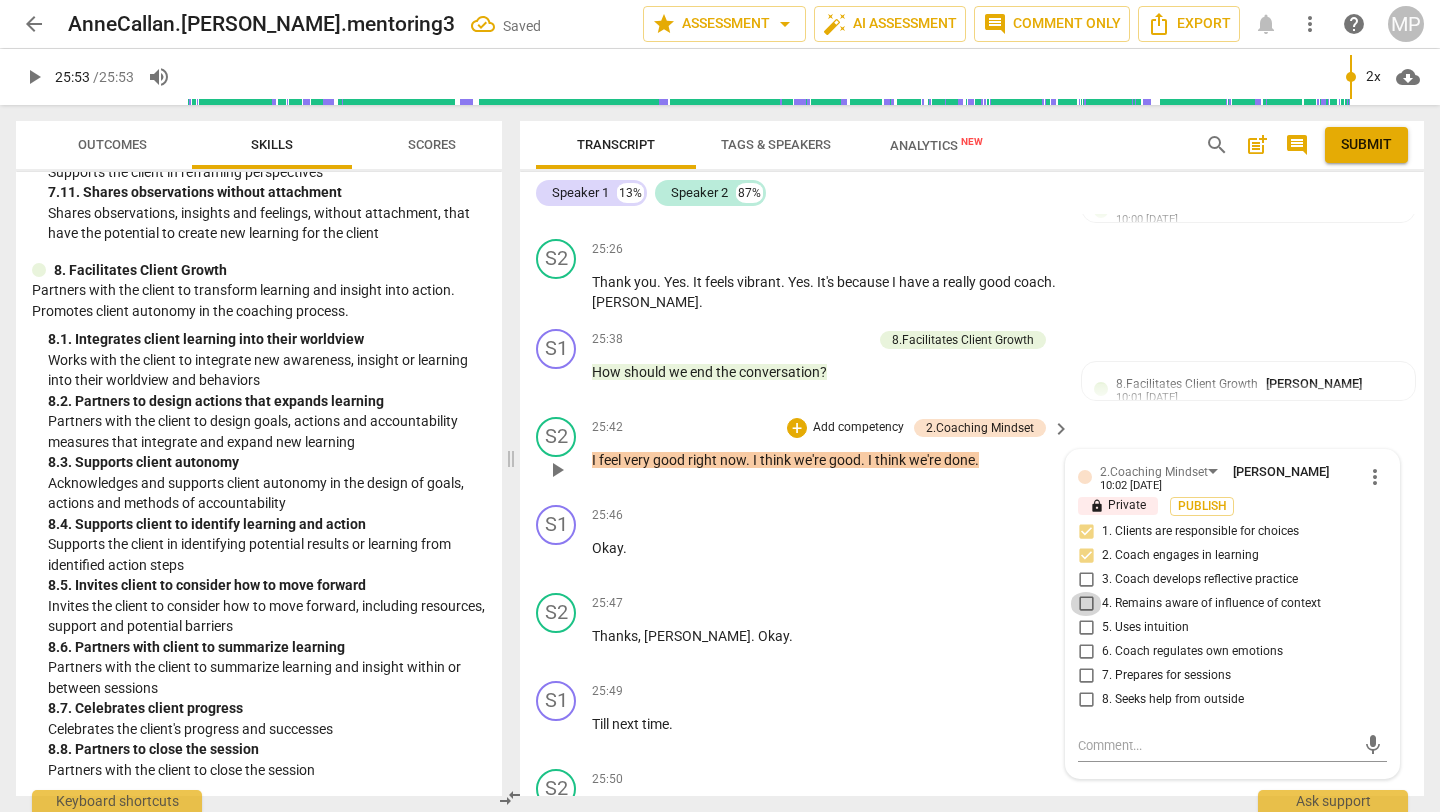 click on "4. Remains aware of influence of context" at bounding box center [1086, 604] 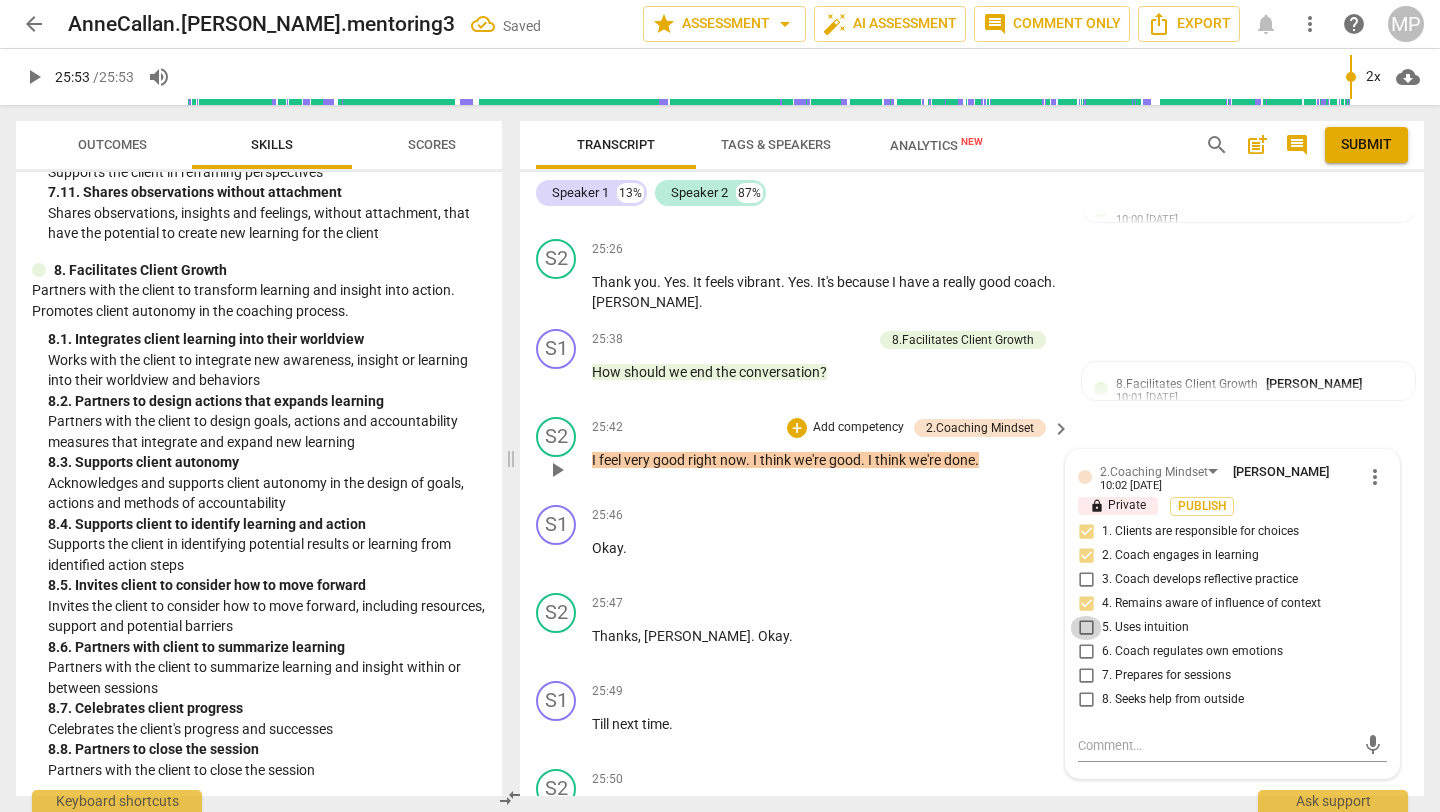 click on "5. Uses intuition" at bounding box center [1086, 628] 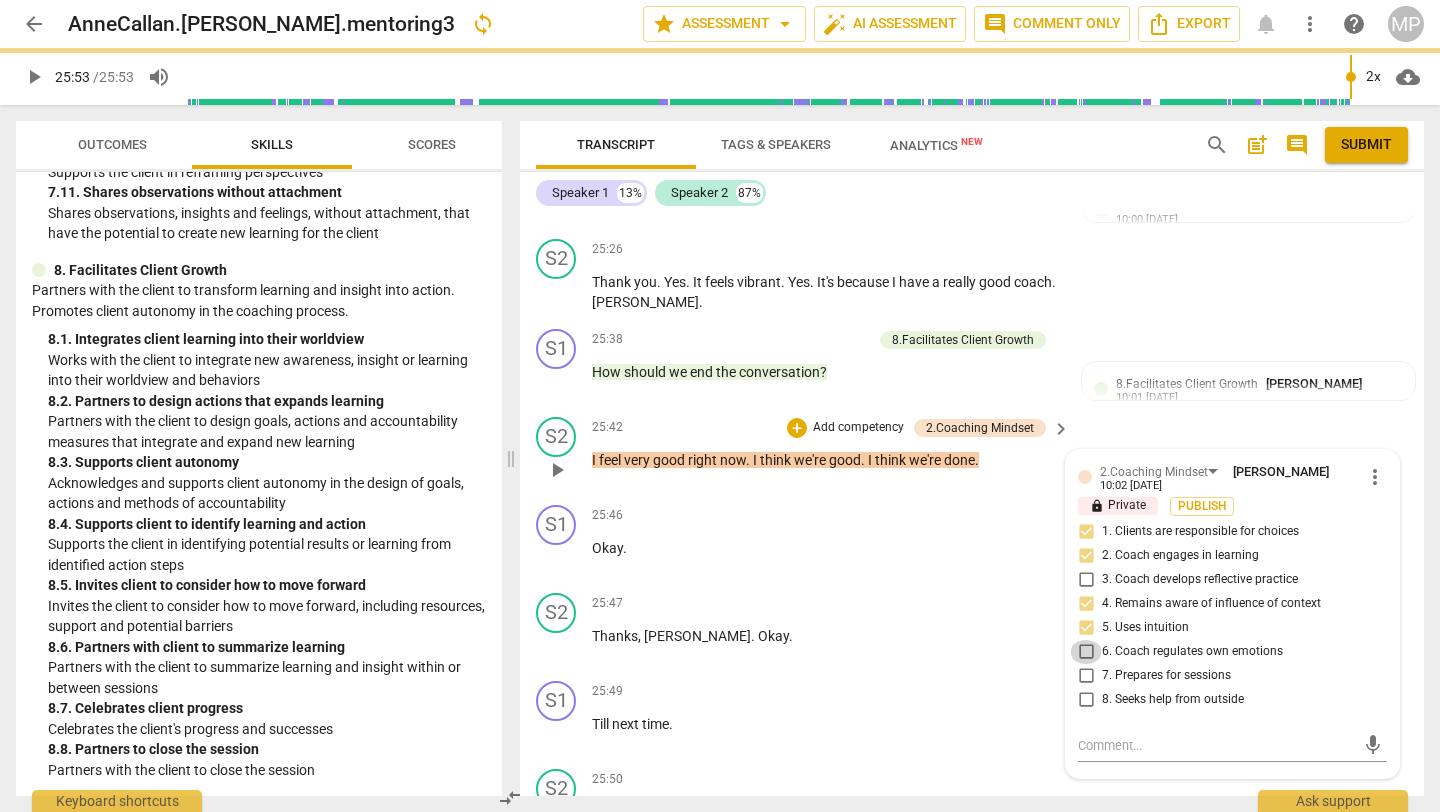 click on "6. Coach regulates own emotions" at bounding box center [1086, 652] 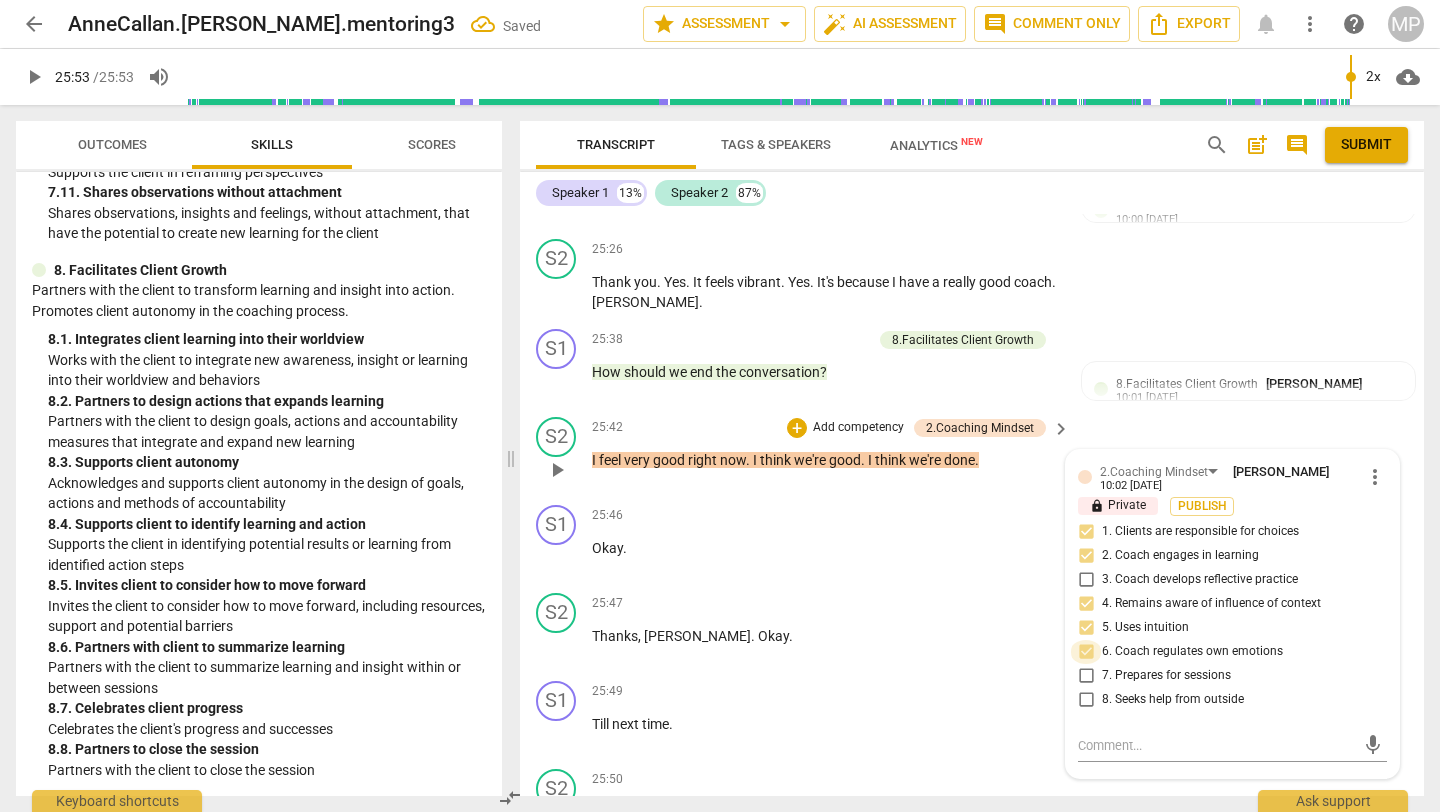 click on "6. Coach regulates own emotions" at bounding box center (1086, 652) 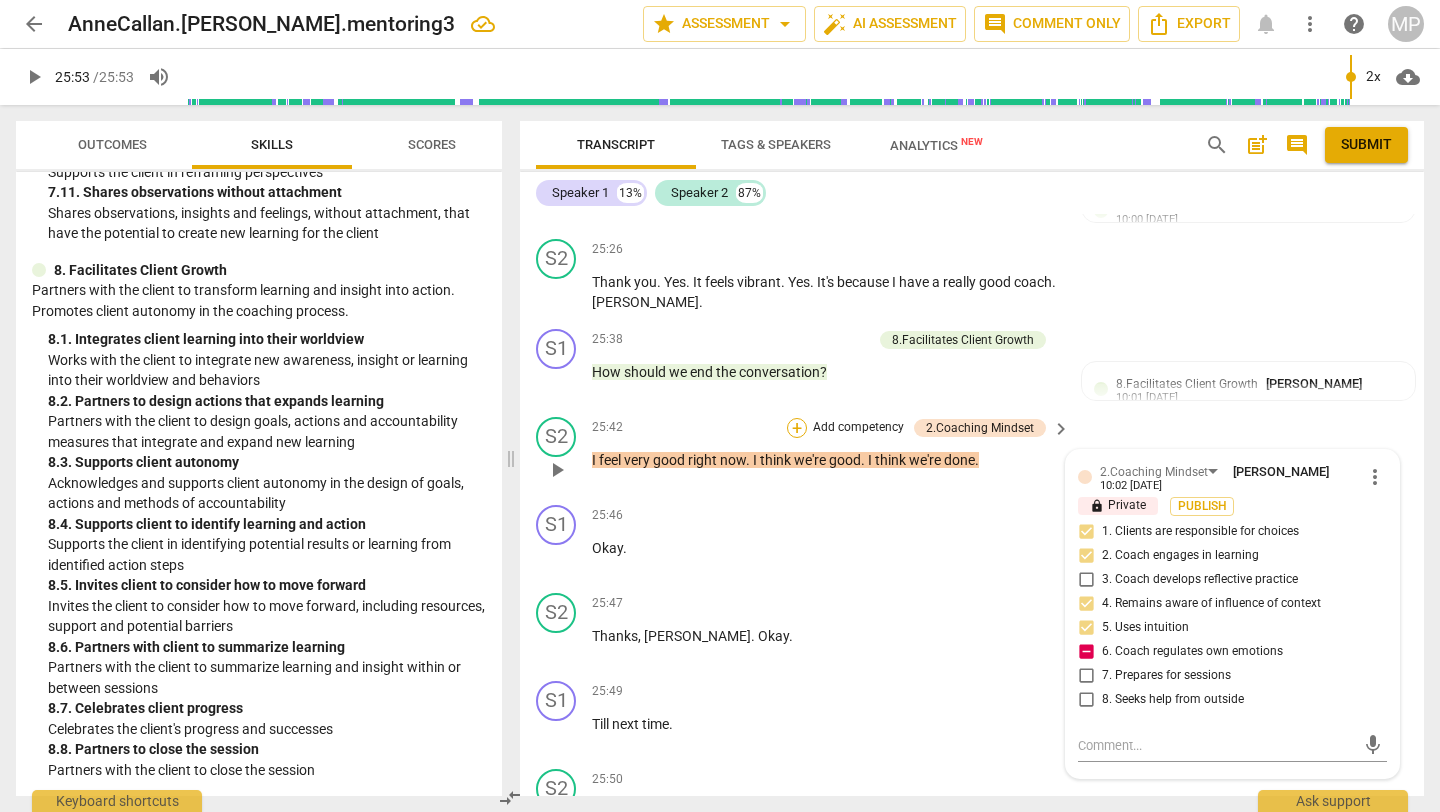 click on "+" at bounding box center (797, 428) 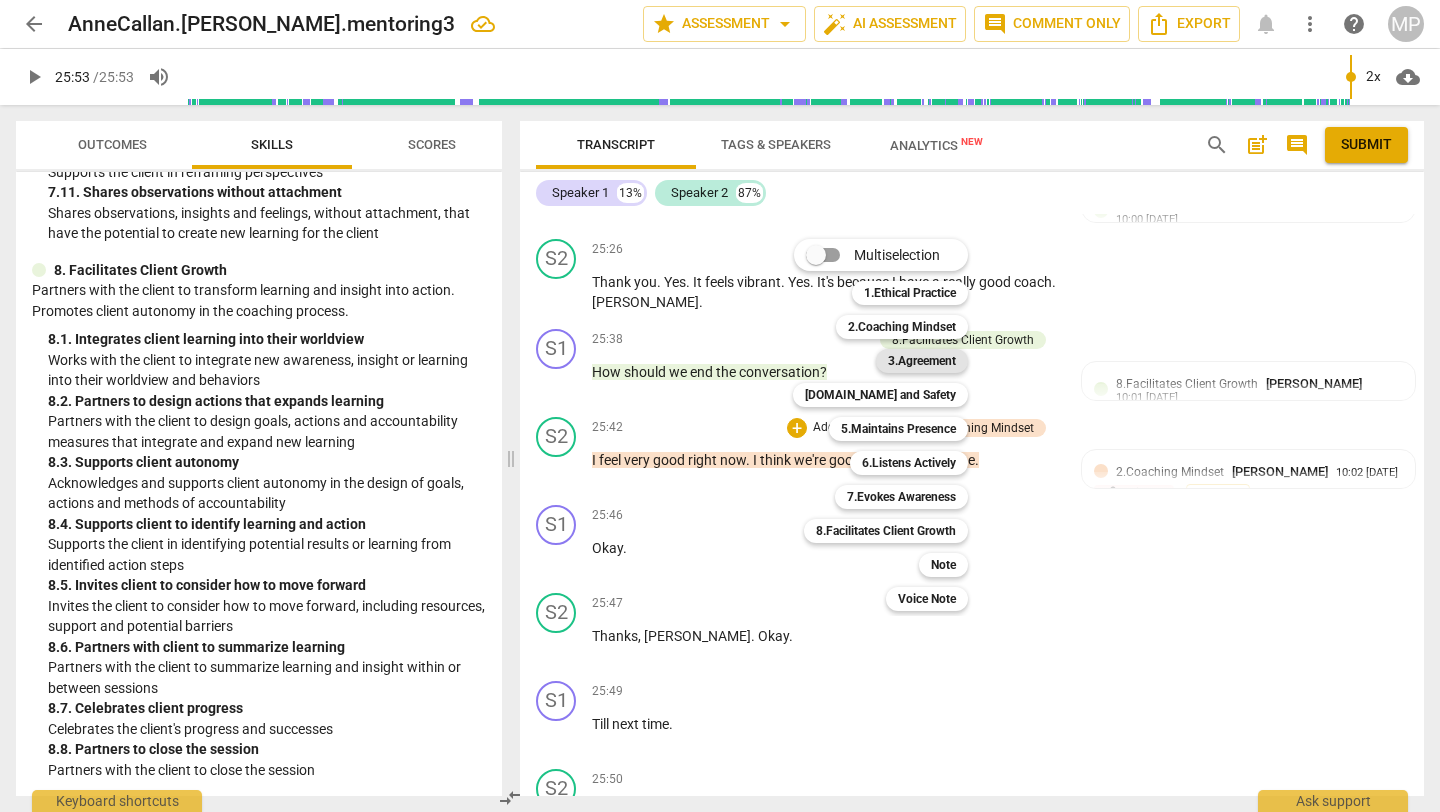 click on "3.Agreement" at bounding box center (922, 361) 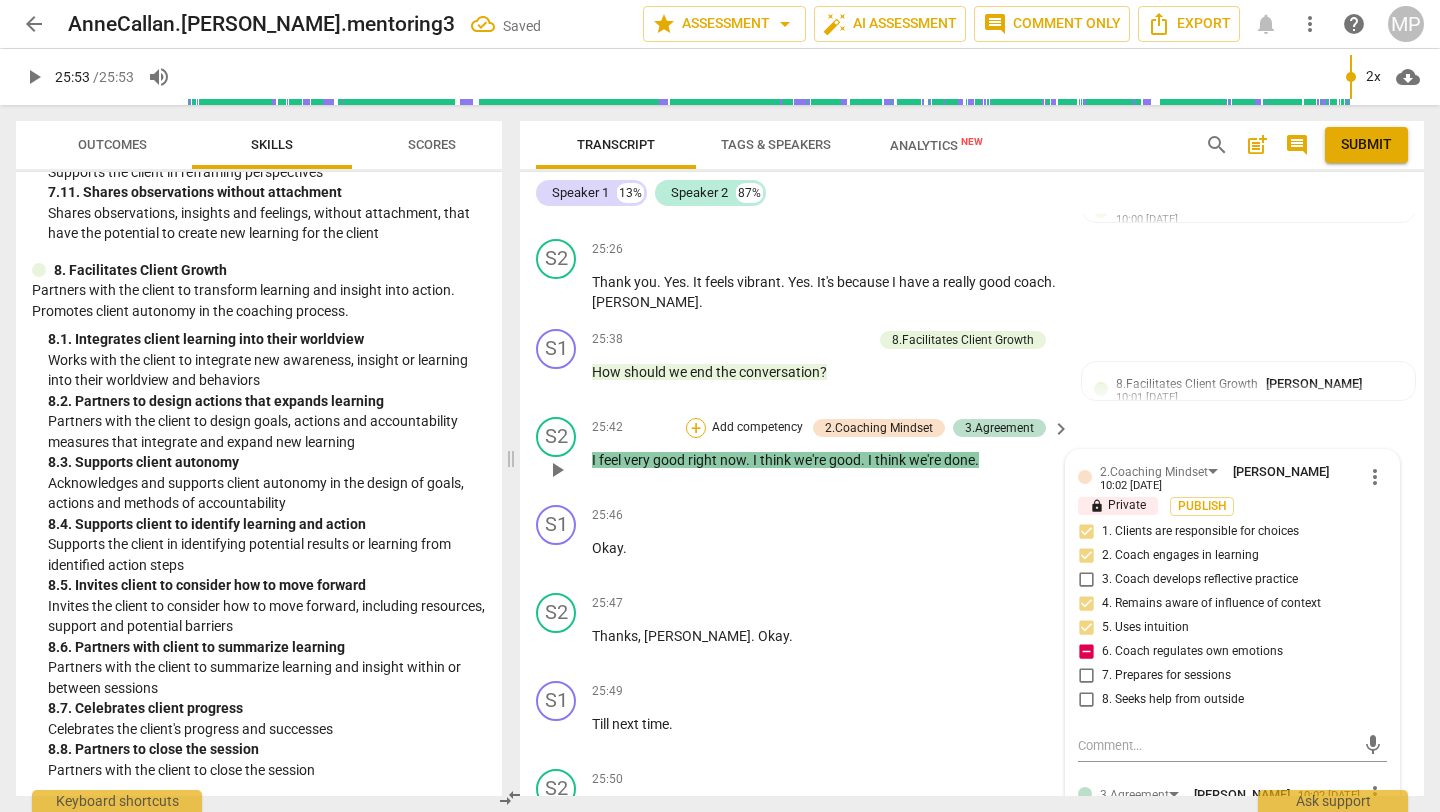 click on "+" at bounding box center (696, 428) 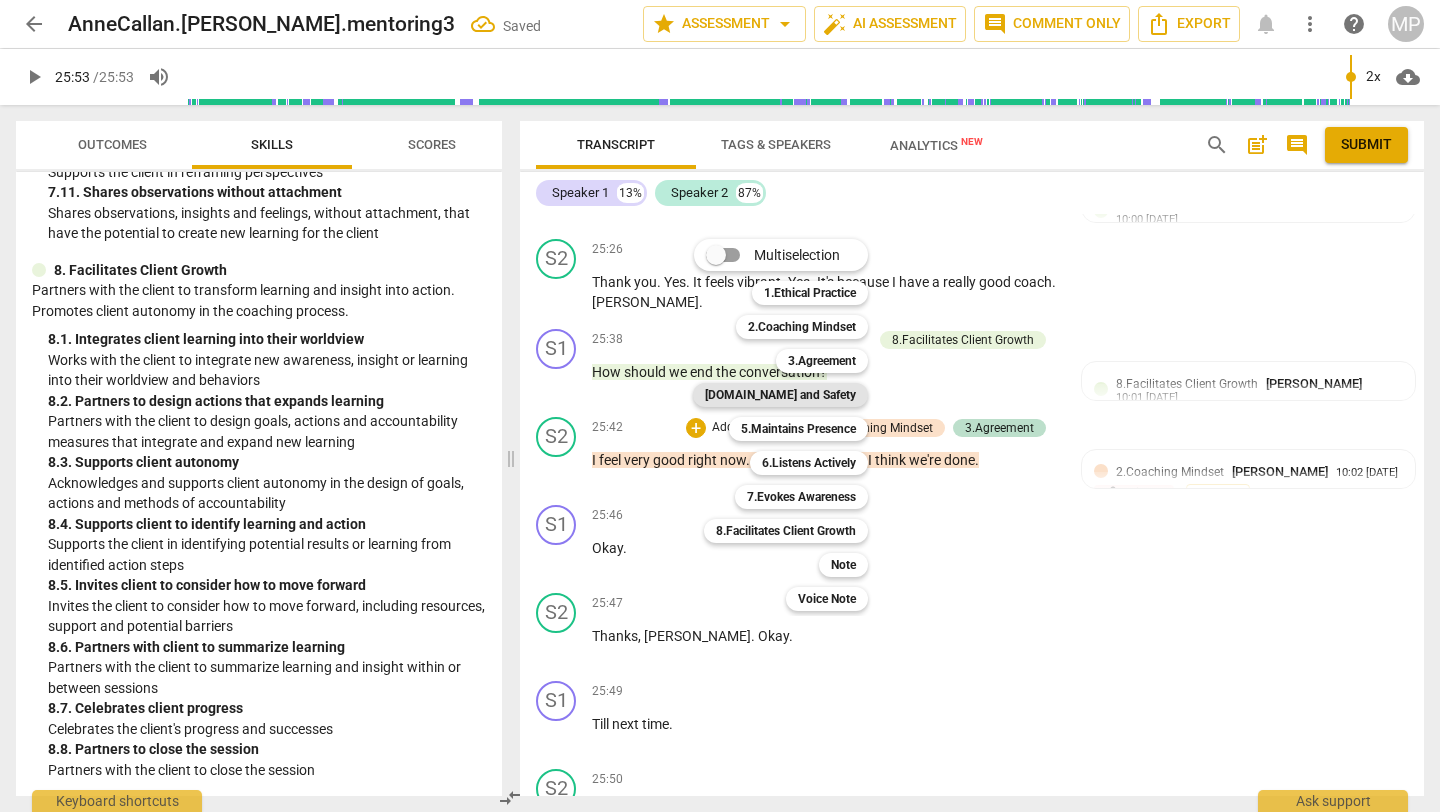click on "[DOMAIN_NAME] and Safety" at bounding box center [780, 395] 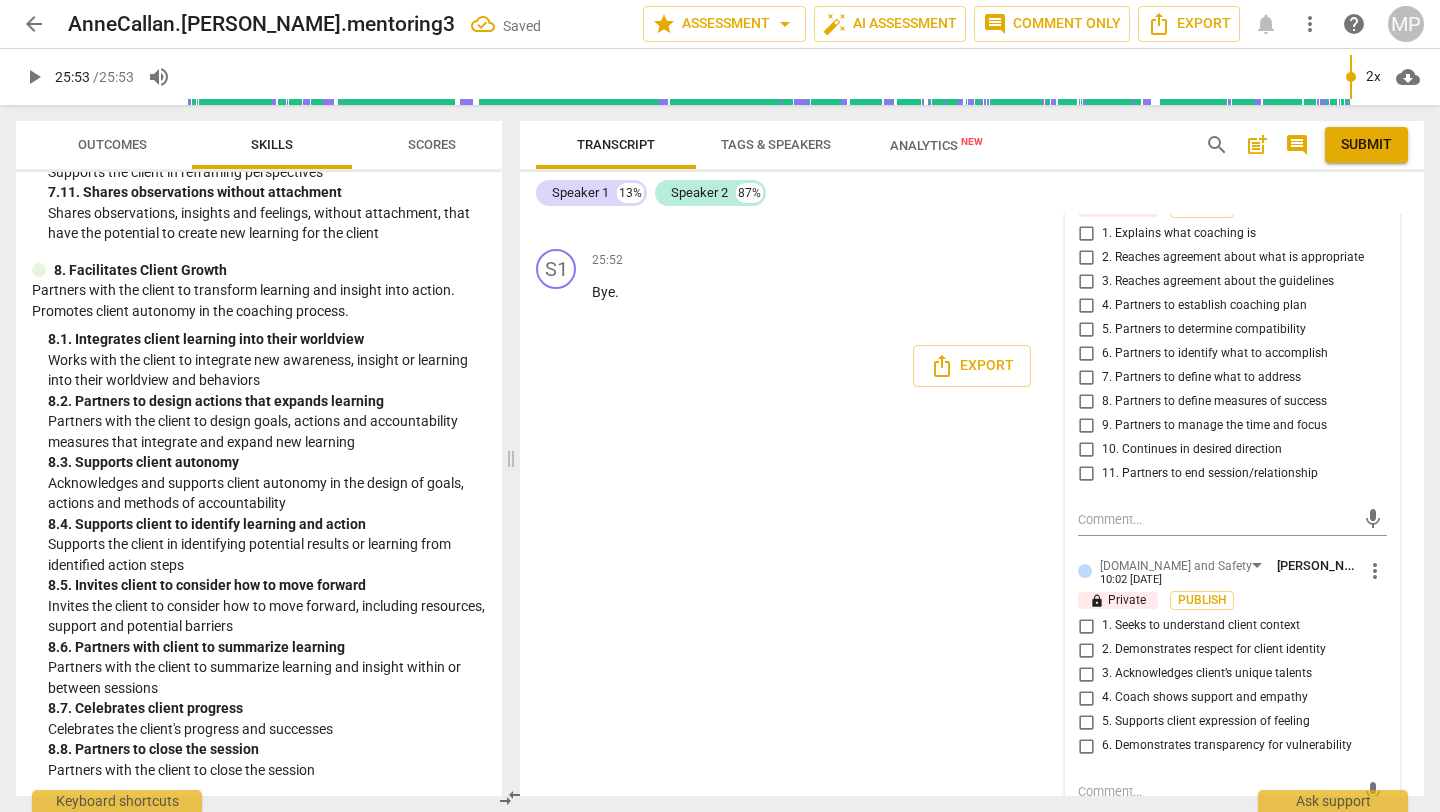 scroll, scrollTop: 11504, scrollLeft: 0, axis: vertical 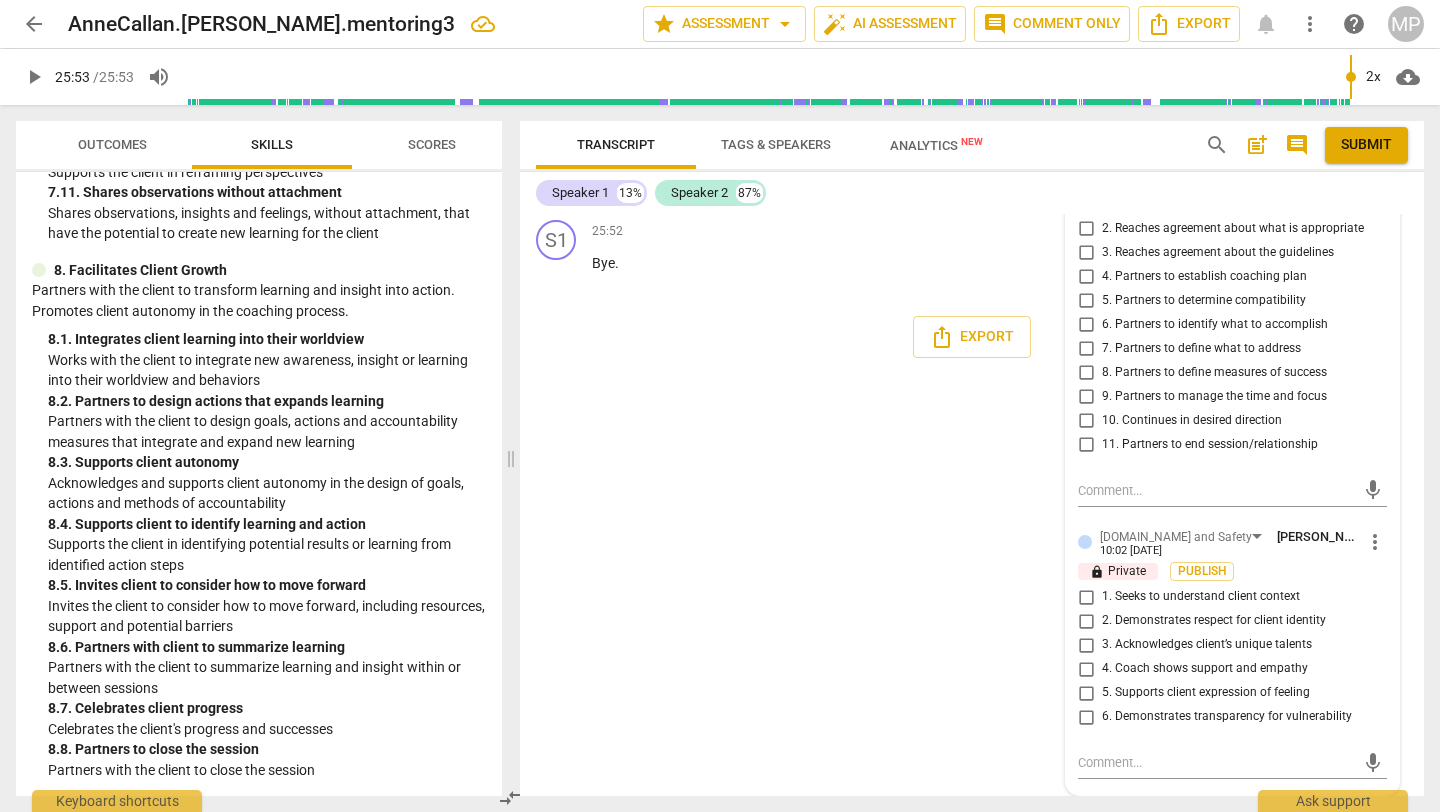 click on "1. Seeks to understand client context" at bounding box center (1086, 597) 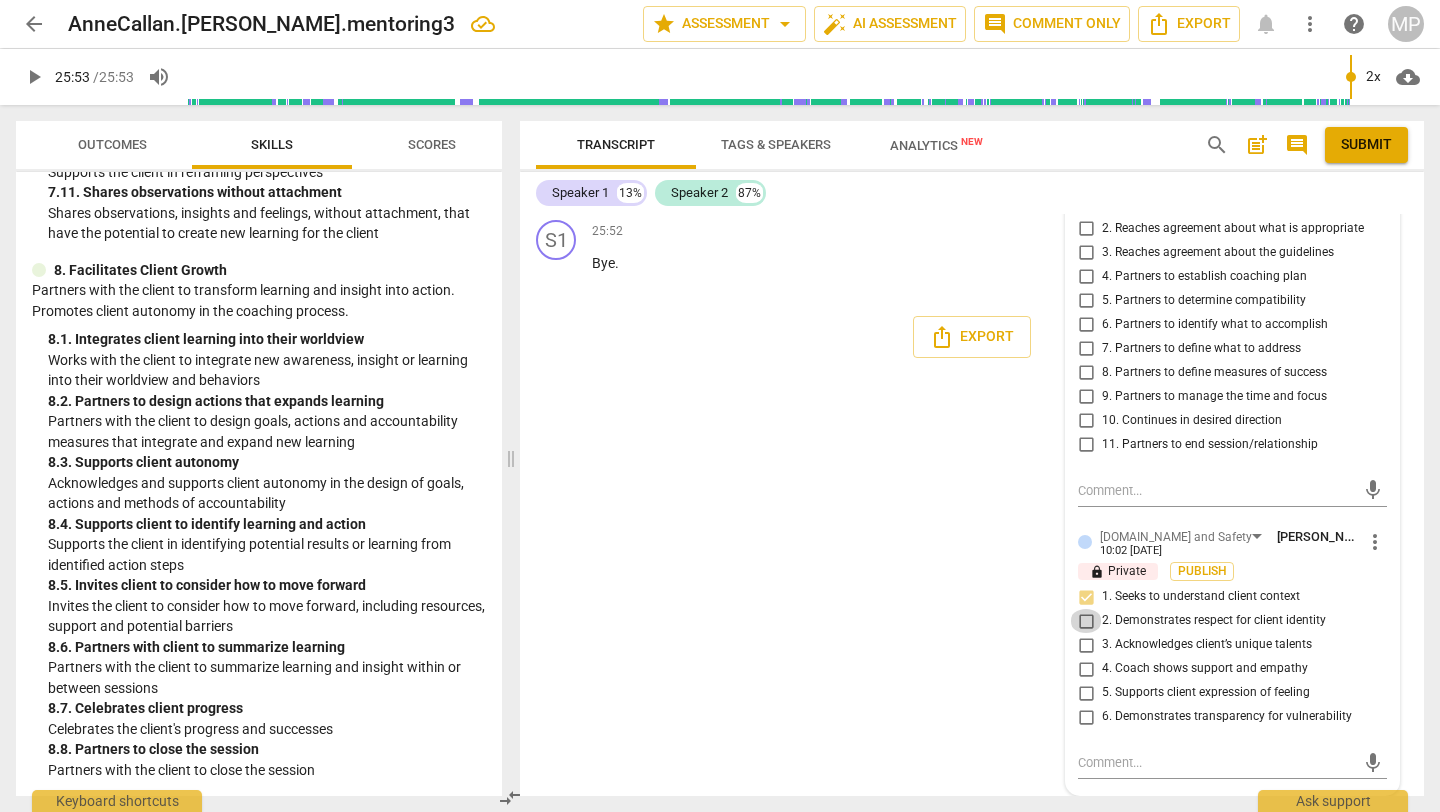 click on "2. Demonstrates respect for client identity" at bounding box center [1086, 621] 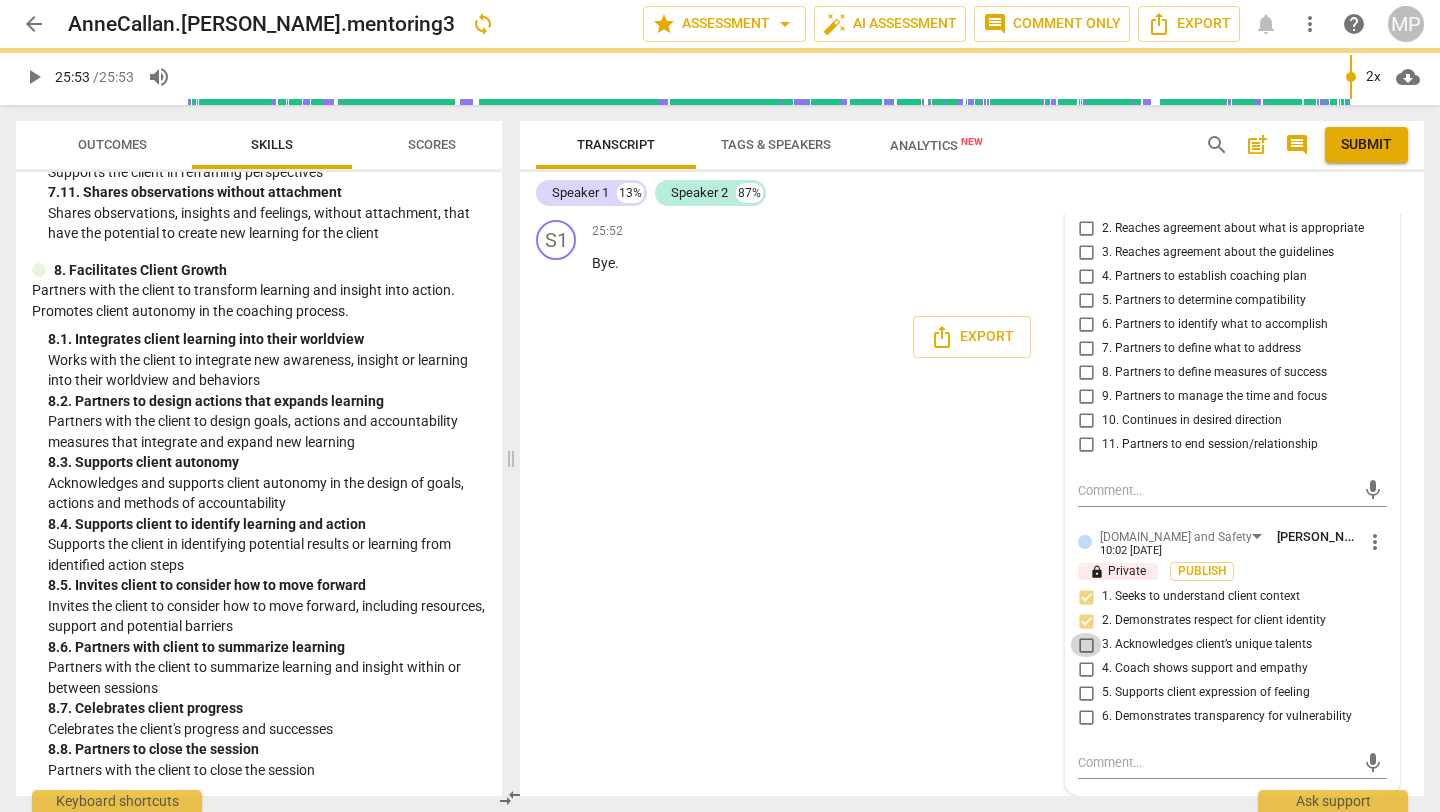 click on "3. Acknowledges client’s unique talents" at bounding box center [1086, 645] 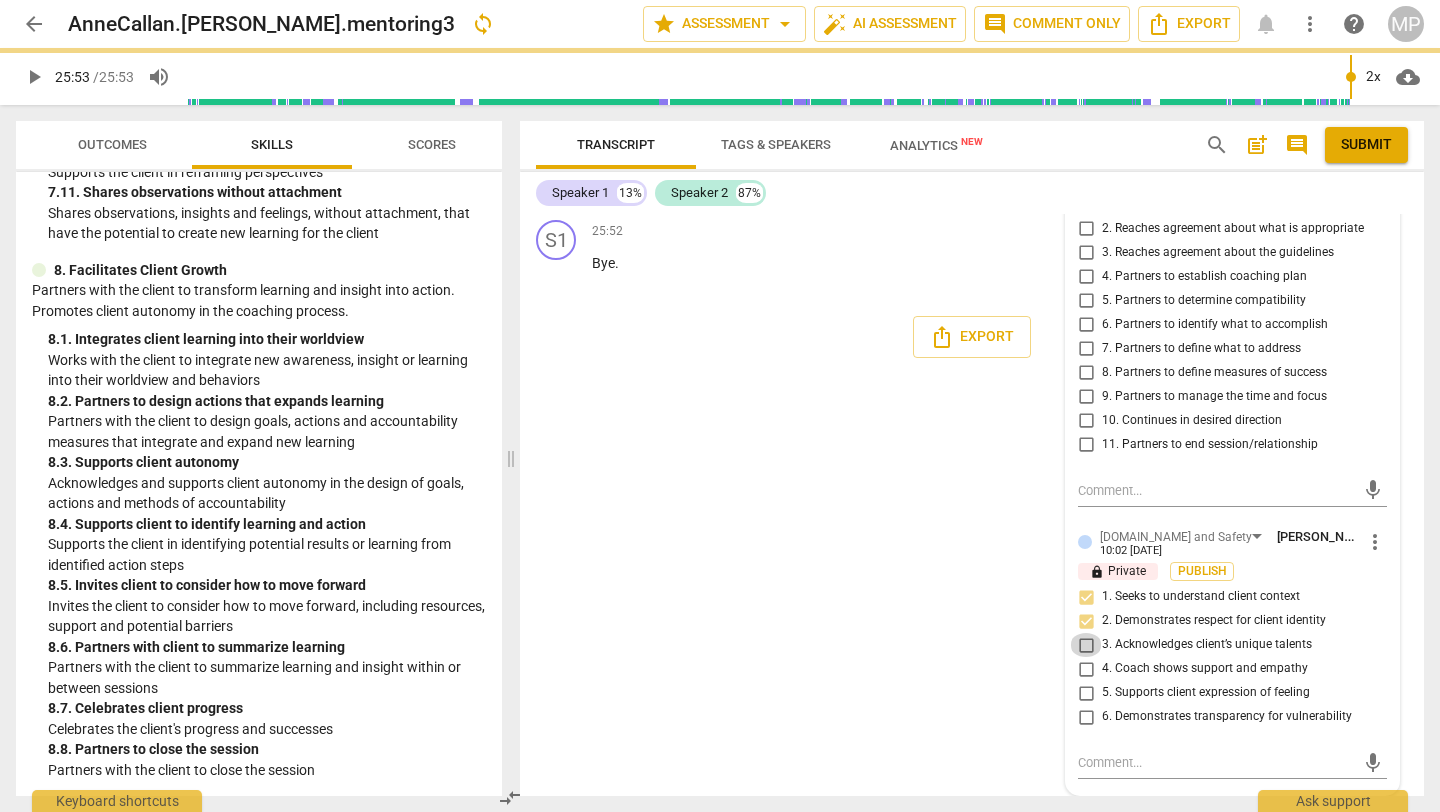 checkbox on "true" 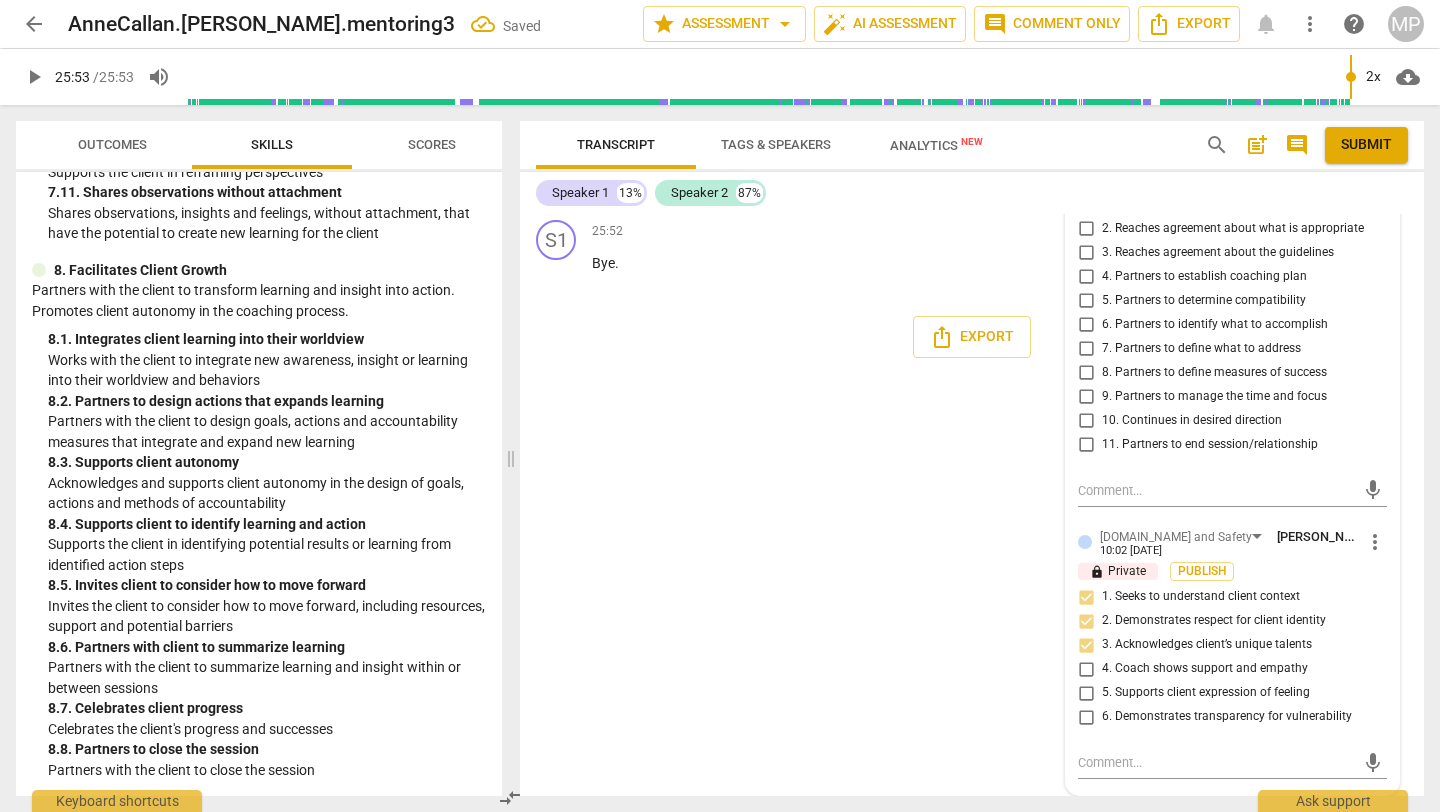 click on "4. Coach shows support and empathy" at bounding box center [1086, 669] 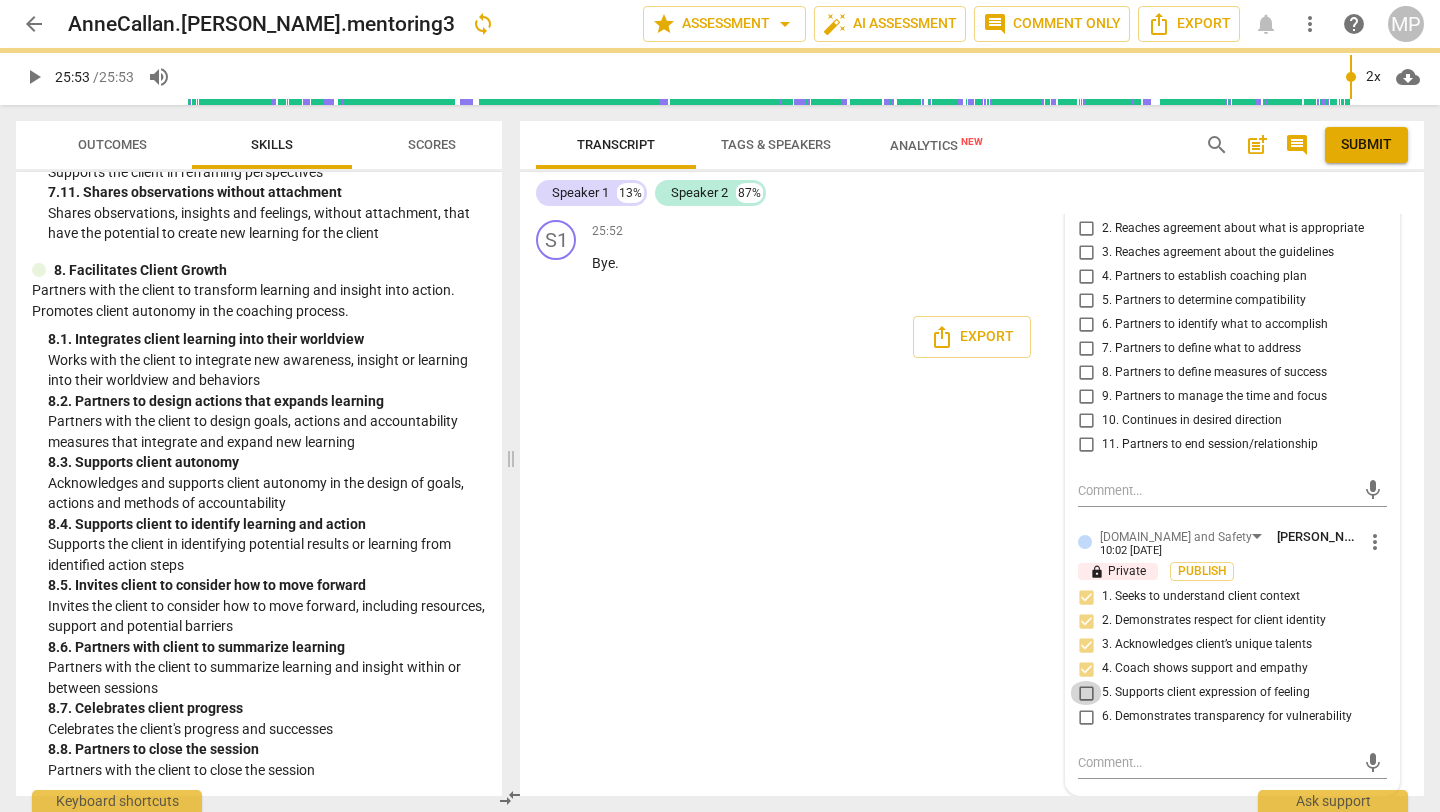 click on "5. Supports client expression of feeling" at bounding box center [1086, 693] 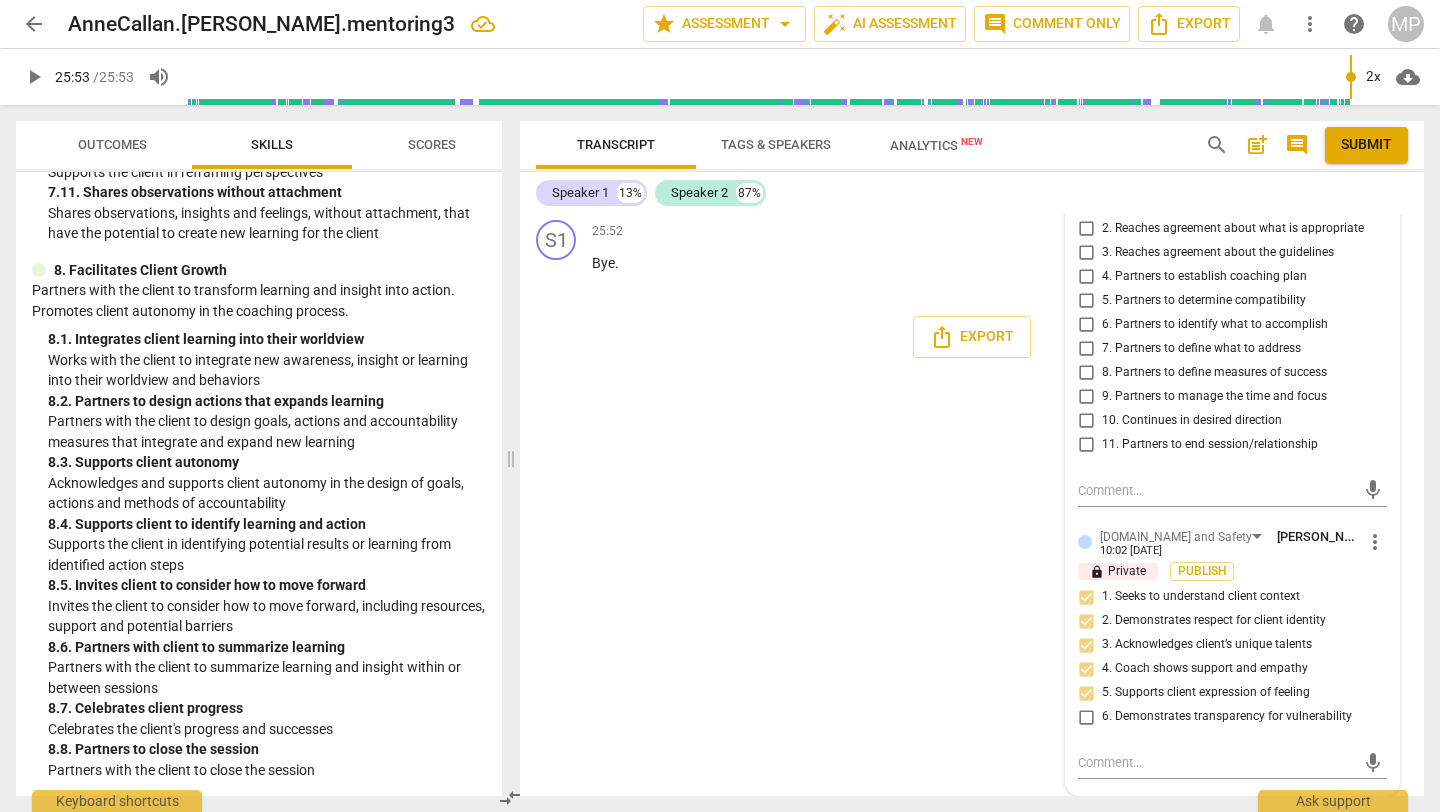 click on "6. Demonstrates transparency for vulnerability" at bounding box center (1086, 717) 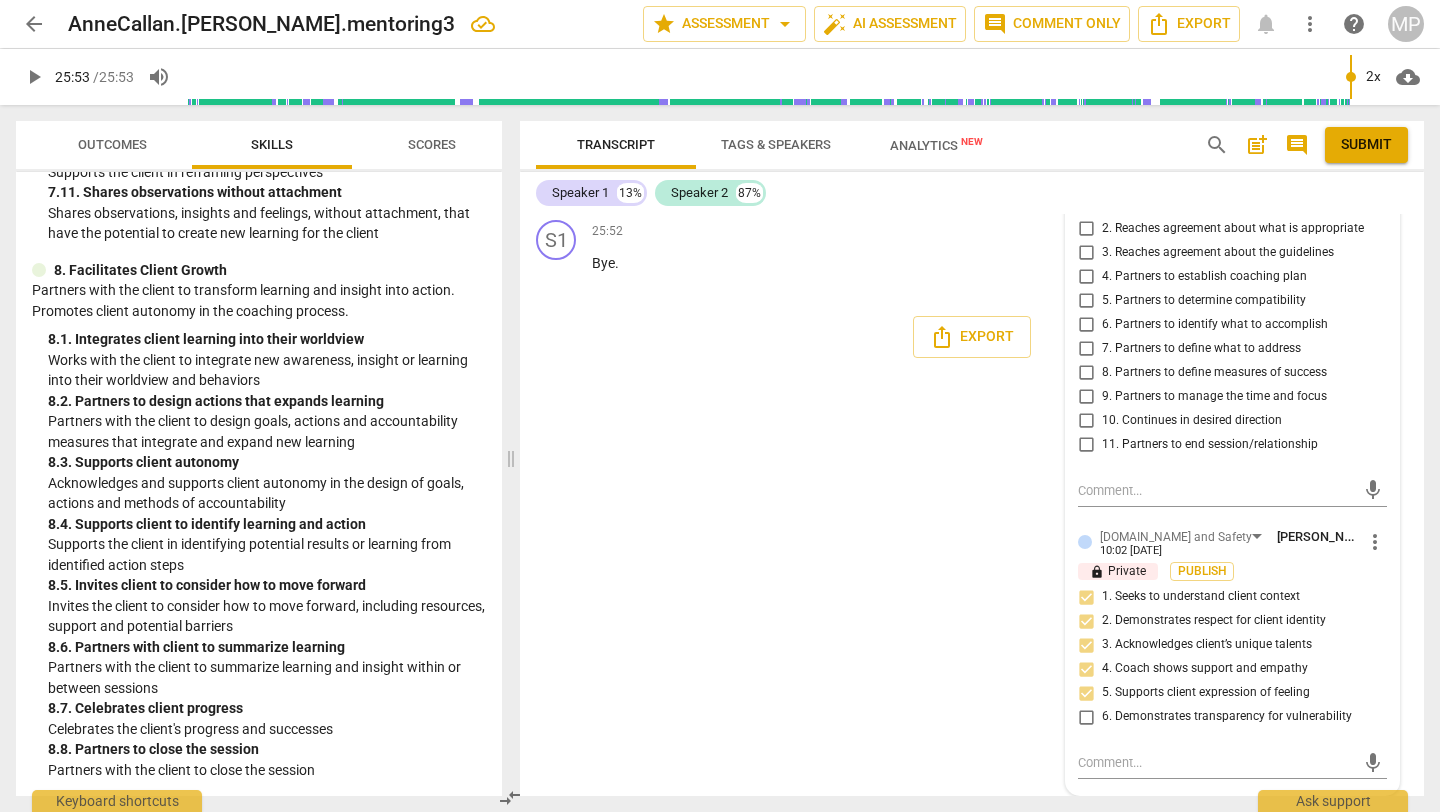 checkbox on "true" 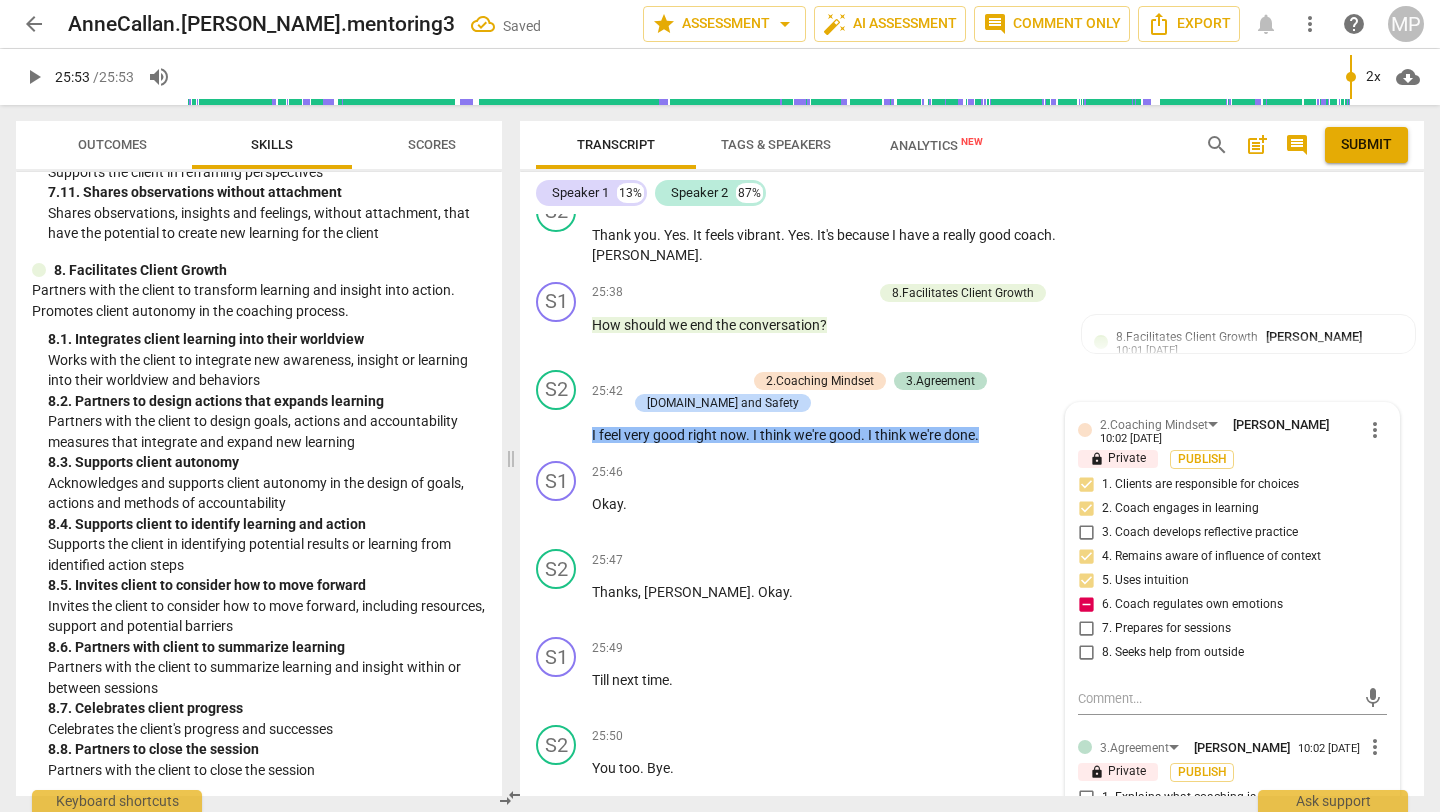 scroll, scrollTop: 10901, scrollLeft: 0, axis: vertical 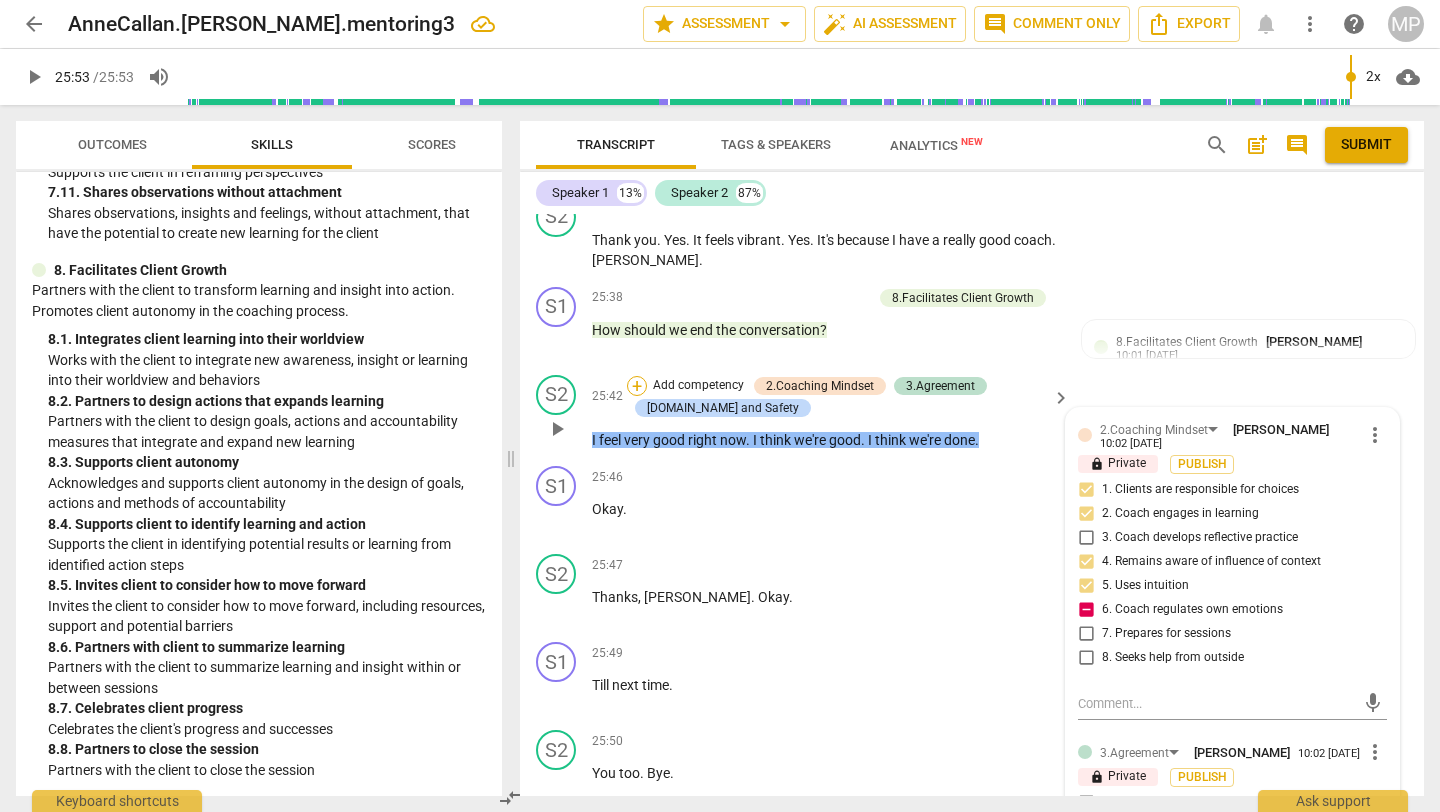 click on "+" at bounding box center (637, 386) 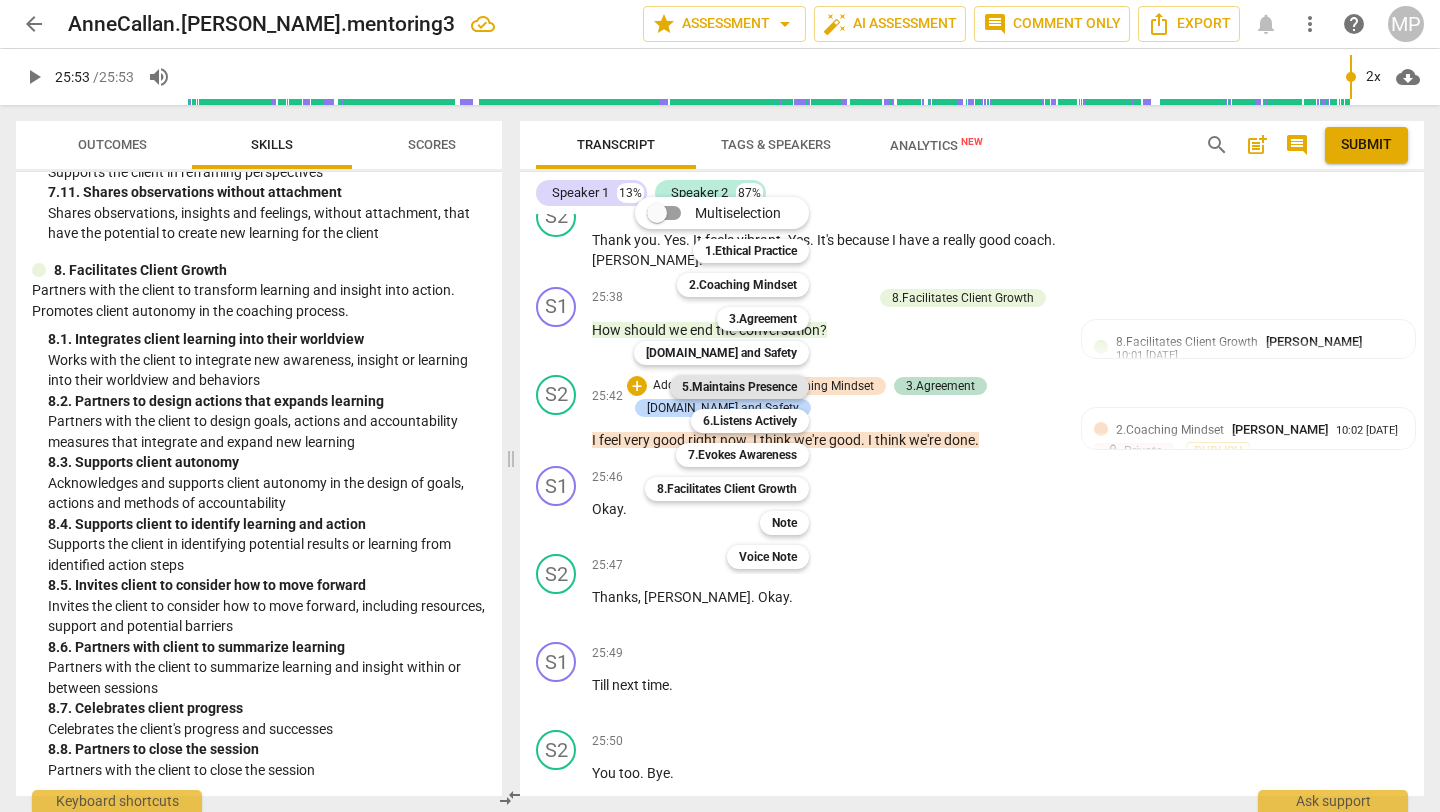 click on "5.Maintains Presence" at bounding box center [739, 387] 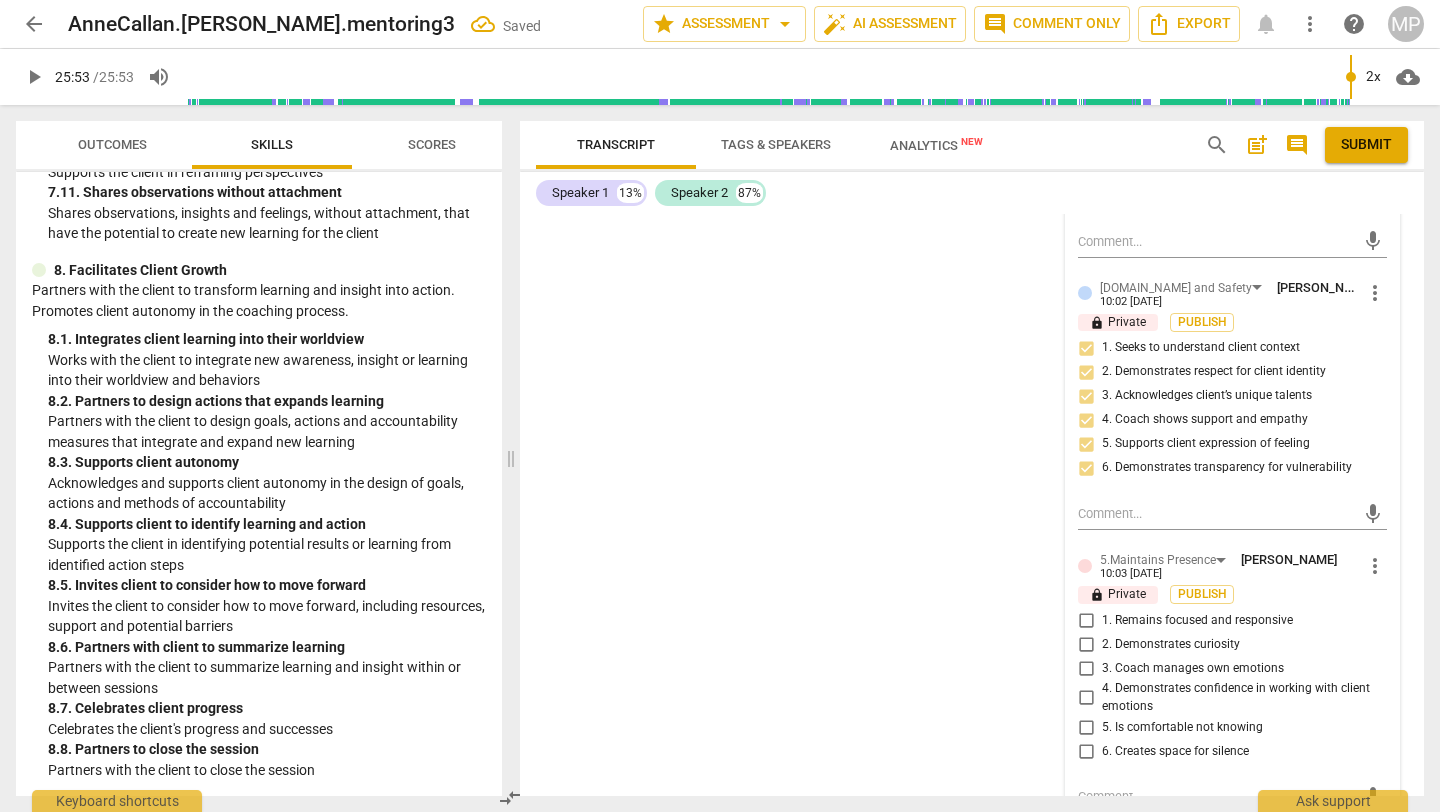 scroll, scrollTop: 11788, scrollLeft: 0, axis: vertical 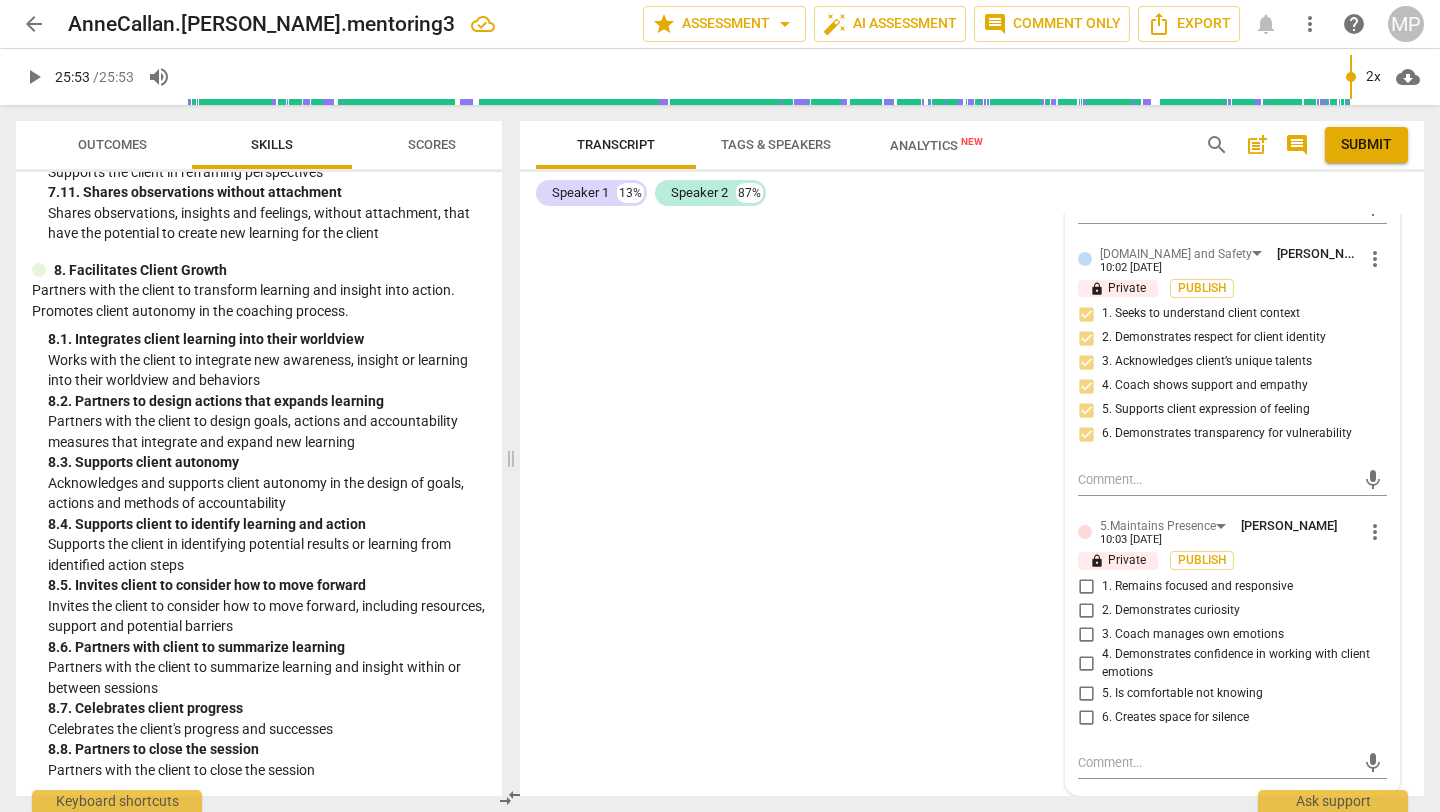 click on "1. Remains focused and responsive" at bounding box center (1086, 586) 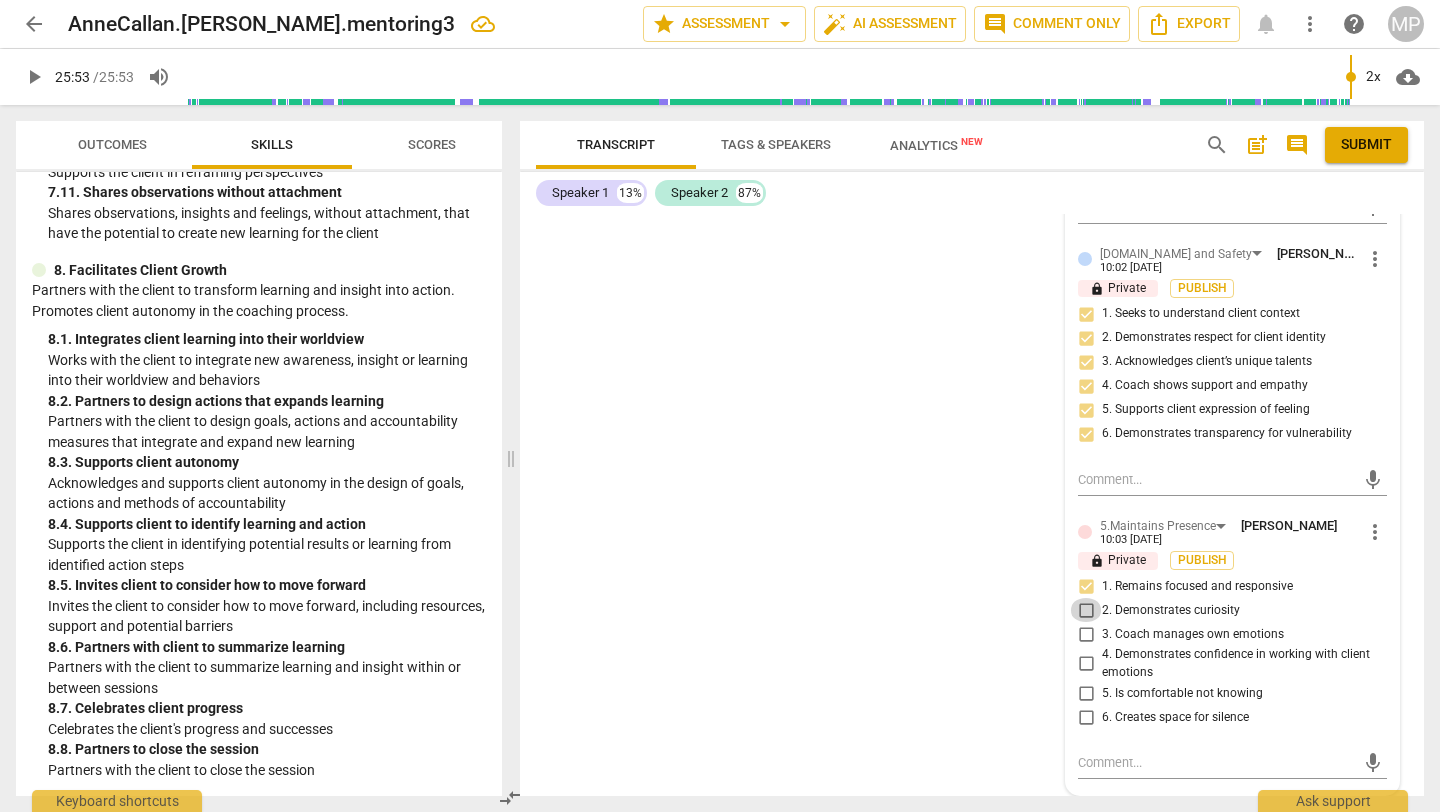click on "2. Demonstrates curiosity" at bounding box center [1086, 610] 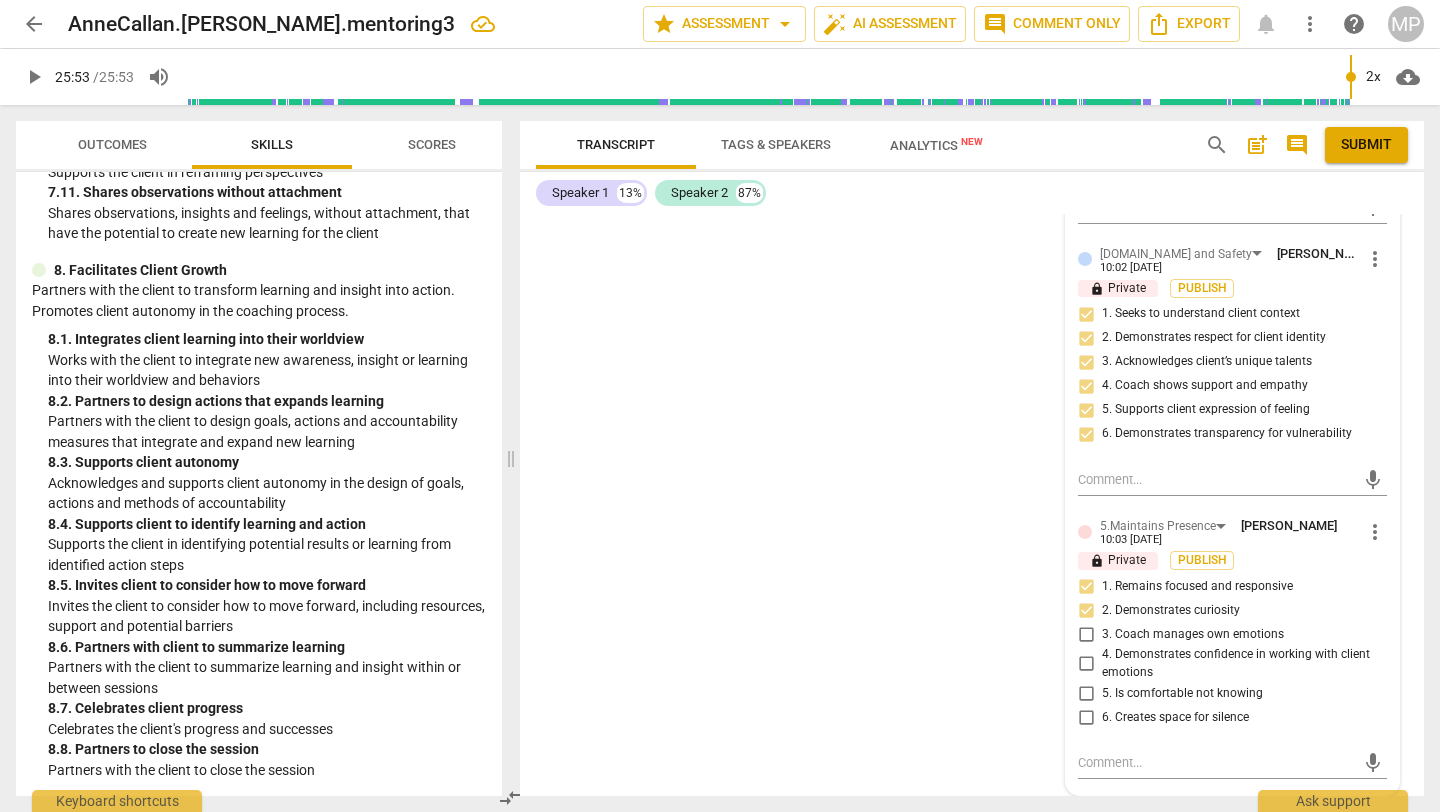 click on "3. Coach manages own emotions" at bounding box center [1086, 634] 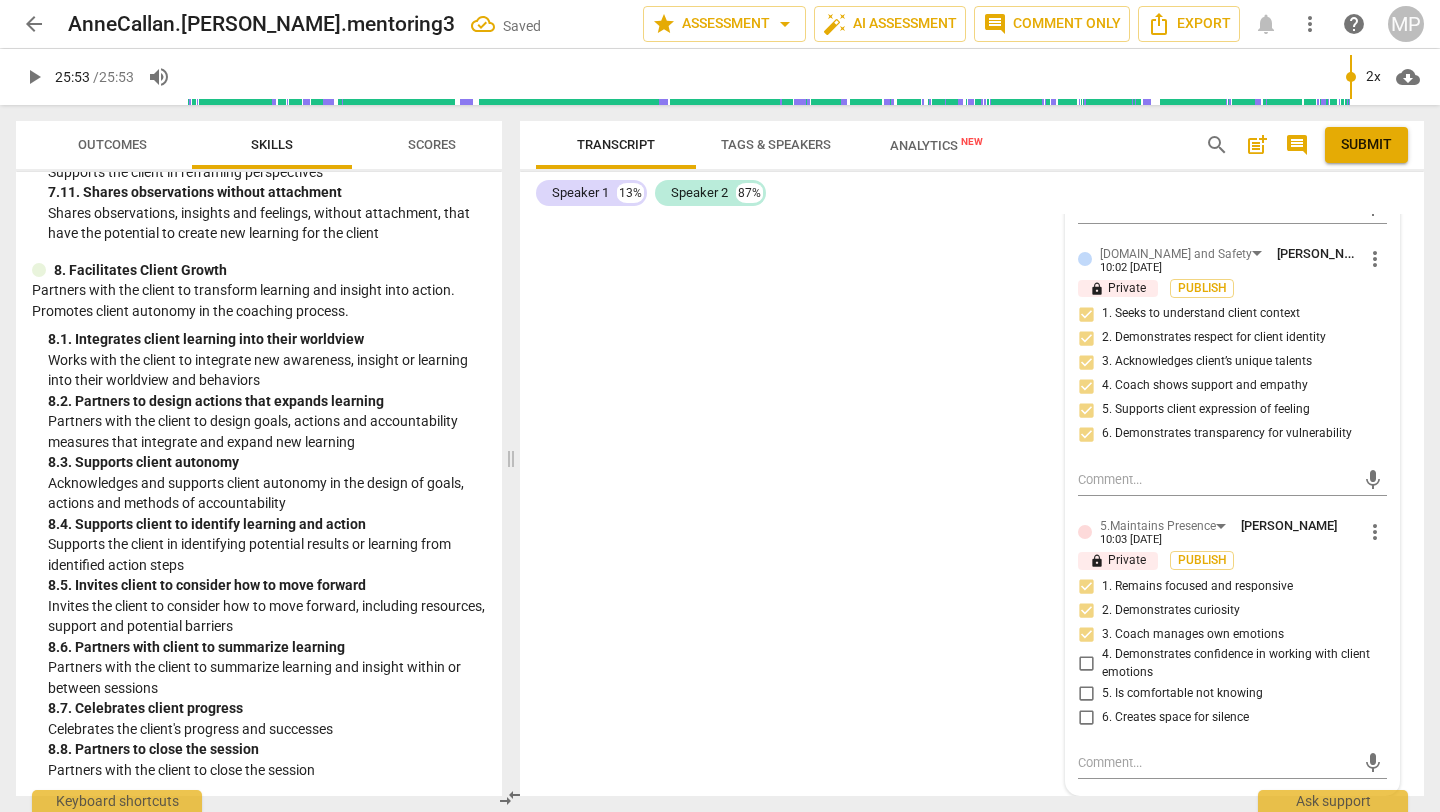 click on "4. Demonstrates confidence in working with client emotions" at bounding box center (1086, 664) 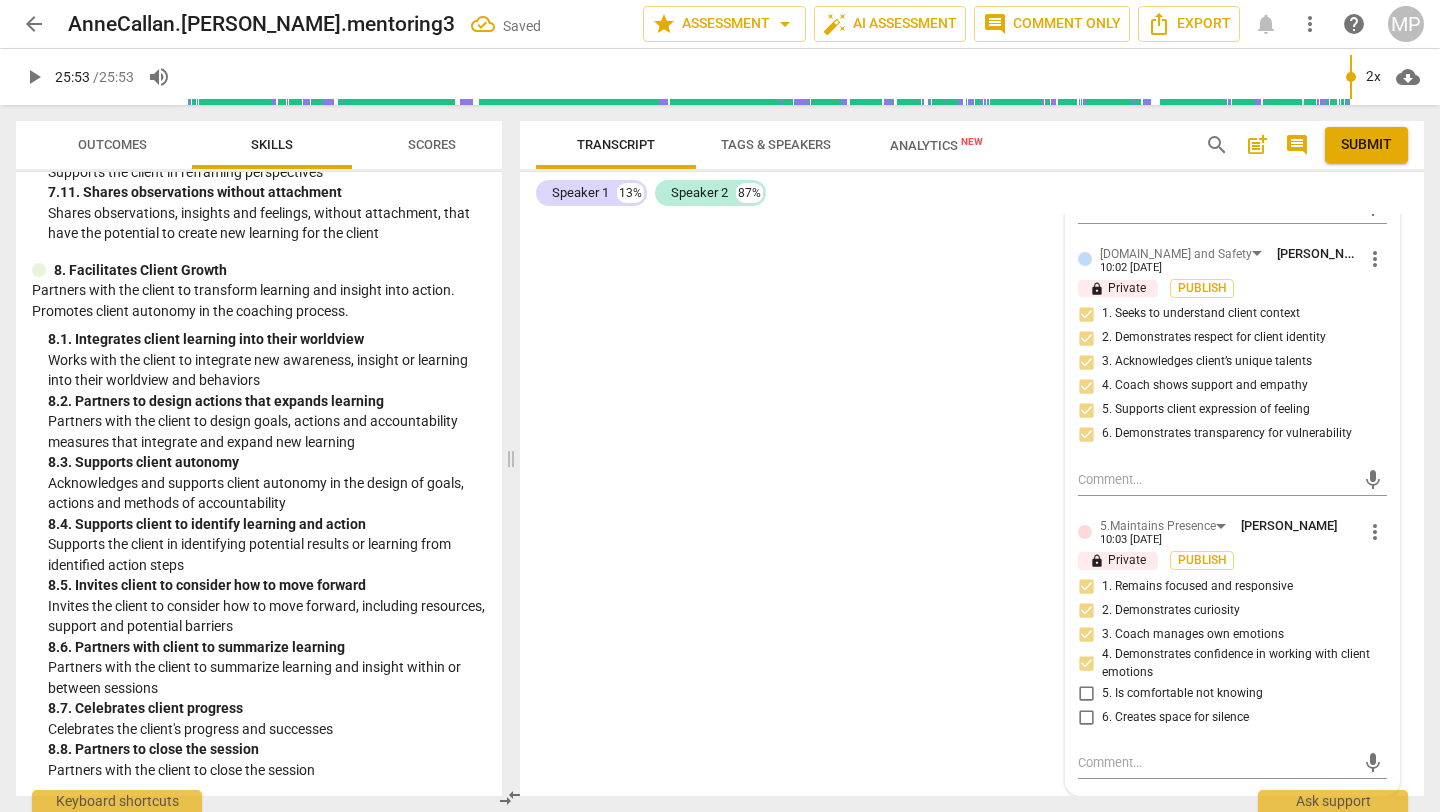 click on "5. Is comfortable not knowing" at bounding box center [1086, 693] 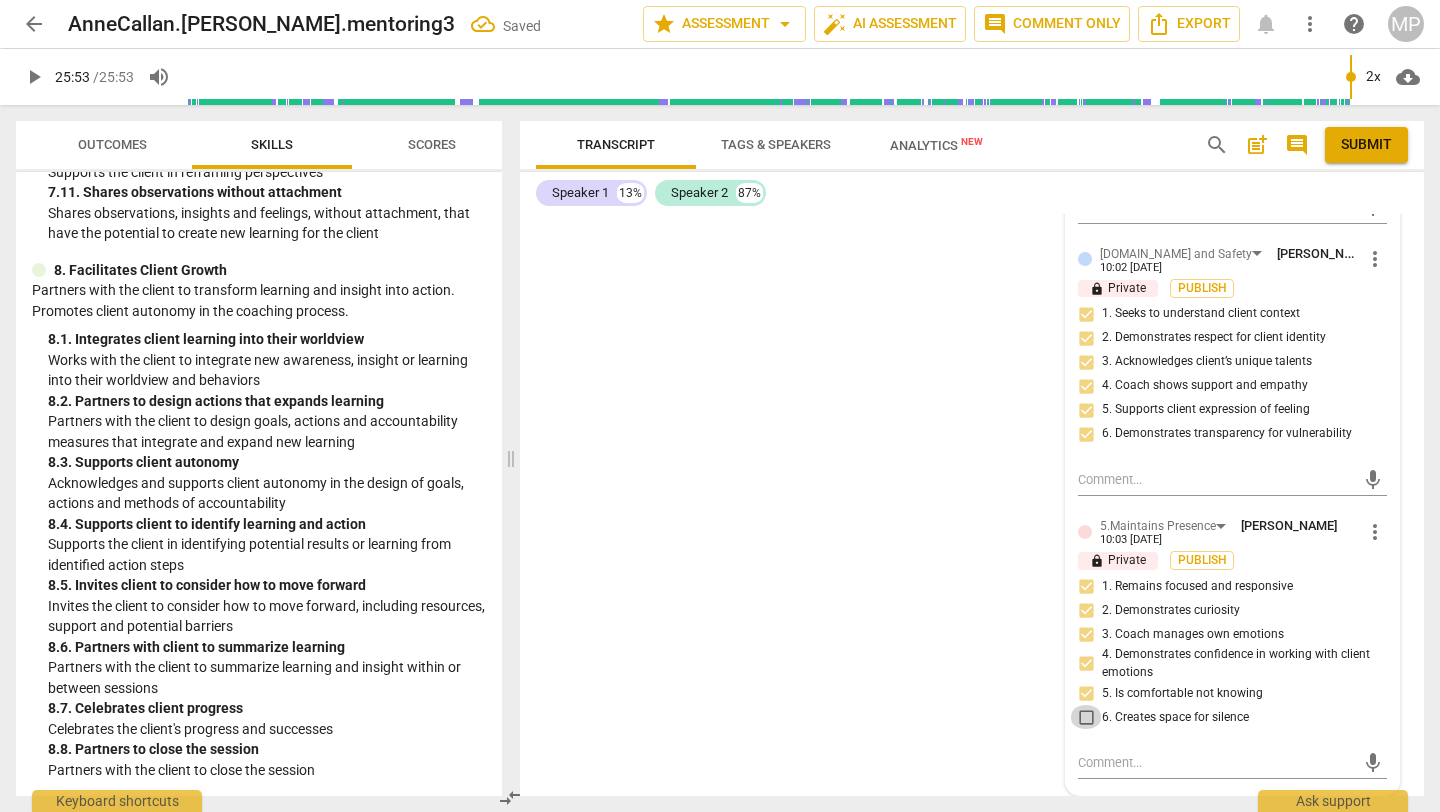 click on "6. Creates space for silence" at bounding box center (1086, 717) 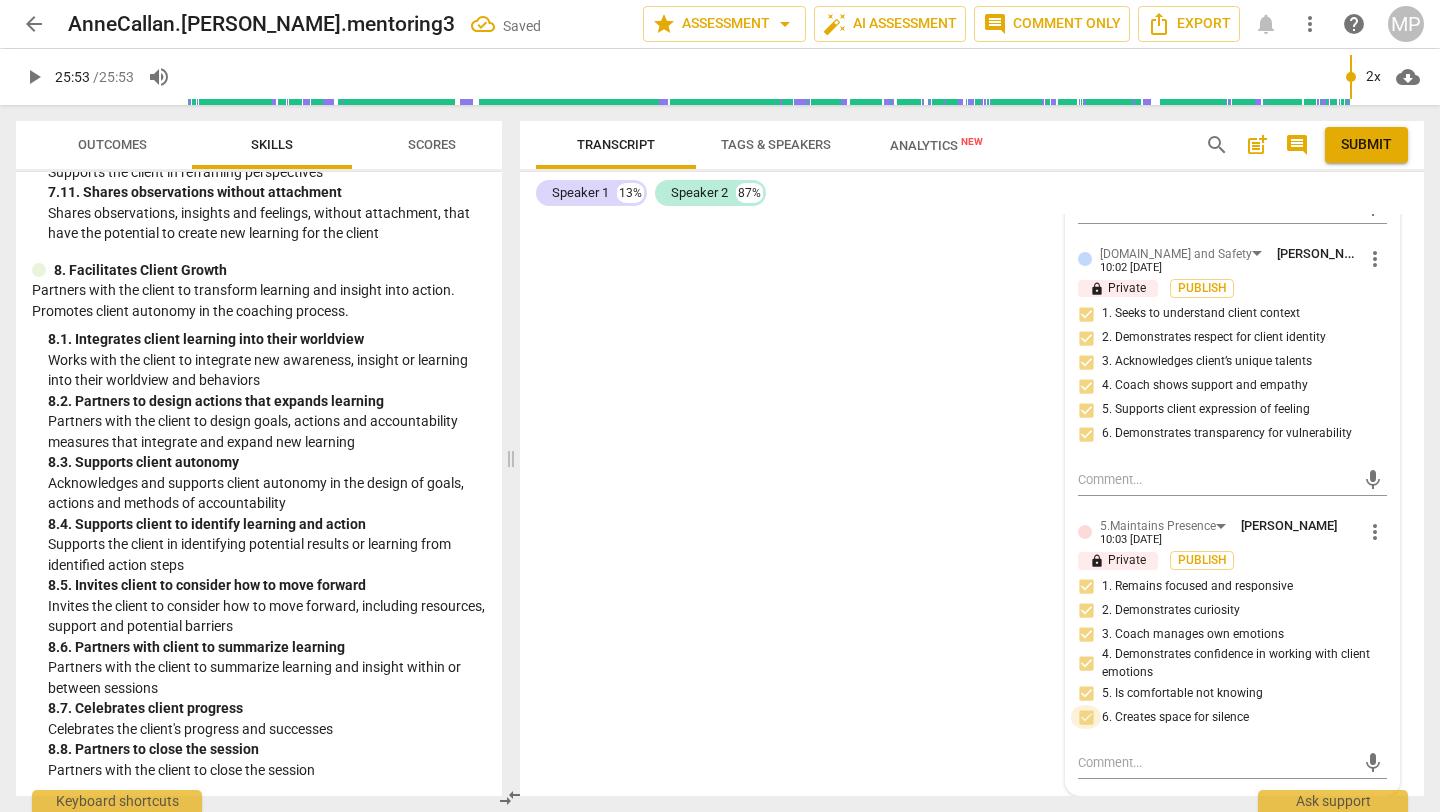 click on "6. Creates space for silence" at bounding box center (1086, 717) 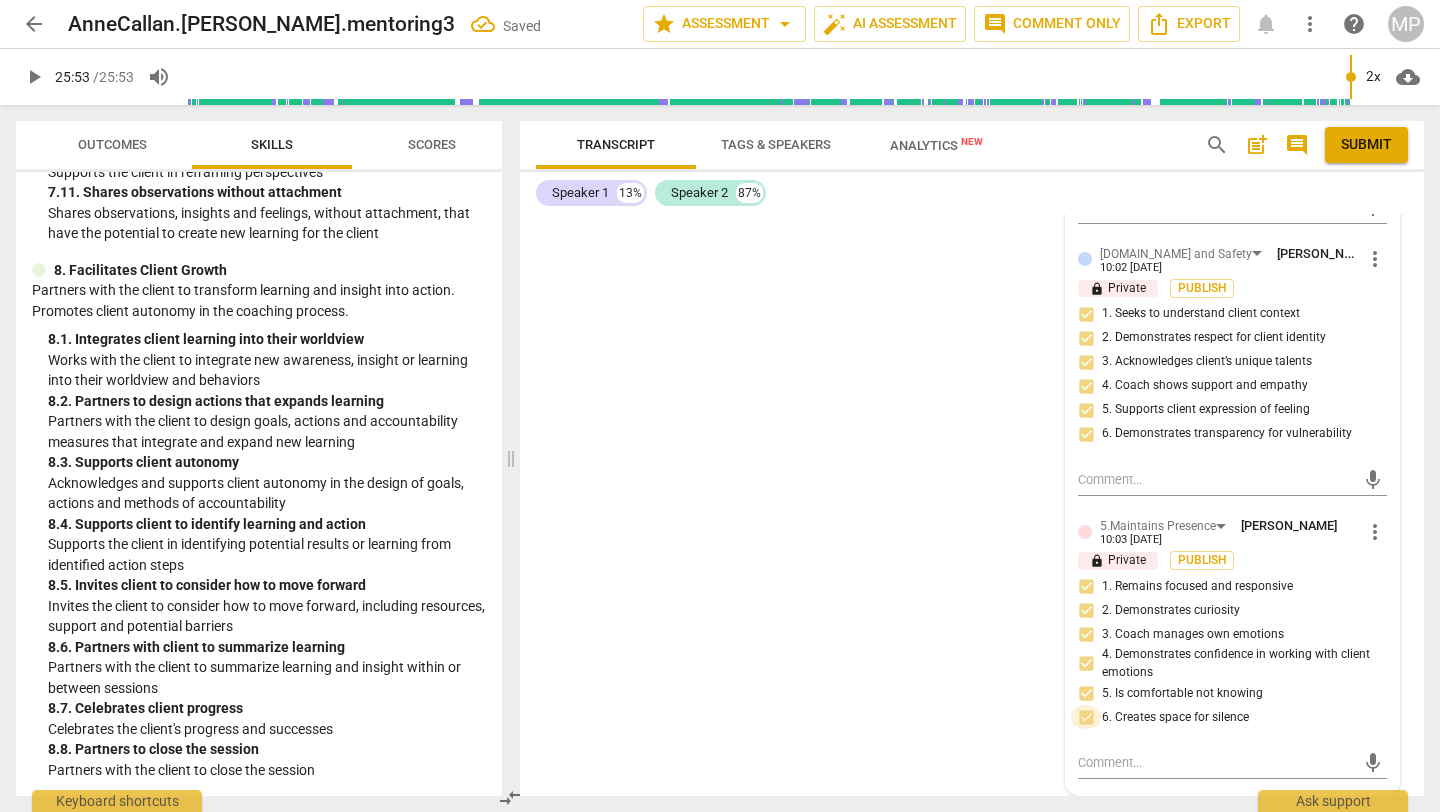 checkbox on "true" 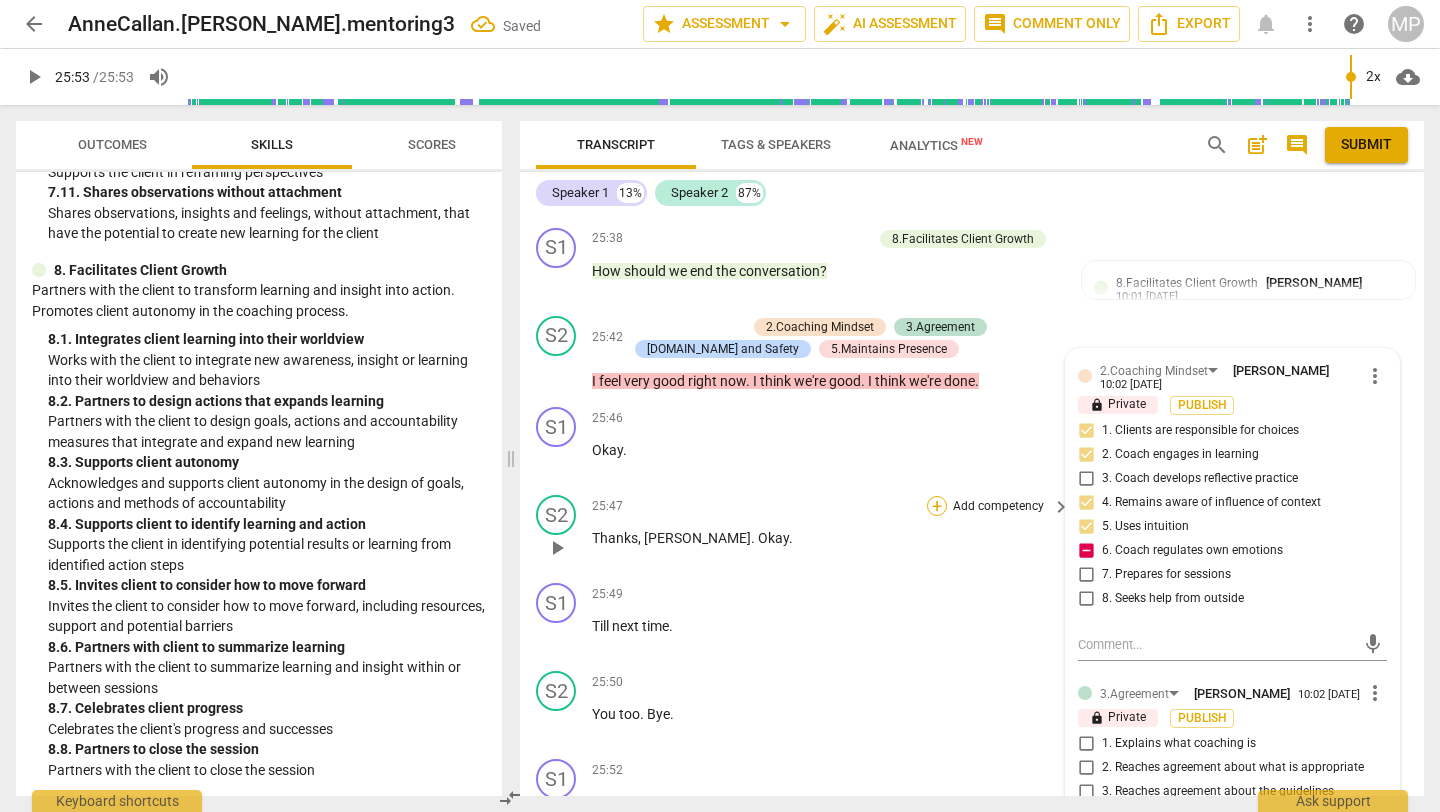 scroll, scrollTop: 10956, scrollLeft: 0, axis: vertical 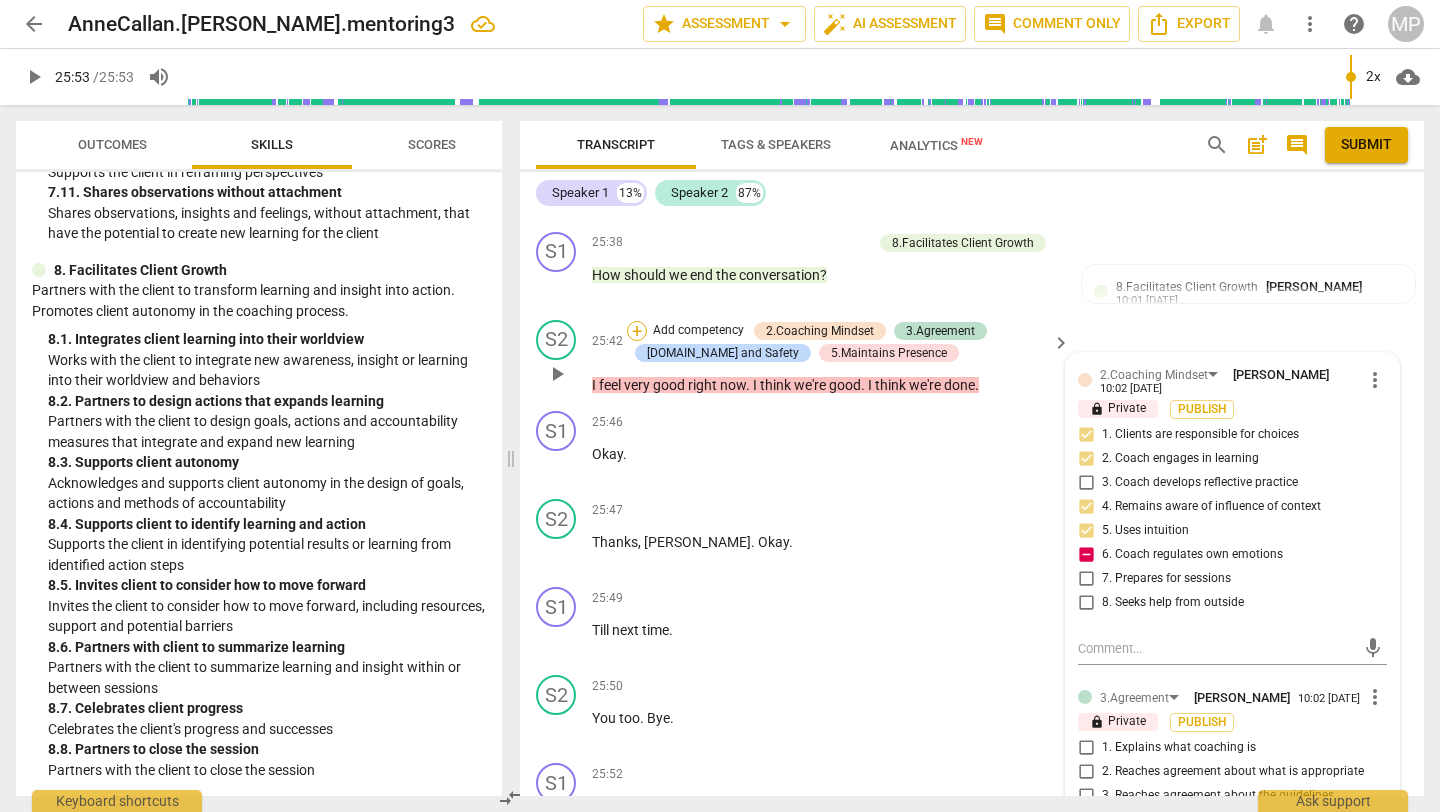 click on "+" at bounding box center (637, 331) 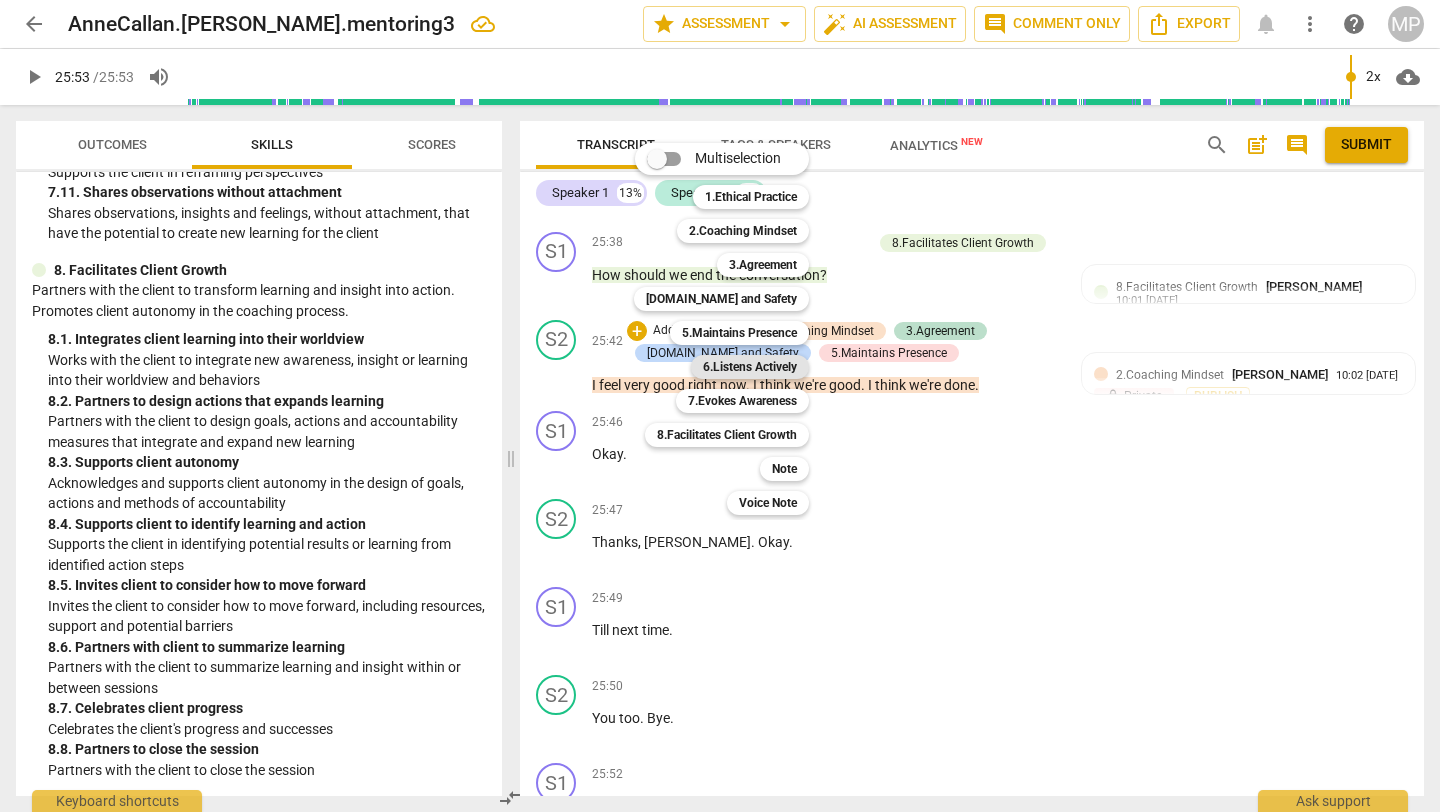 click on "6.Listens Actively" at bounding box center [750, 367] 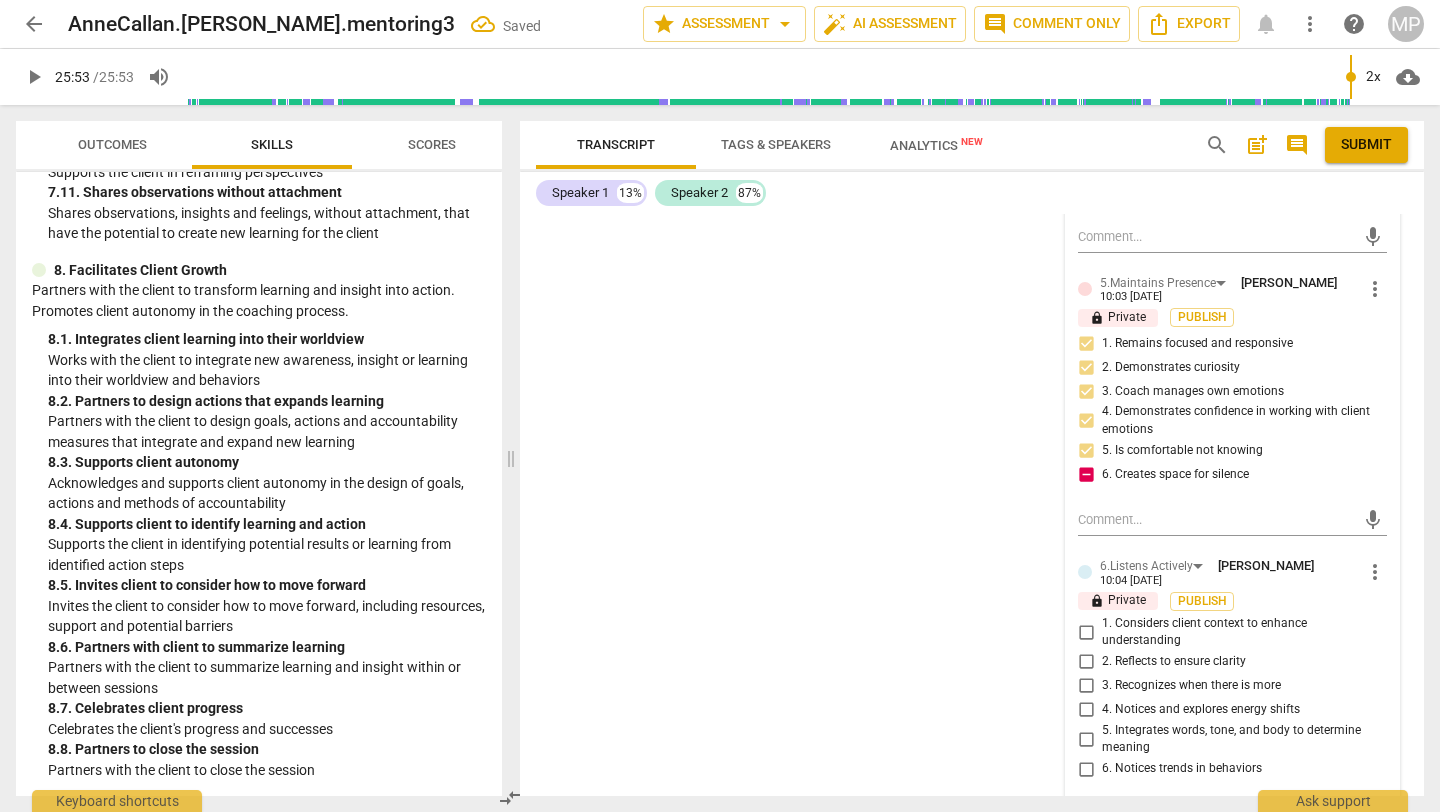 scroll, scrollTop: 12082, scrollLeft: 0, axis: vertical 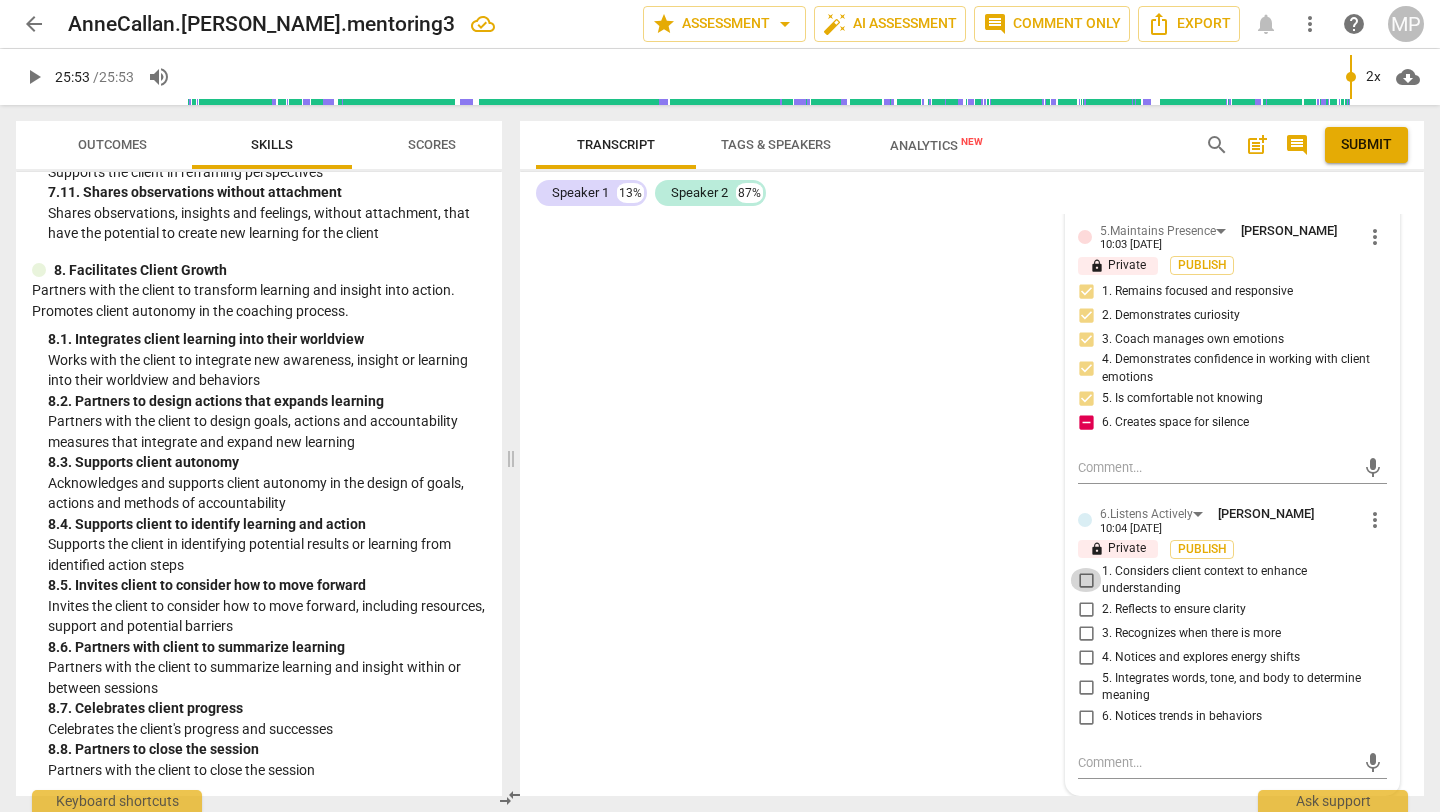 click on "1. Considers client context to enhance understanding" at bounding box center [1086, 580] 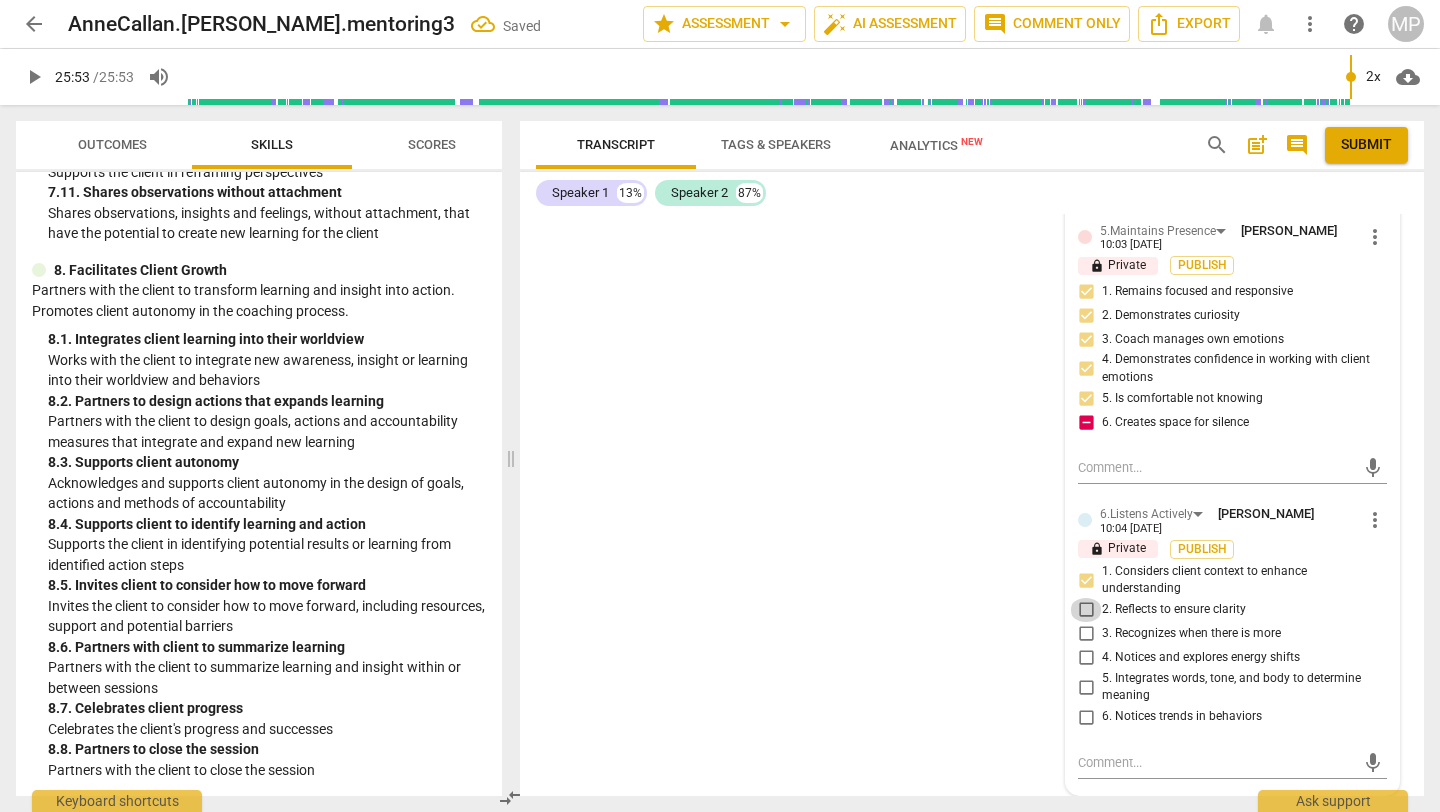click on "2. Reflects to ensure clarity" at bounding box center (1086, 610) 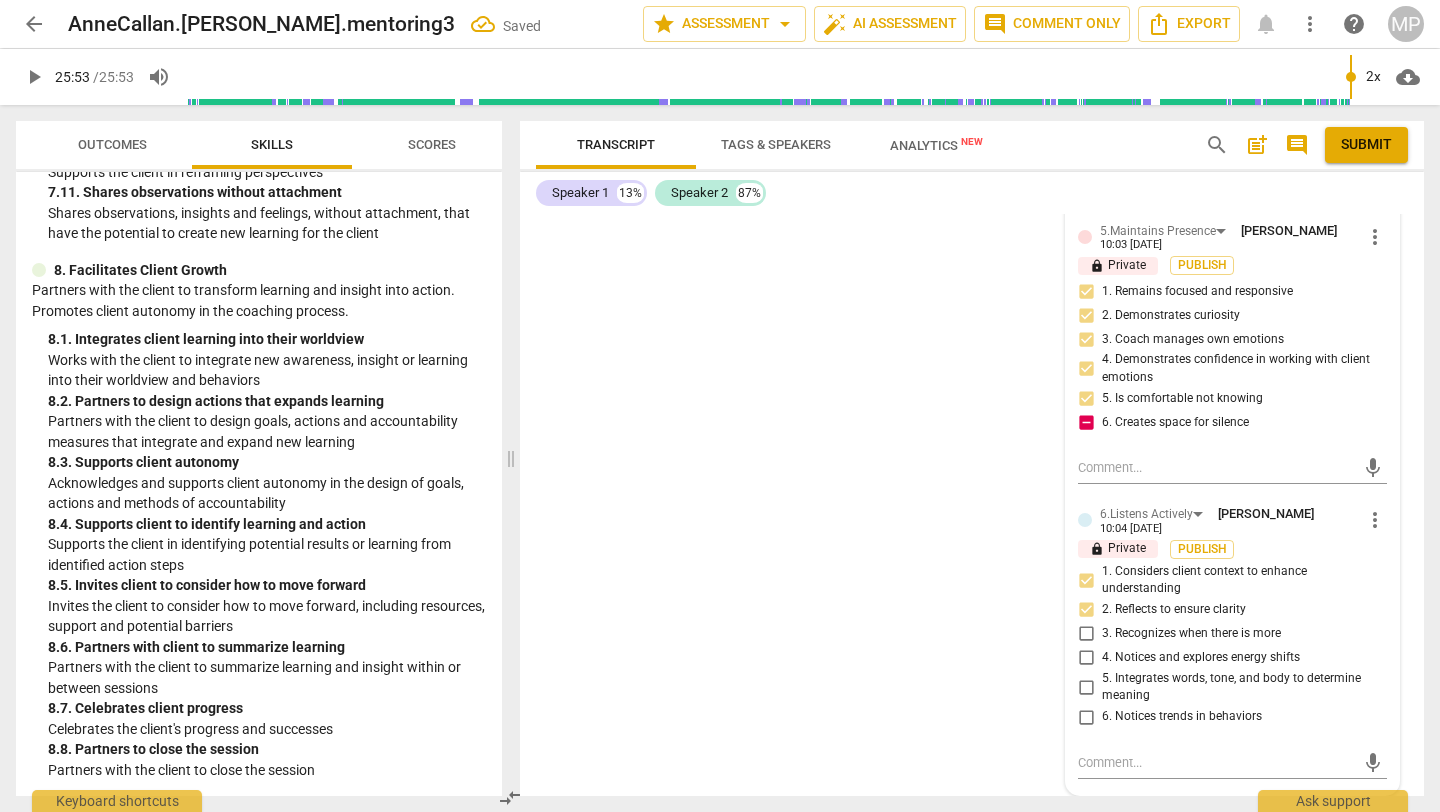 click on "3. Recognizes when there is more" at bounding box center (1086, 634) 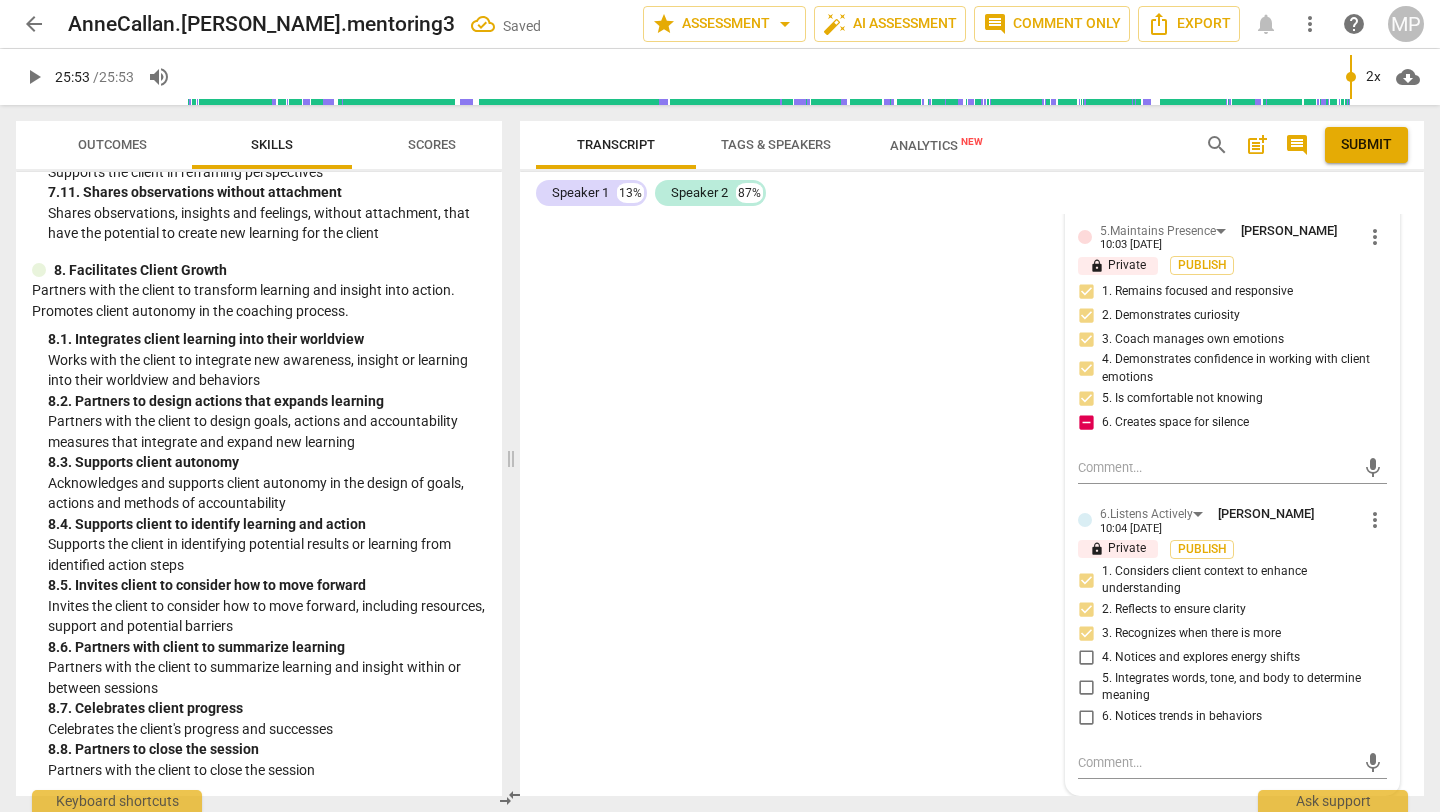 click on "3. Recognizes when there is more" at bounding box center (1086, 634) 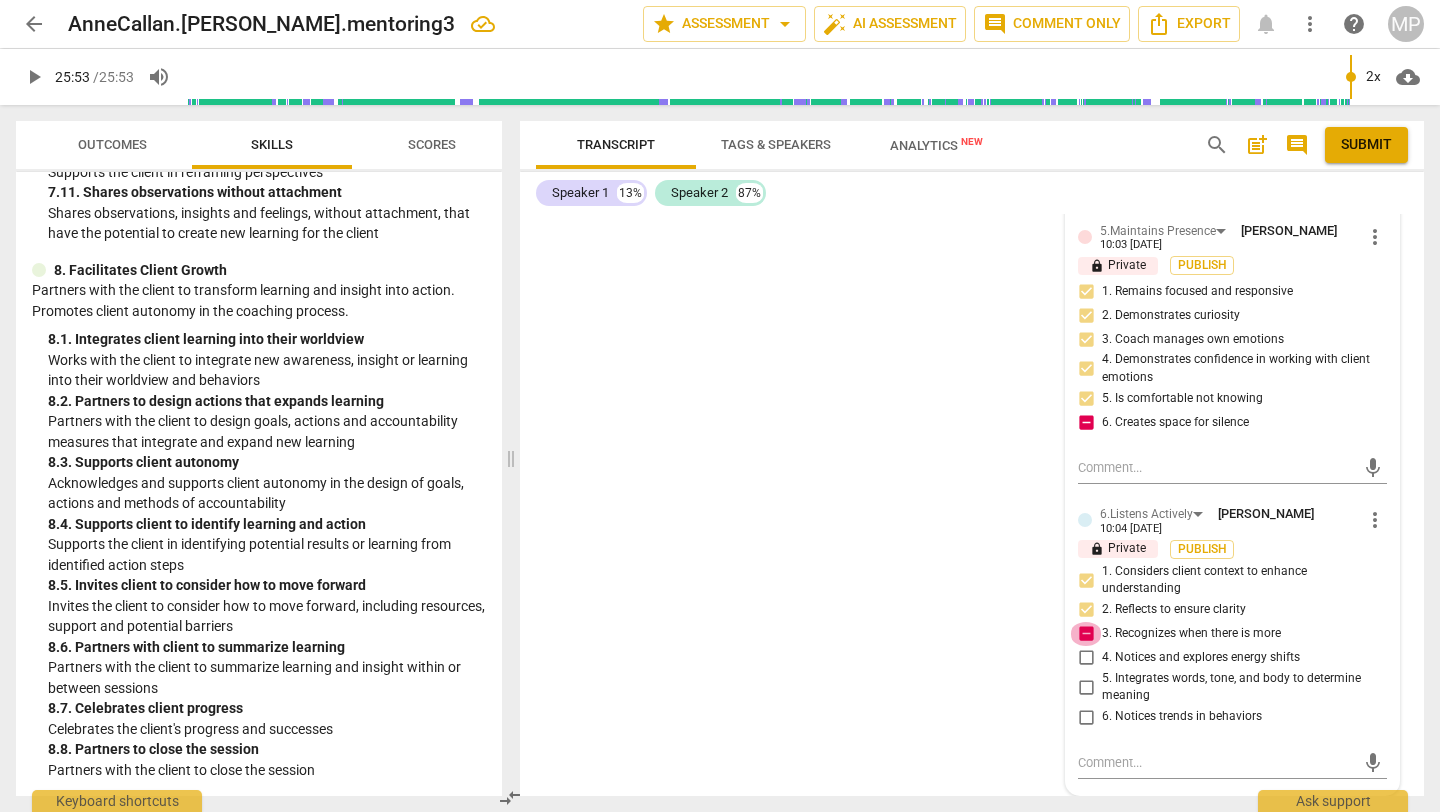 click on "3. Recognizes when there is more" at bounding box center (1086, 634) 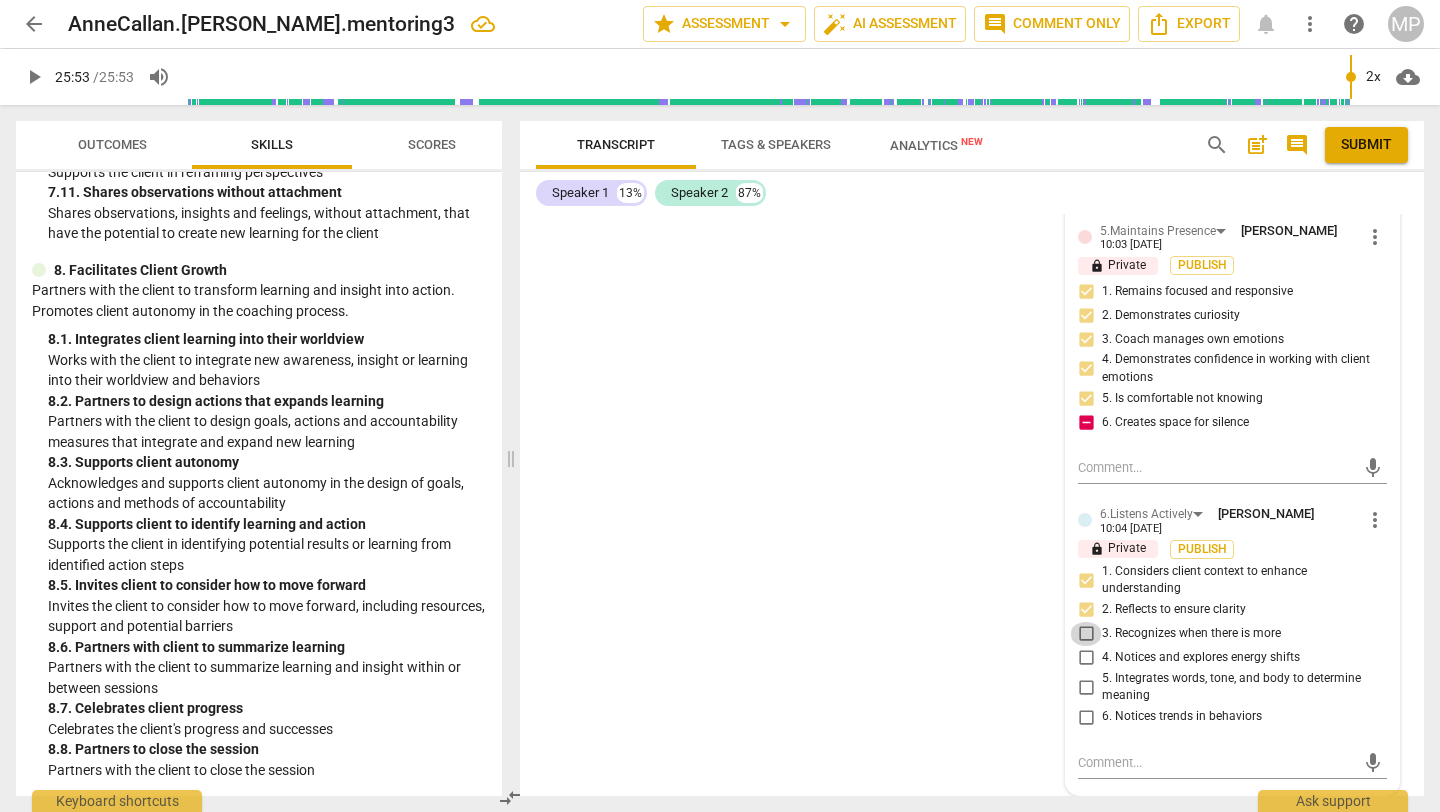 click on "3. Recognizes when there is more" at bounding box center (1086, 634) 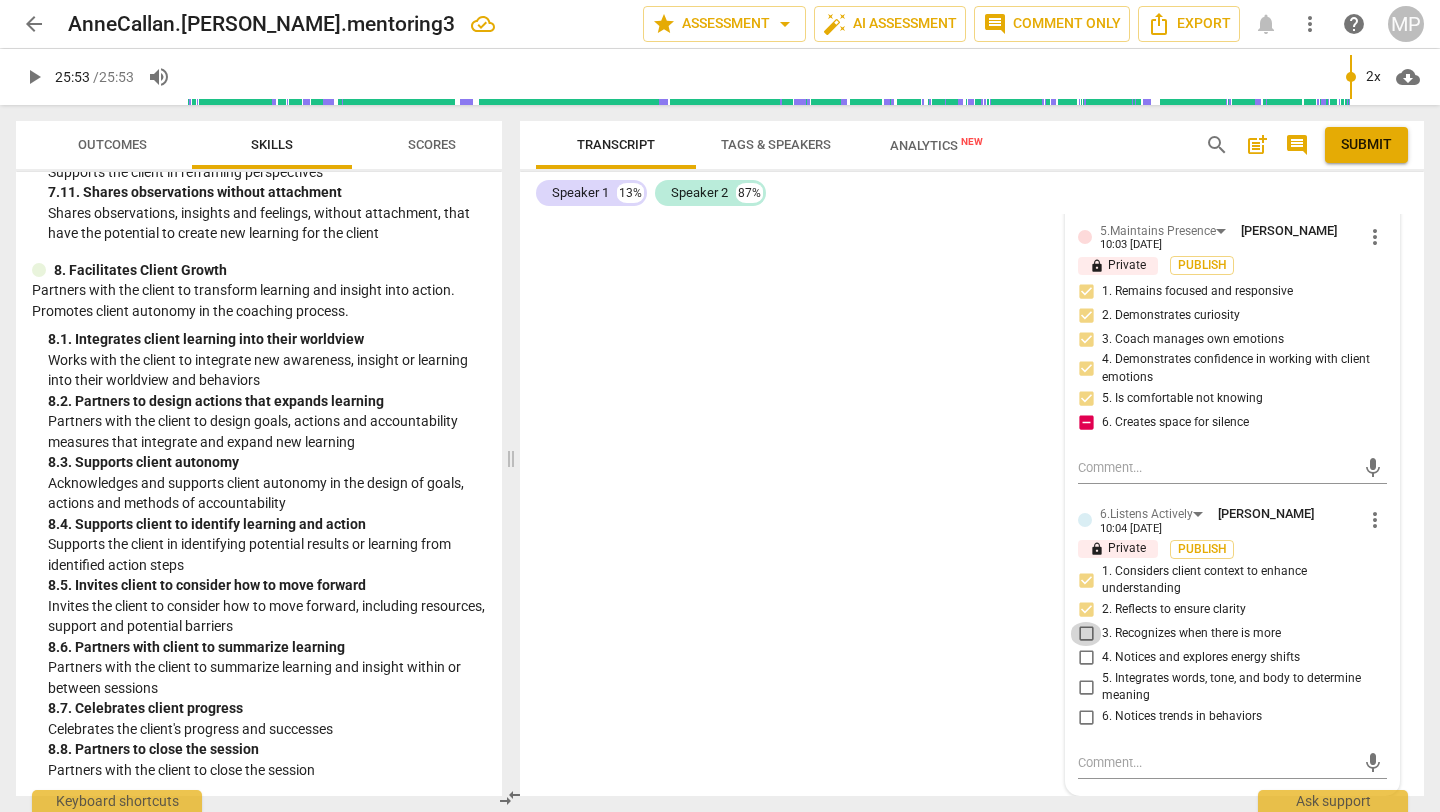 checkbox on "true" 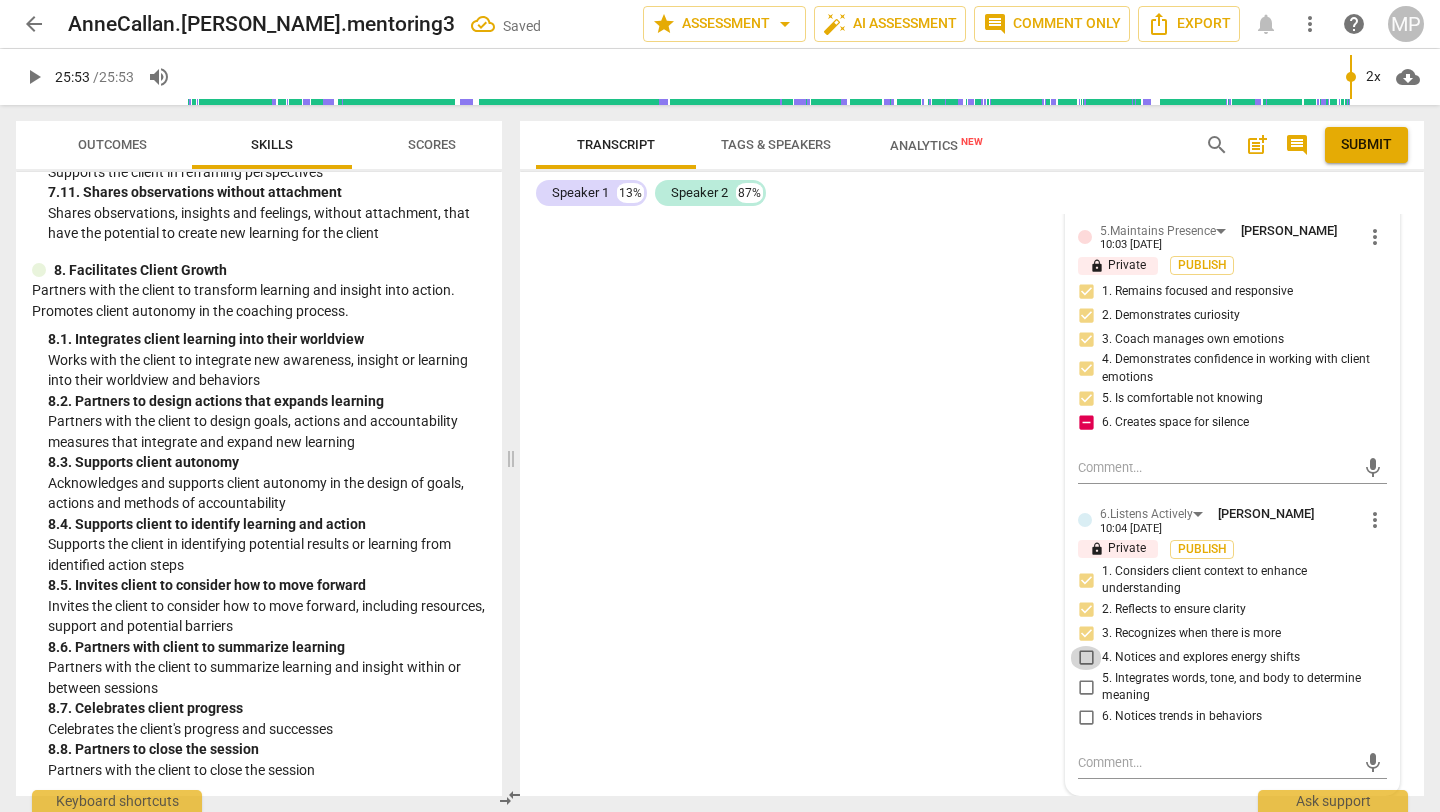 click on "4. Notices and explores energy shifts" at bounding box center [1086, 658] 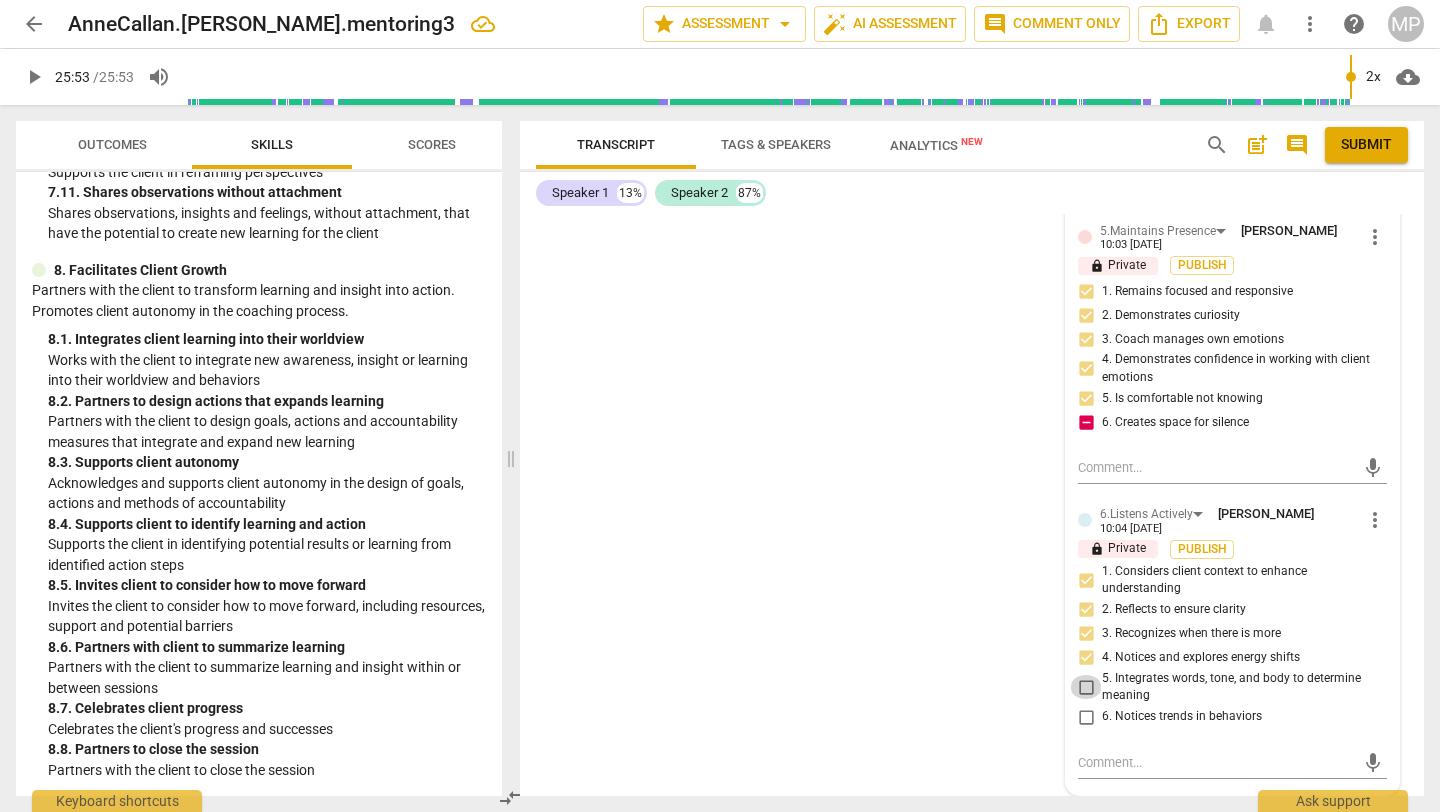click on "5. Integrates words, tone, and body to determine meaning" at bounding box center [1086, 687] 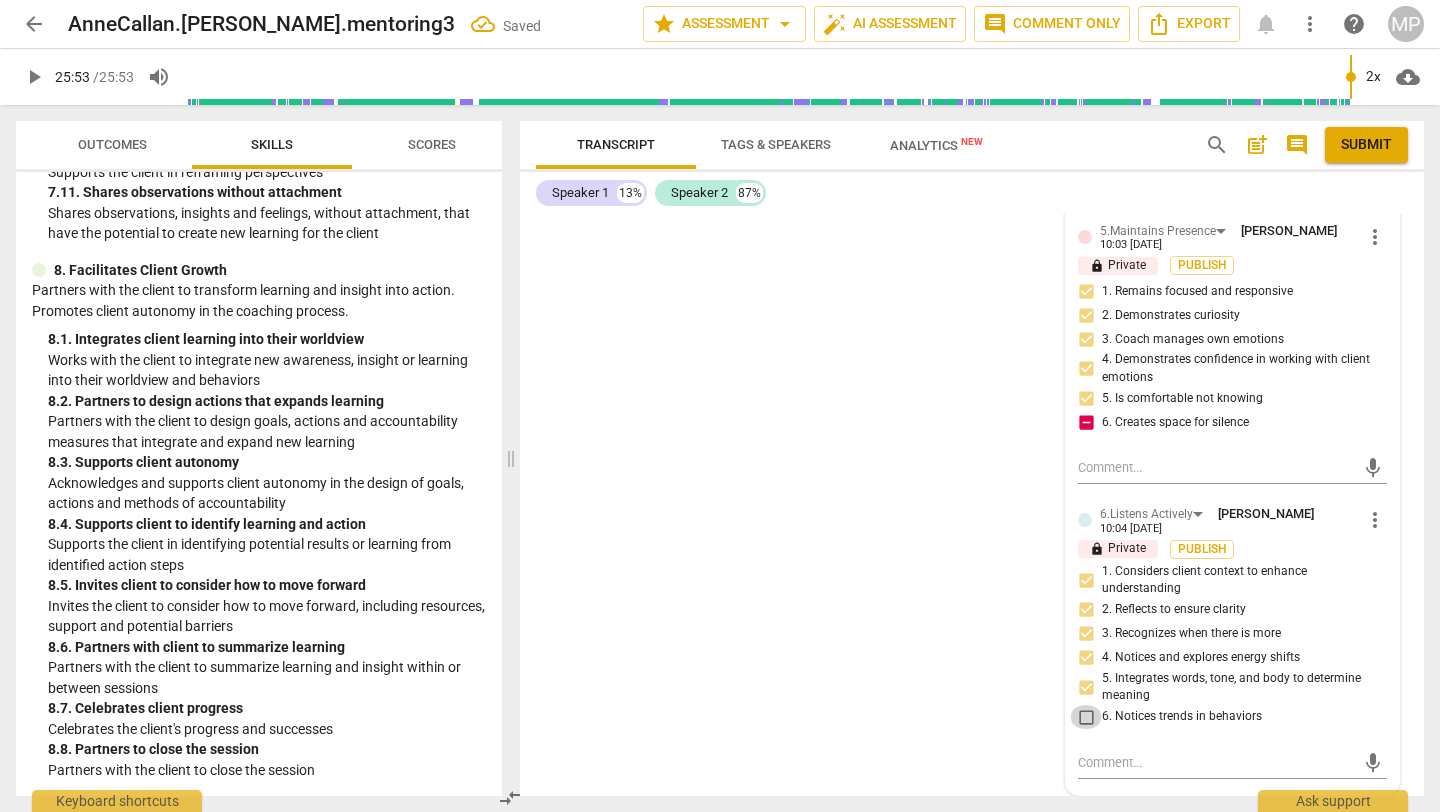 click on "6. Notices trends in behaviors" at bounding box center (1086, 717) 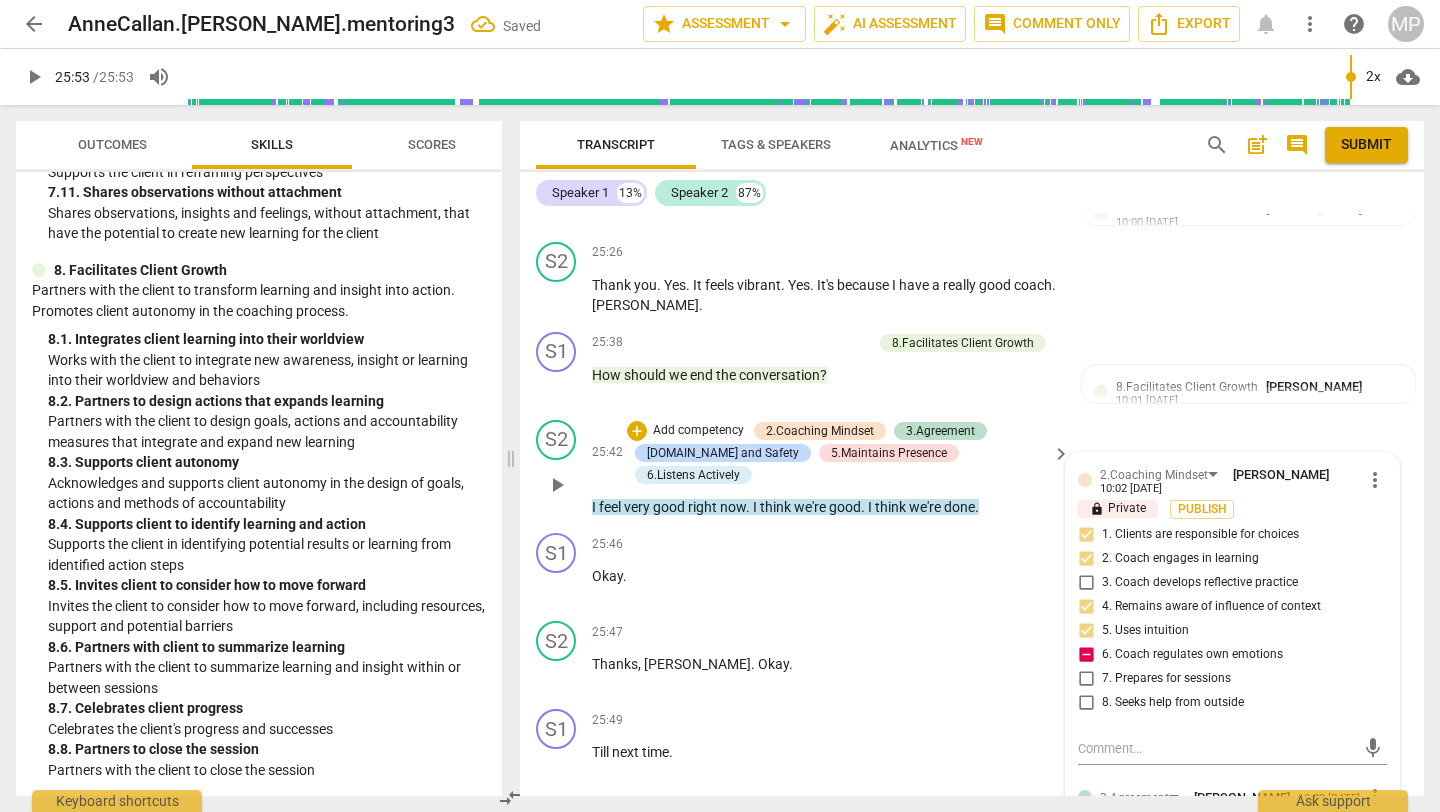 scroll, scrollTop: 10845, scrollLeft: 0, axis: vertical 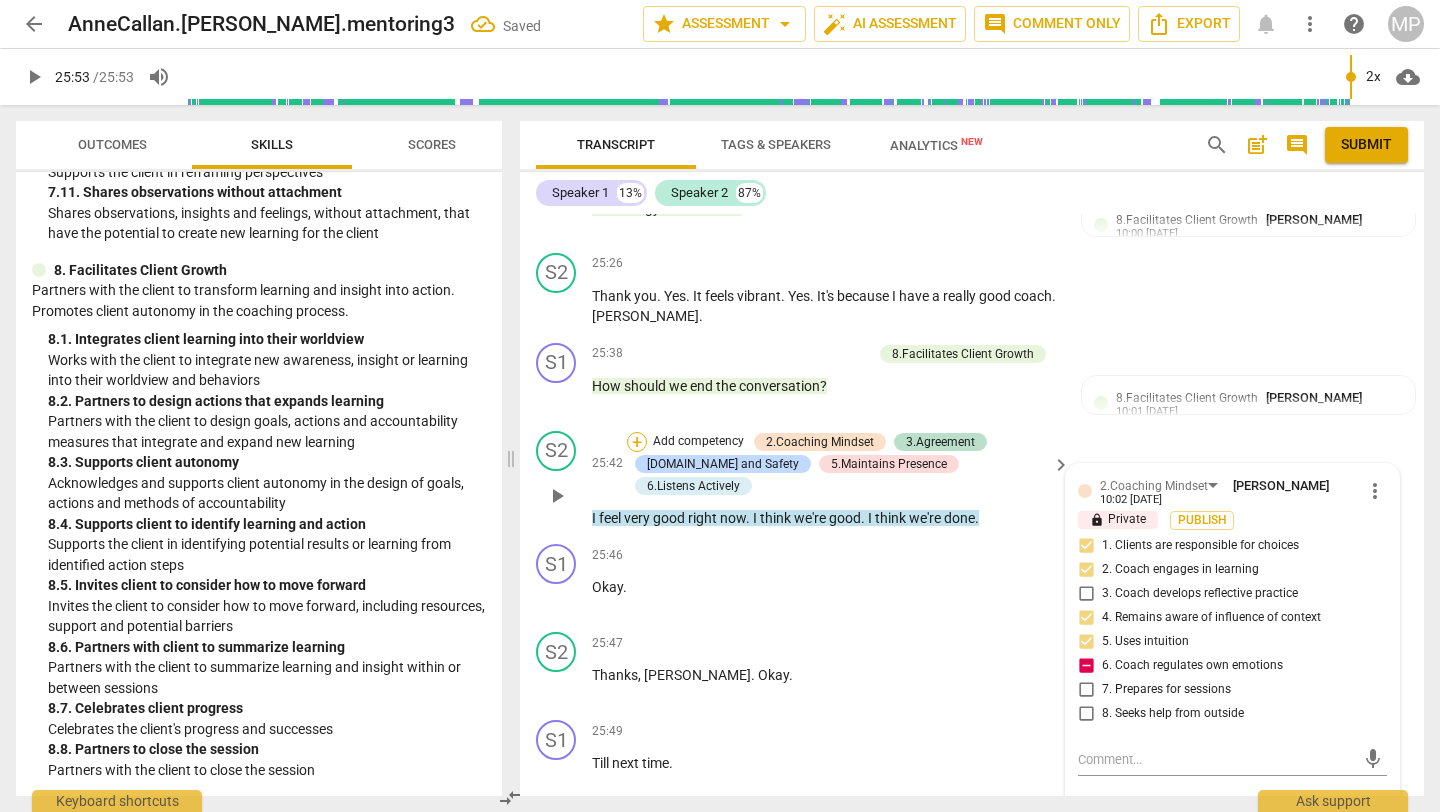 click on "+" at bounding box center [637, 442] 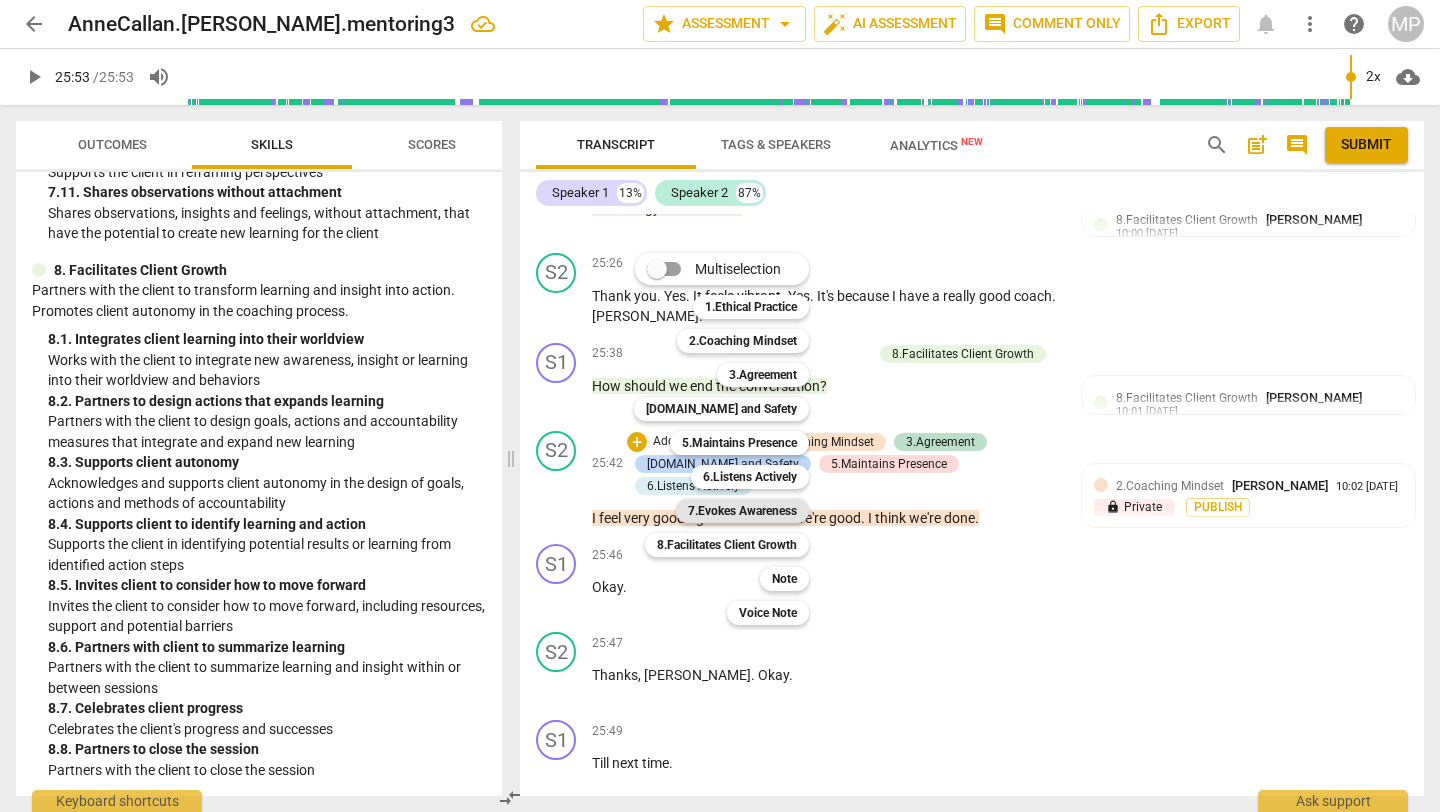 click on "7.Evokes Awareness" at bounding box center (742, 511) 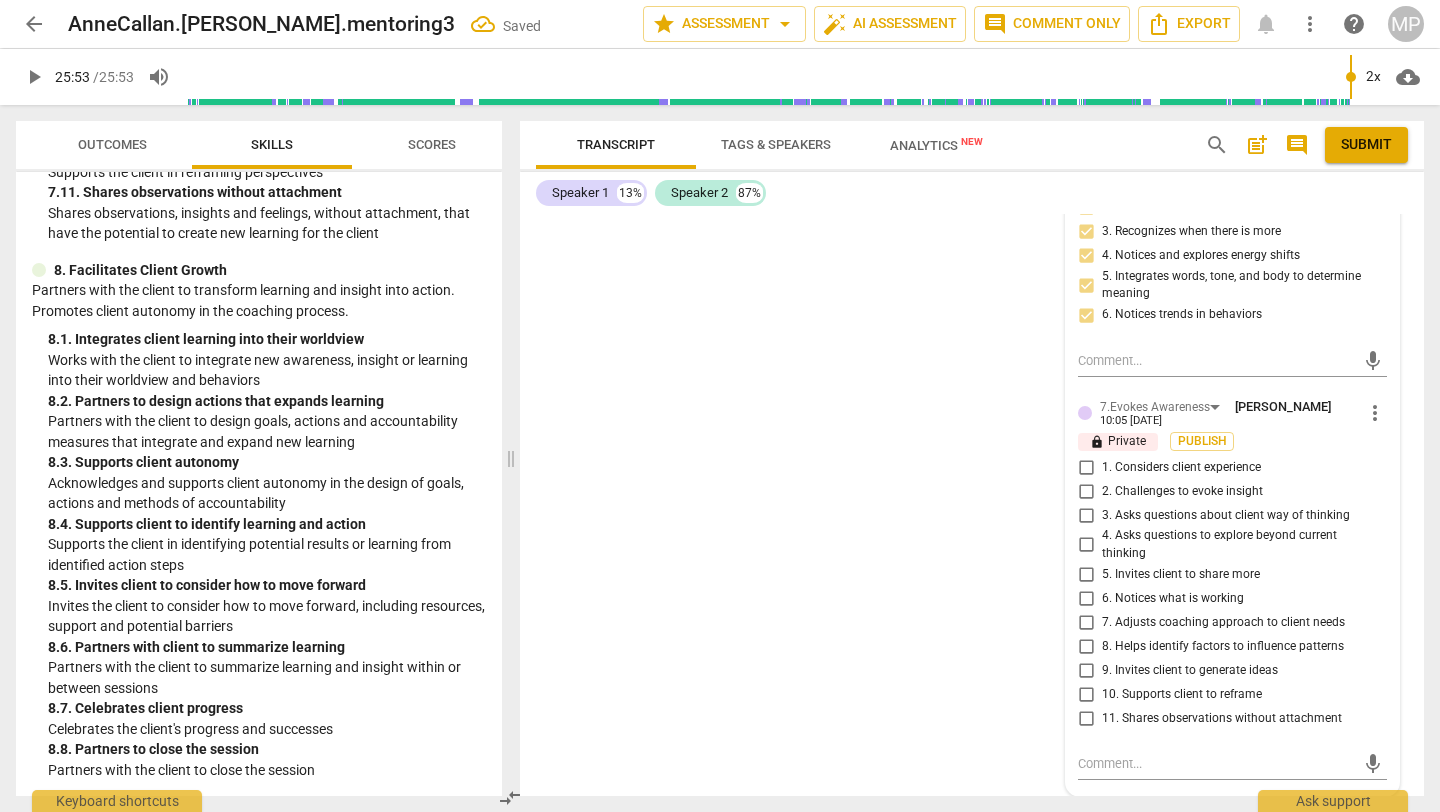scroll, scrollTop: 12486, scrollLeft: 0, axis: vertical 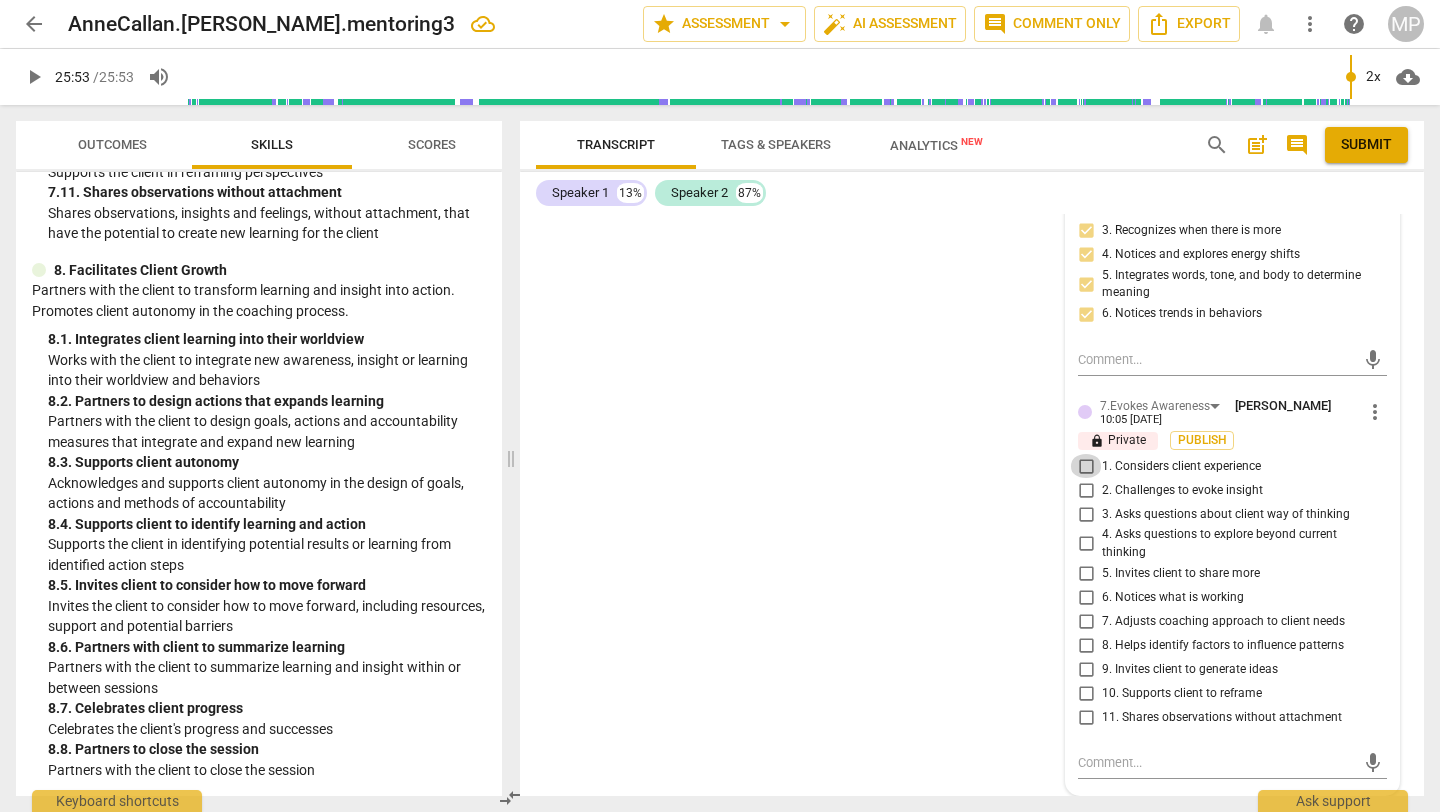 click on "1. Considers client experience" at bounding box center [1086, 466] 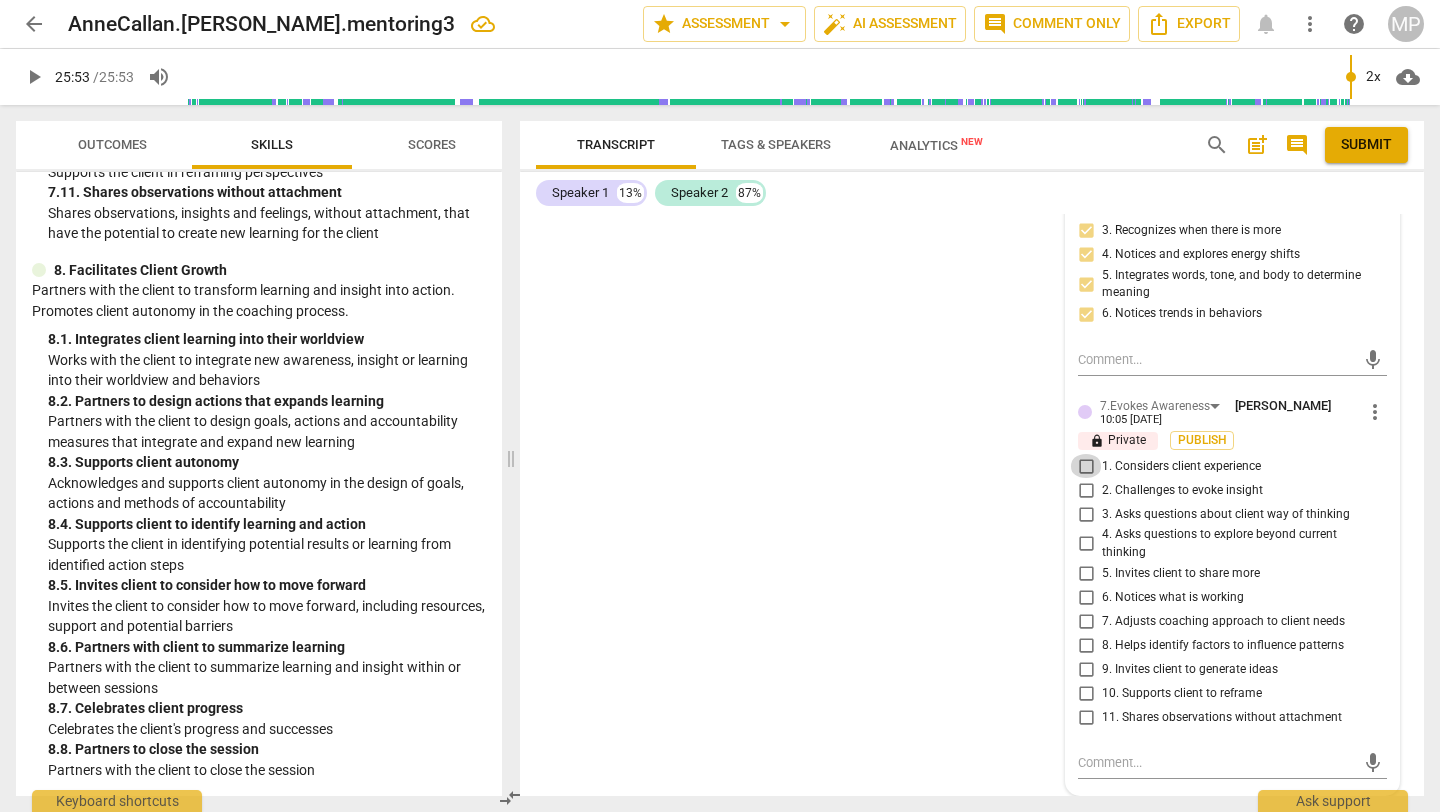 checkbox on "true" 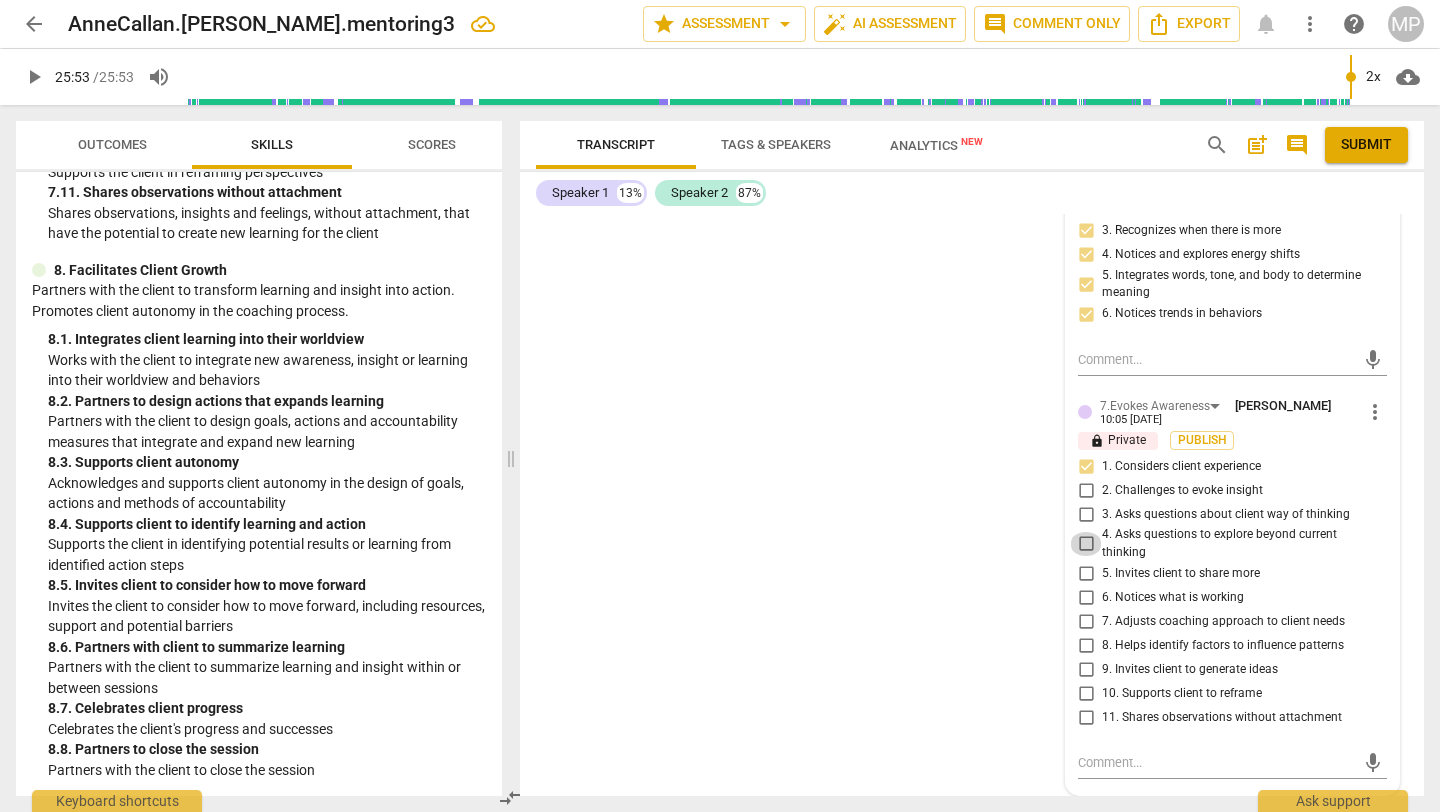 click on "4. Asks questions to explore beyond current thinking" at bounding box center [1086, 544] 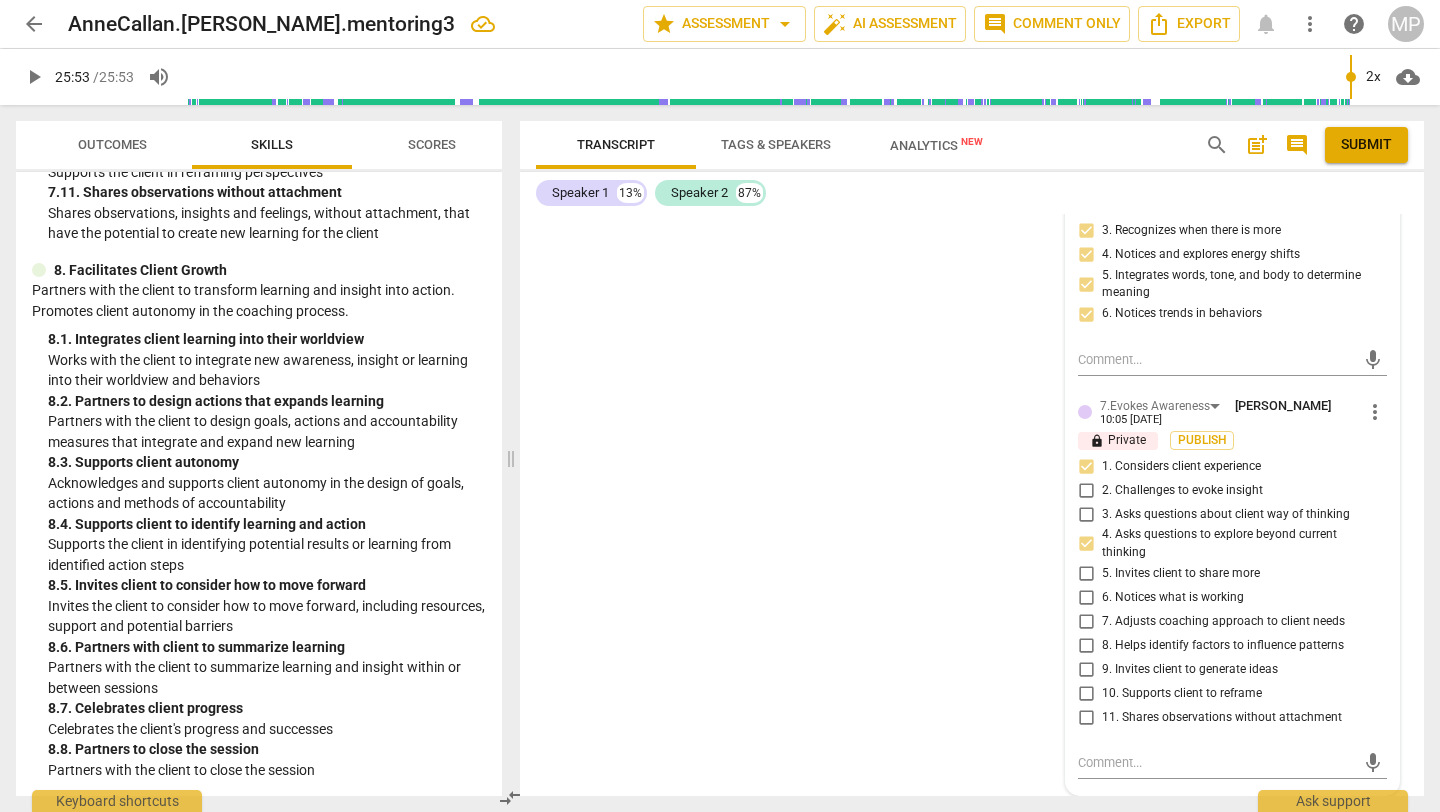click on "5. Invites client to share more" at bounding box center [1086, 573] 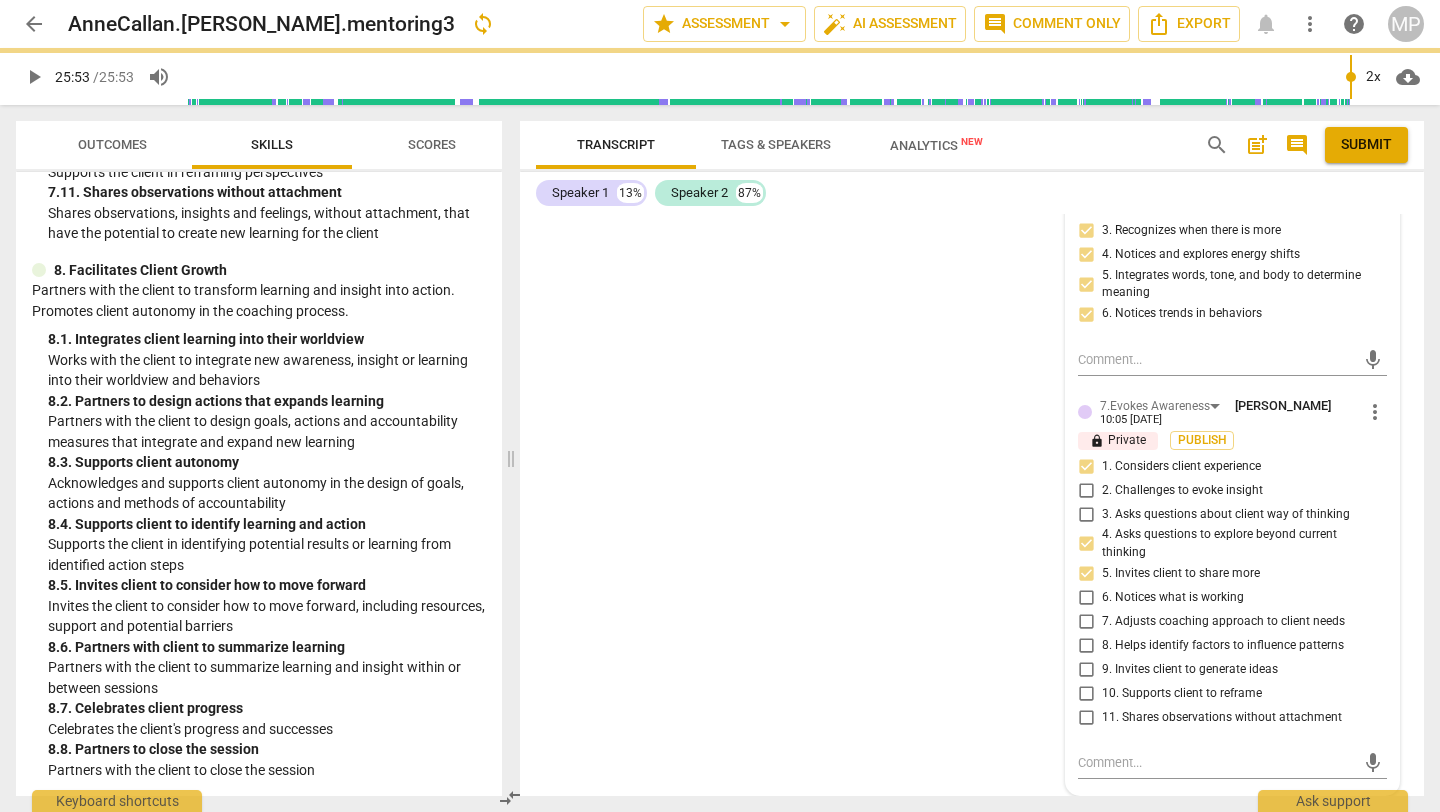 click on "6. Notices what is working" at bounding box center [1086, 597] 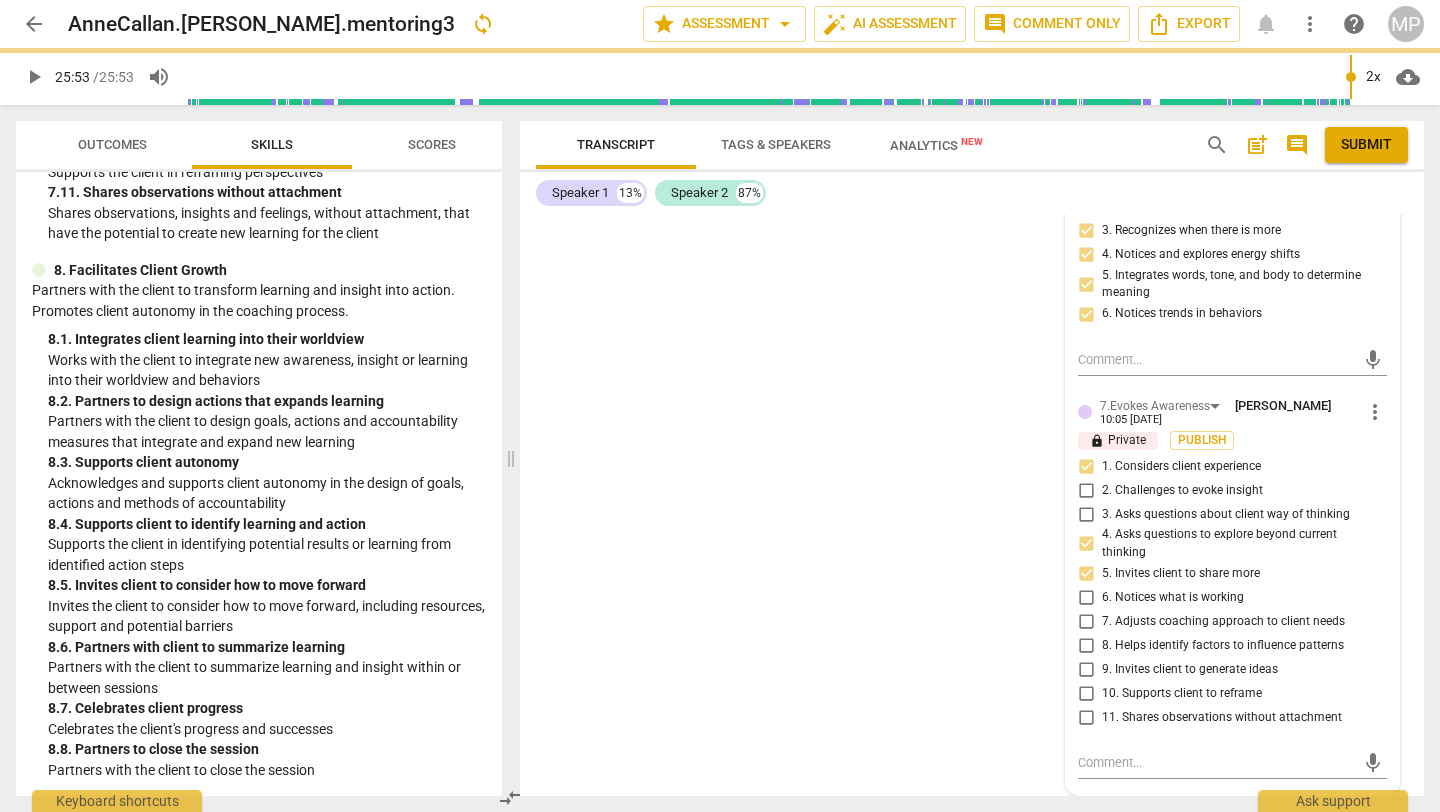 checkbox on "true" 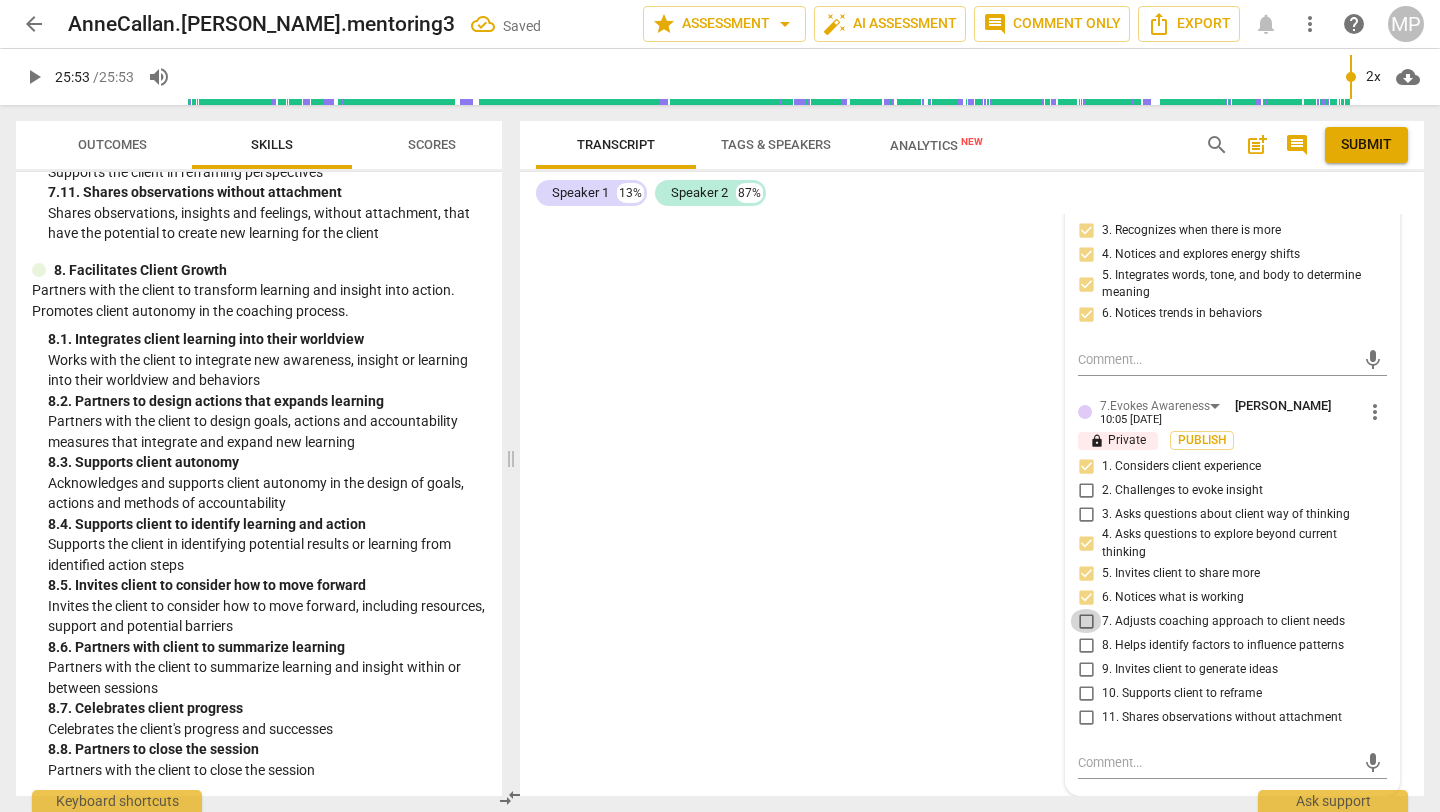 click on "7. Adjusts coaching approach to client needs" at bounding box center [1086, 621] 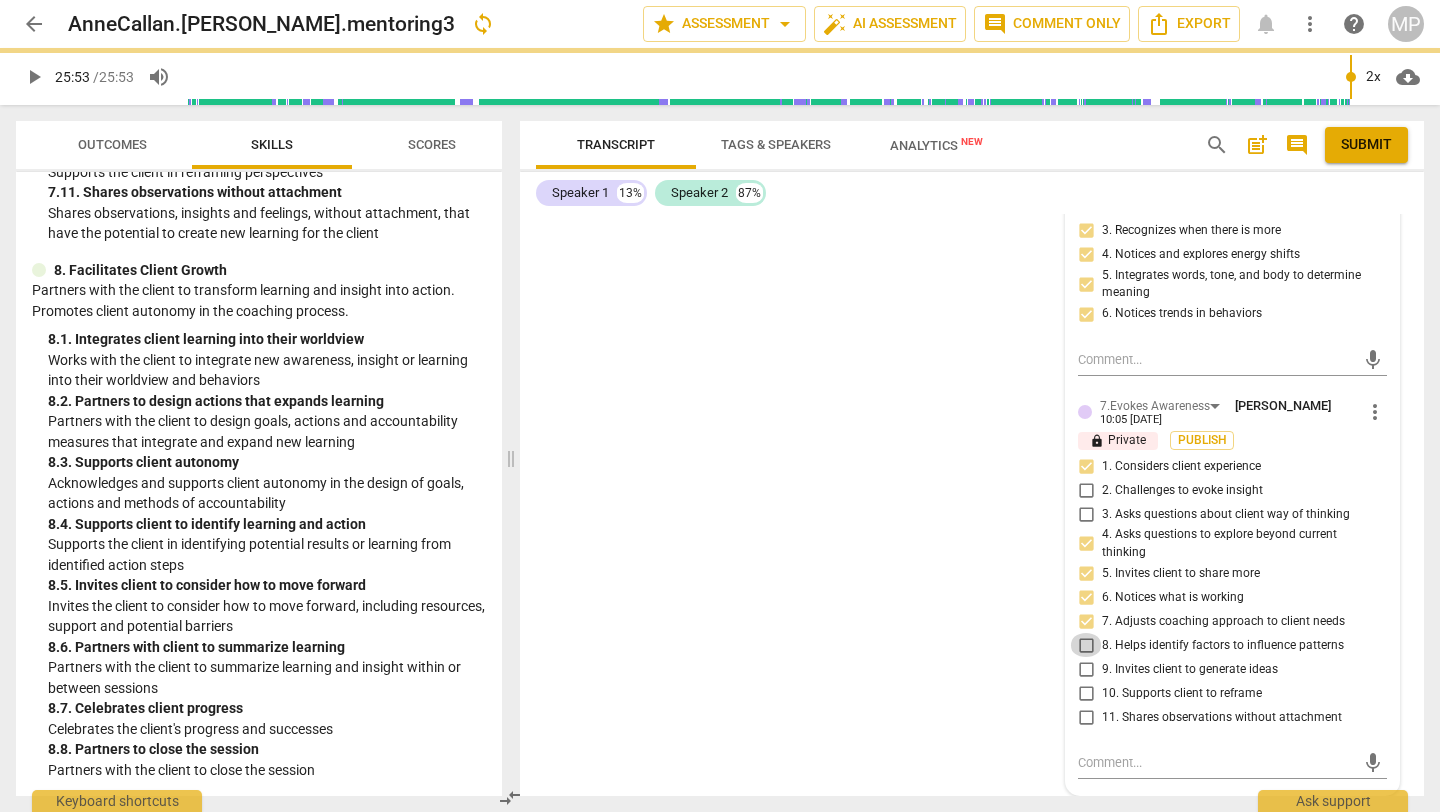 click on "8. Helps identify factors to influence patterns" at bounding box center [1086, 645] 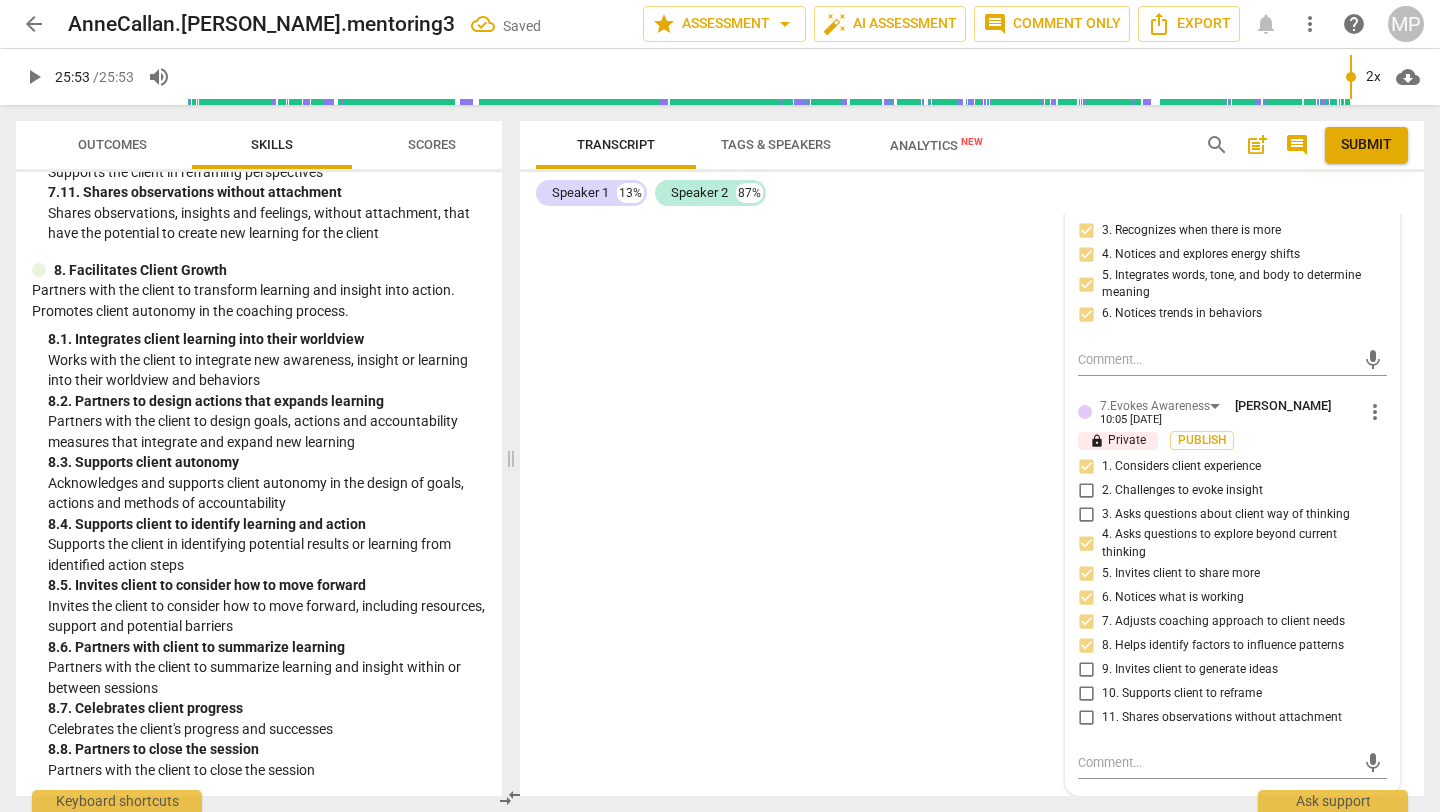 click on "8. Helps identify factors to influence patterns" at bounding box center (1086, 645) 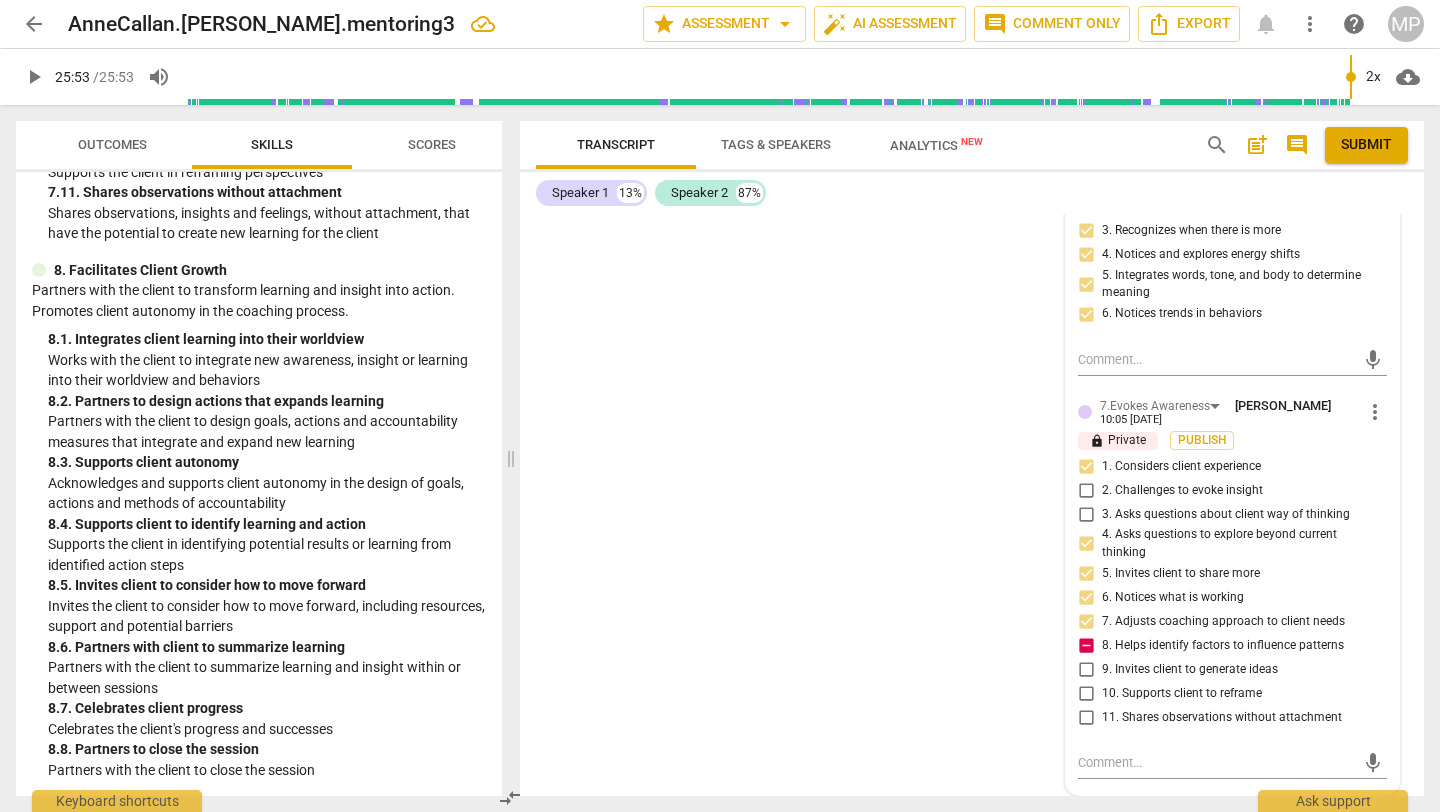 click on "8. Helps identify factors to influence patterns" at bounding box center [1086, 645] 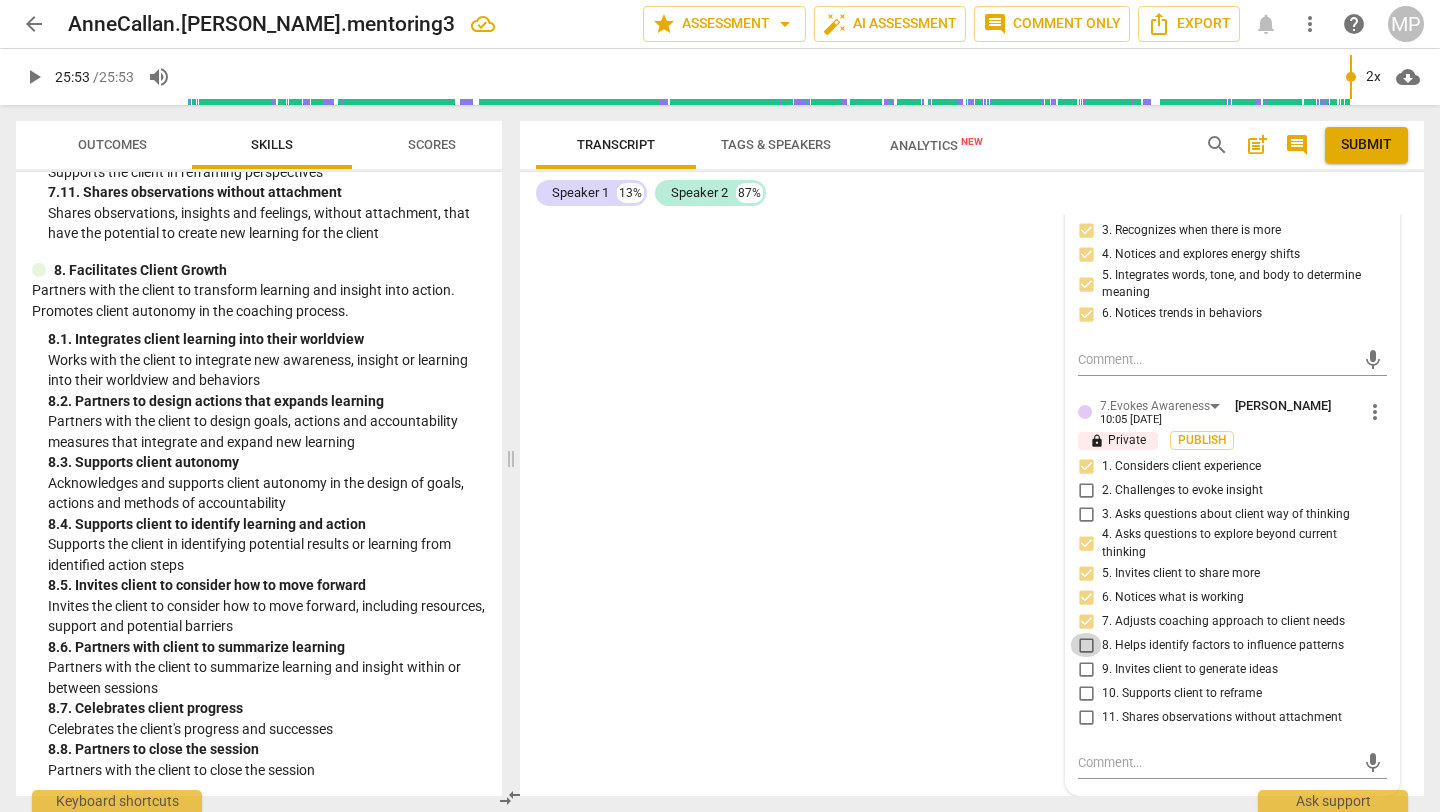 click on "8. Helps identify factors to influence patterns" at bounding box center (1086, 645) 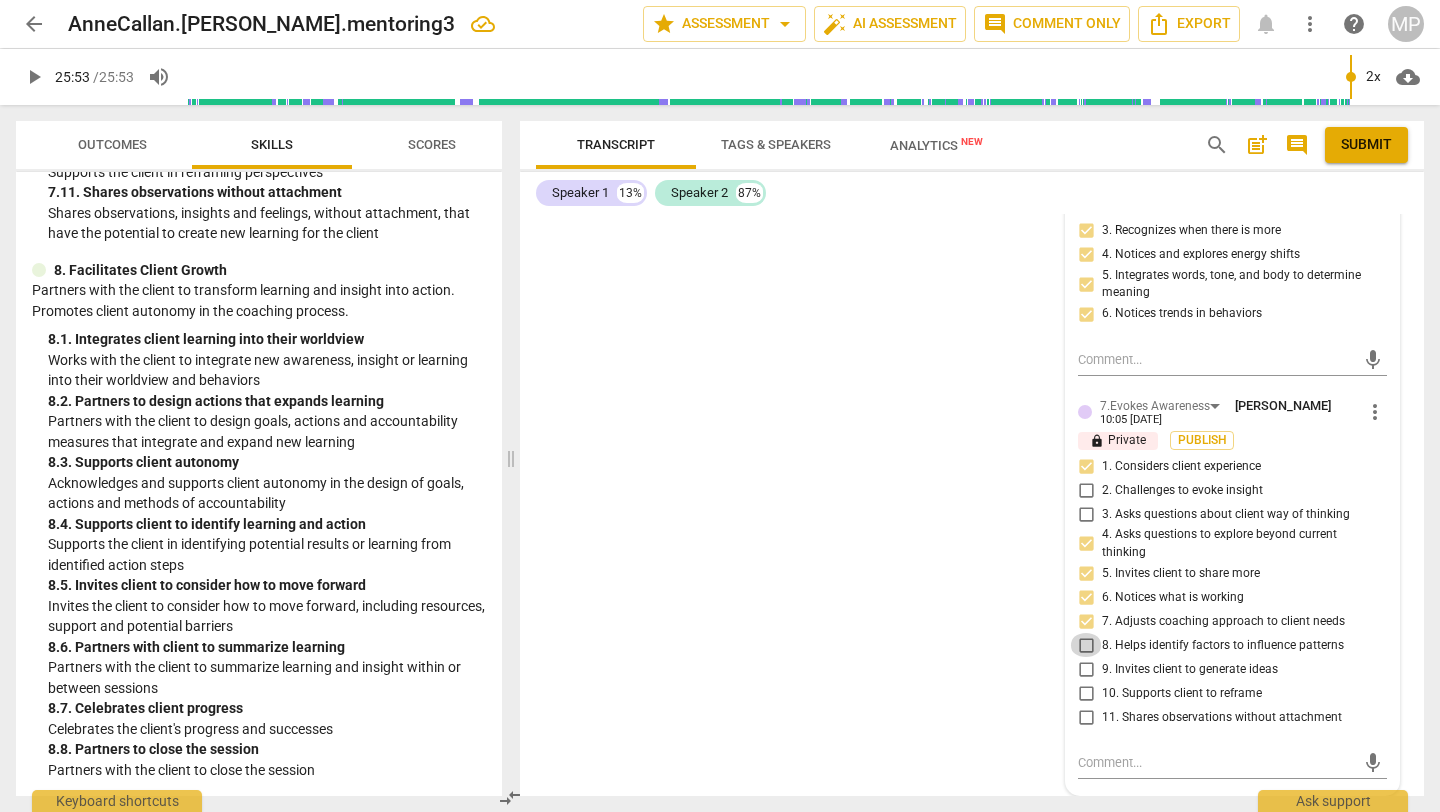 checkbox on "true" 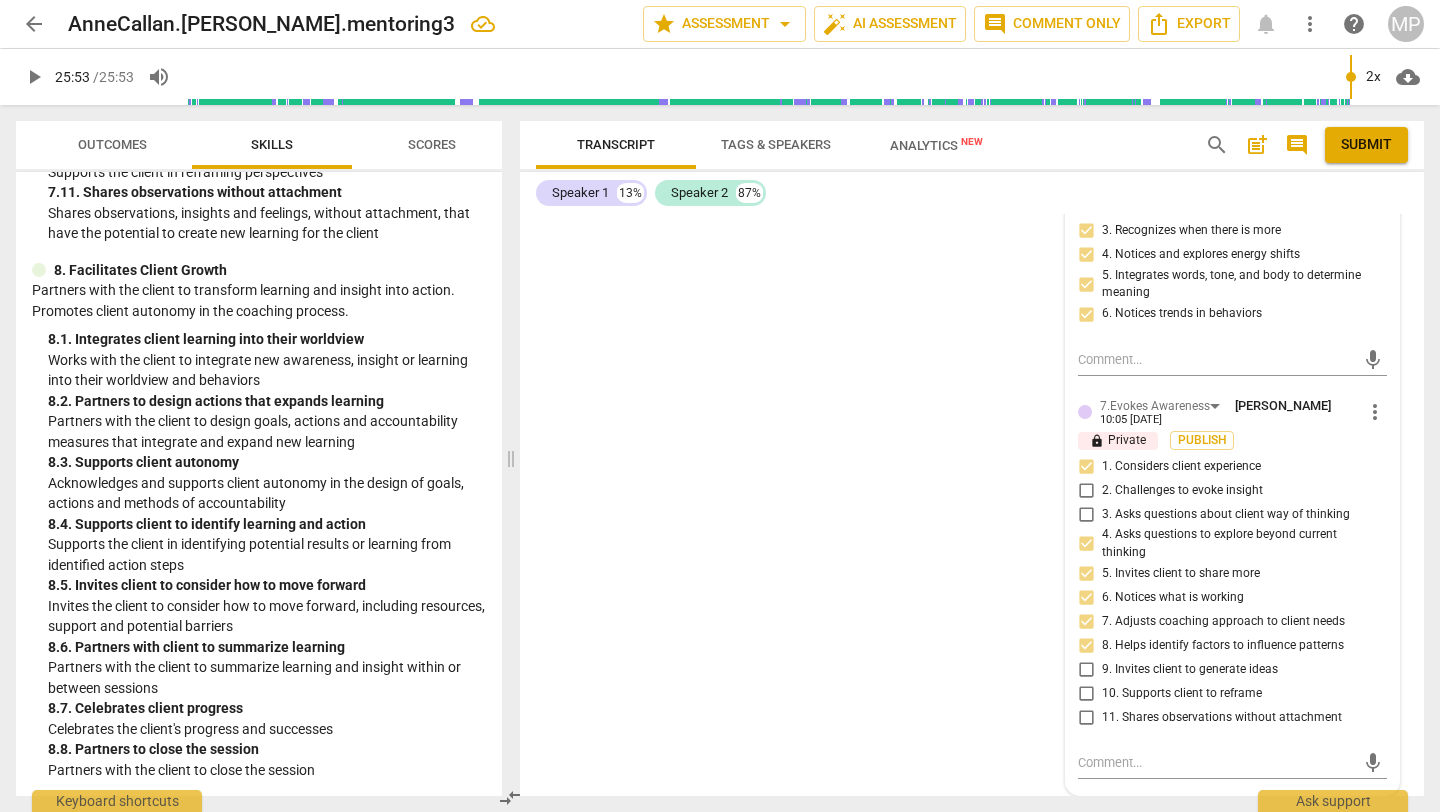 type on "1553" 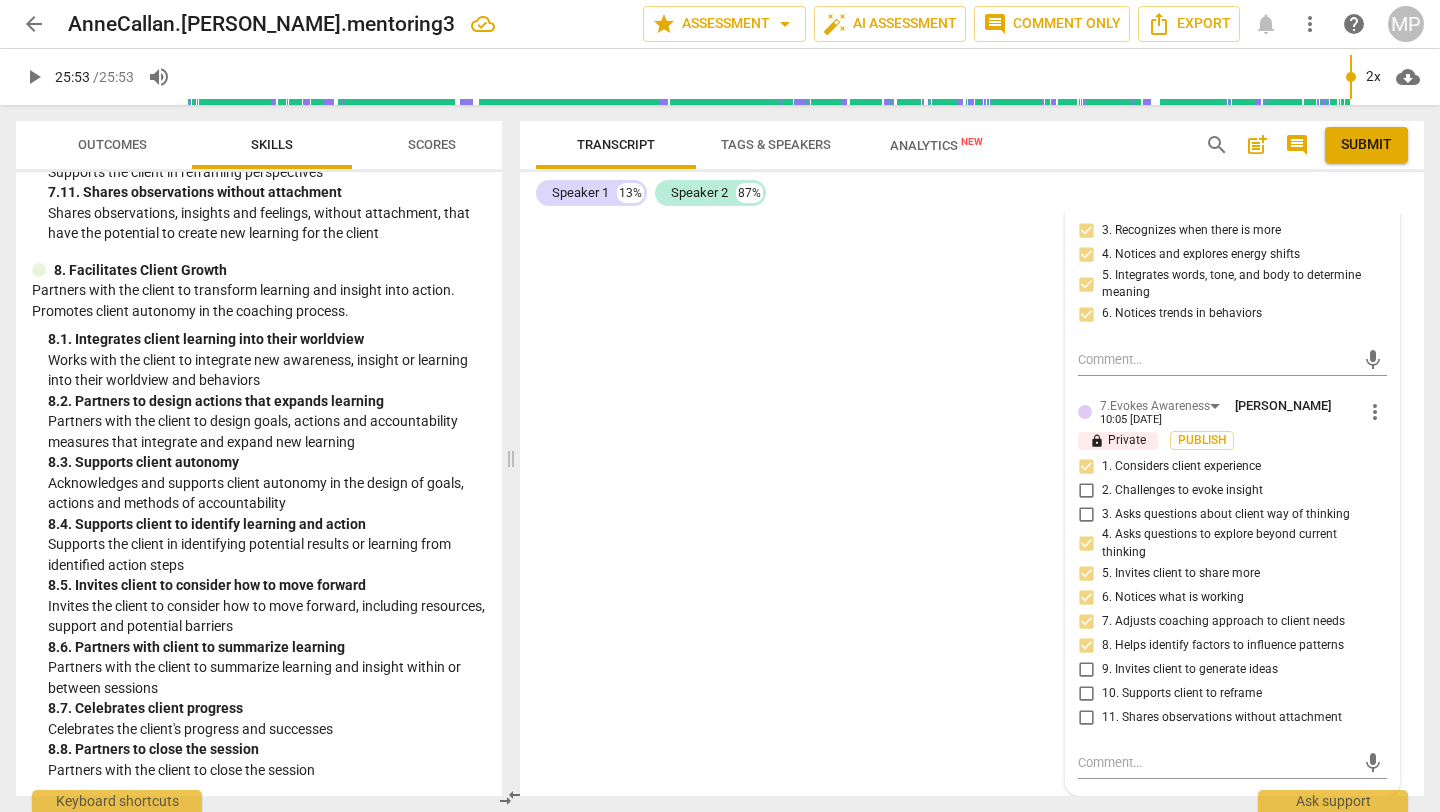 click on "9. Invites client to generate ideas" at bounding box center [1086, 669] 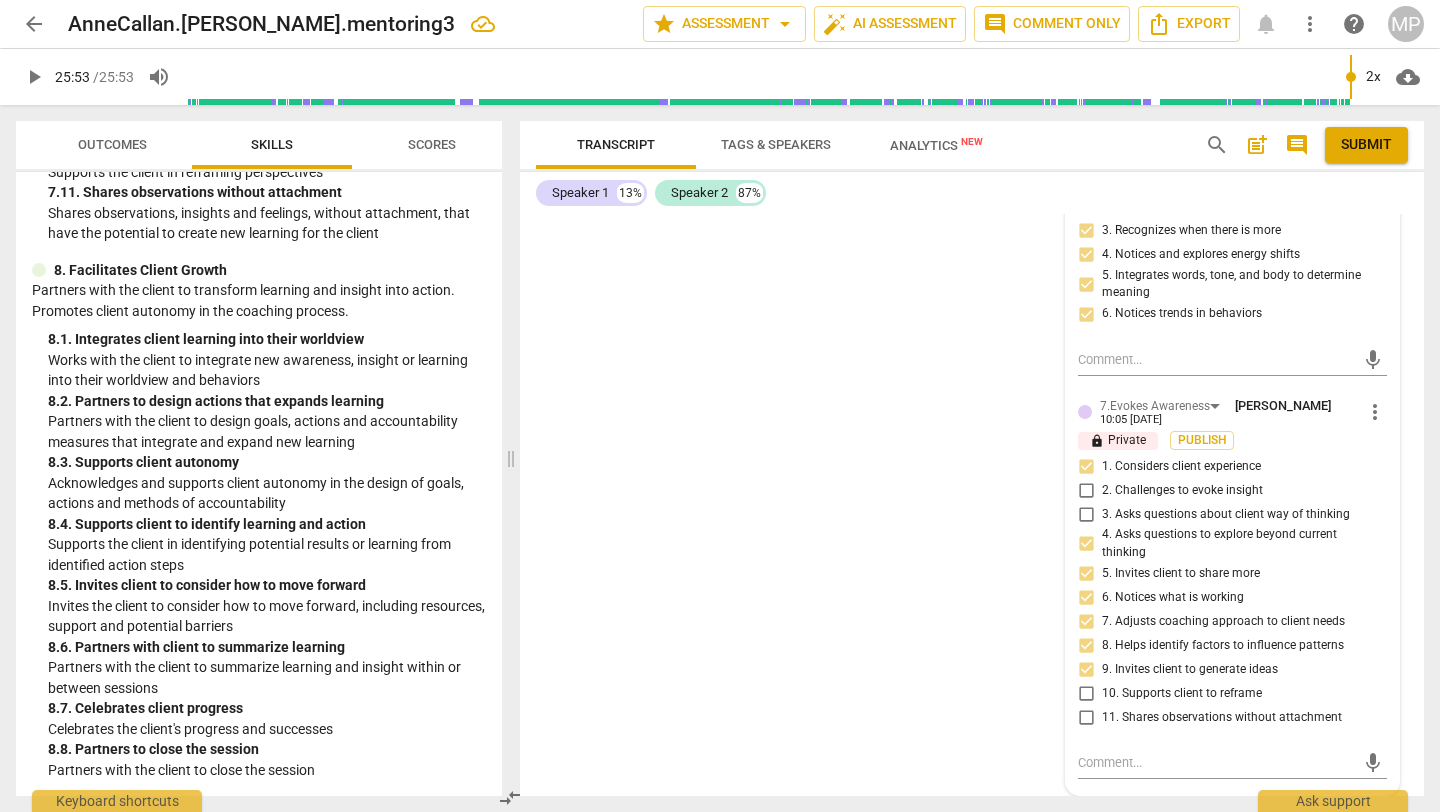 click on "10. Supports client to reframe" at bounding box center [1086, 693] 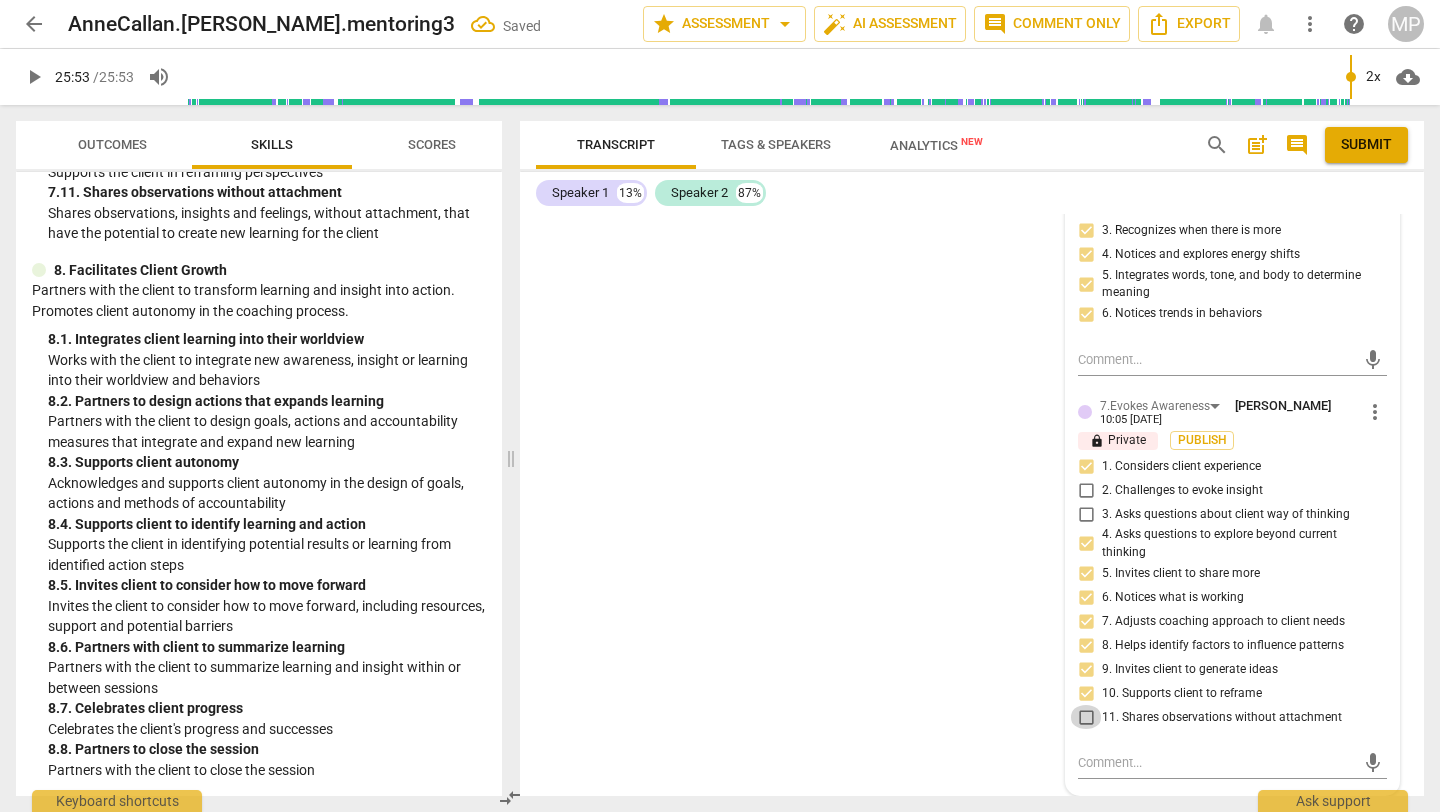 click on "11. Shares observations without attachment" at bounding box center (1086, 717) 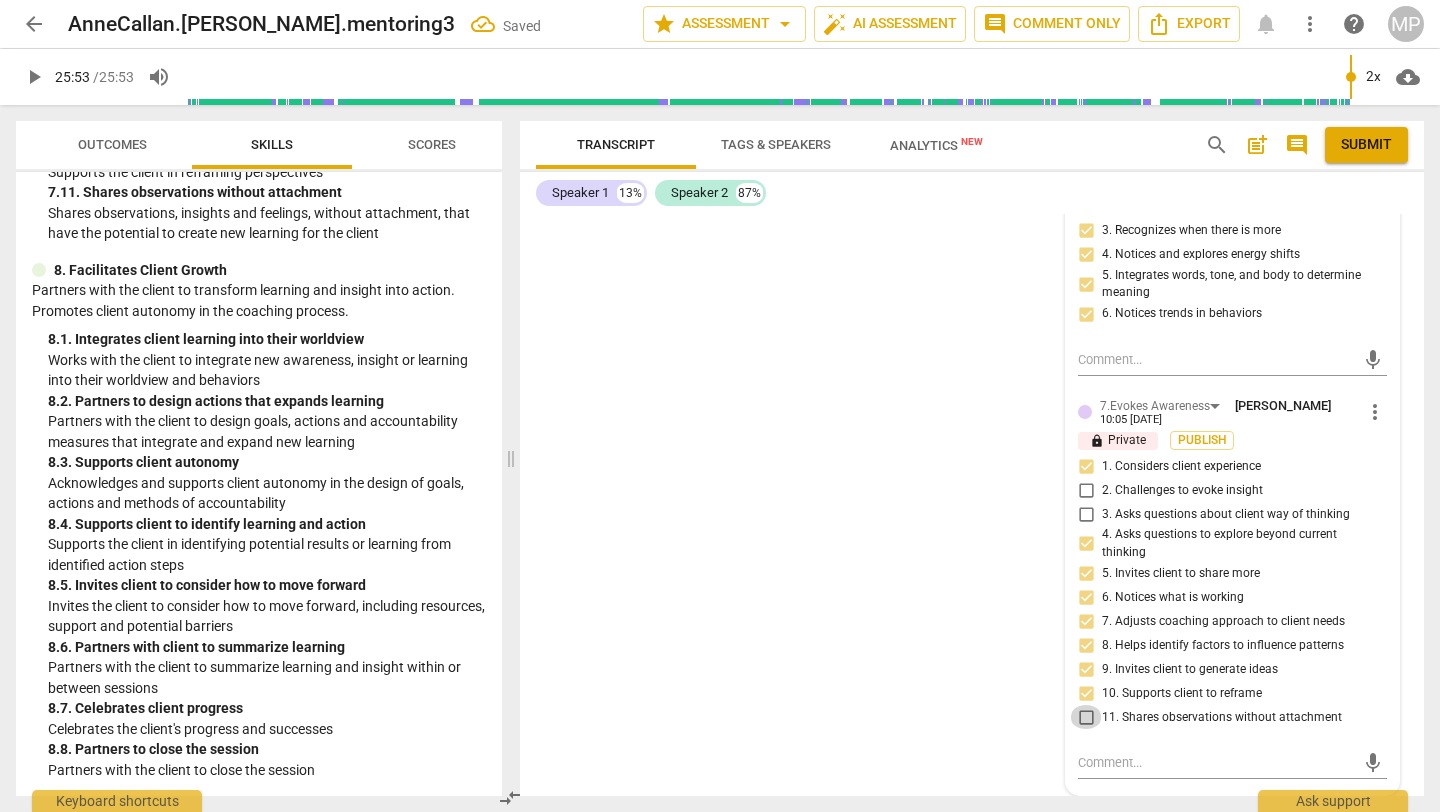 checkbox on "true" 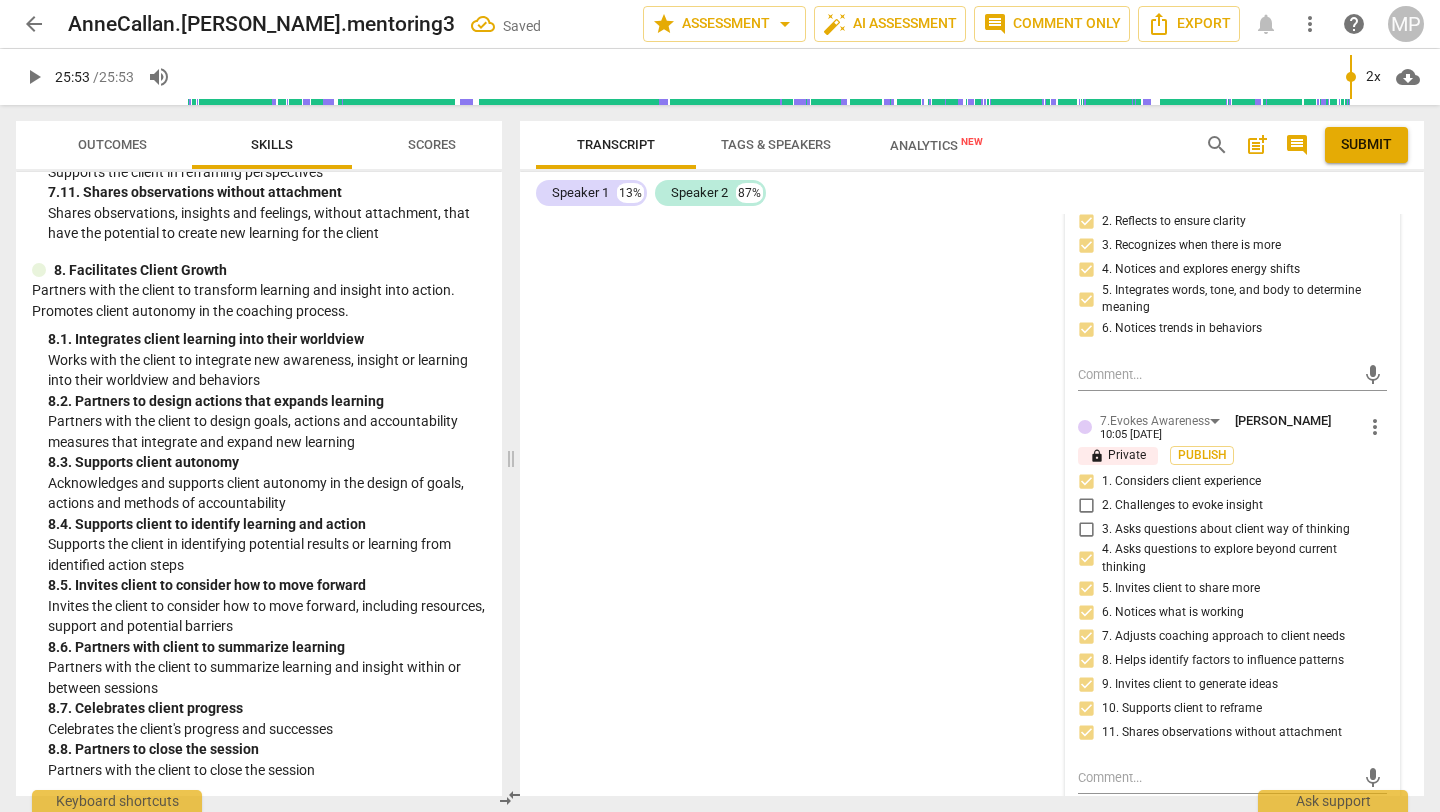 scroll, scrollTop: 12486, scrollLeft: 0, axis: vertical 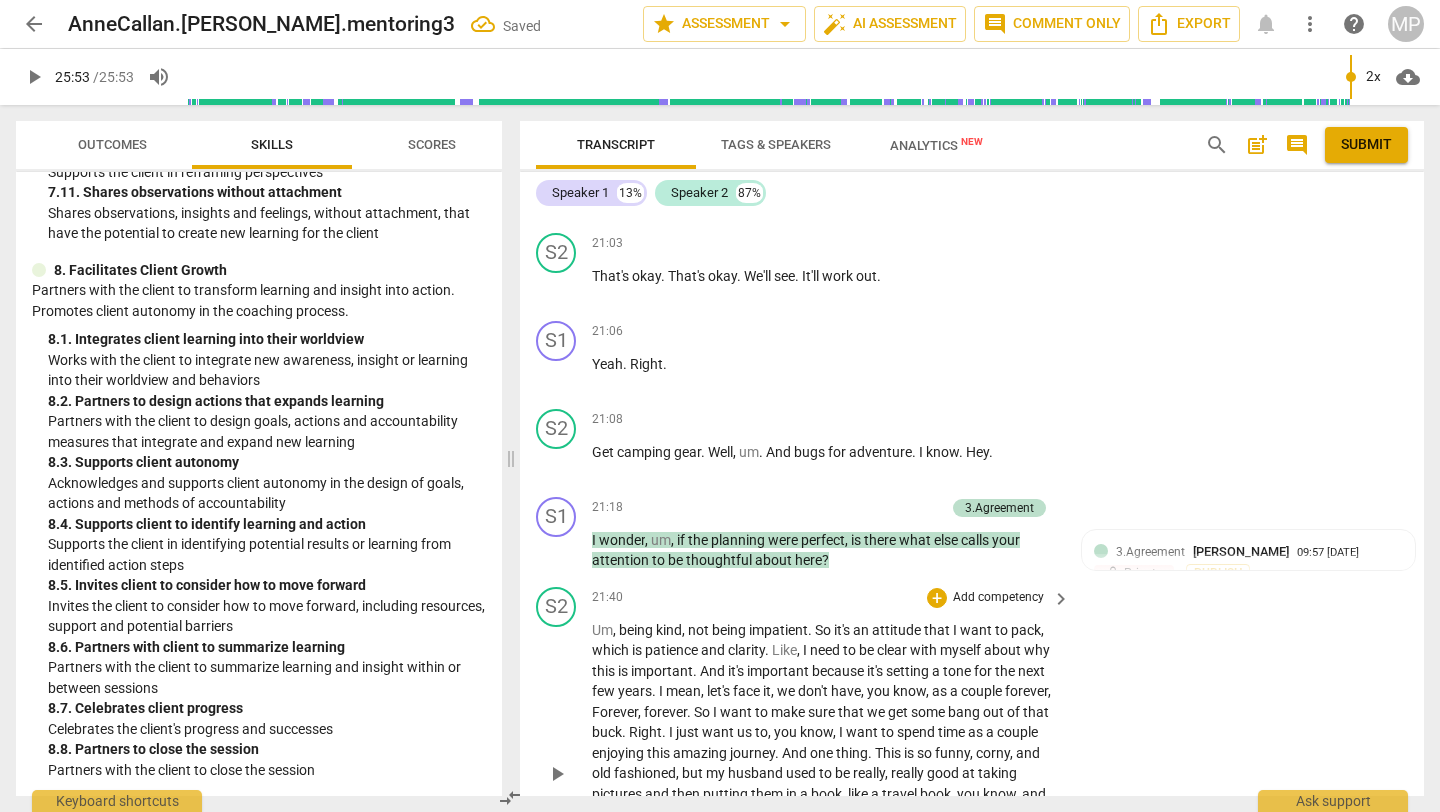 drag, startPoint x: 916, startPoint y: 508, endPoint x: 916, endPoint y: 522, distance: 14 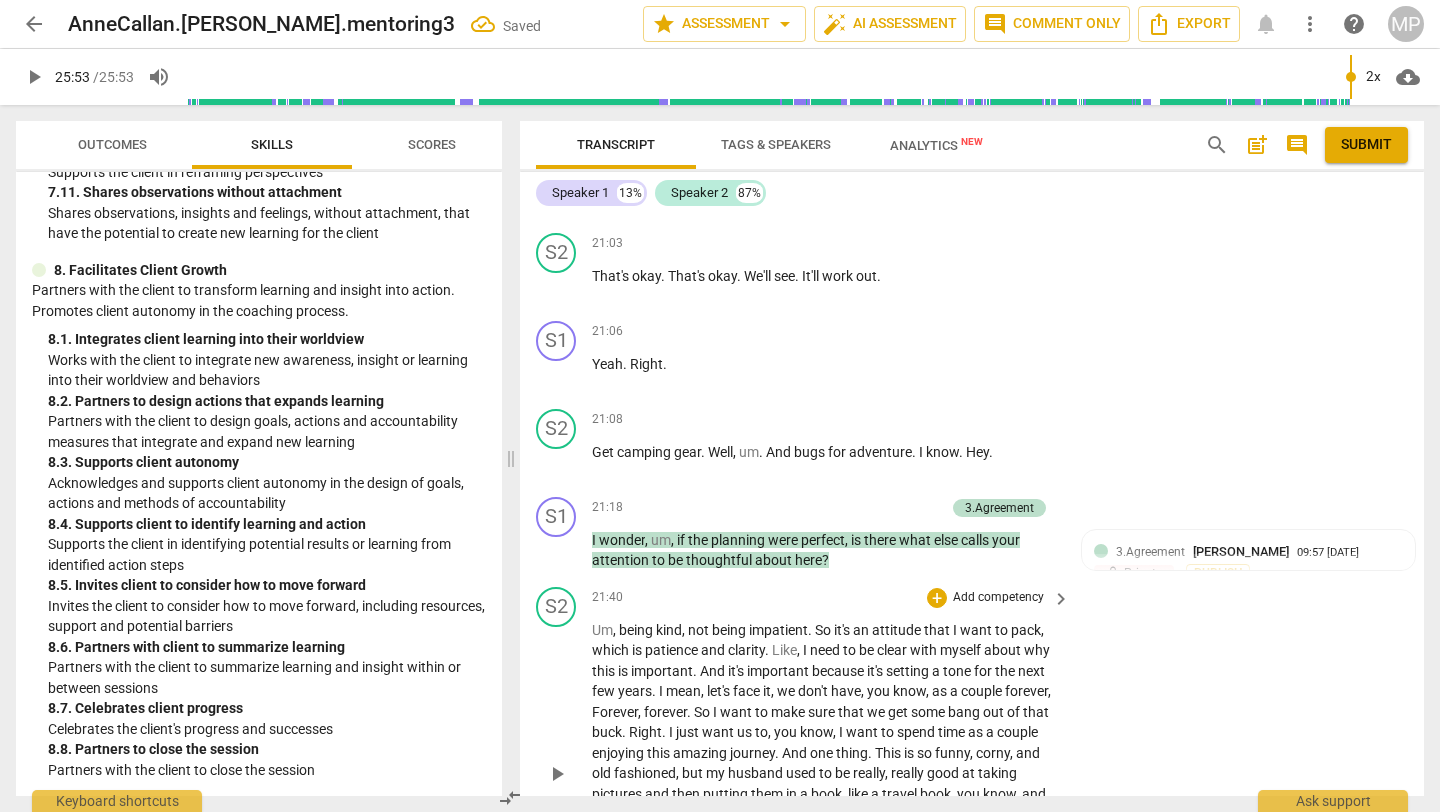 click on "with" at bounding box center [925, 650] 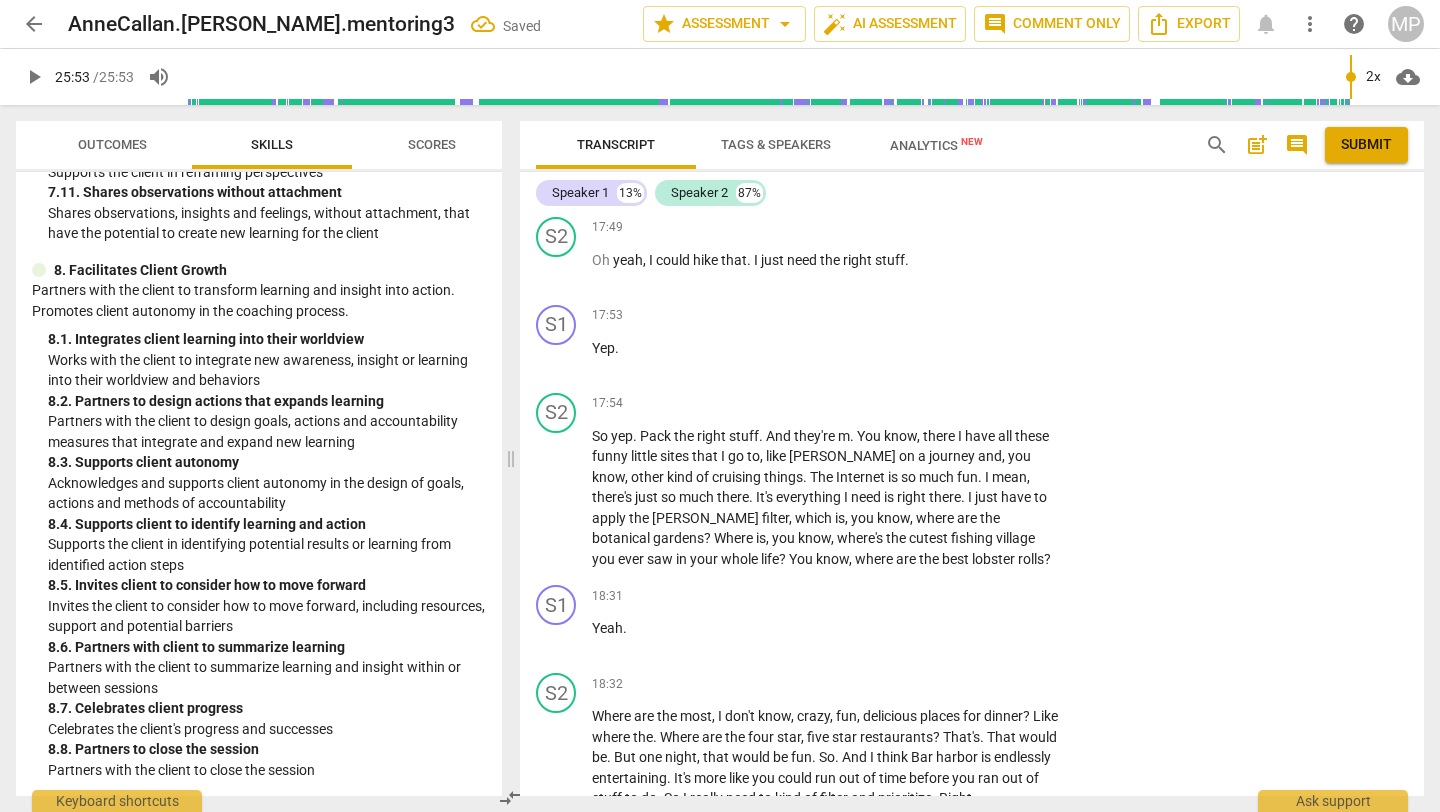 scroll, scrollTop: 6481, scrollLeft: 0, axis: vertical 